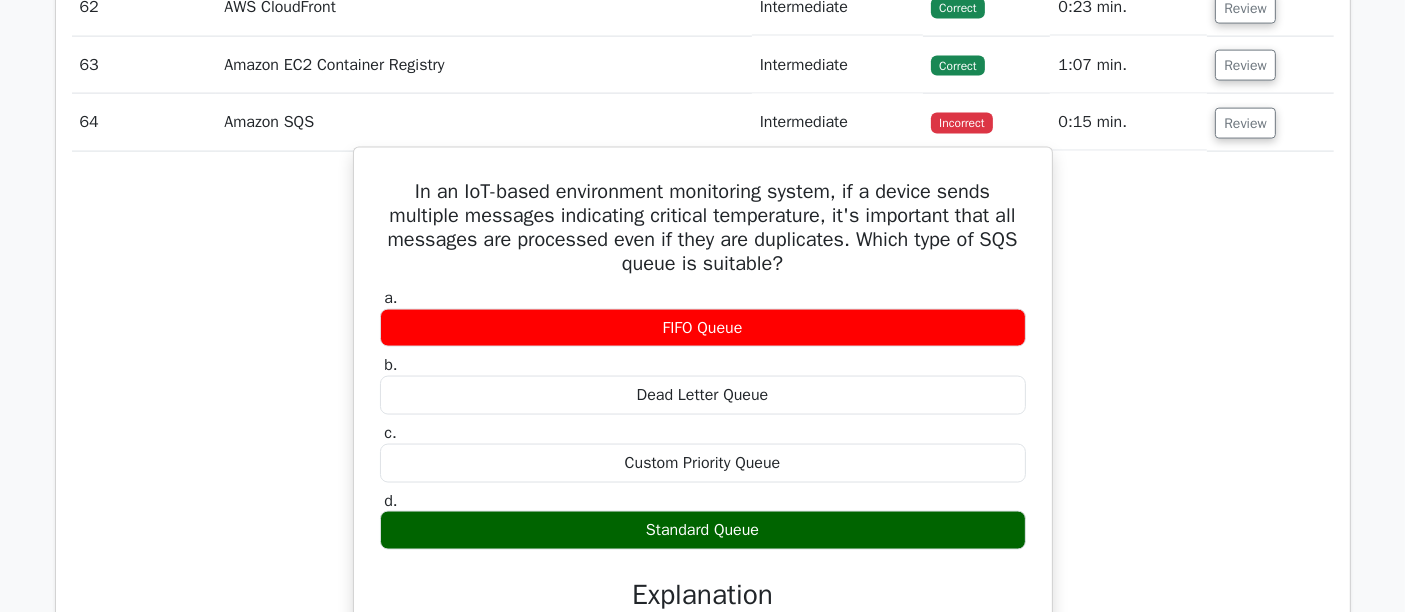 scroll, scrollTop: 0, scrollLeft: 0, axis: both 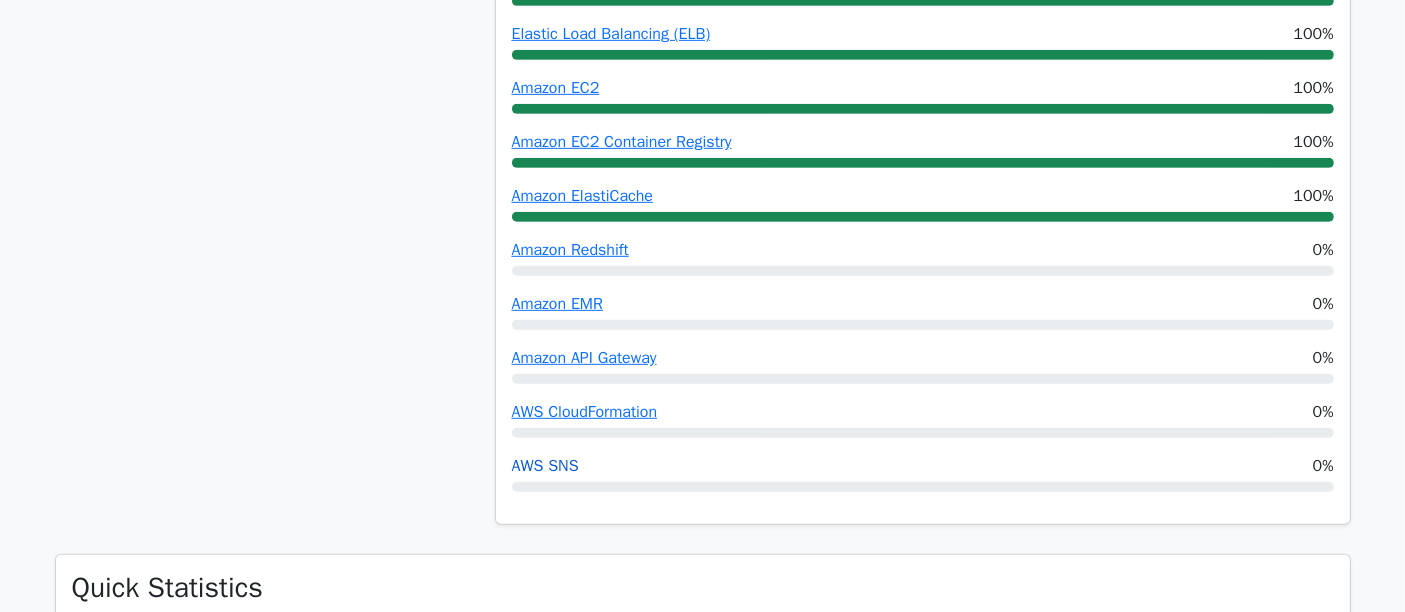 click on "AWS SNS" at bounding box center [545, 466] 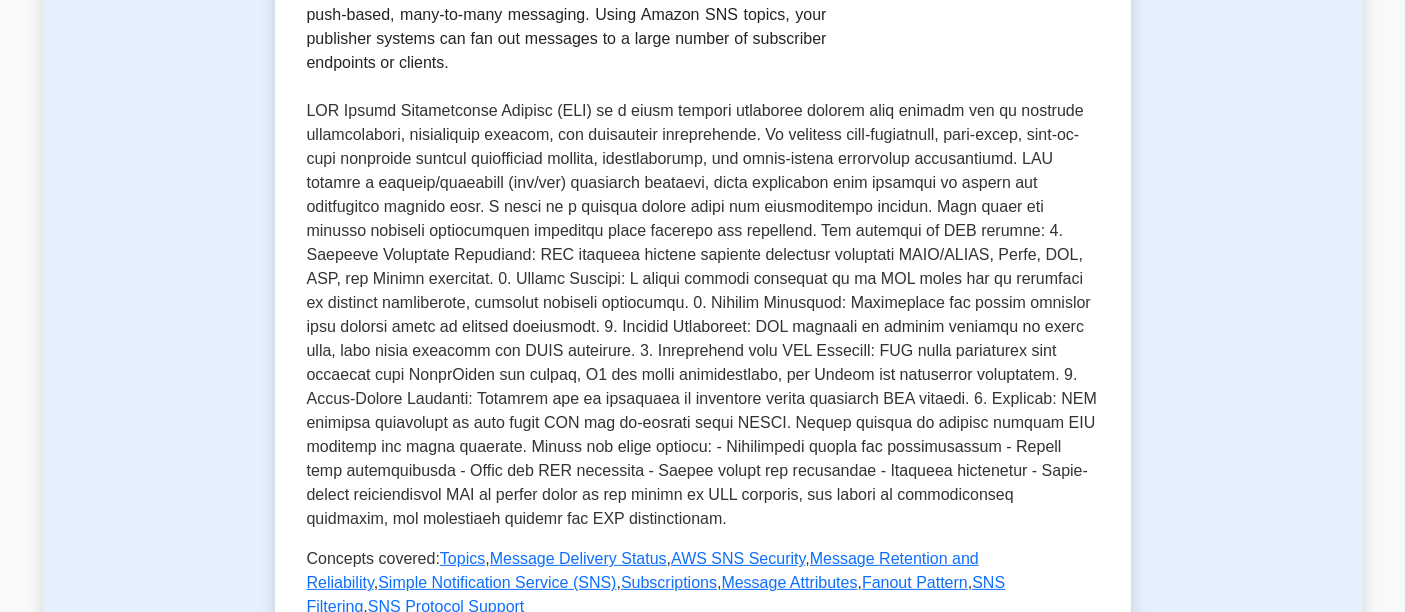 scroll, scrollTop: 444, scrollLeft: 0, axis: vertical 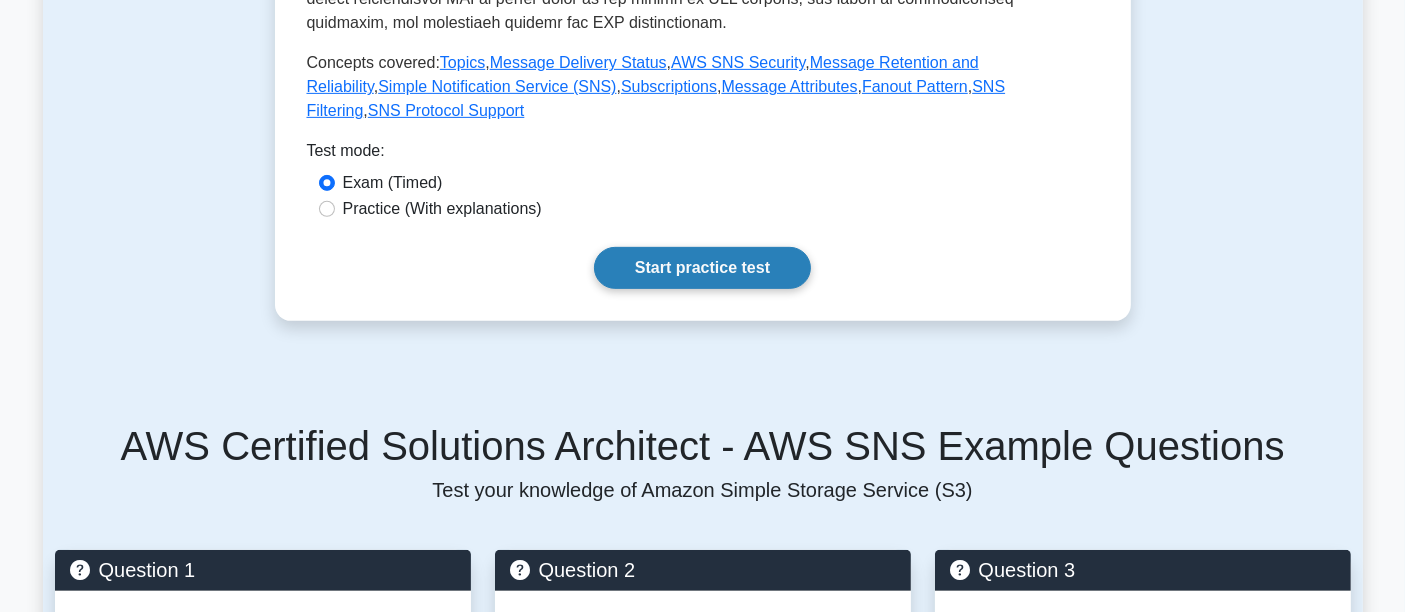 click on "Start practice test" at bounding box center (702, 268) 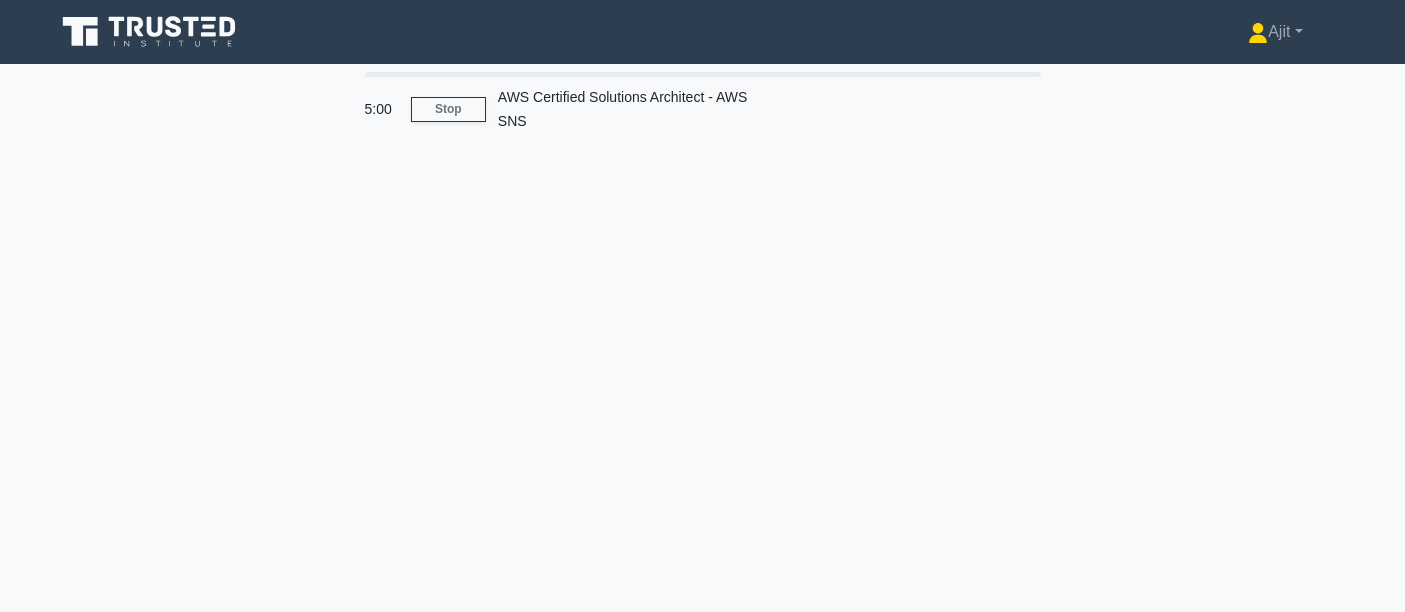scroll, scrollTop: 0, scrollLeft: 0, axis: both 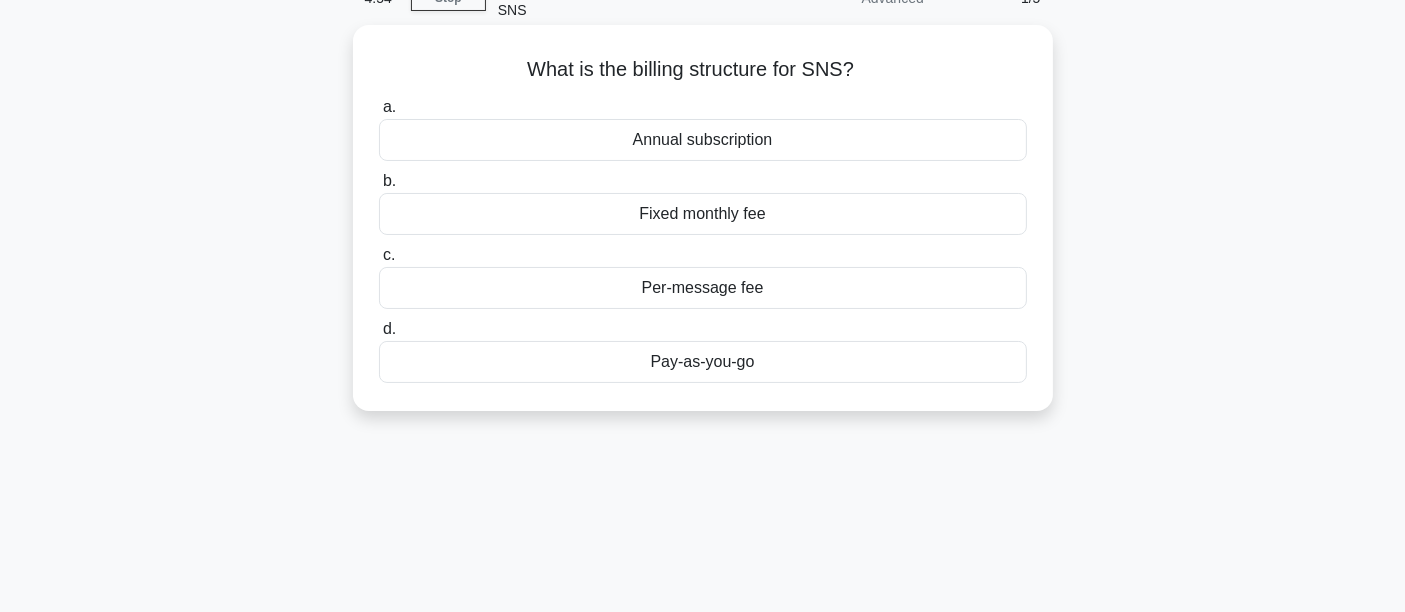 click on "a. Annual subscription
b. Fixed monthly fee
c. d." at bounding box center (703, 239) 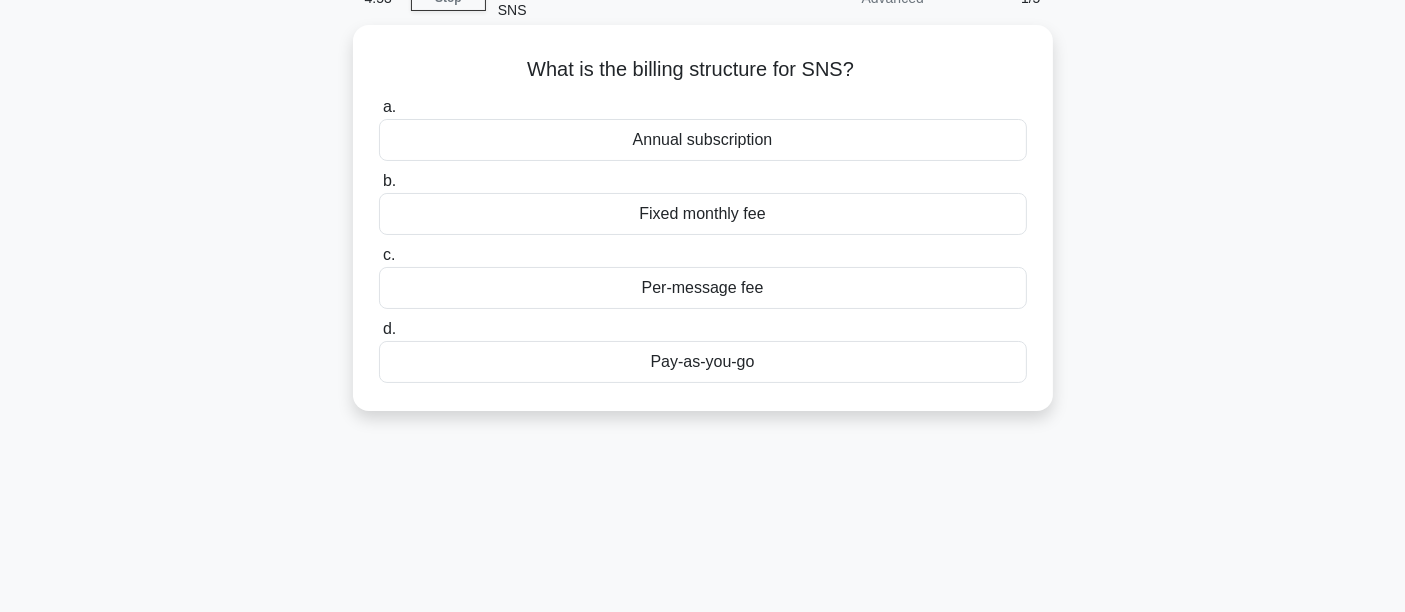 click on "Pay-as-you-go" at bounding box center [703, 362] 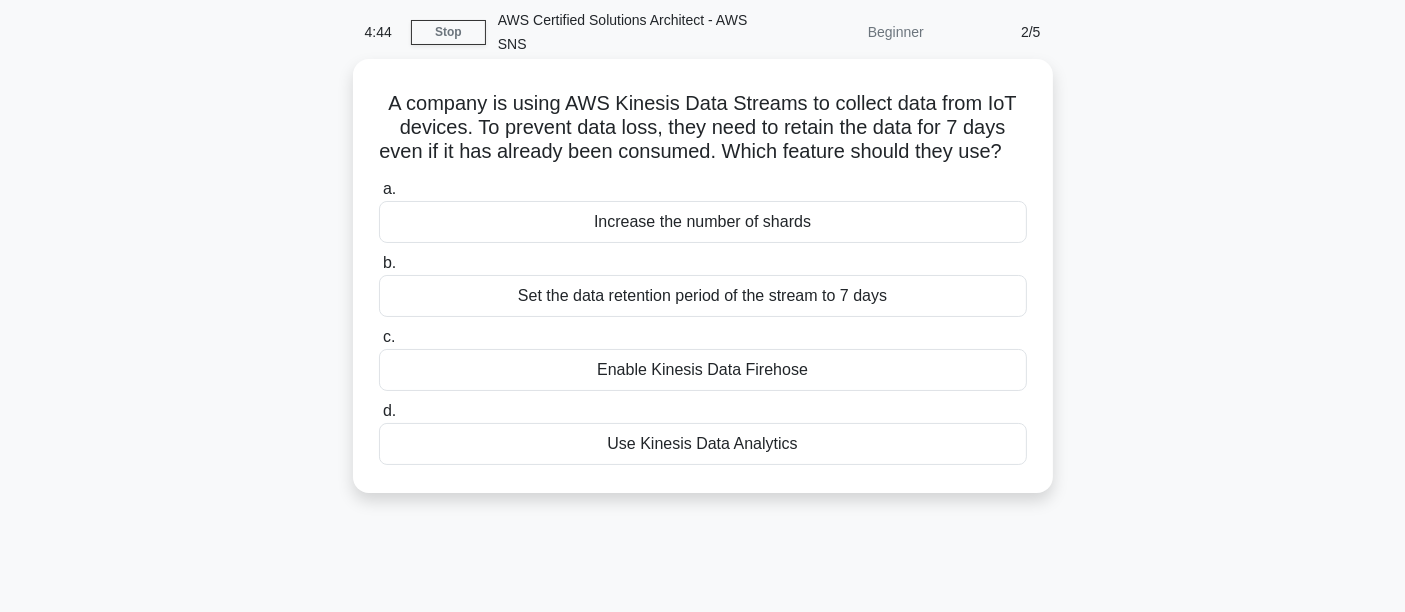 scroll, scrollTop: 111, scrollLeft: 0, axis: vertical 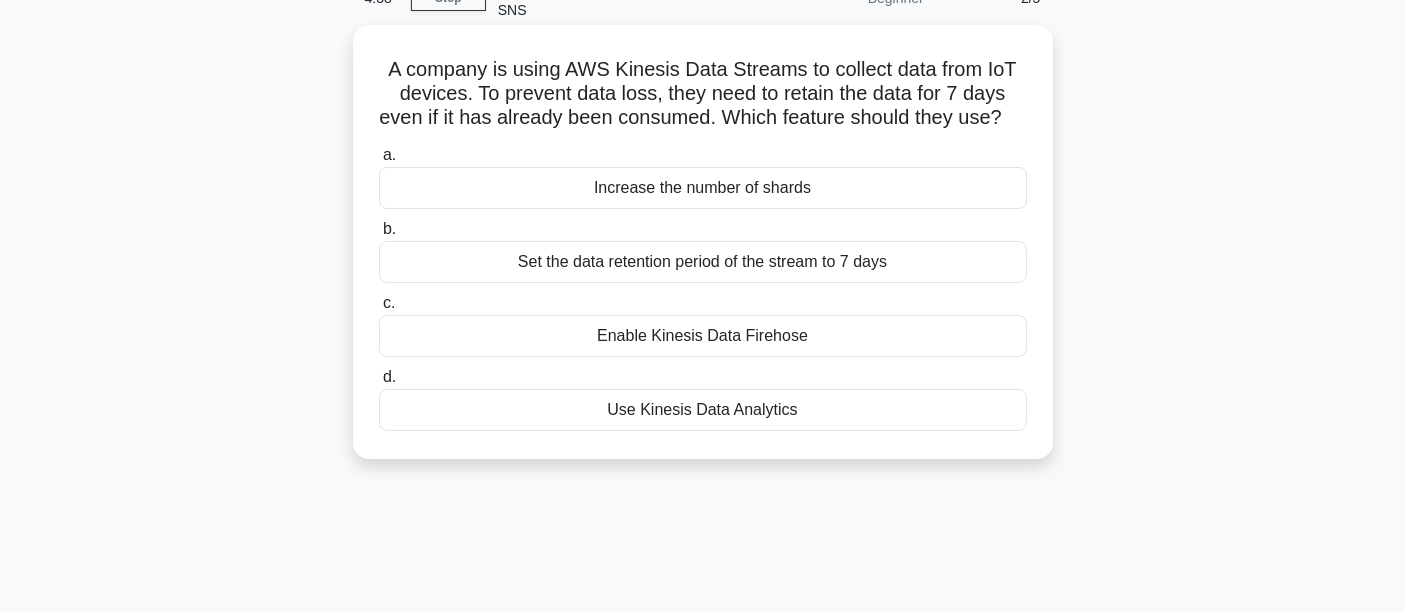 click on "Set the data retention period of the stream to 7 days" at bounding box center (703, 262) 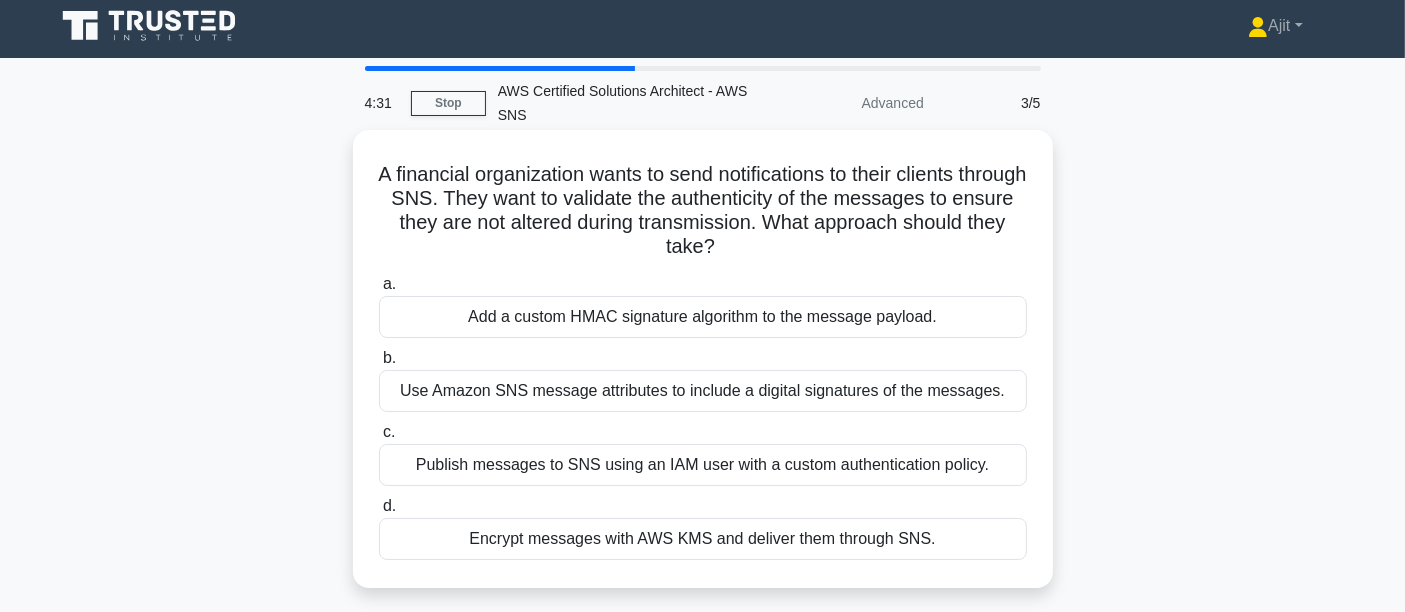scroll, scrollTop: 111, scrollLeft: 0, axis: vertical 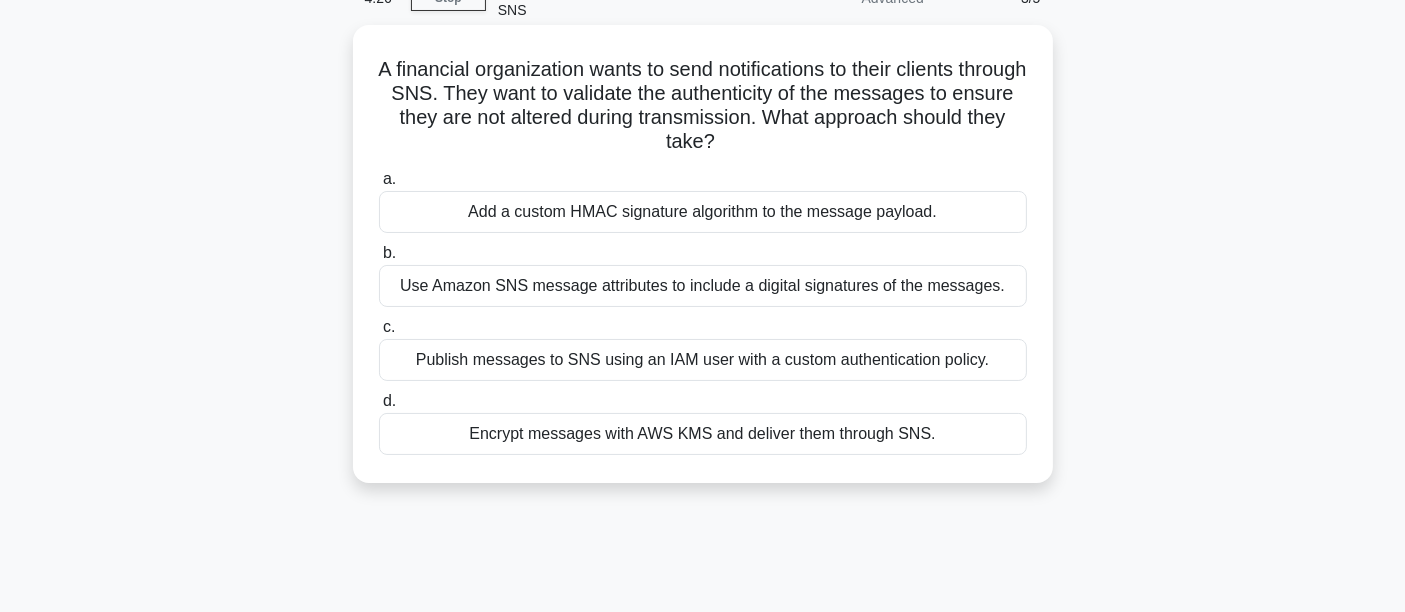 click on "Use Amazon SNS message attributes to include a digital signatures of the messages." at bounding box center [703, 286] 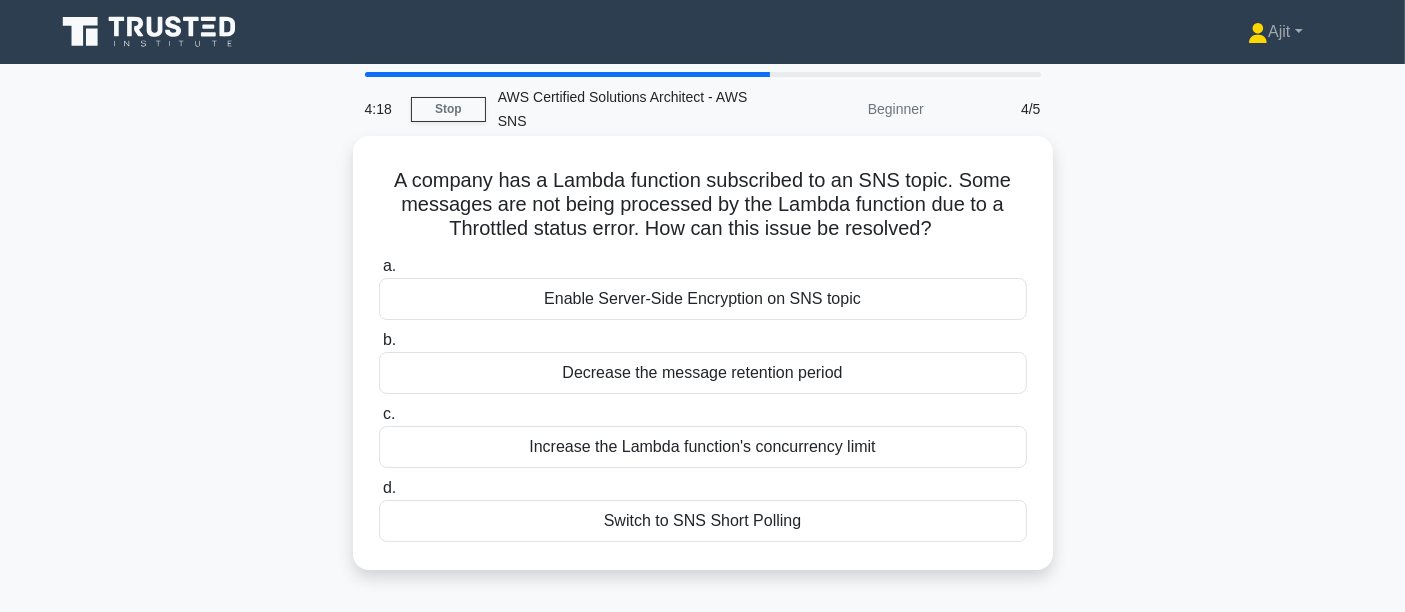 scroll, scrollTop: 111, scrollLeft: 0, axis: vertical 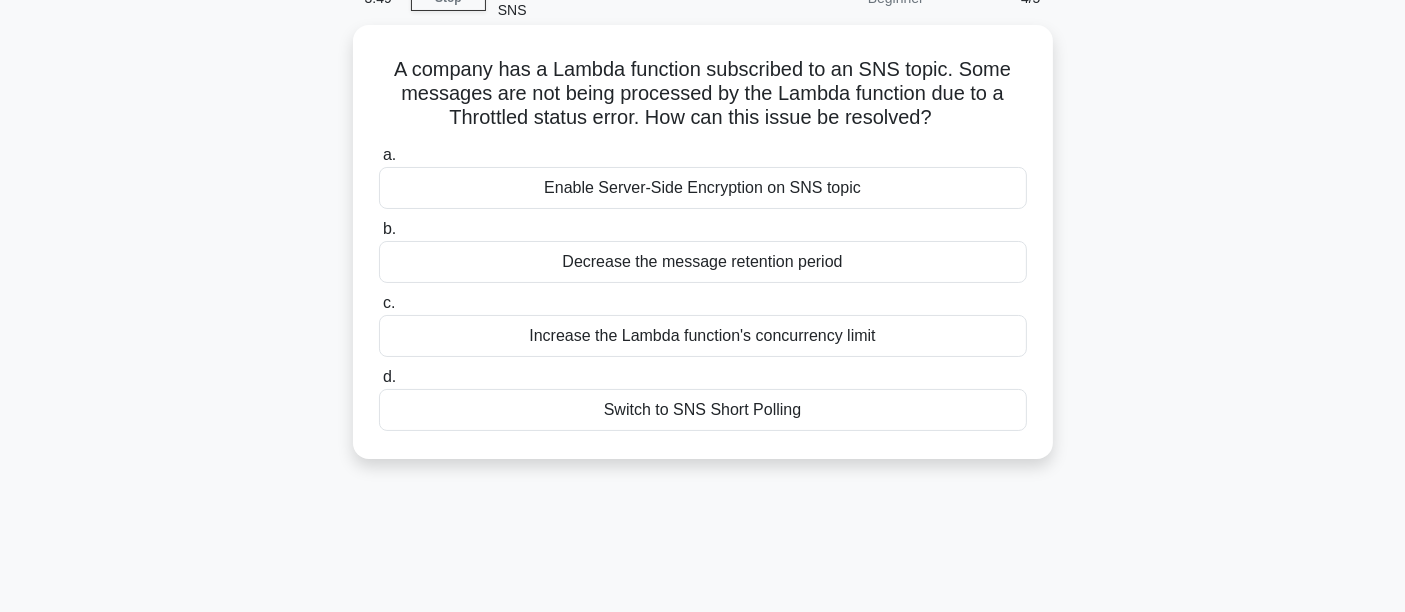 click on "Increase the Lambda function's concurrency limit" at bounding box center [703, 336] 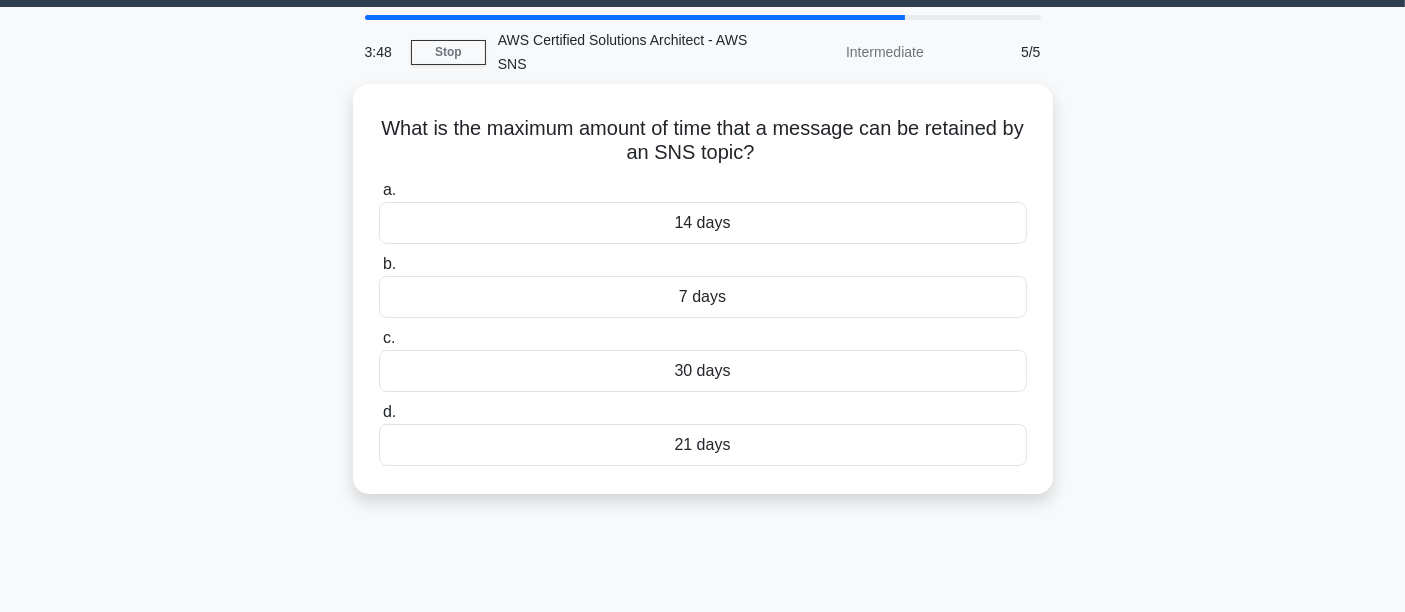 scroll, scrollTop: 0, scrollLeft: 0, axis: both 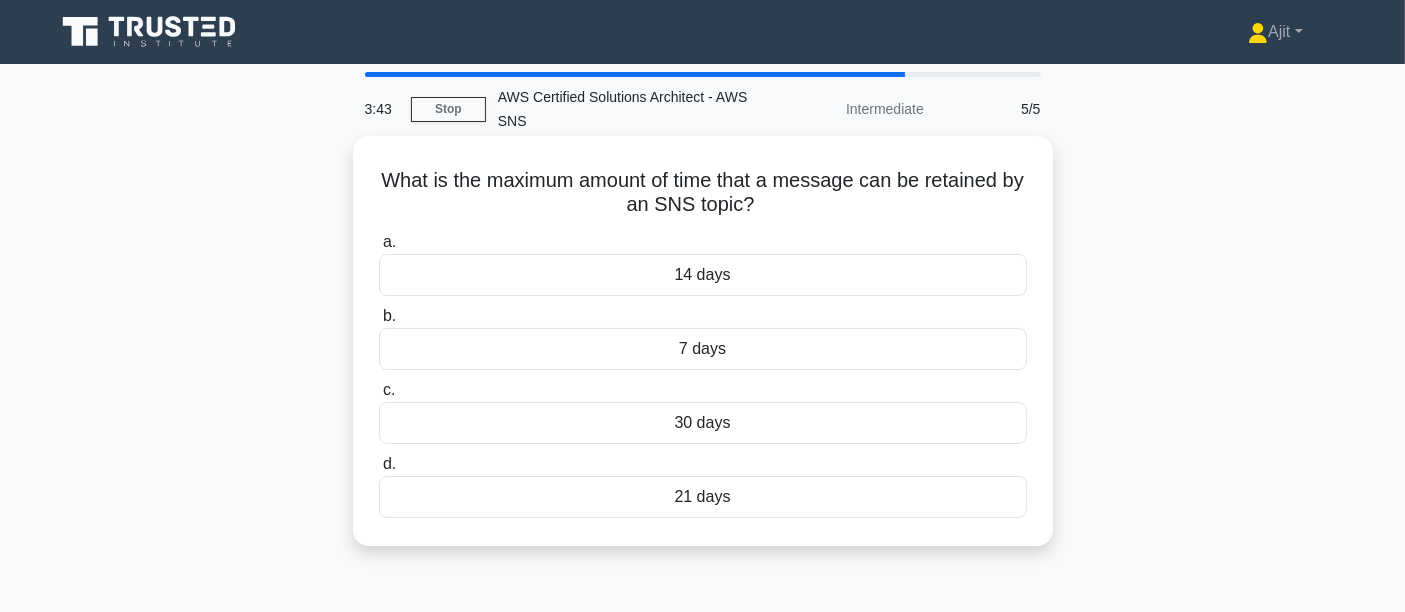click on "14 days" at bounding box center [703, 275] 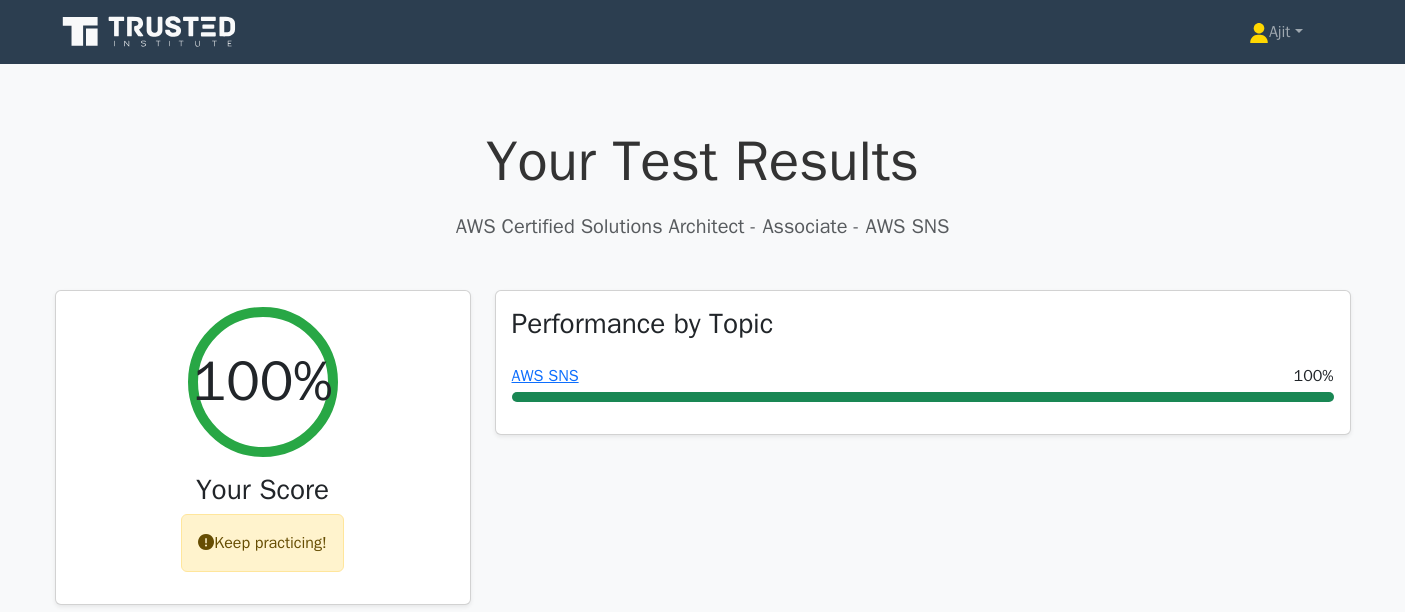 scroll, scrollTop: 0, scrollLeft: 0, axis: both 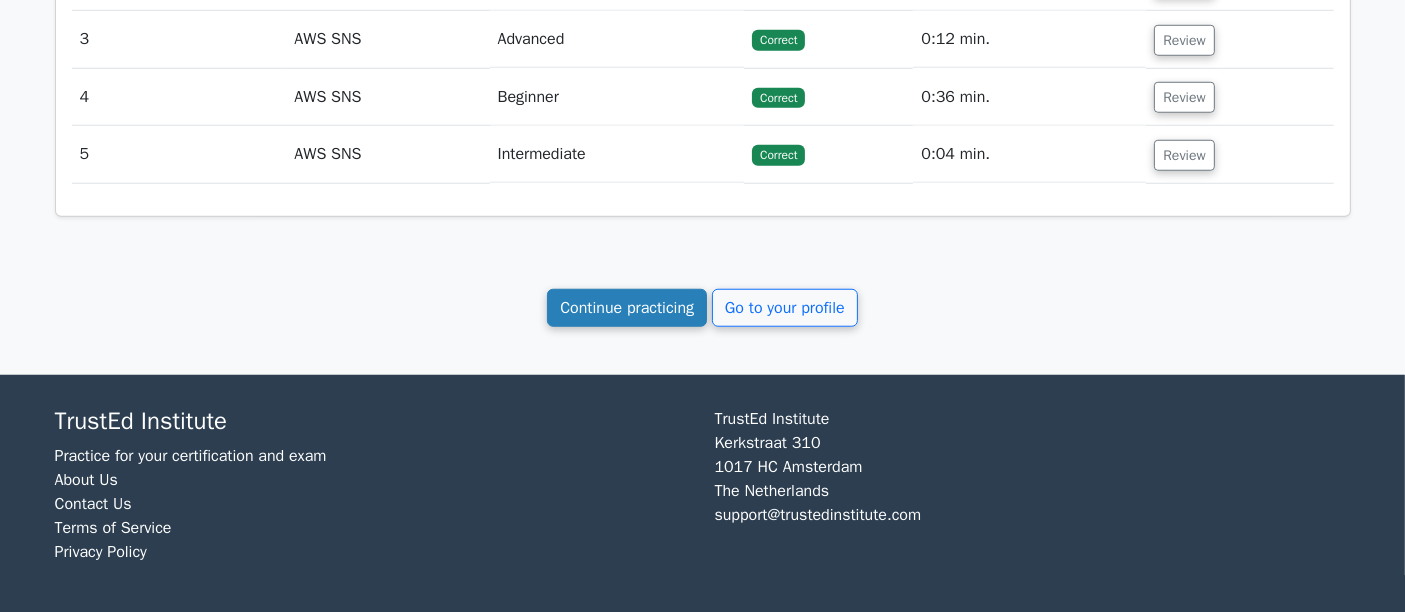 click on "Continue practicing" at bounding box center [627, 308] 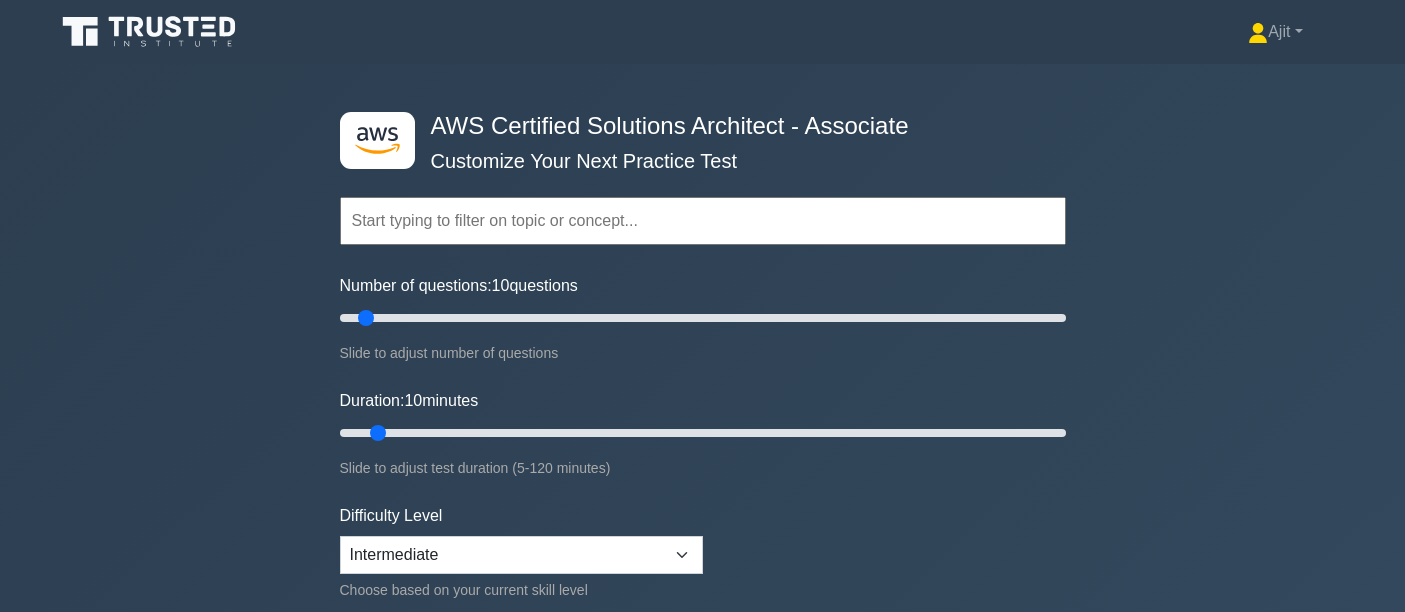 scroll, scrollTop: 0, scrollLeft: 0, axis: both 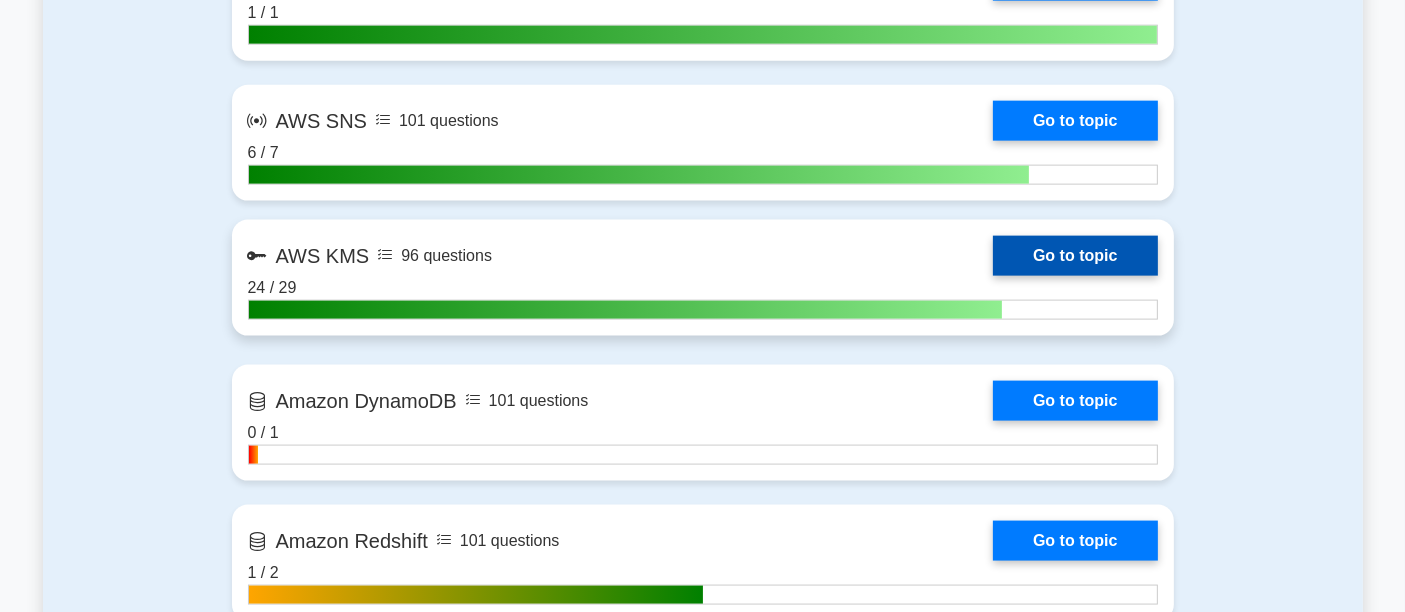 click on "Go to topic" at bounding box center (1075, 256) 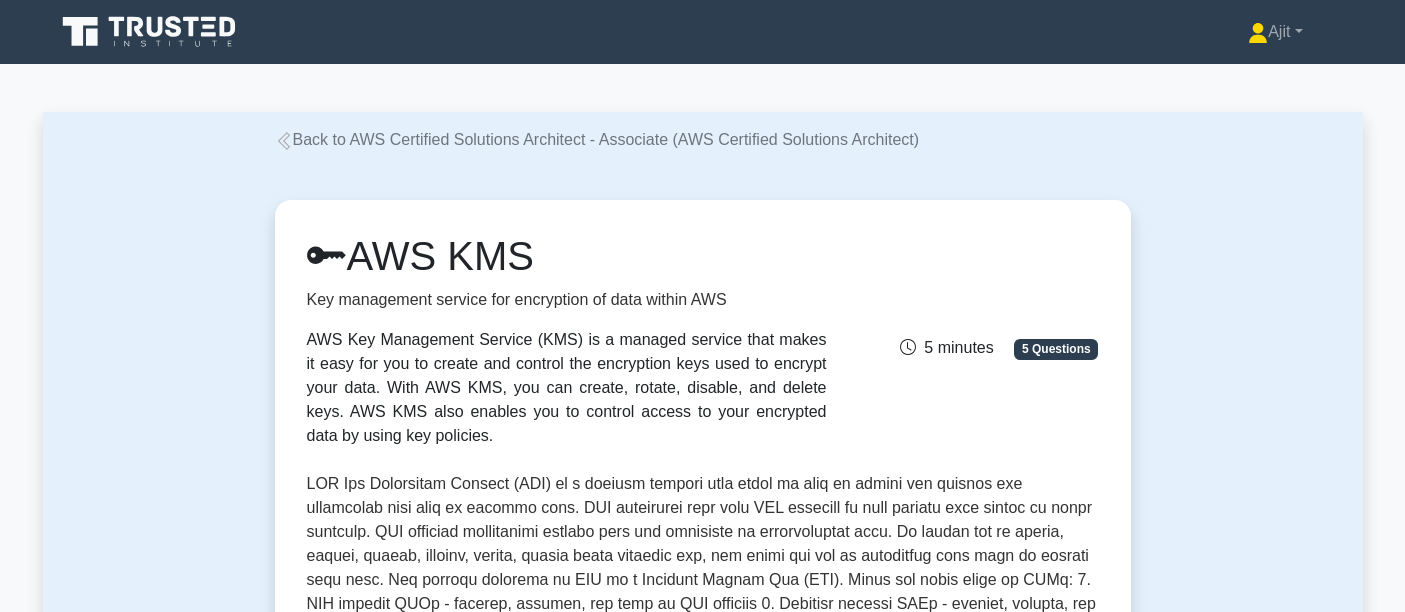 scroll, scrollTop: 0, scrollLeft: 0, axis: both 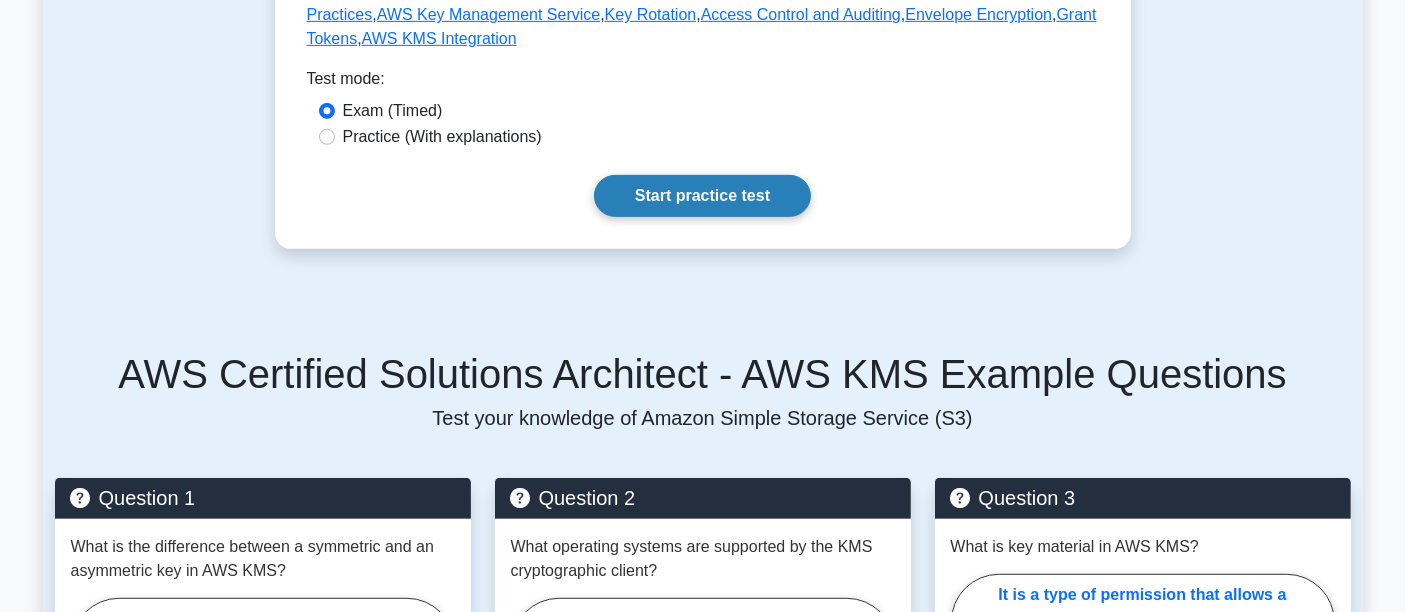 click on "Start practice test" at bounding box center [702, 196] 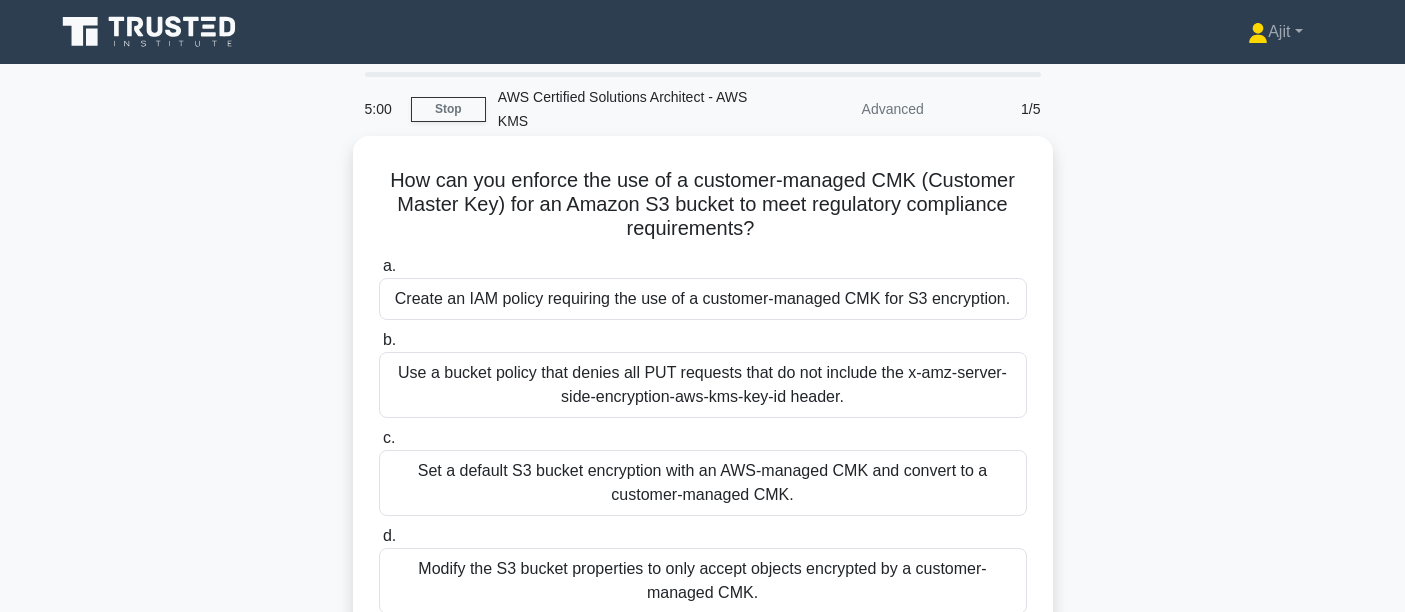 scroll, scrollTop: 0, scrollLeft: 0, axis: both 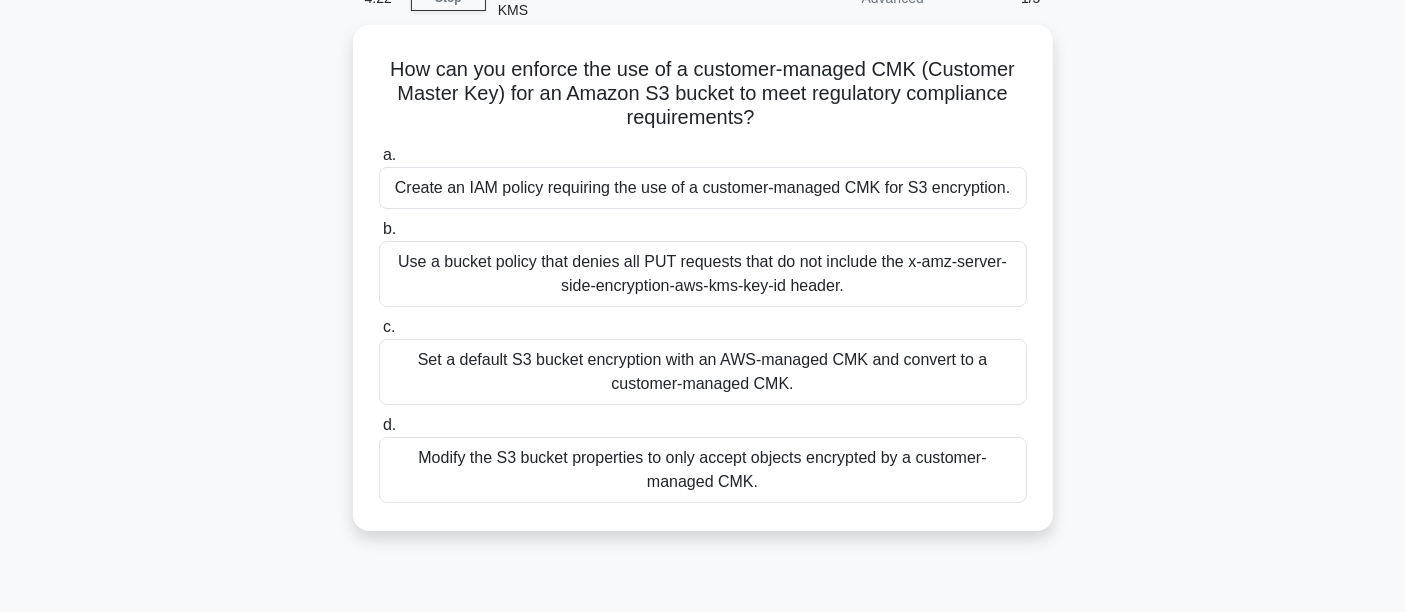 click on "Modify the S3 bucket properties to only accept objects encrypted by a customer-managed CMK." at bounding box center (703, 470) 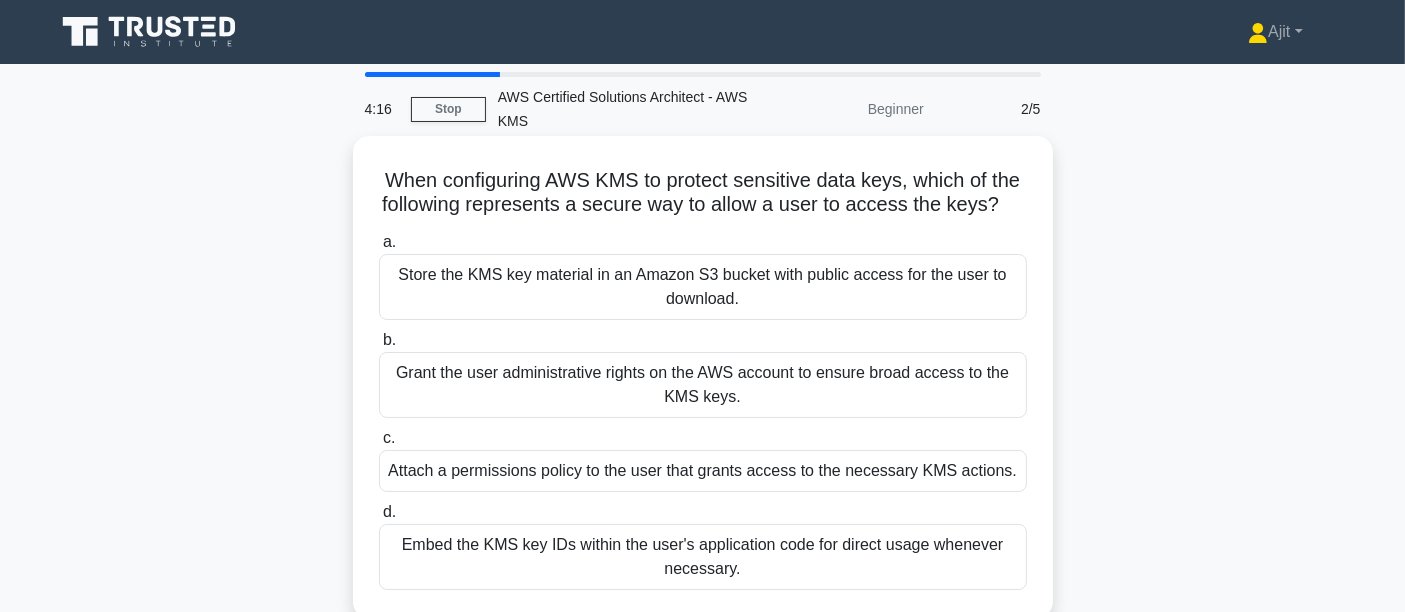 scroll, scrollTop: 111, scrollLeft: 0, axis: vertical 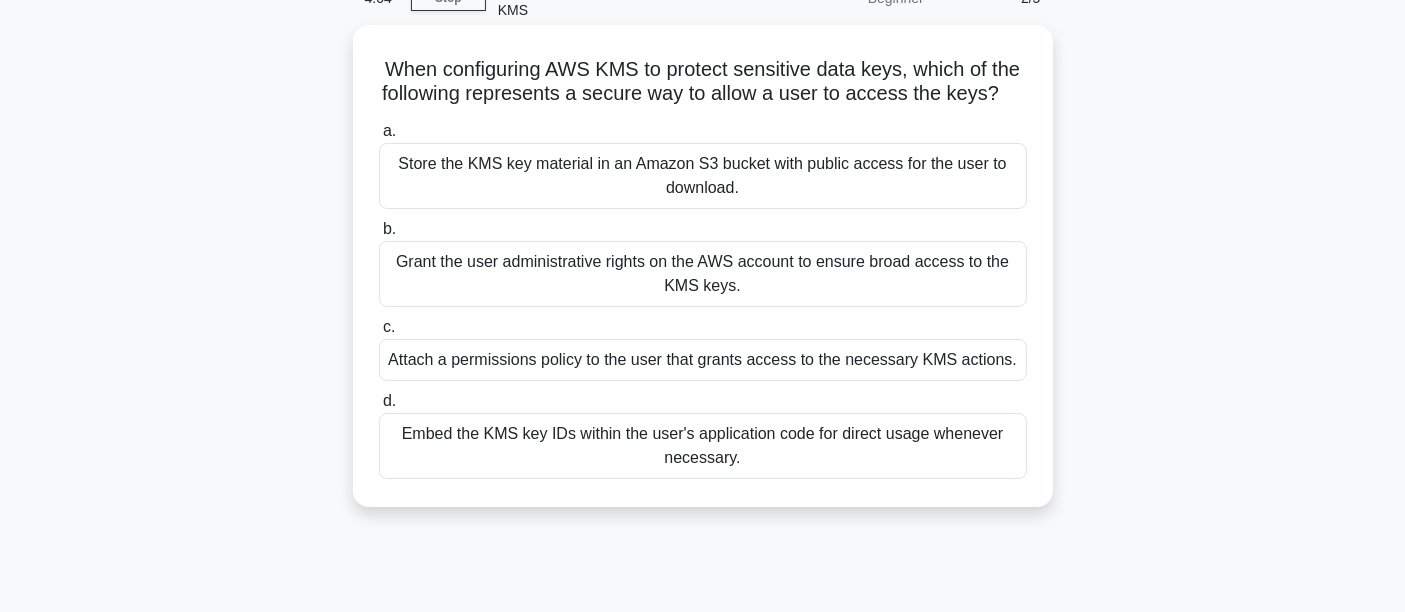 click on "Attach a permissions policy to the user that grants access to the necessary KMS actions." at bounding box center [703, 360] 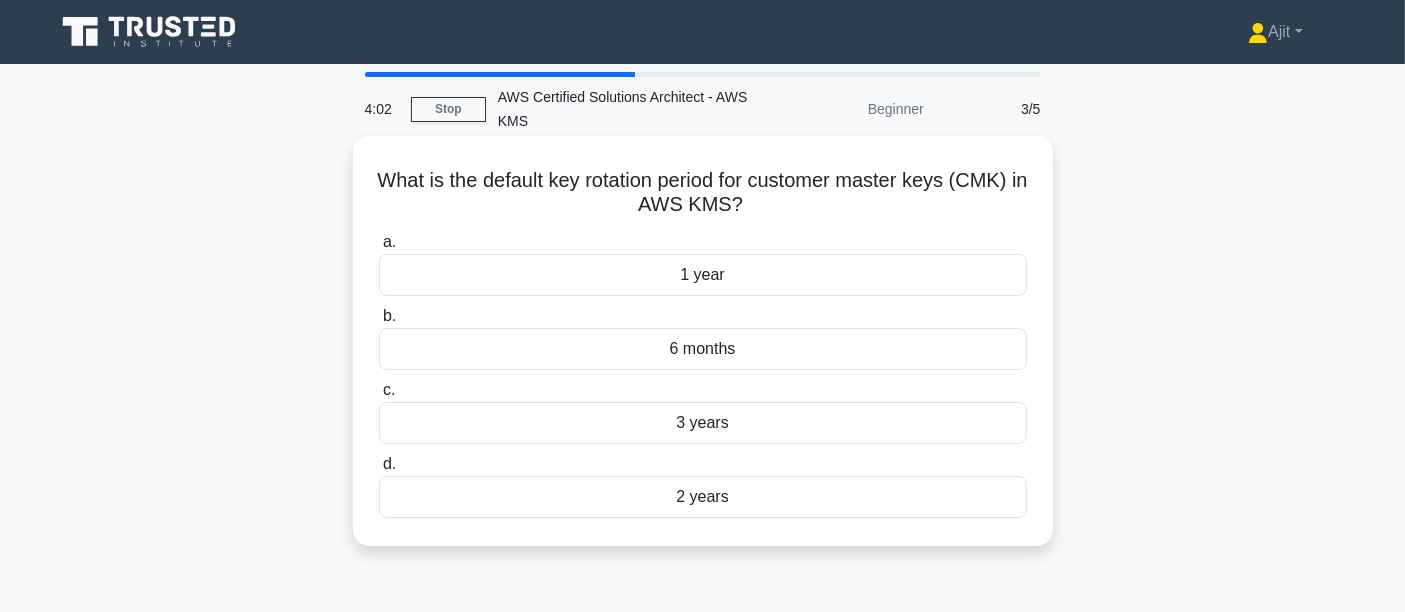 scroll, scrollTop: 111, scrollLeft: 0, axis: vertical 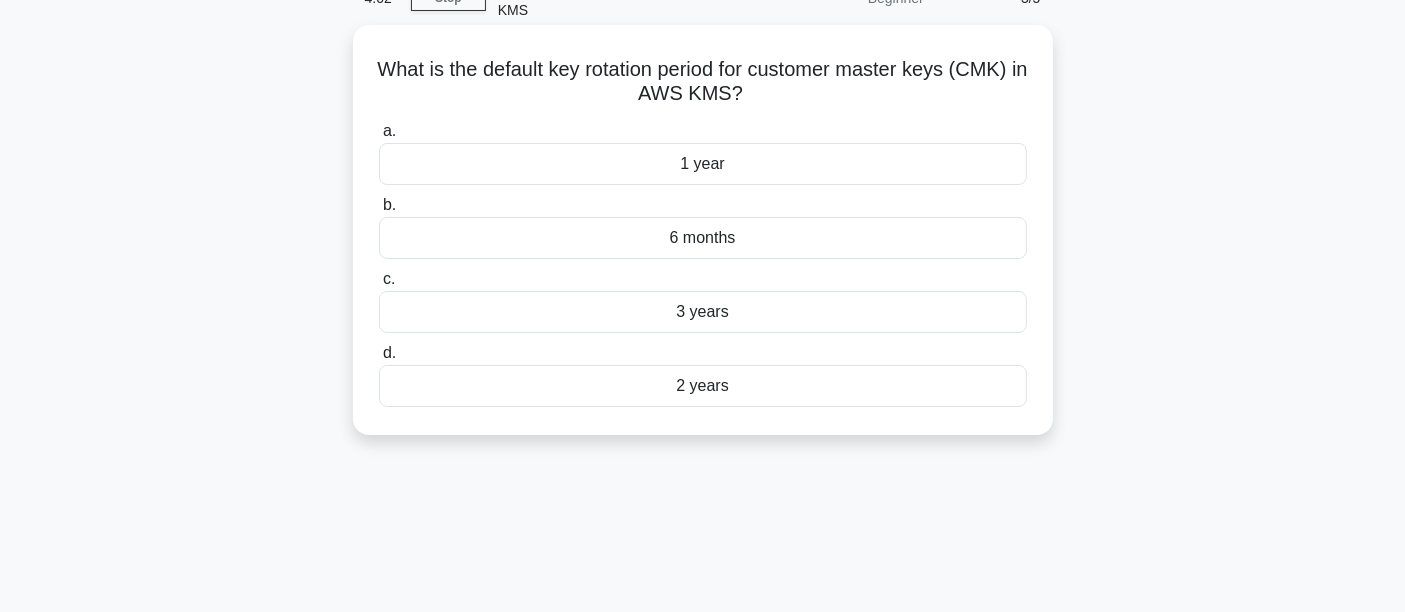 click on "1 year" at bounding box center [703, 164] 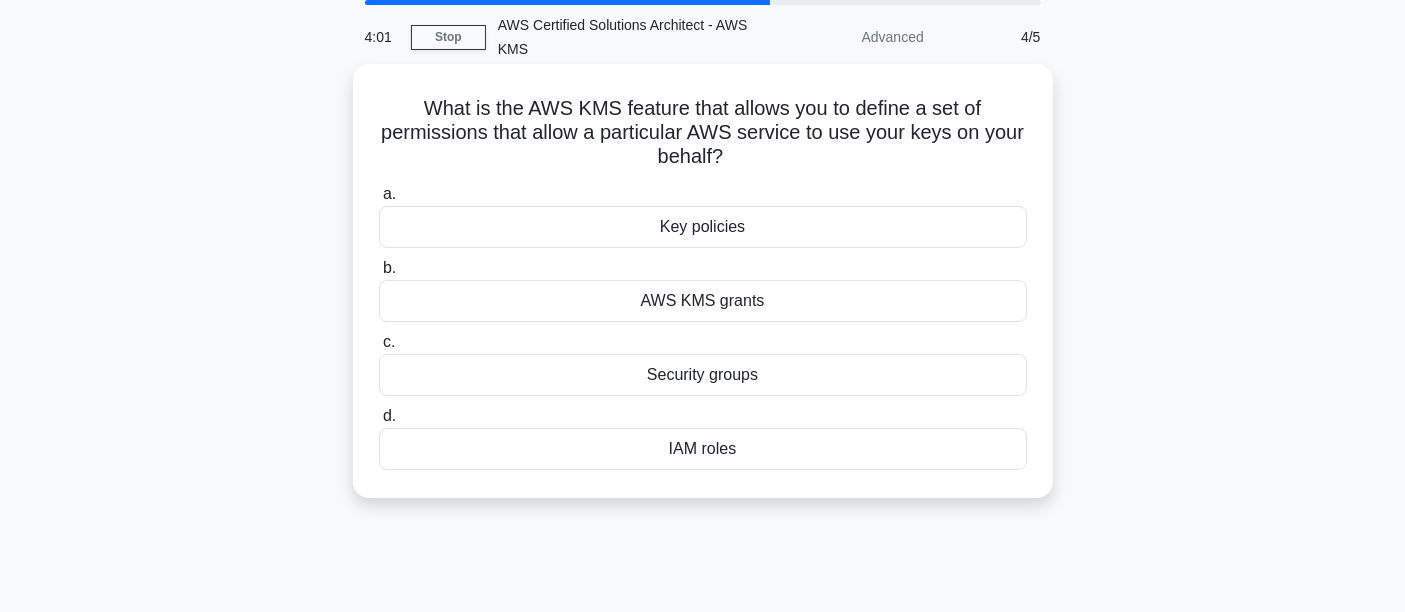 scroll, scrollTop: 0, scrollLeft: 0, axis: both 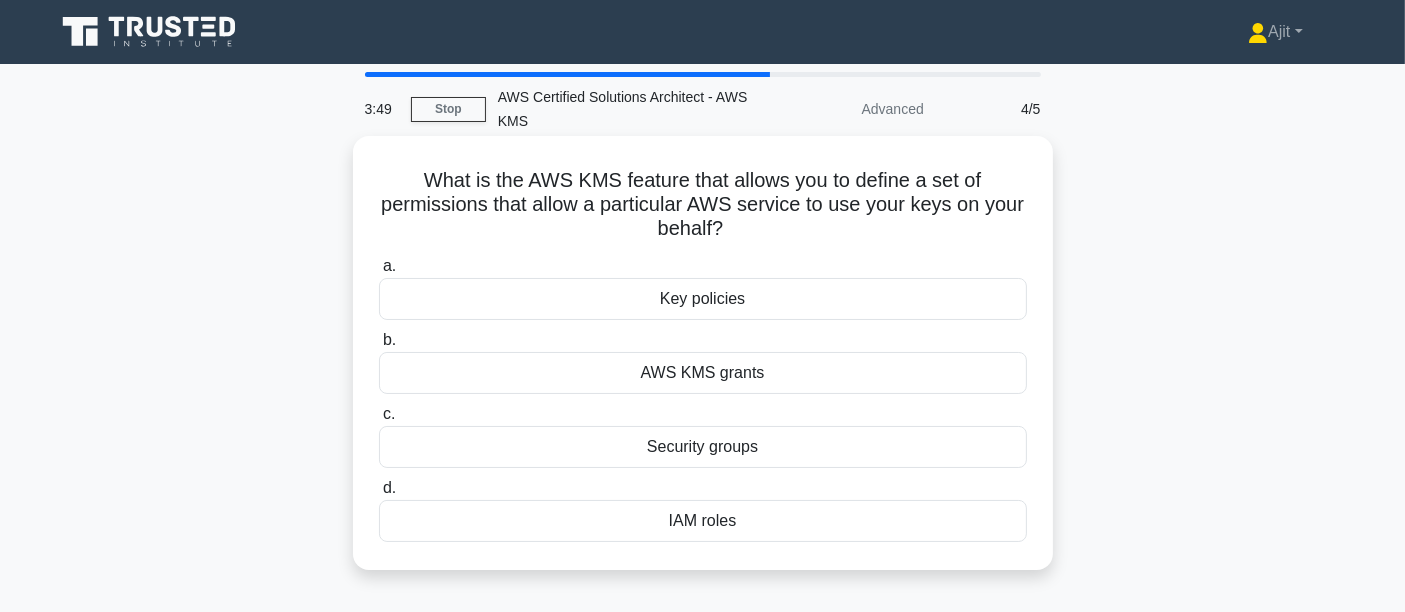 click on "Key policies" at bounding box center [703, 299] 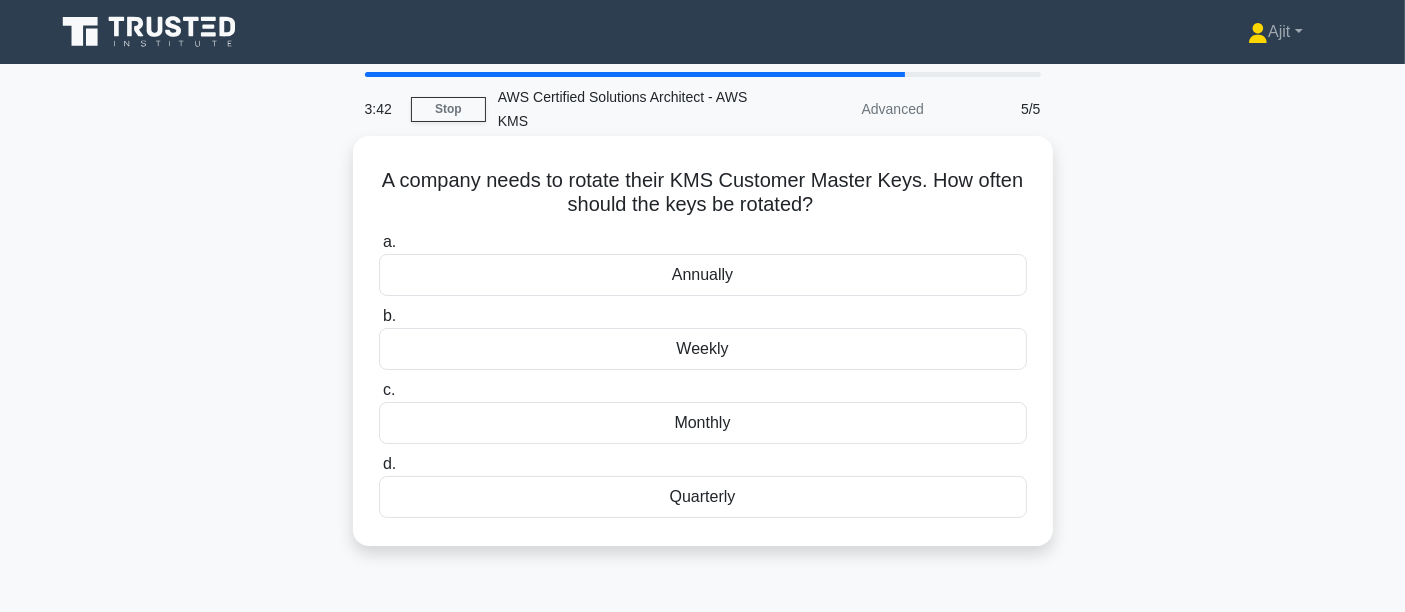 click on "Annually" at bounding box center (703, 275) 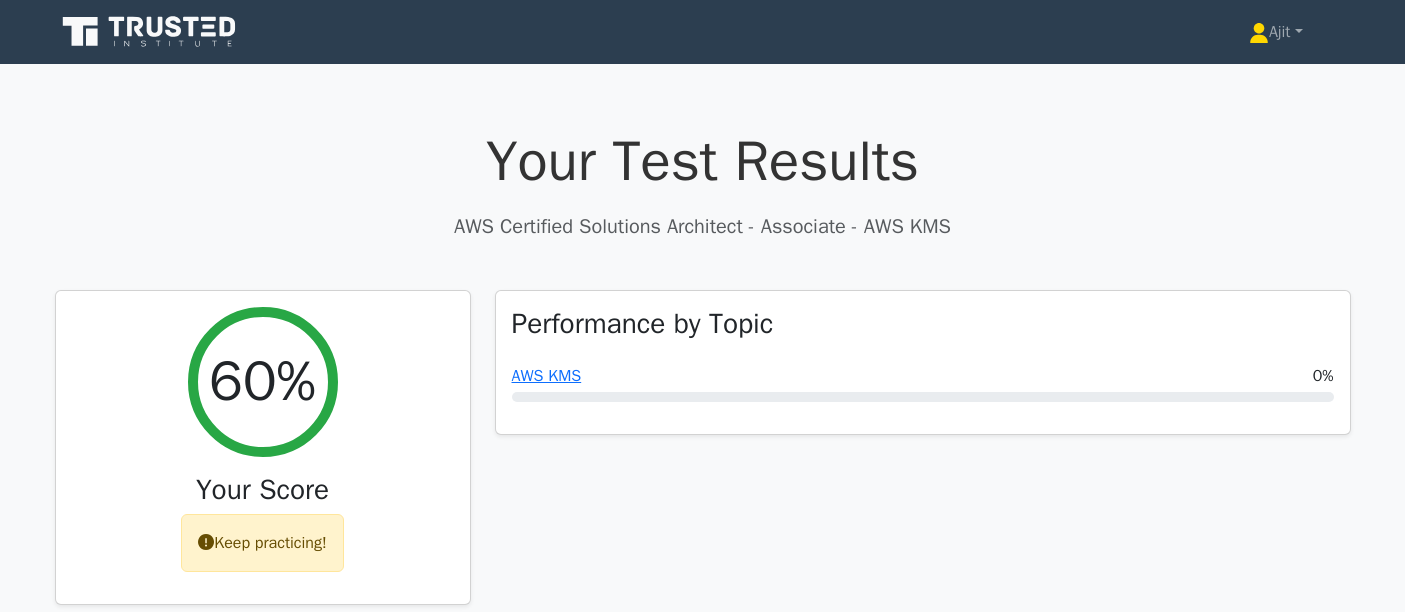 scroll, scrollTop: 0, scrollLeft: 0, axis: both 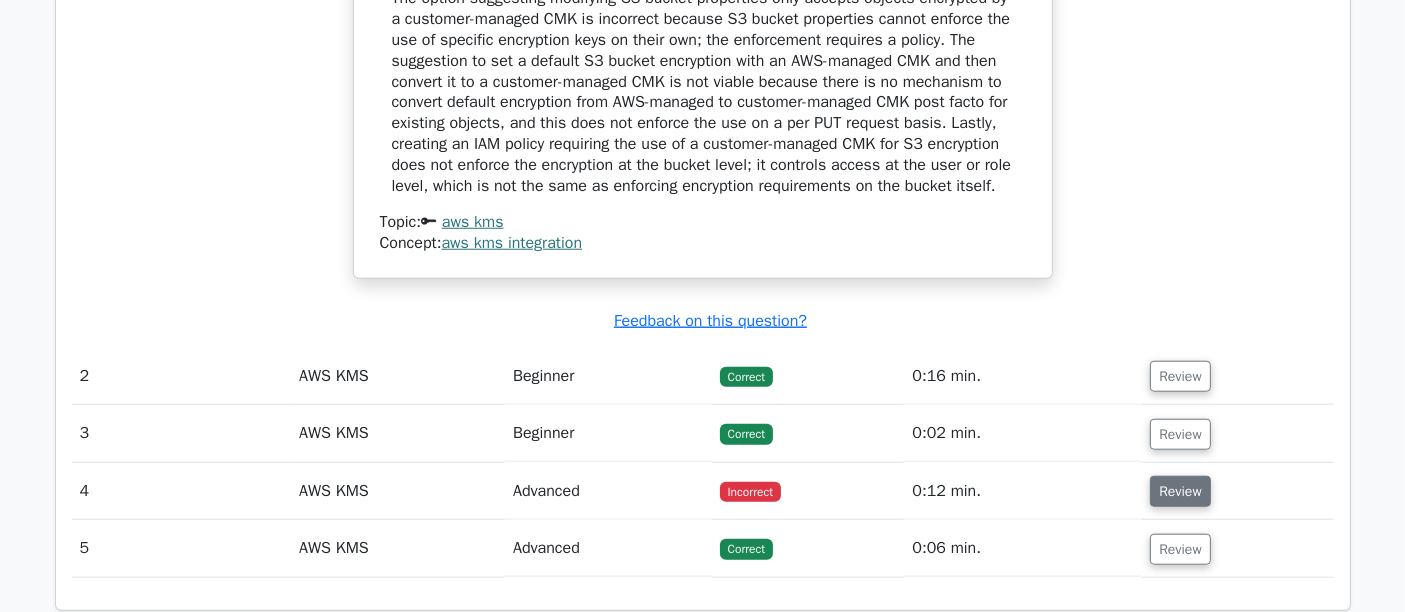 click on "Review" at bounding box center (1180, 491) 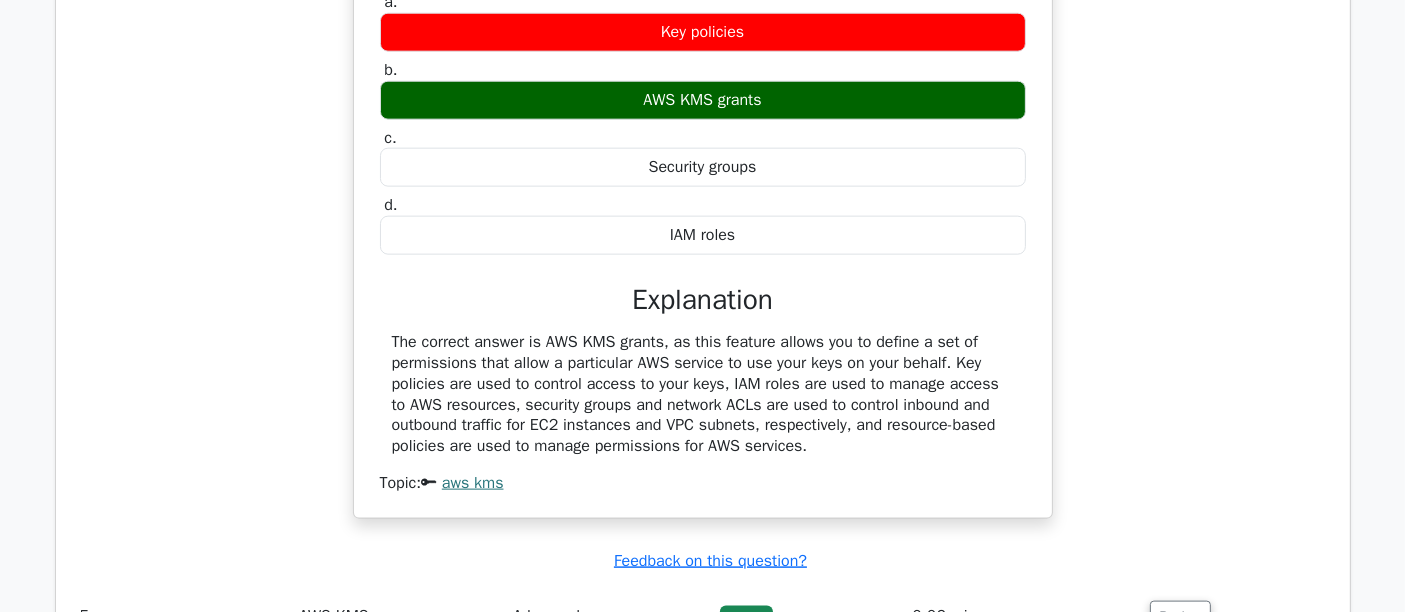 scroll, scrollTop: 2666, scrollLeft: 0, axis: vertical 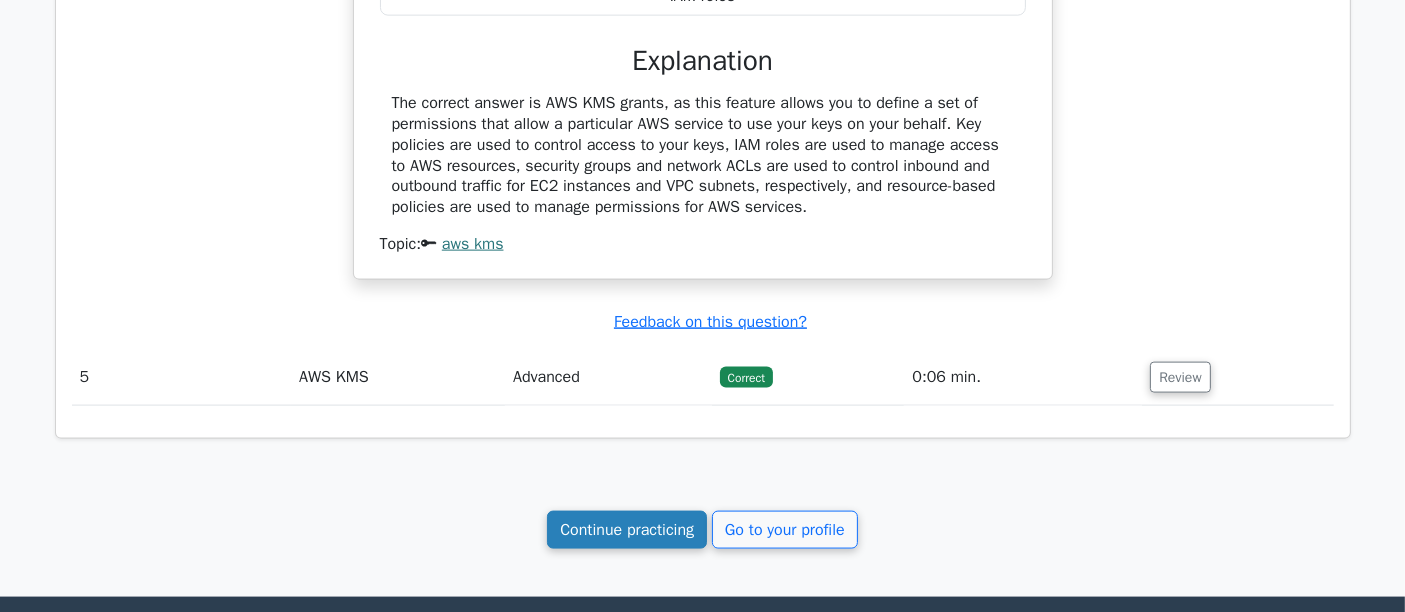 click on "Continue practicing" at bounding box center (627, 530) 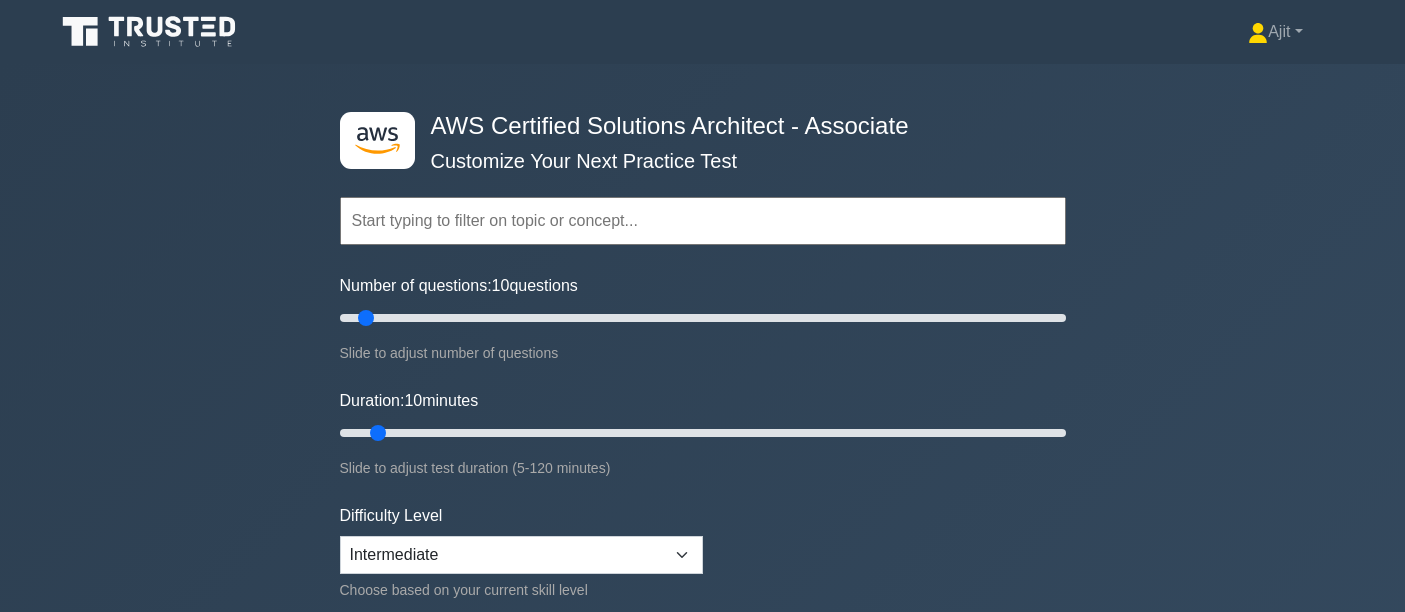 scroll, scrollTop: 389, scrollLeft: 0, axis: vertical 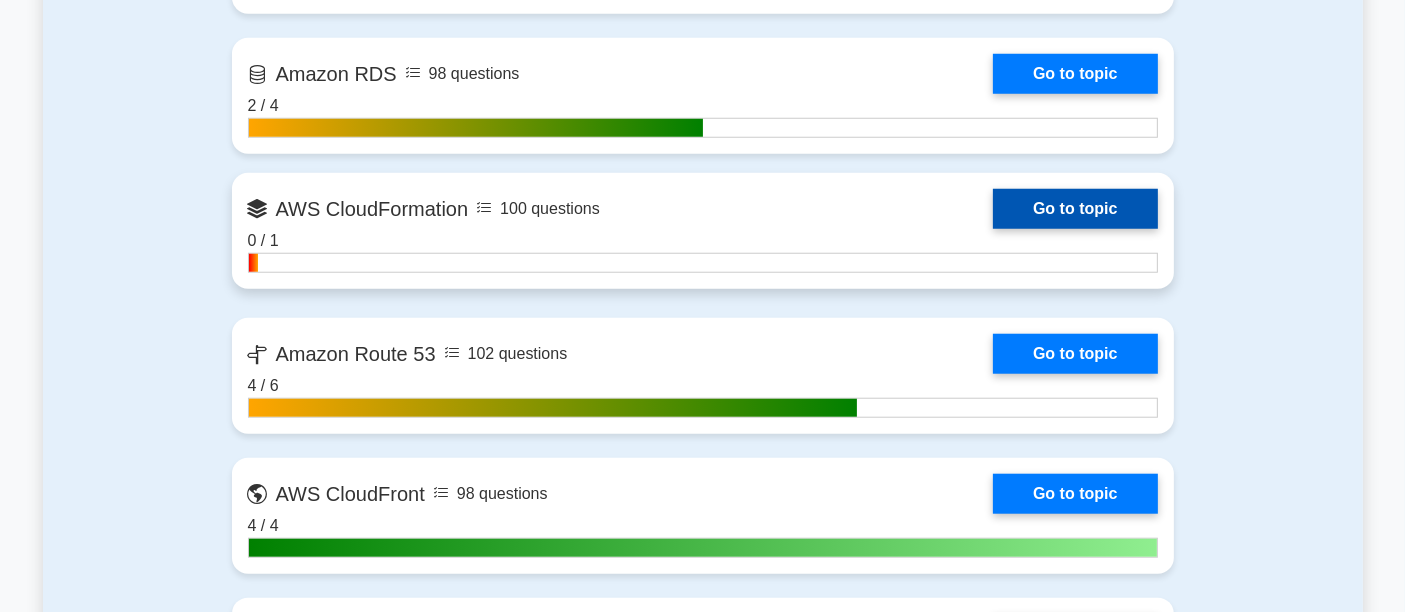 click on "Go to topic" at bounding box center [1075, 209] 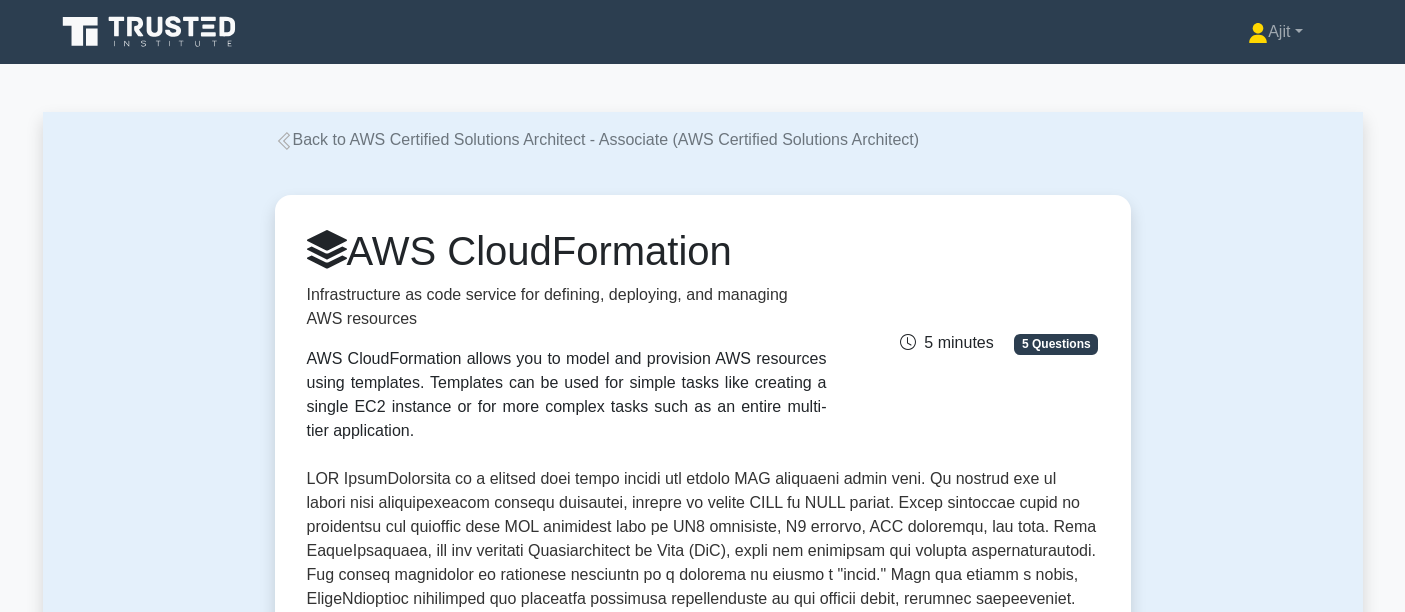 scroll, scrollTop: 0, scrollLeft: 0, axis: both 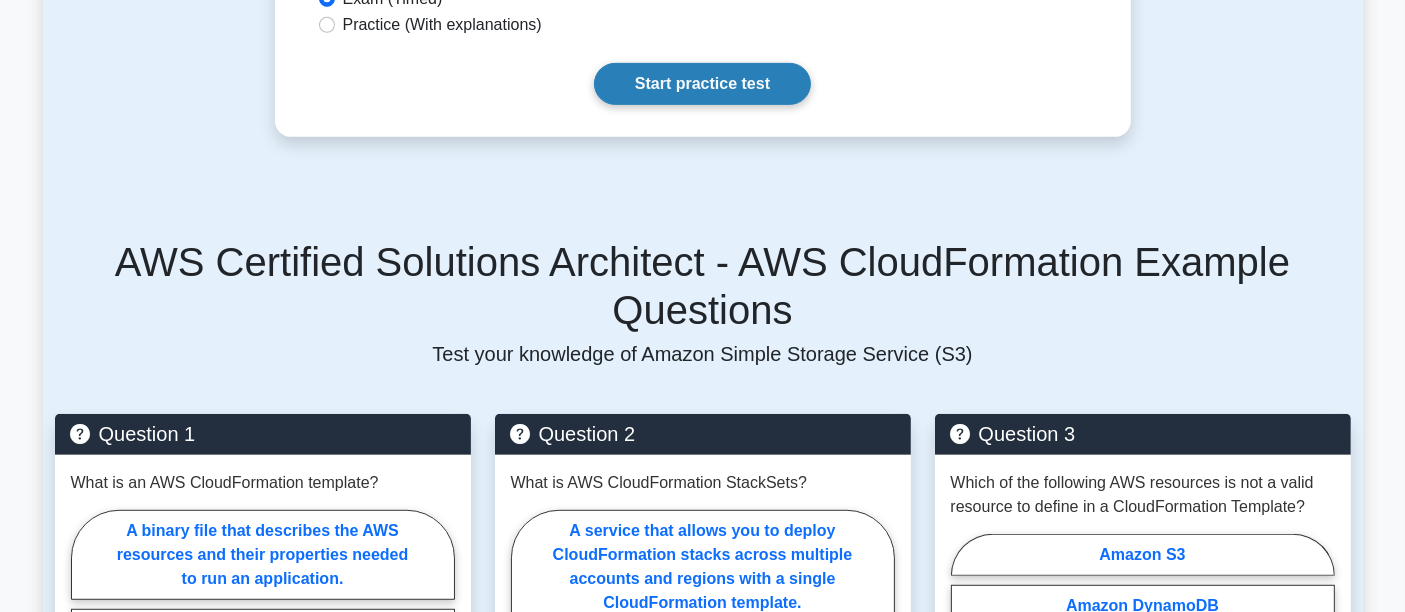 click on "Start practice test" at bounding box center [702, 84] 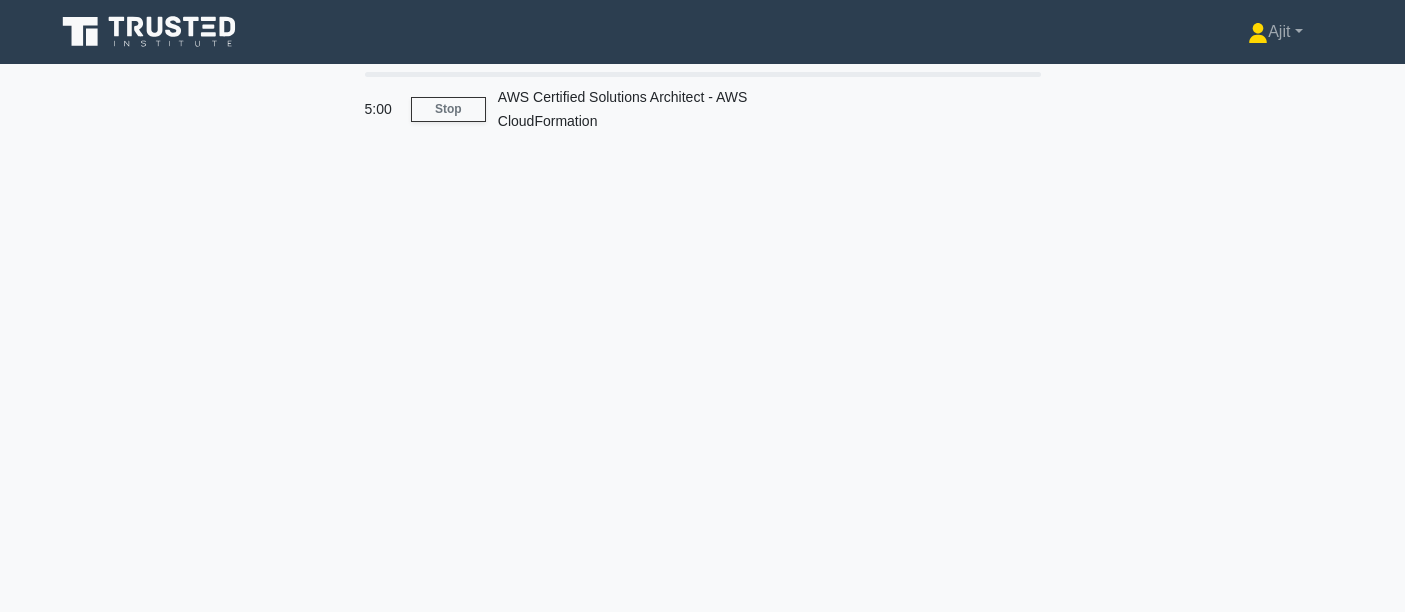 scroll, scrollTop: 0, scrollLeft: 0, axis: both 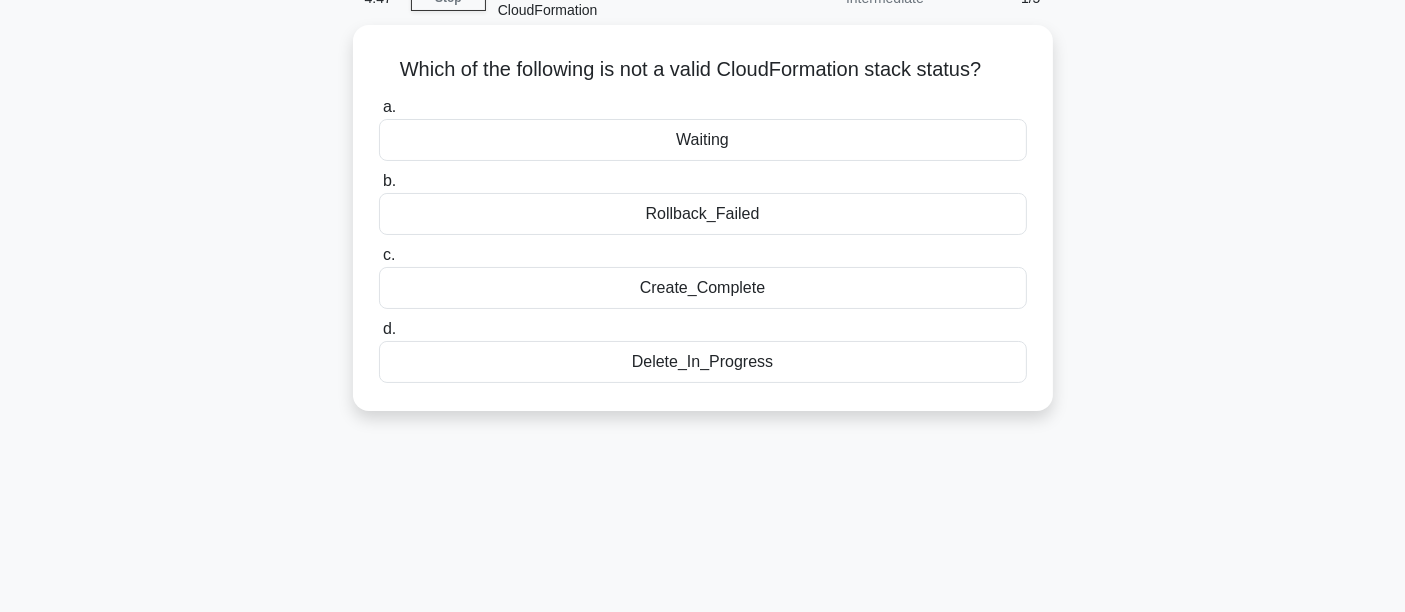 click on "Waiting" at bounding box center [703, 140] 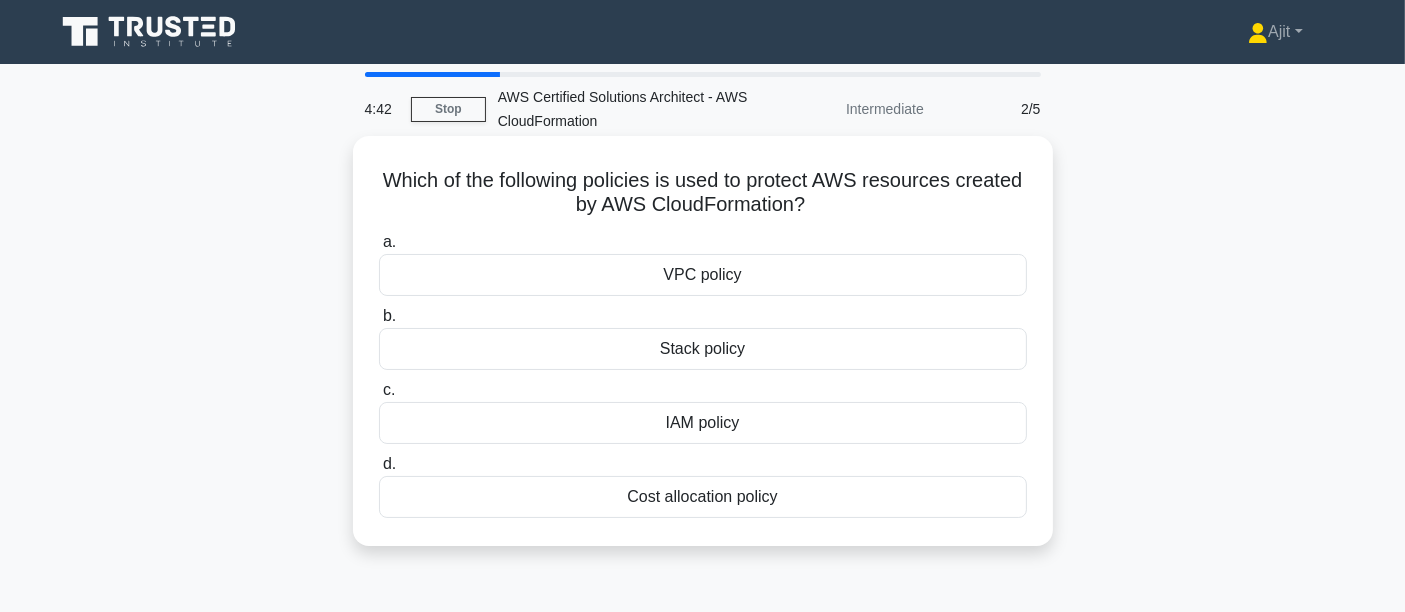 scroll, scrollTop: 111, scrollLeft: 0, axis: vertical 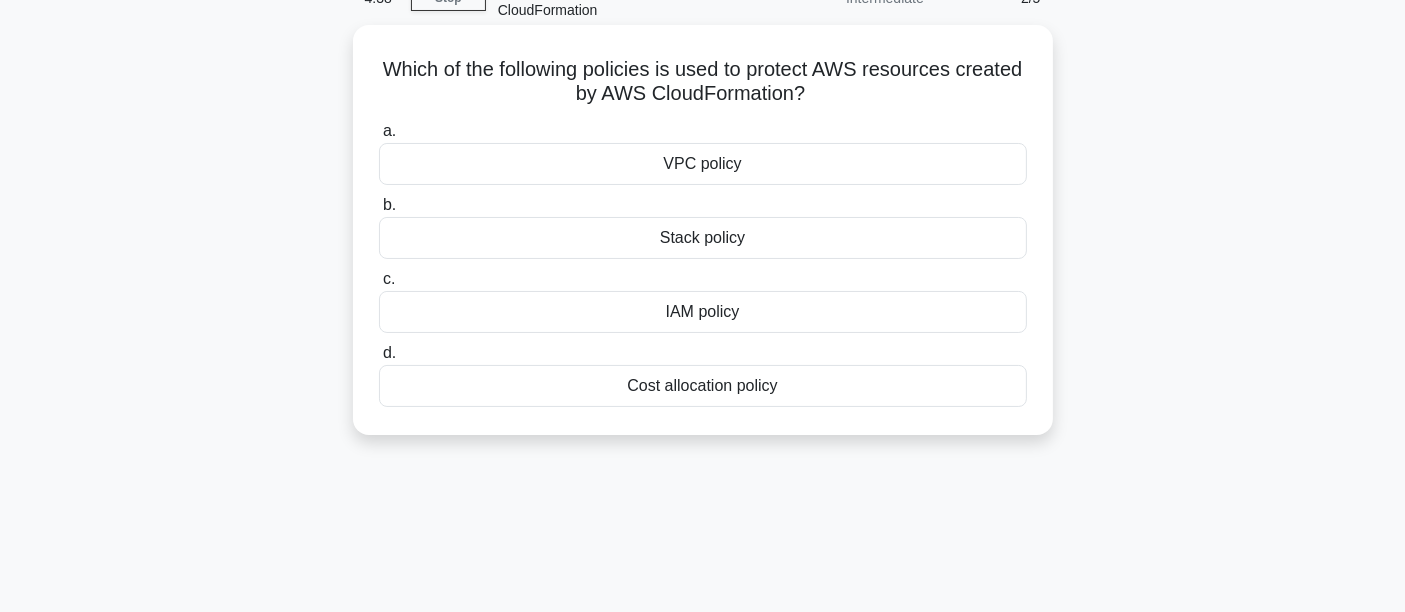click on "Stack policy" at bounding box center [703, 238] 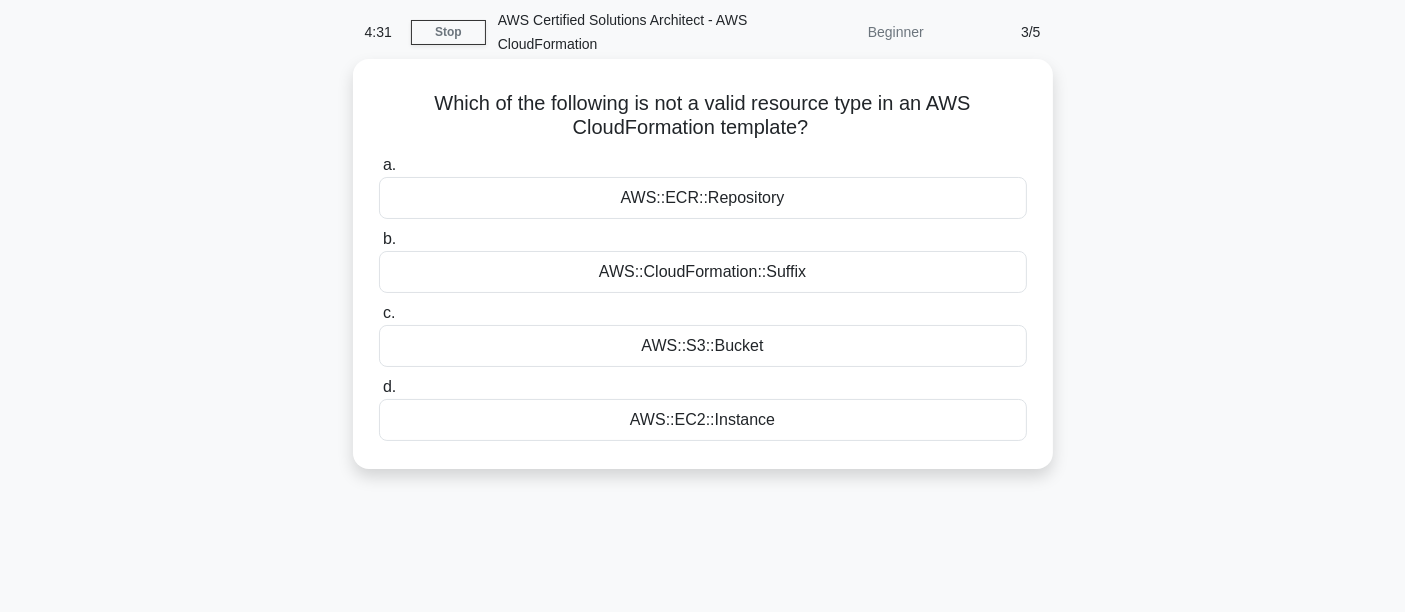 scroll, scrollTop: 111, scrollLeft: 0, axis: vertical 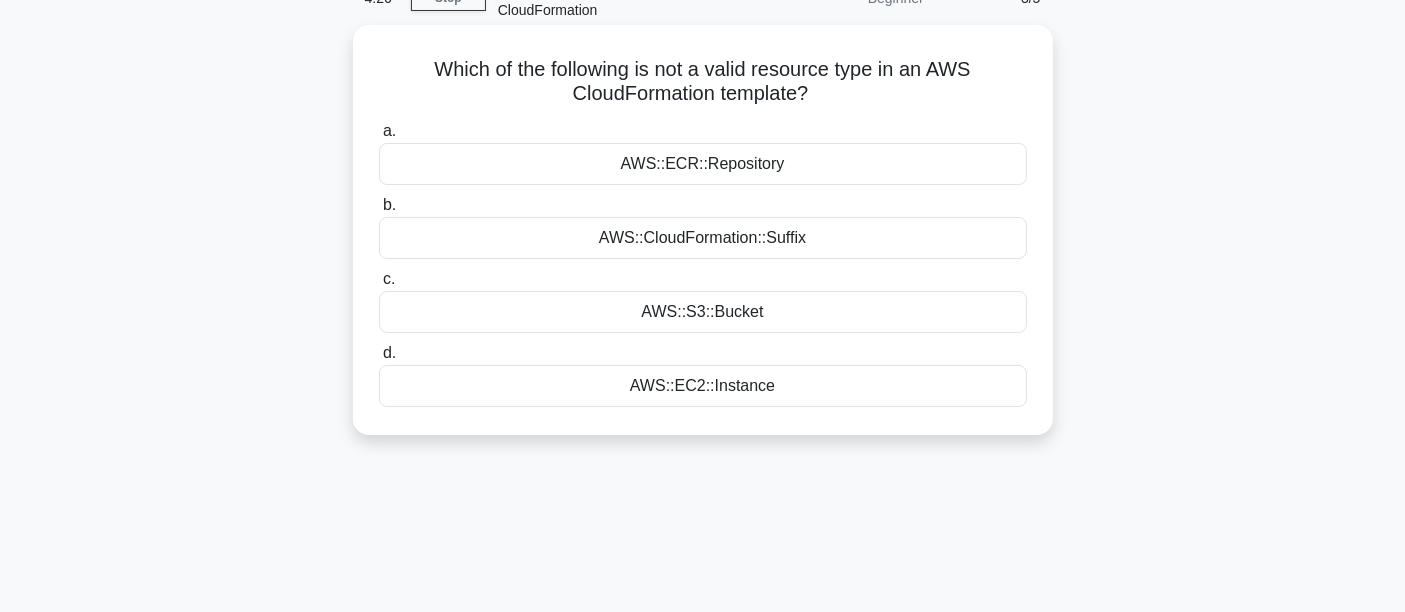 click on "AWS::CloudFormation::Suffix" at bounding box center (703, 238) 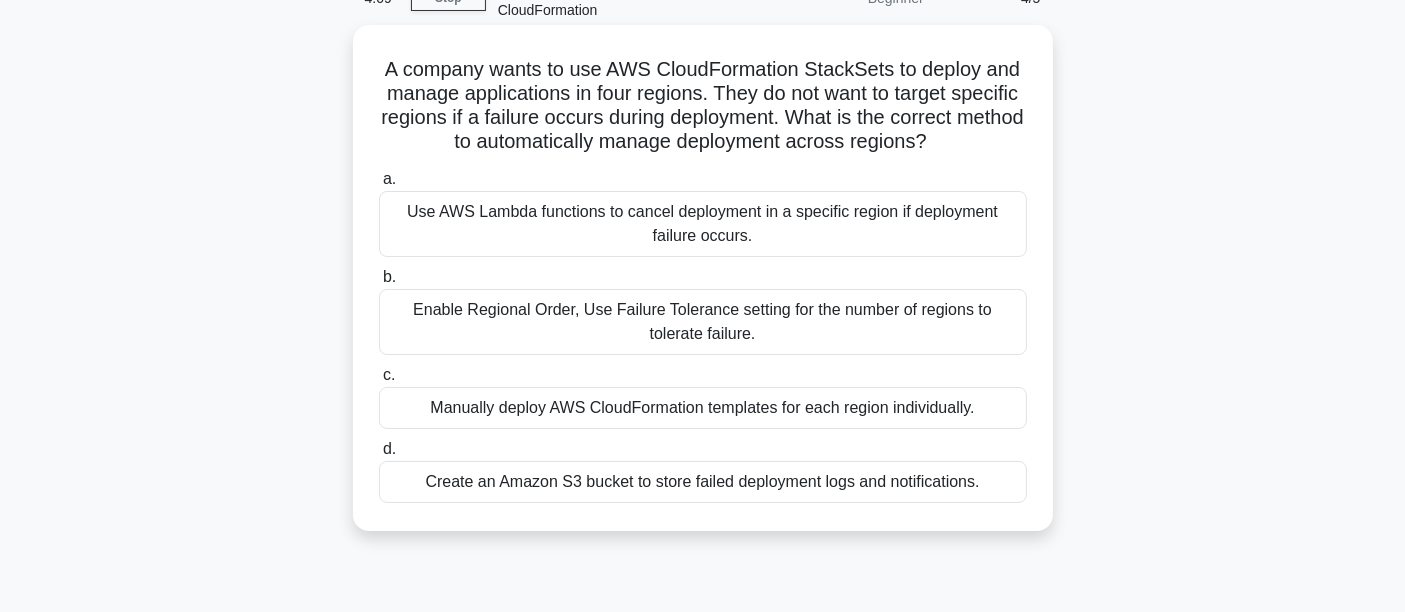 scroll, scrollTop: 222, scrollLeft: 0, axis: vertical 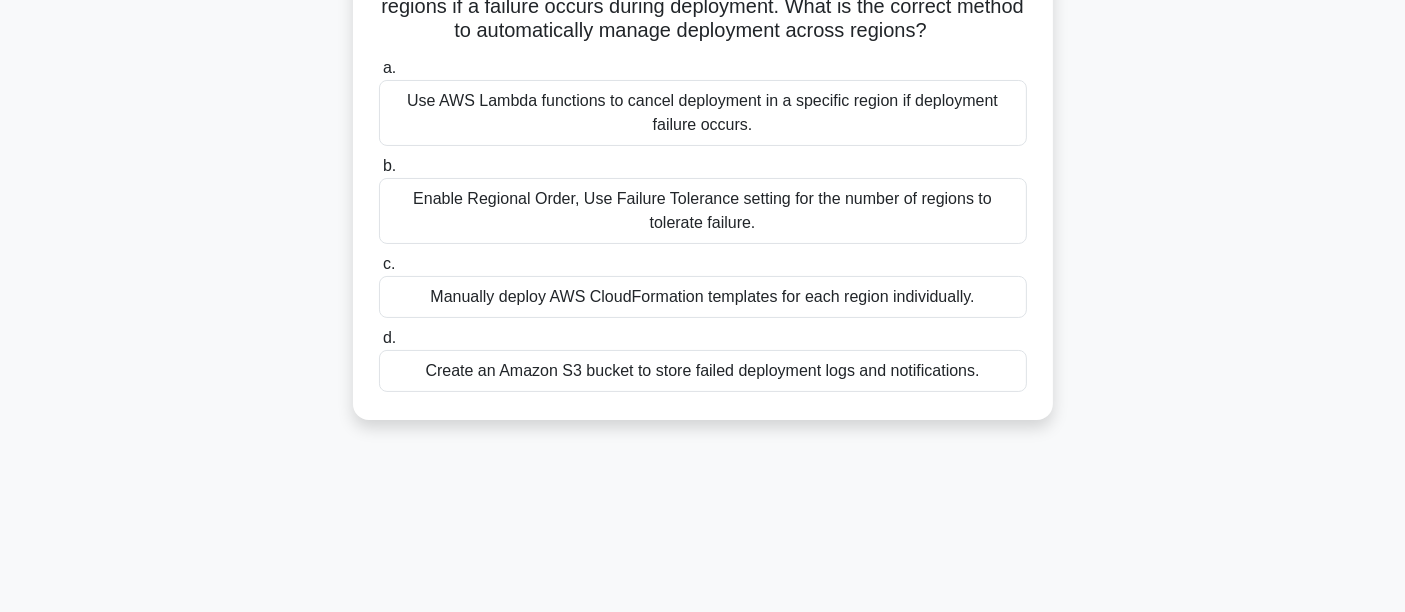 click on "Enable Regional Order, Use Failure Tolerance setting for the number of regions to tolerate failure." at bounding box center [703, 211] 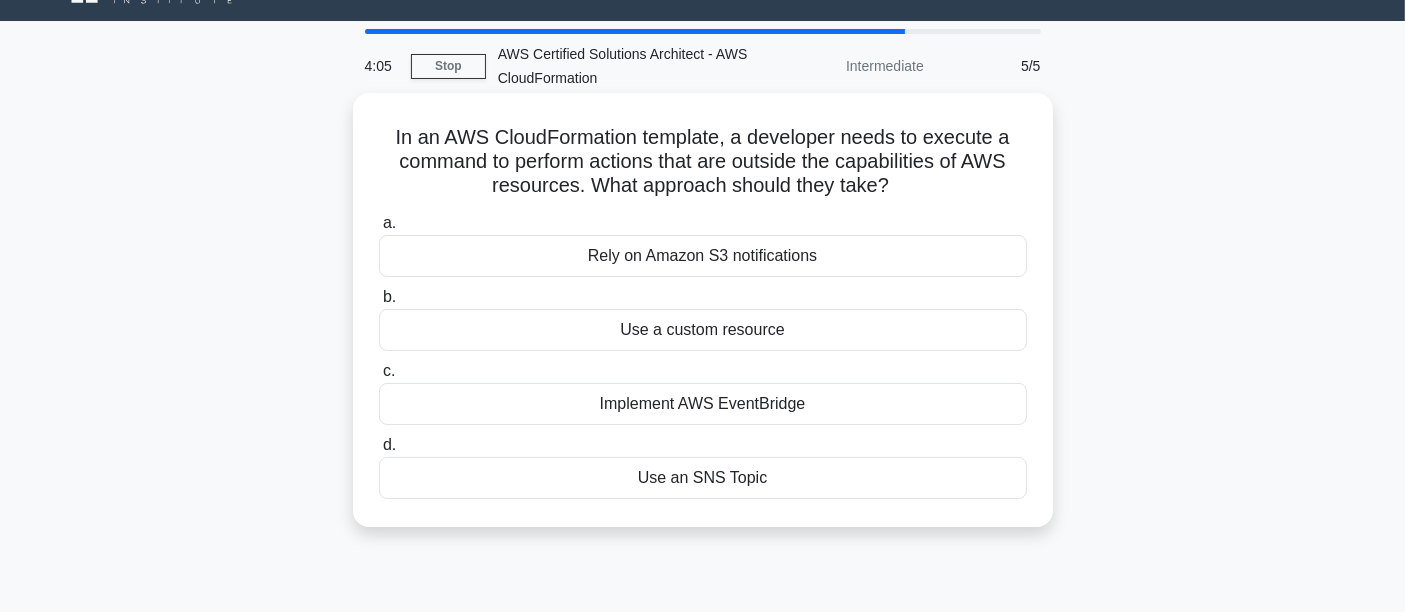 scroll, scrollTop: 0, scrollLeft: 0, axis: both 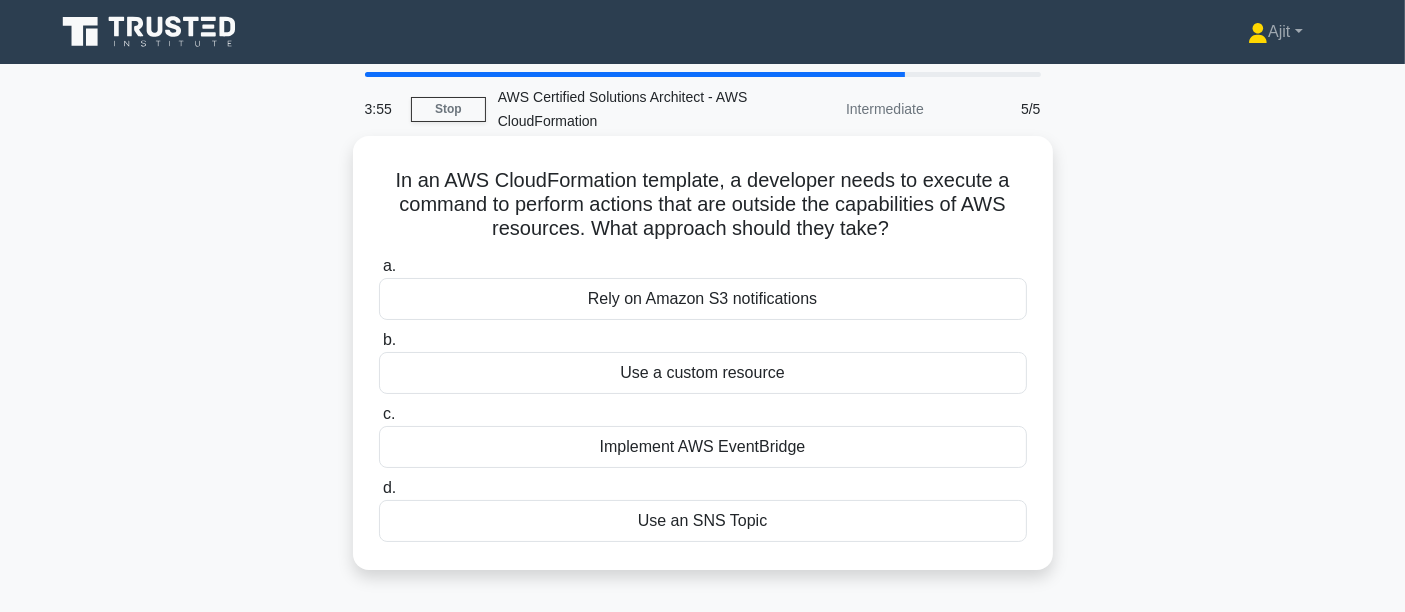 click on "Implement AWS EventBridge" at bounding box center [703, 447] 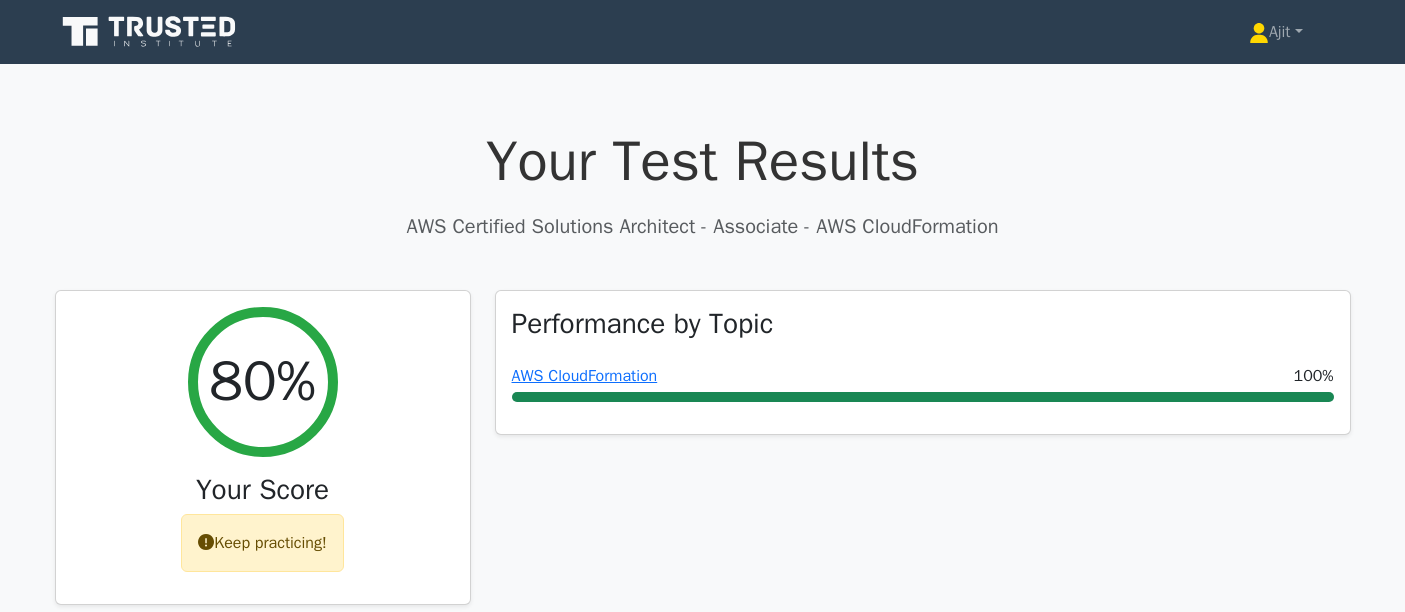 scroll, scrollTop: 0, scrollLeft: 0, axis: both 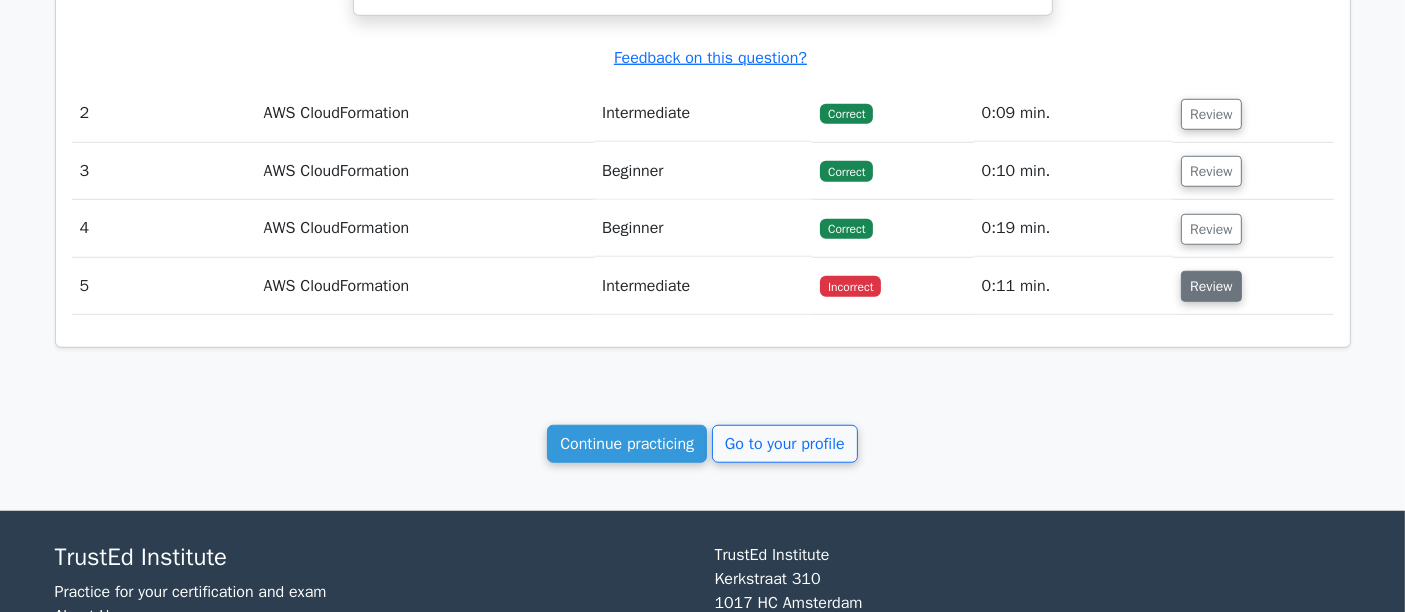 click on "Review" at bounding box center (1211, 286) 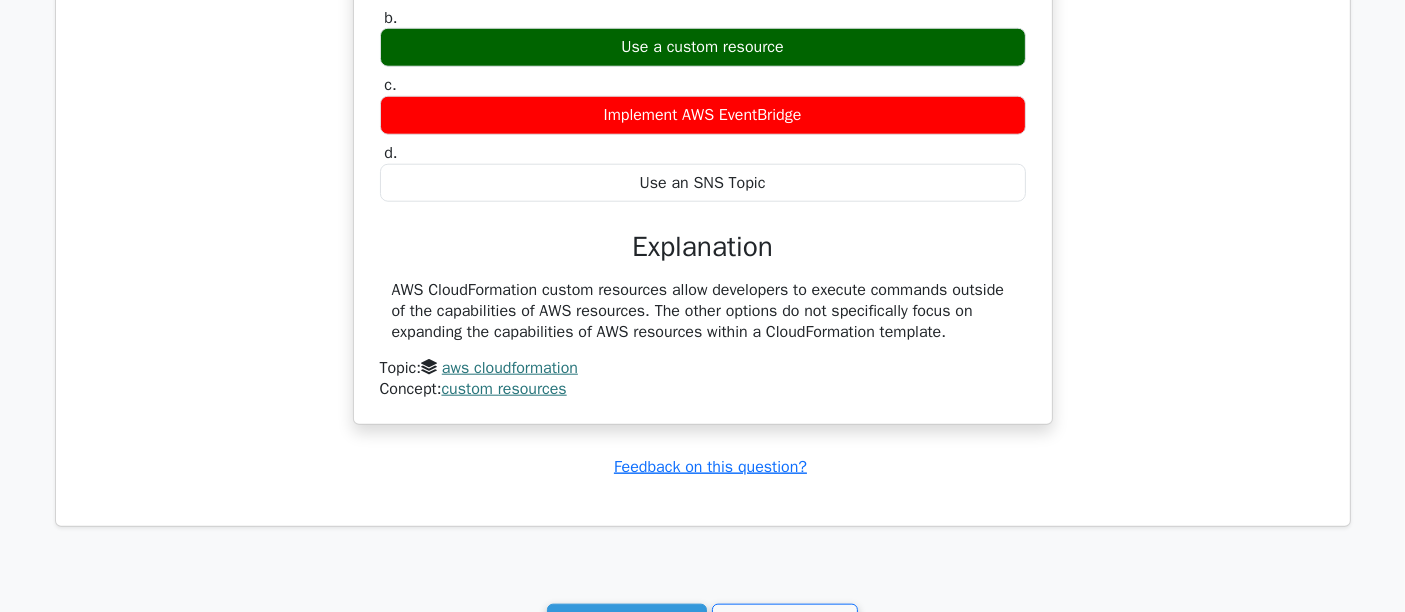 scroll, scrollTop: 2111, scrollLeft: 0, axis: vertical 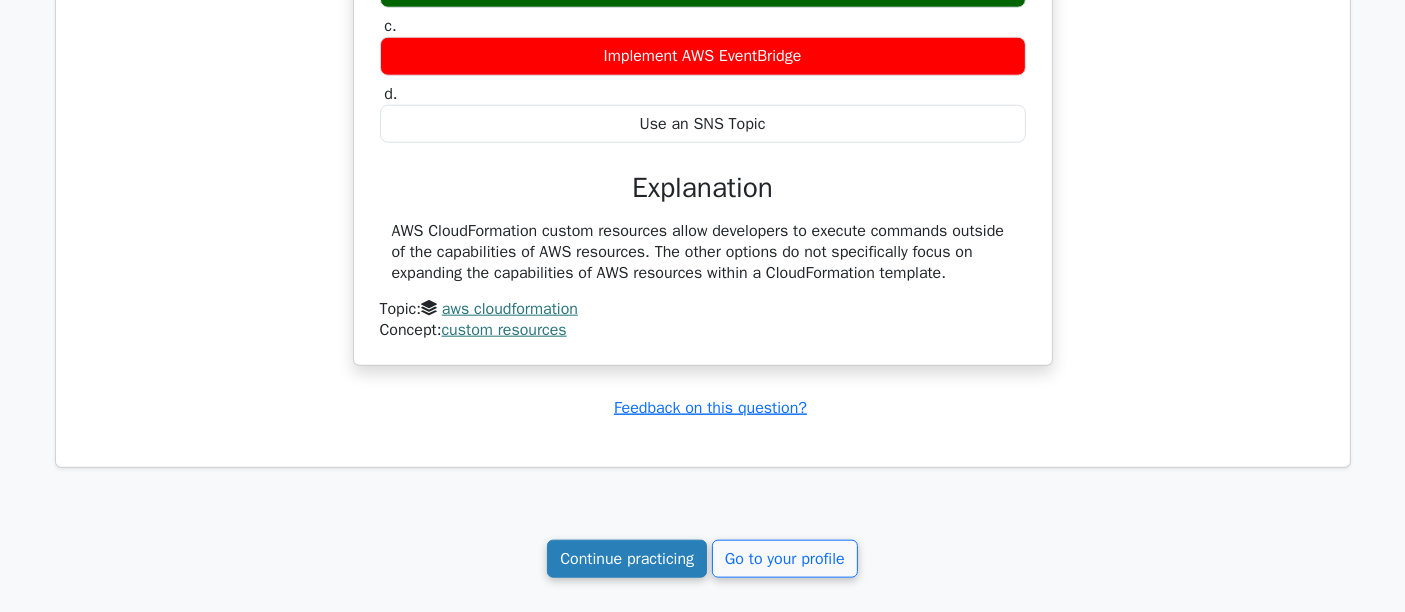 click on "Continue practicing" at bounding box center [627, 559] 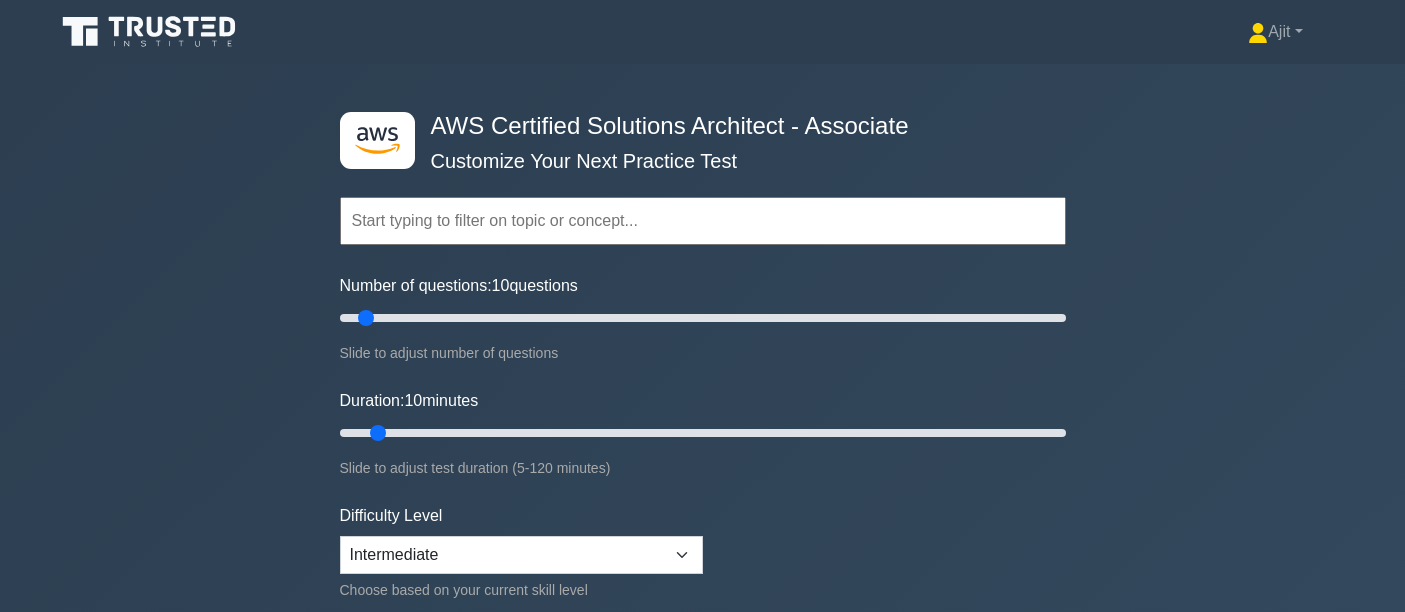 scroll, scrollTop: 0, scrollLeft: 0, axis: both 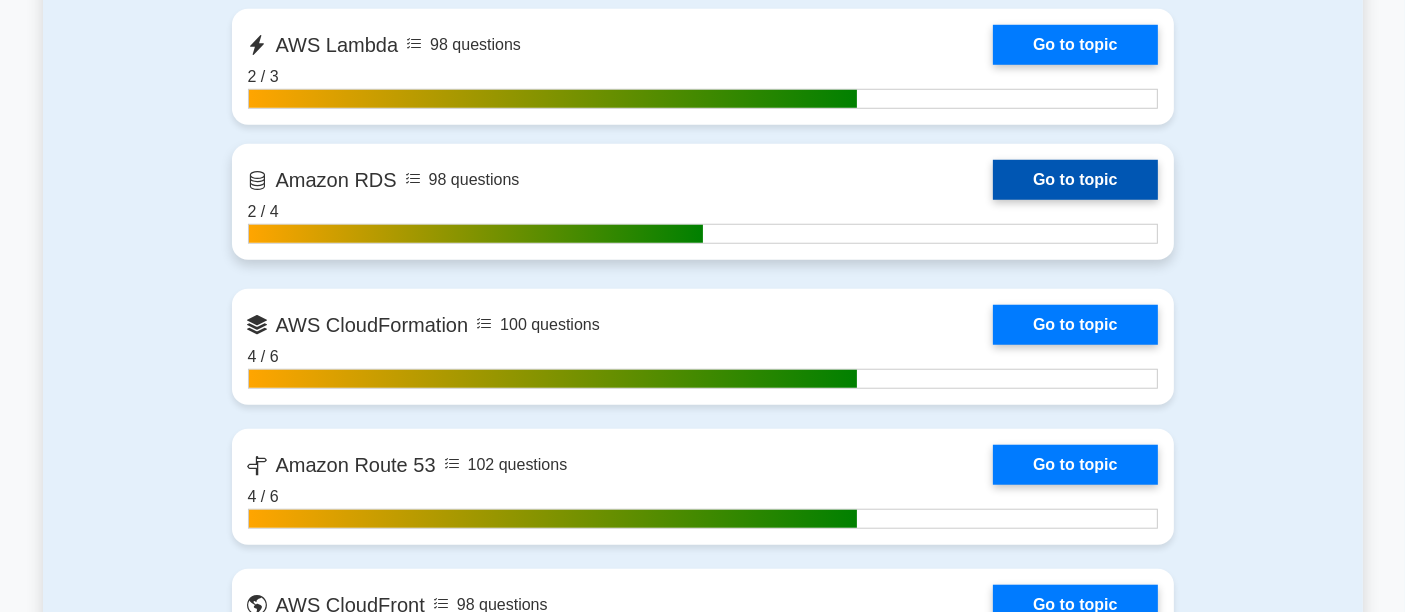 click on "Go to topic" at bounding box center [1075, 180] 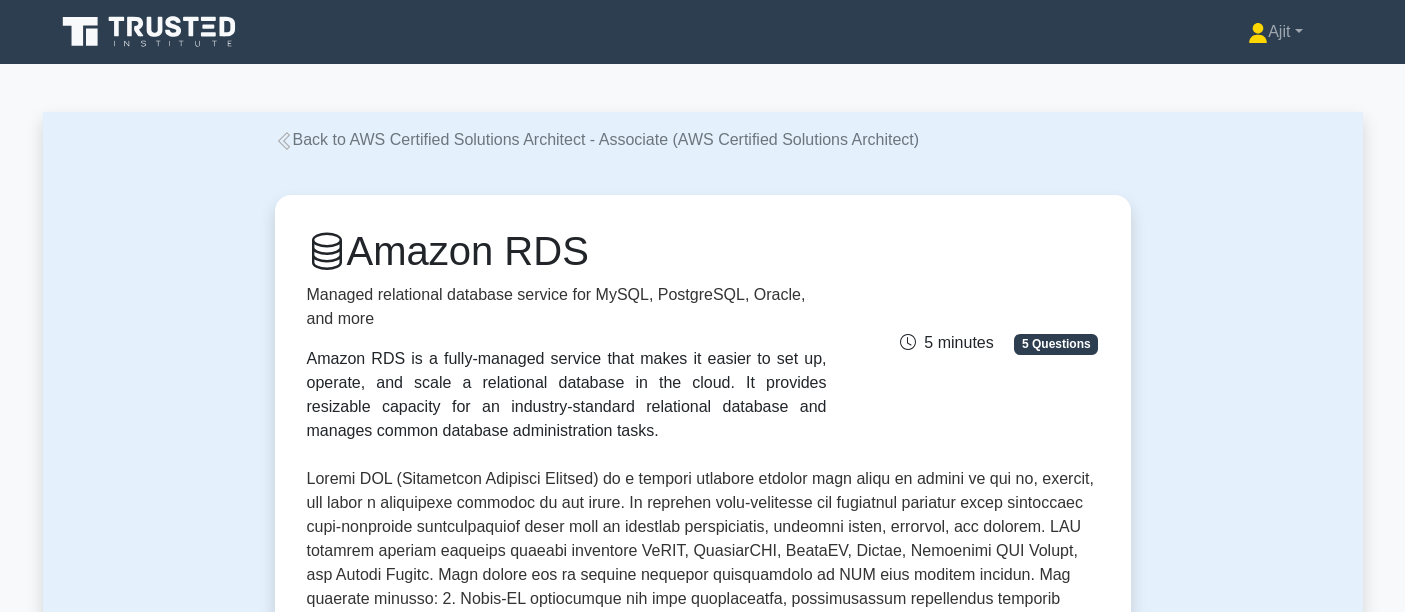 scroll, scrollTop: 0, scrollLeft: 0, axis: both 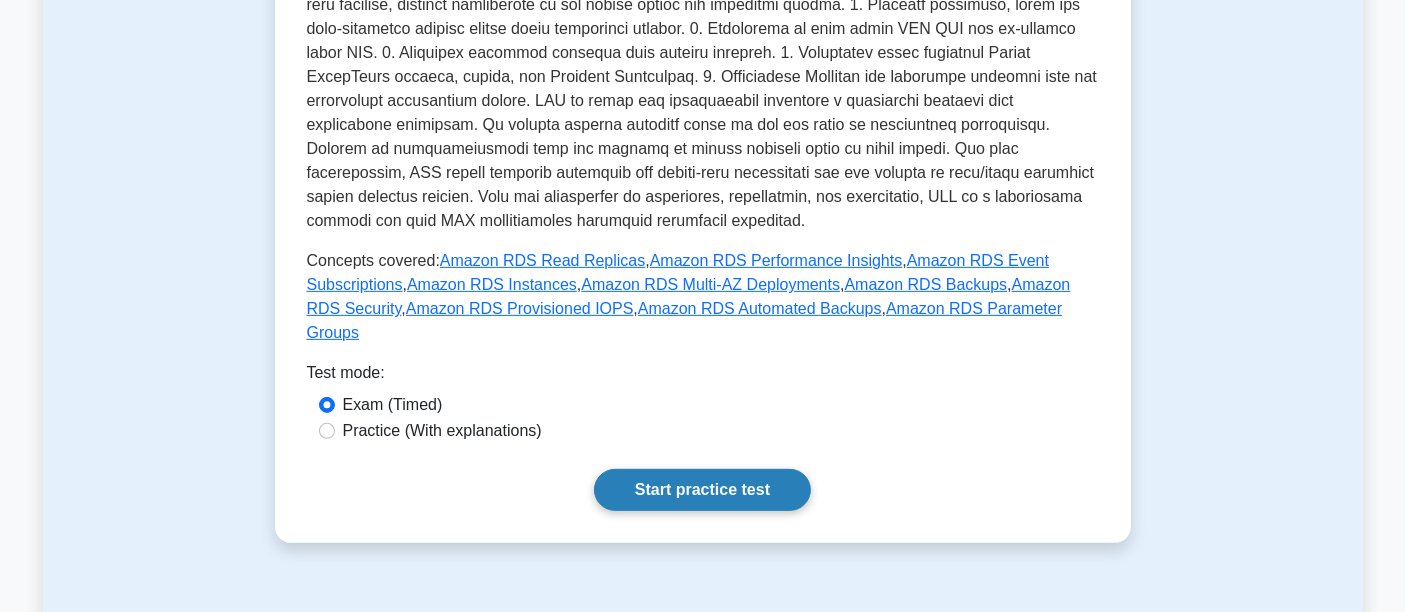 click on "Start practice test" at bounding box center [702, 490] 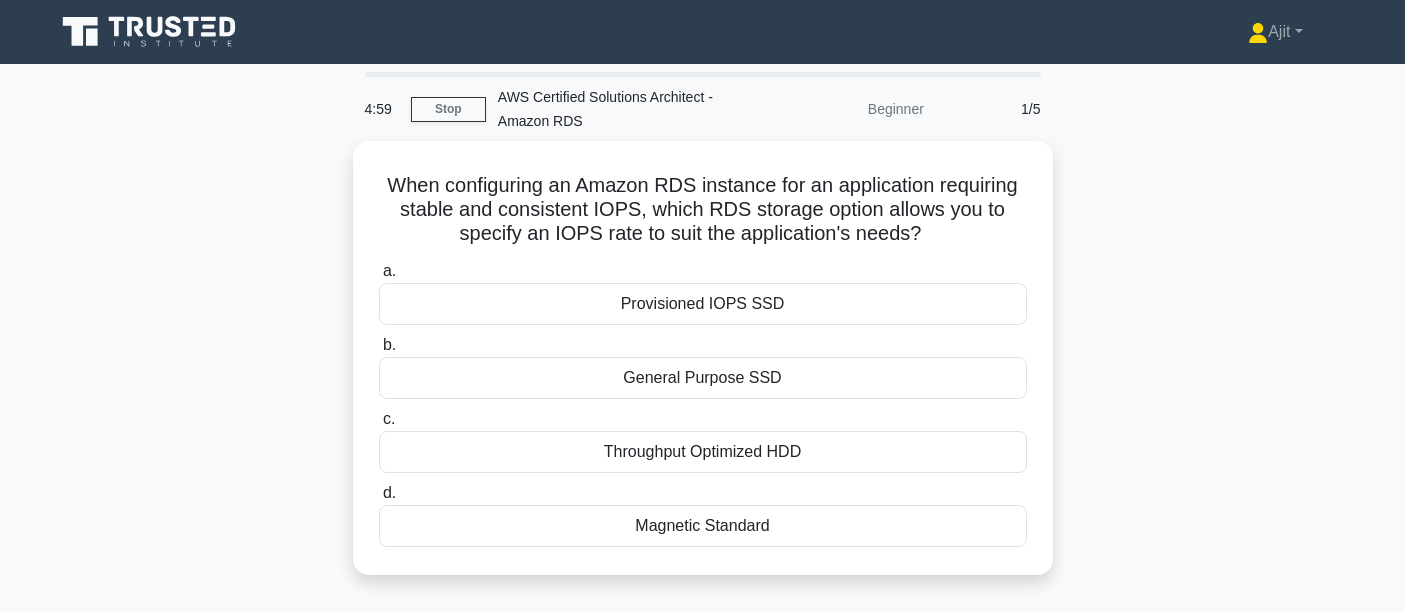 scroll, scrollTop: 0, scrollLeft: 0, axis: both 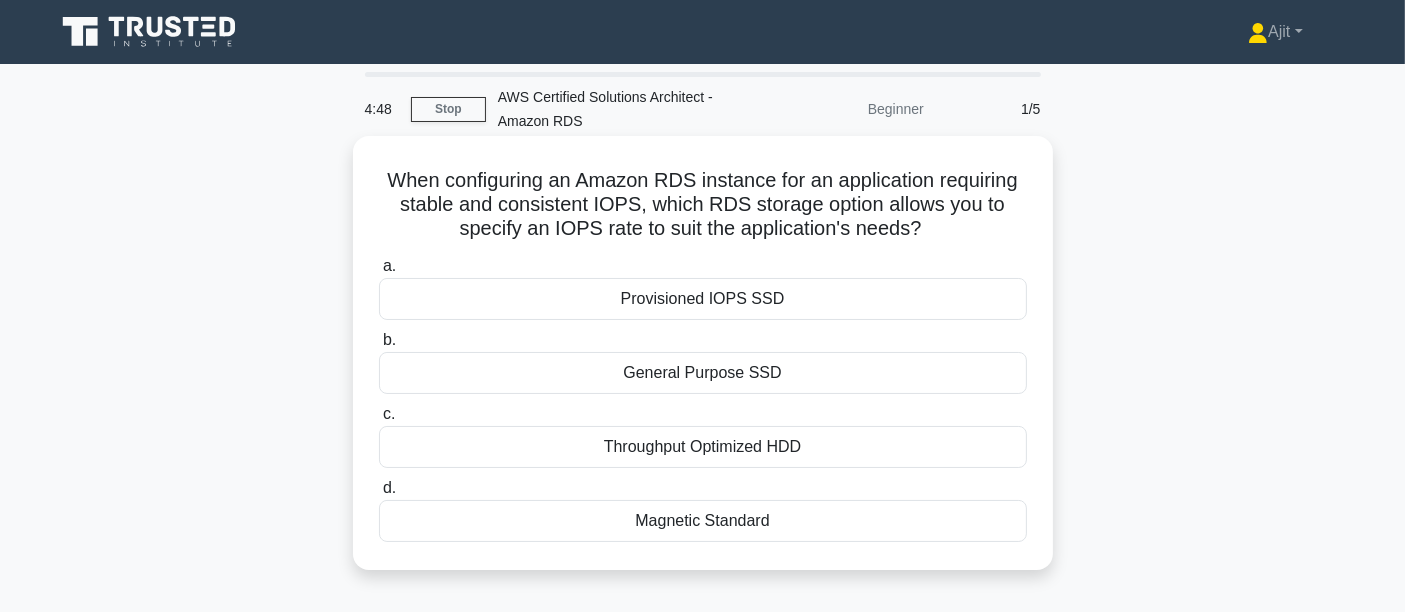 click on "Provisioned IOPS SSD" at bounding box center [703, 299] 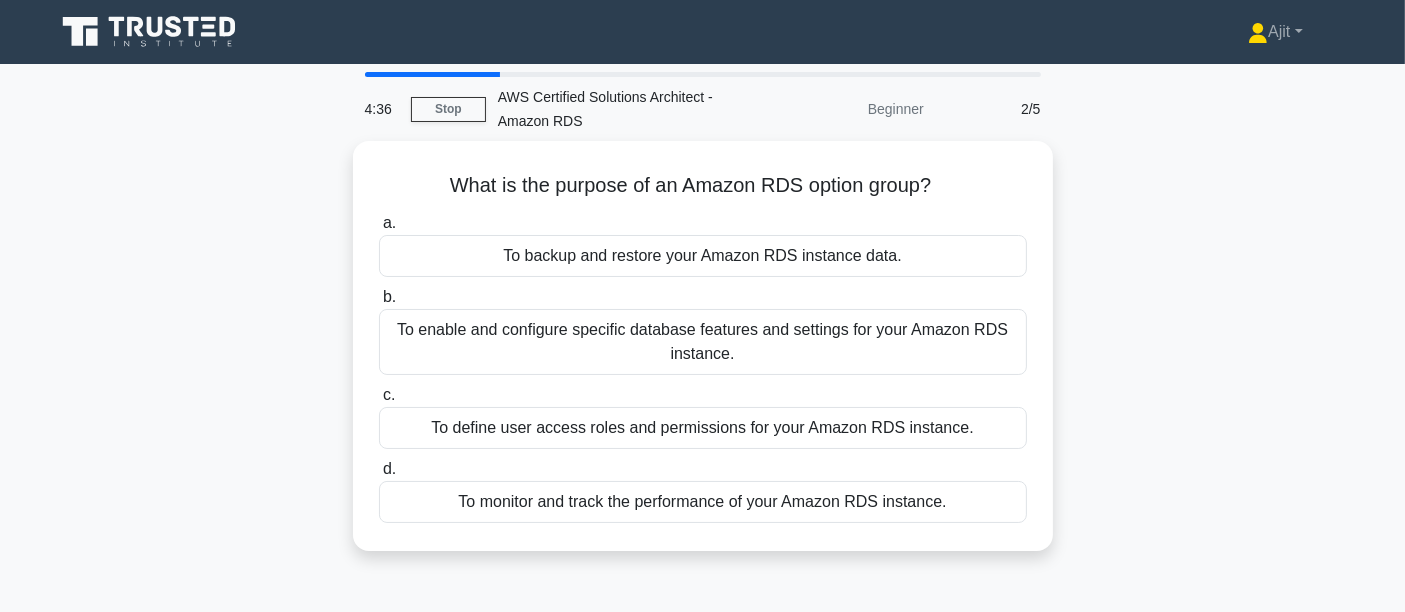 drag, startPoint x: 459, startPoint y: 182, endPoint x: 1117, endPoint y: 180, distance: 658.00305 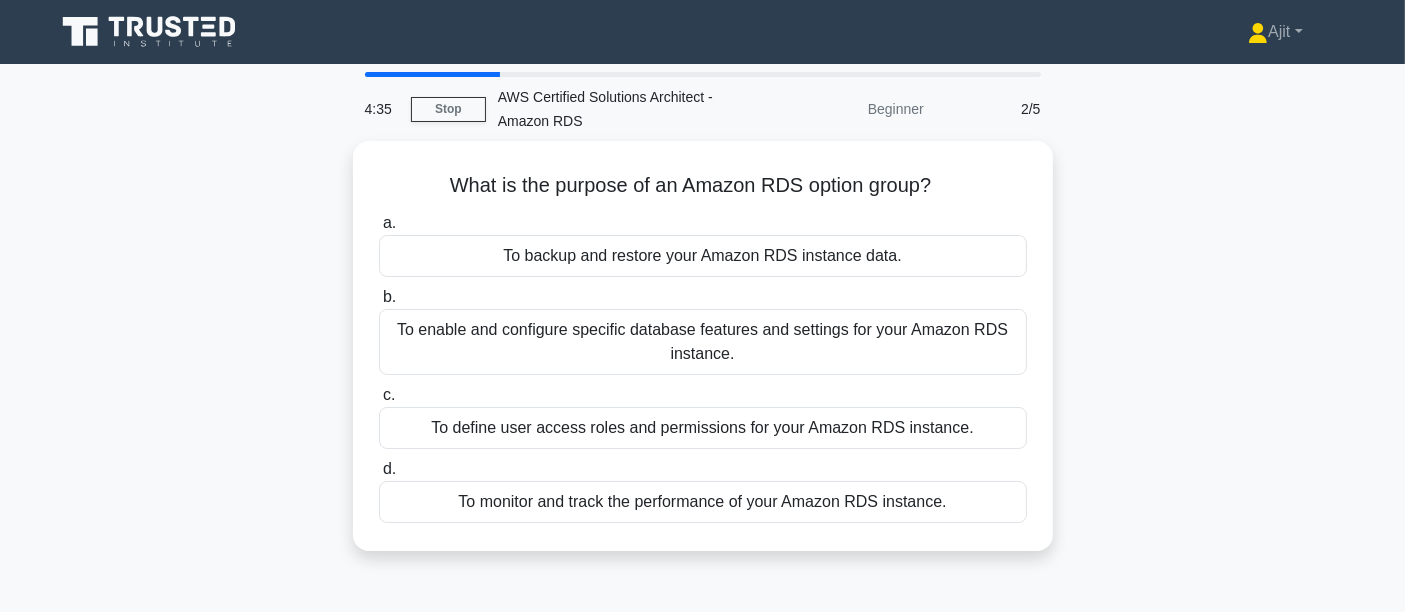 copy on "hat is the purpose of an Amazon RDS option group?" 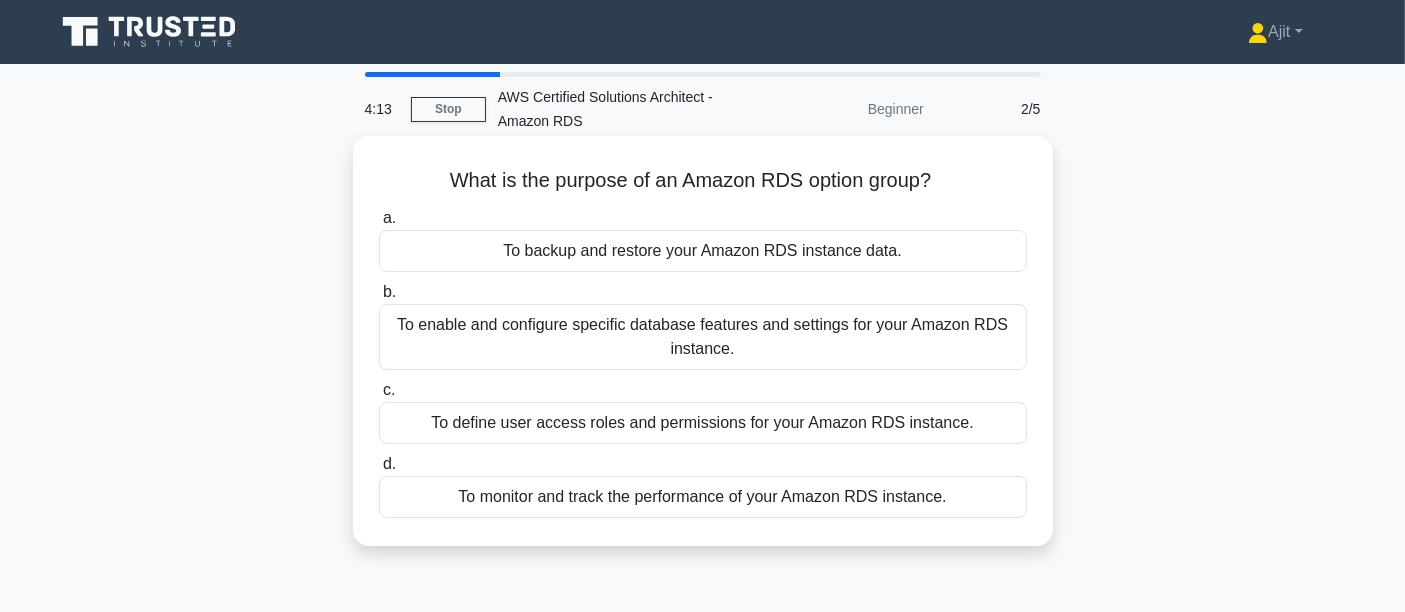 click on "To enable and configure specific database features and settings for your Amazon RDS instance." at bounding box center (703, 337) 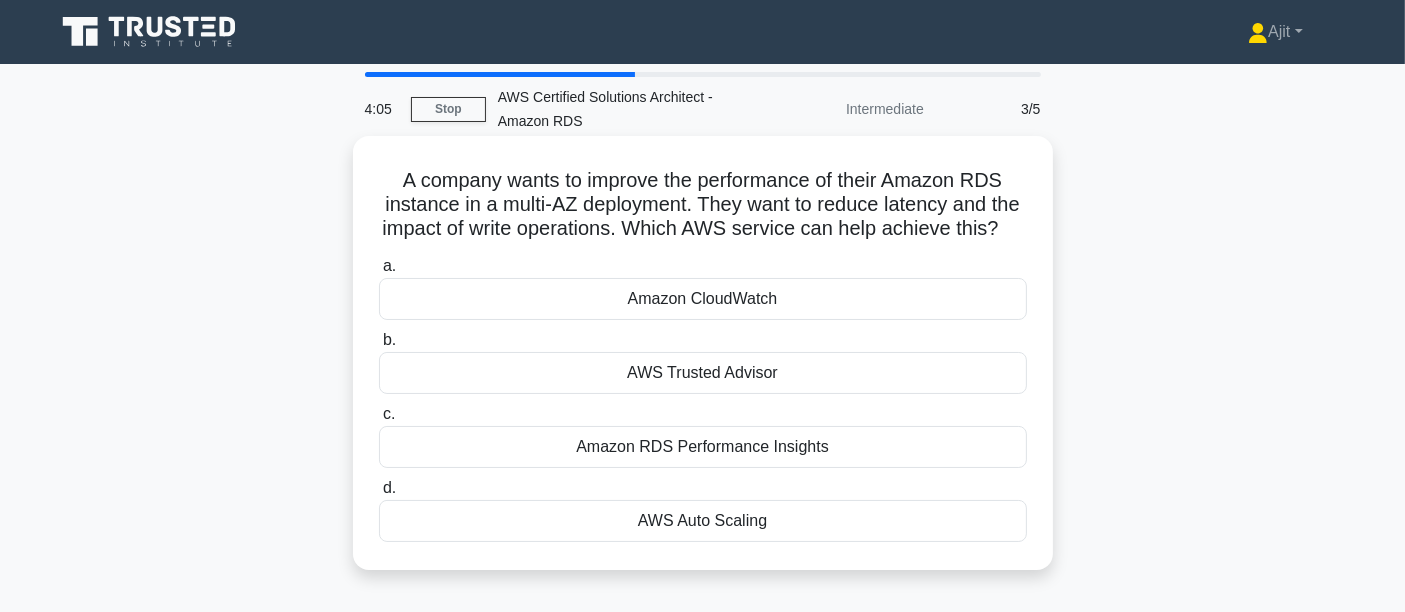 scroll, scrollTop: 111, scrollLeft: 0, axis: vertical 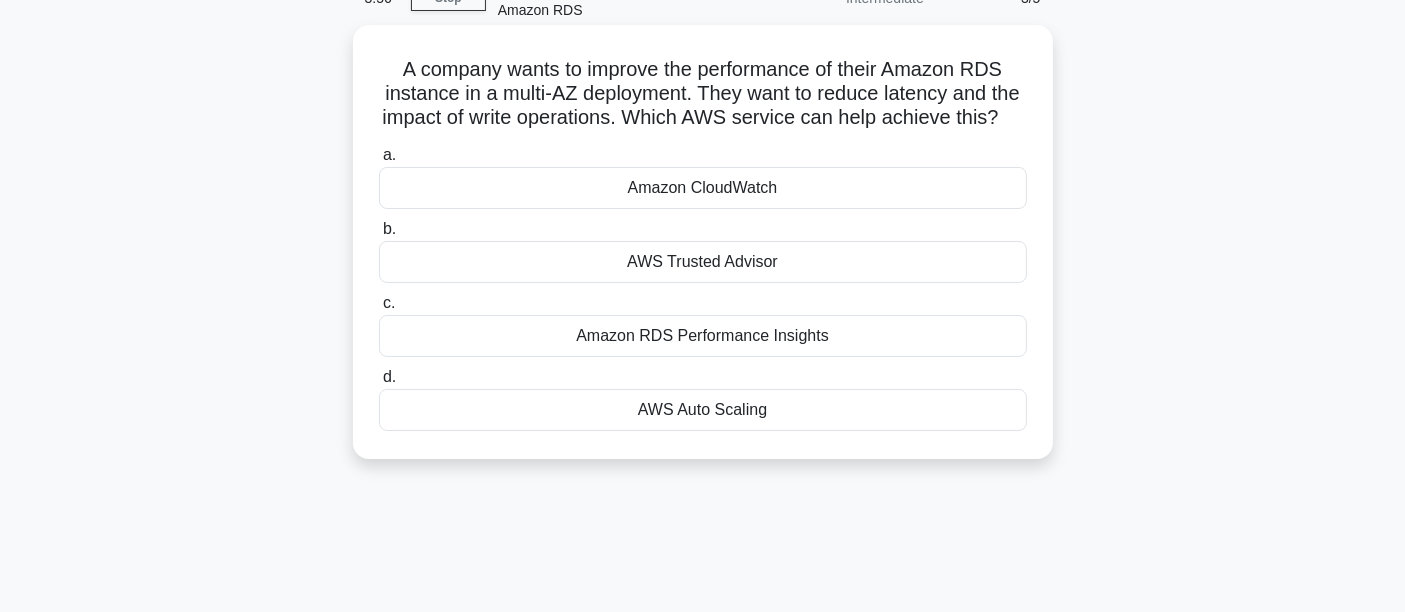 click on "Amazon RDS Performance Insights" at bounding box center (703, 336) 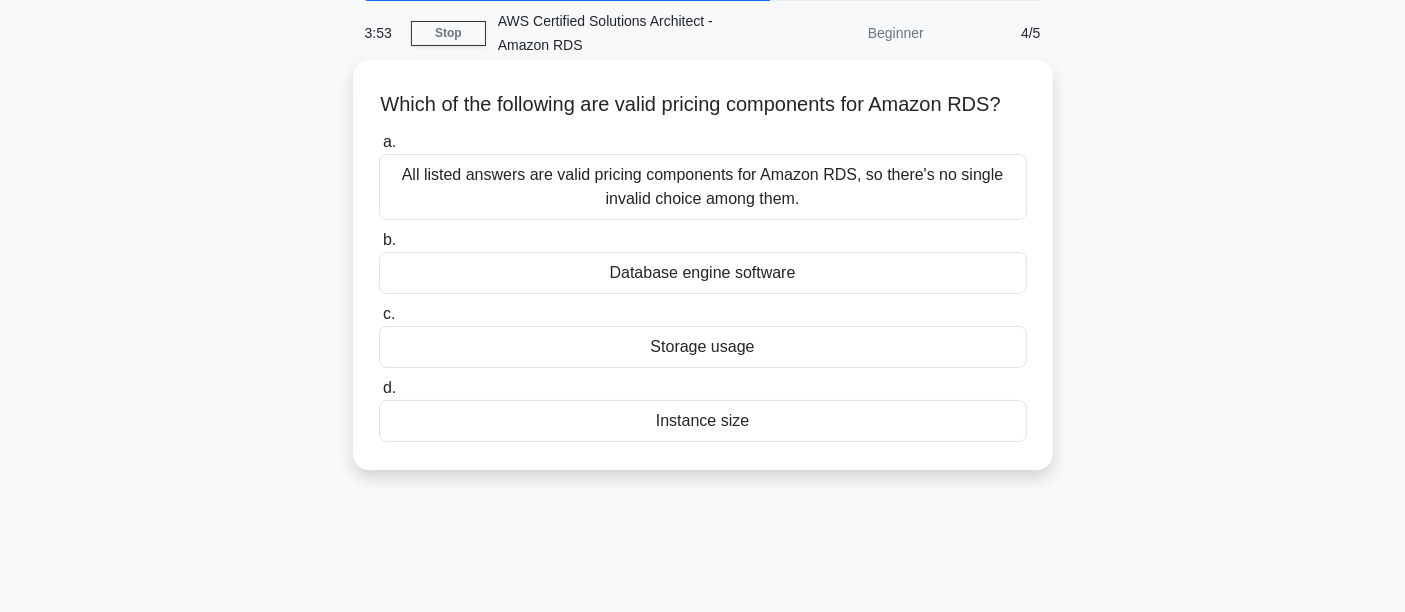 scroll, scrollTop: 111, scrollLeft: 0, axis: vertical 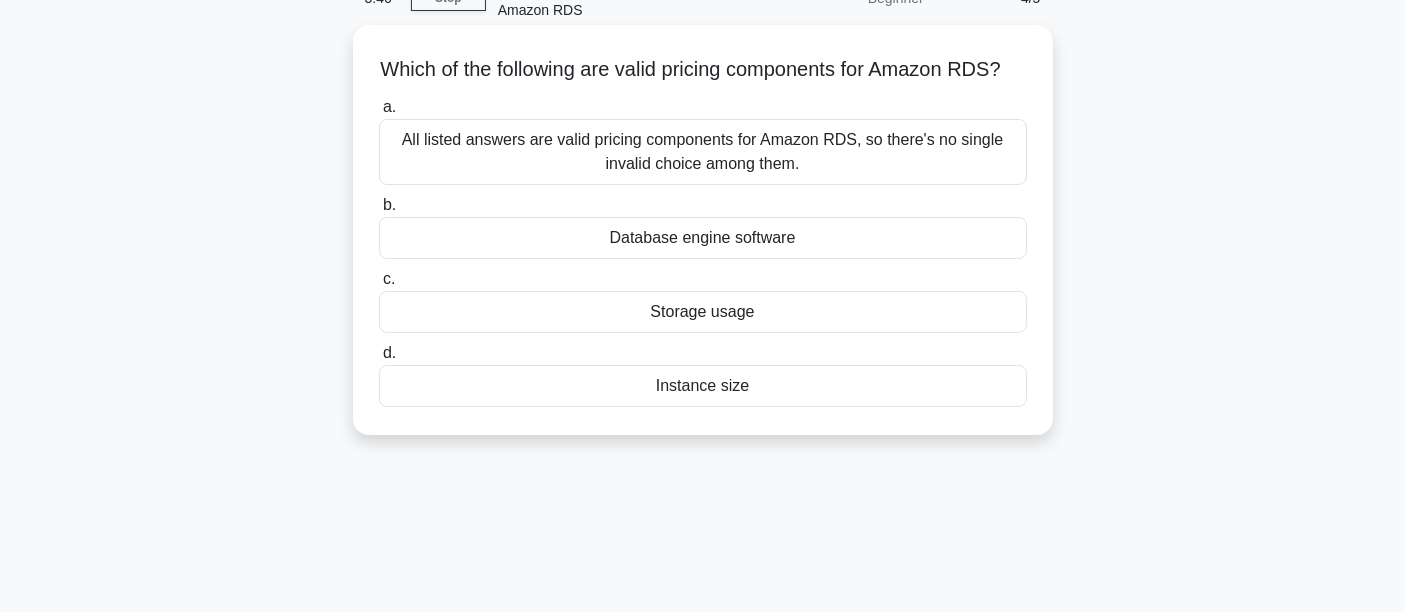click on "All listed answers are valid pricing components for Amazon RDS, so there's no single invalid choice among them." at bounding box center [703, 152] 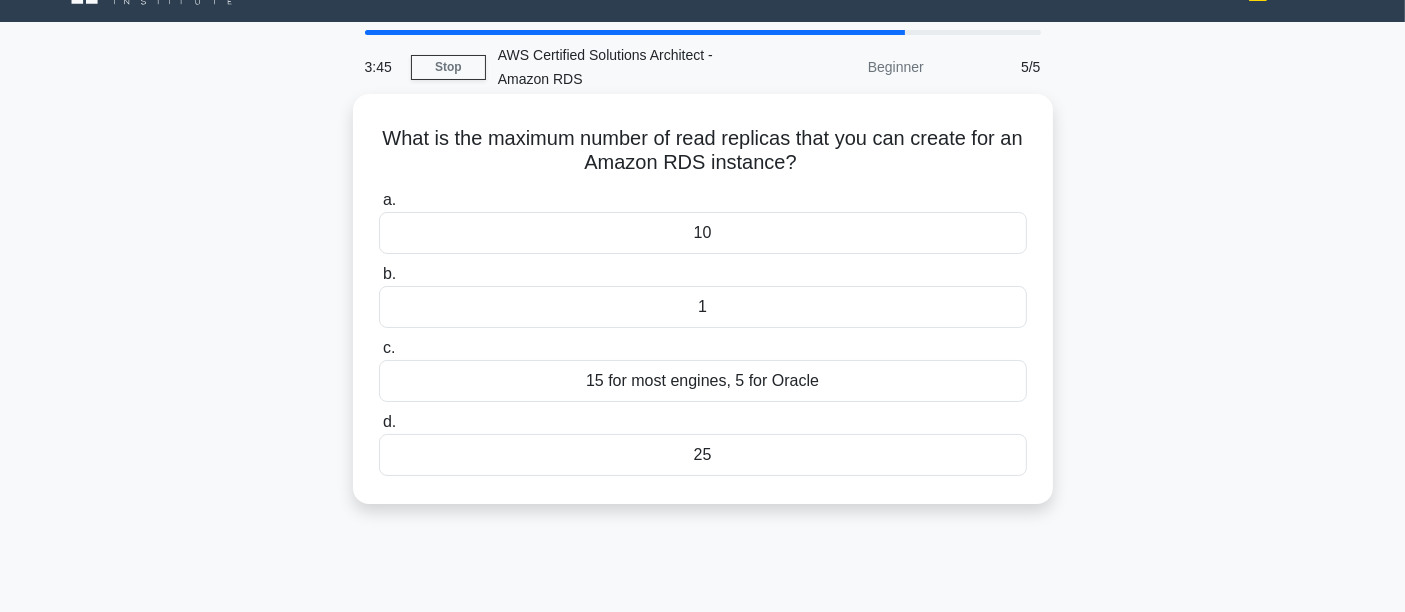 scroll, scrollTop: 0, scrollLeft: 0, axis: both 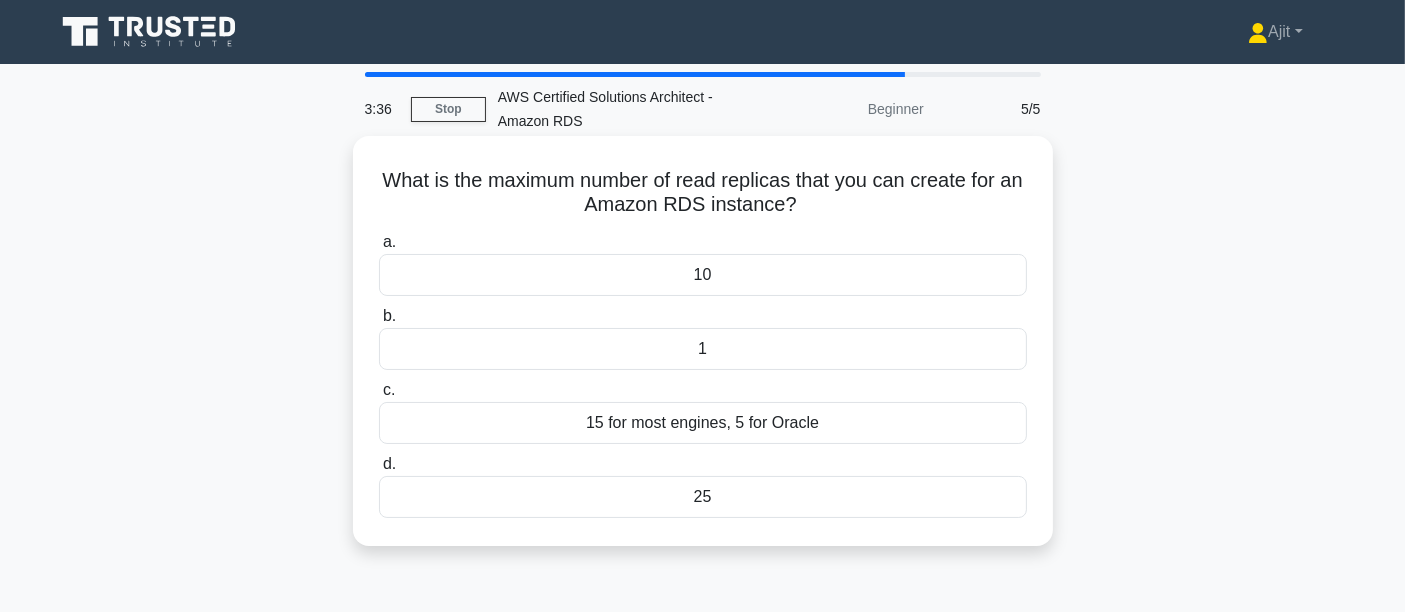 click on "10" at bounding box center [703, 275] 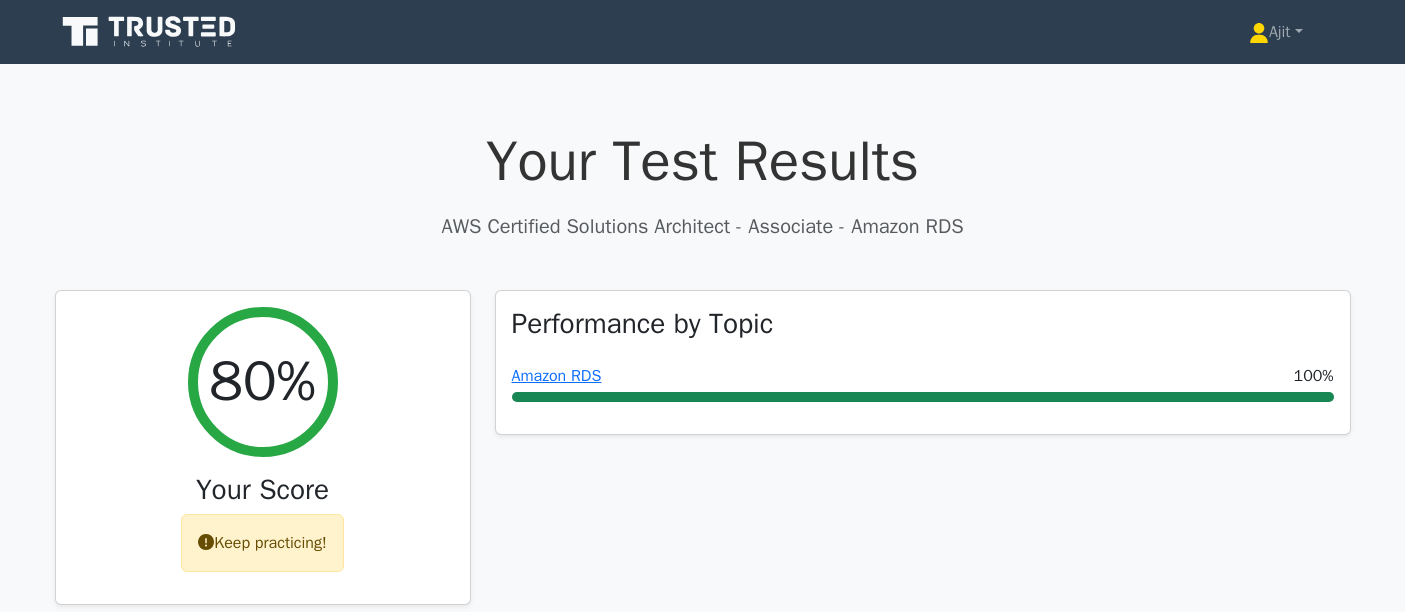 scroll, scrollTop: 0, scrollLeft: 0, axis: both 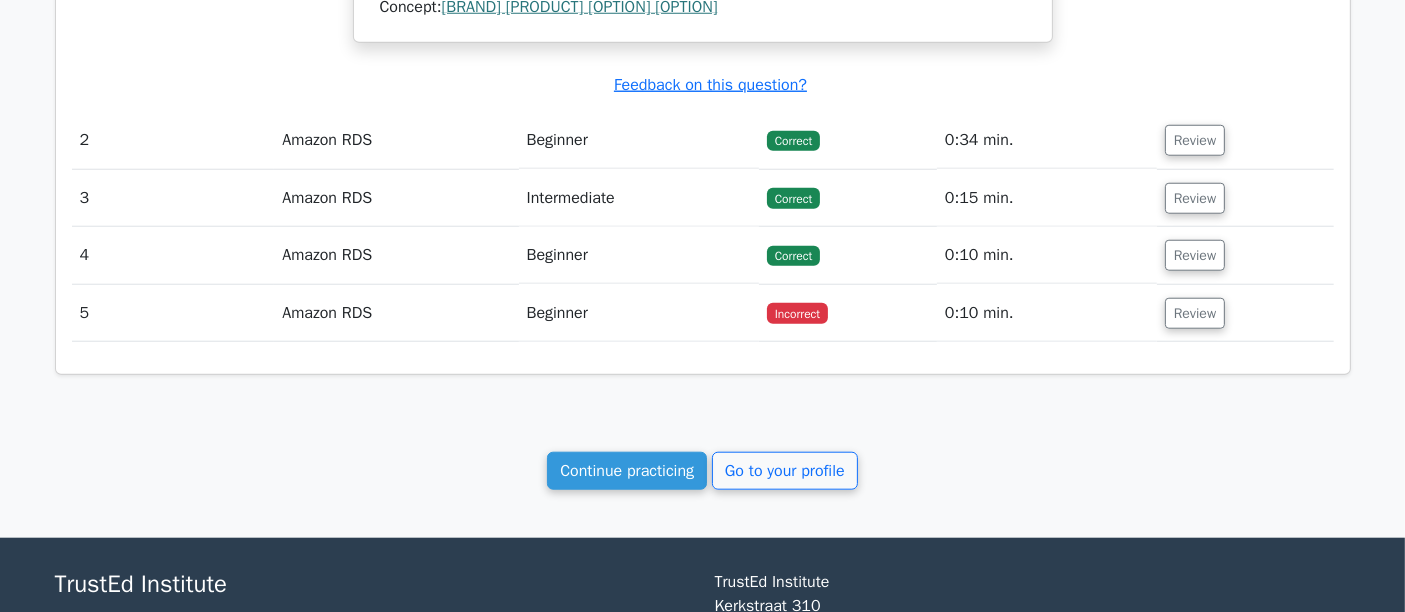 click on "Review" at bounding box center [1245, 313] 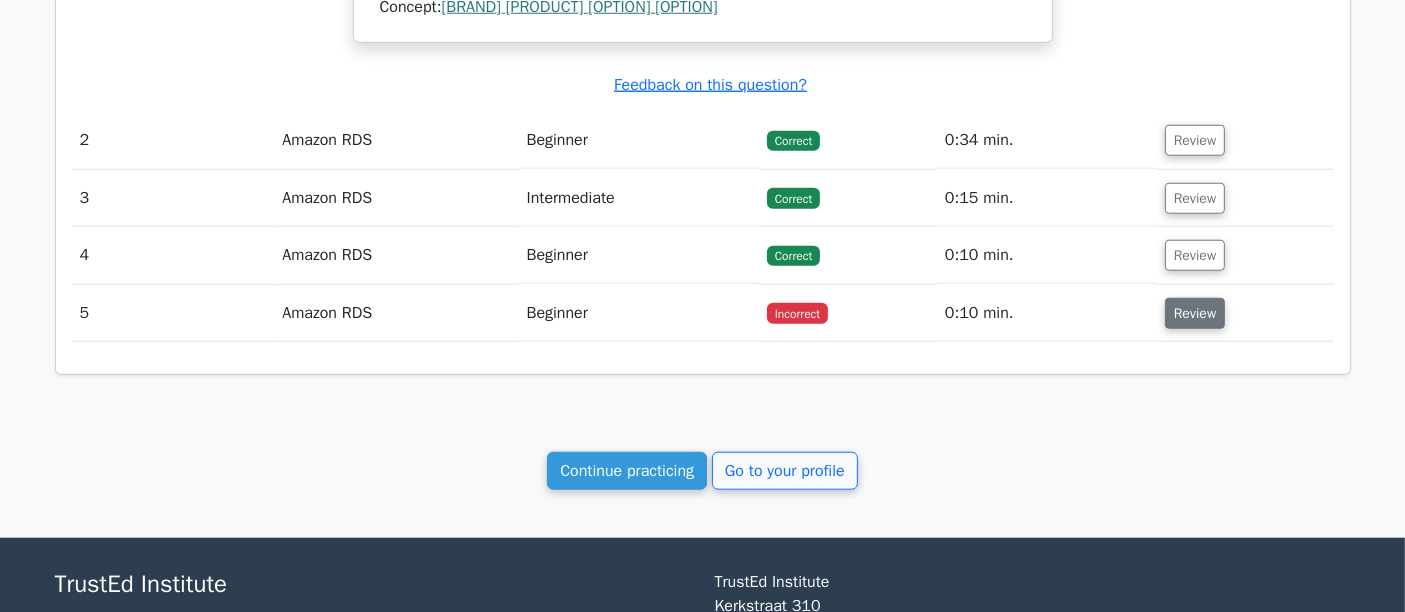 click on "Review" at bounding box center [1195, 313] 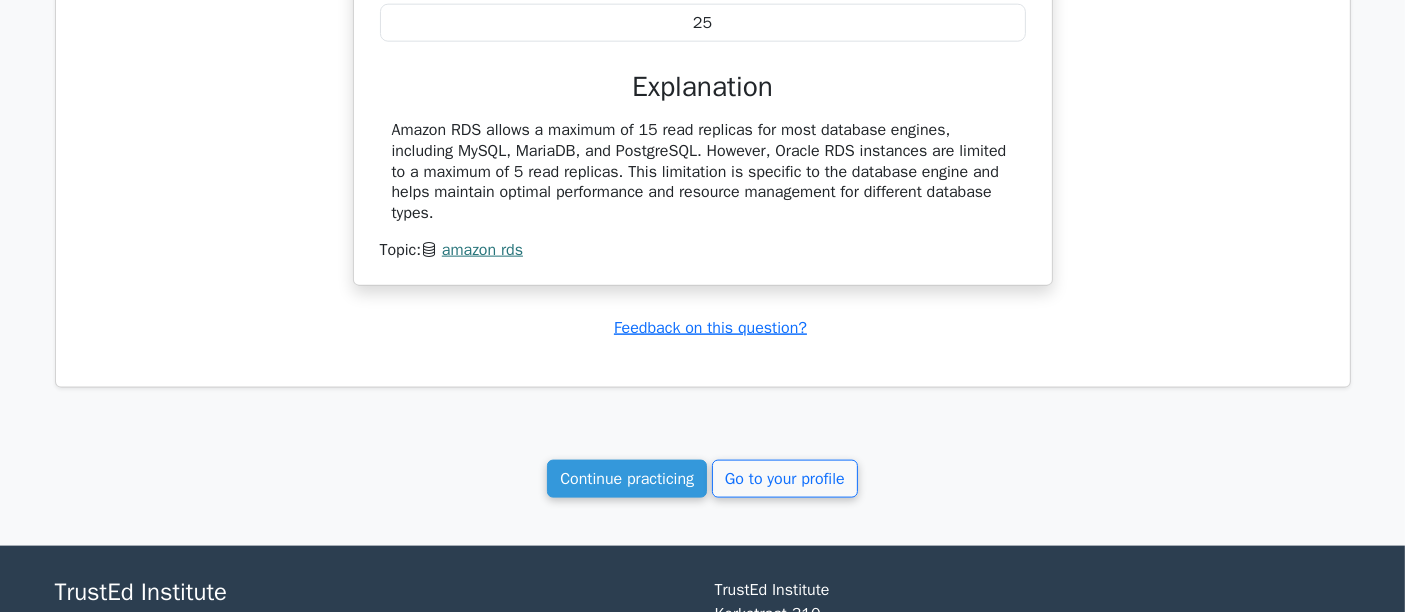 scroll, scrollTop: 2555, scrollLeft: 0, axis: vertical 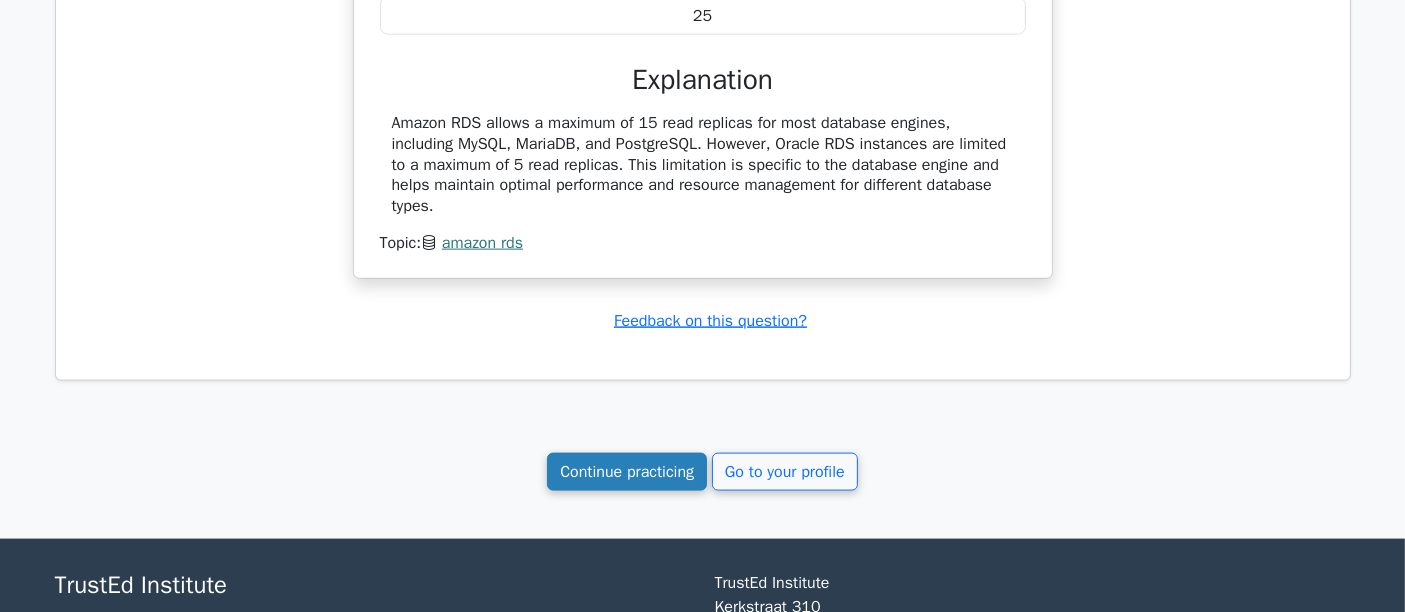 click on "Continue practicing" at bounding box center (627, 472) 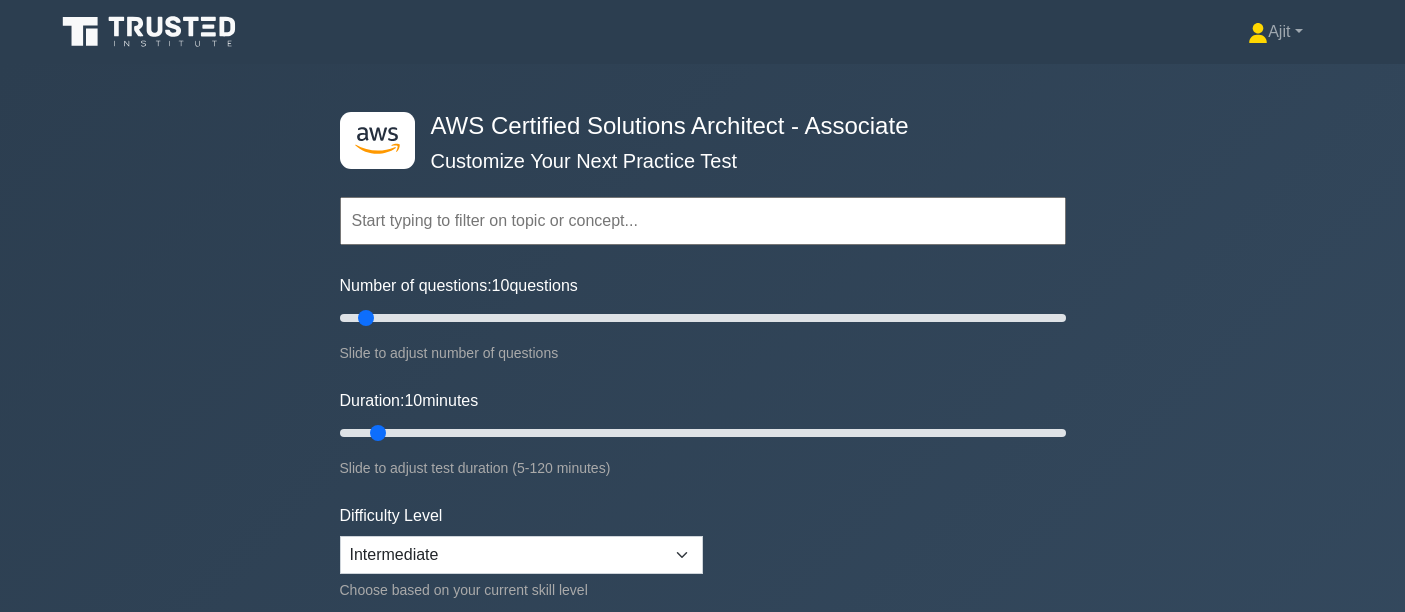 scroll, scrollTop: 0, scrollLeft: 0, axis: both 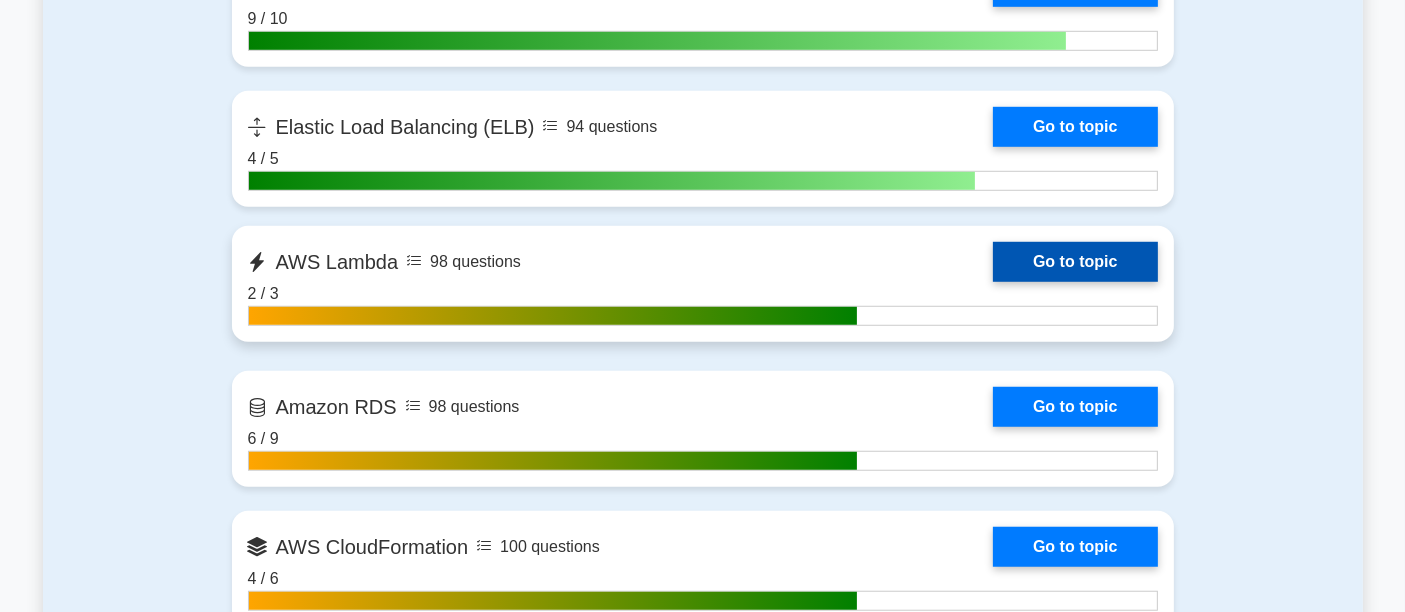 click on "Go to topic" at bounding box center (1075, 262) 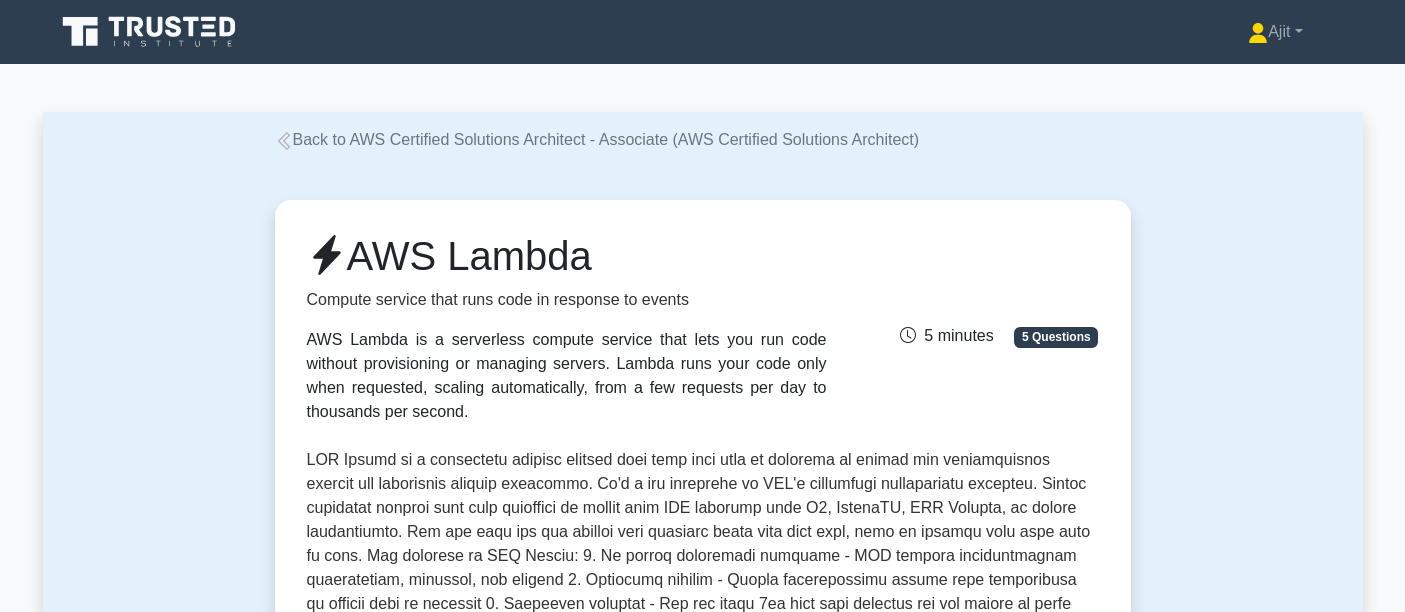 scroll, scrollTop: 0, scrollLeft: 0, axis: both 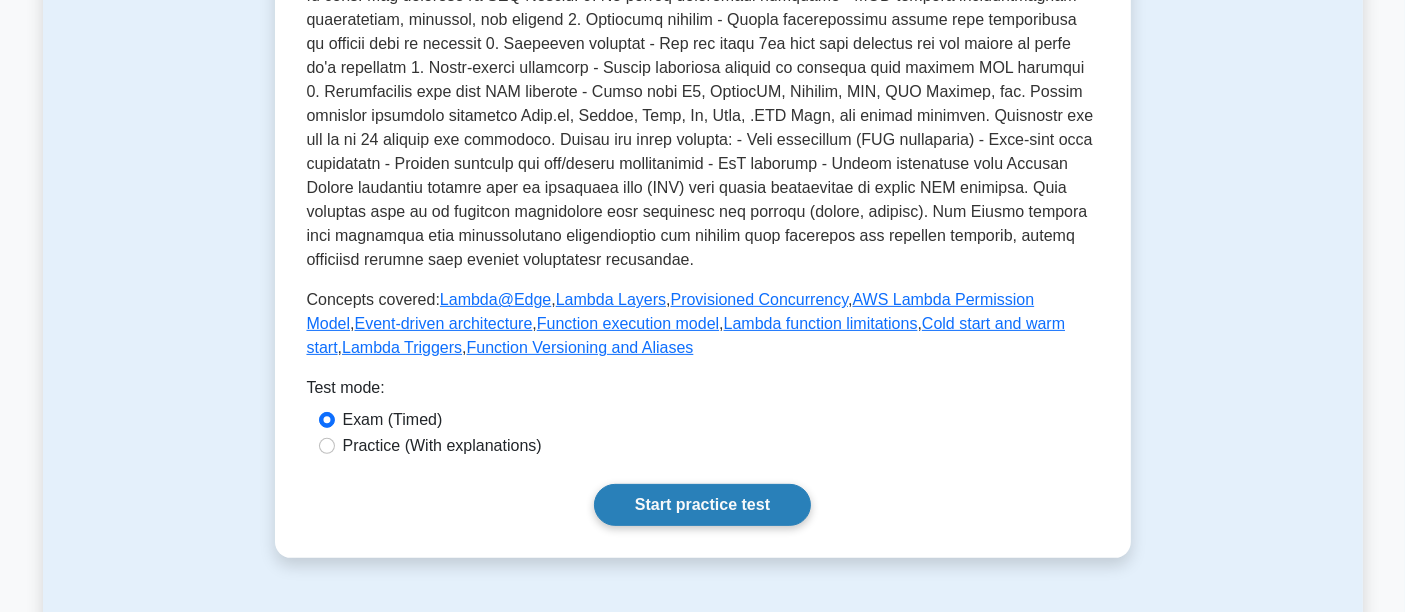 click on "Start practice test" at bounding box center (702, 505) 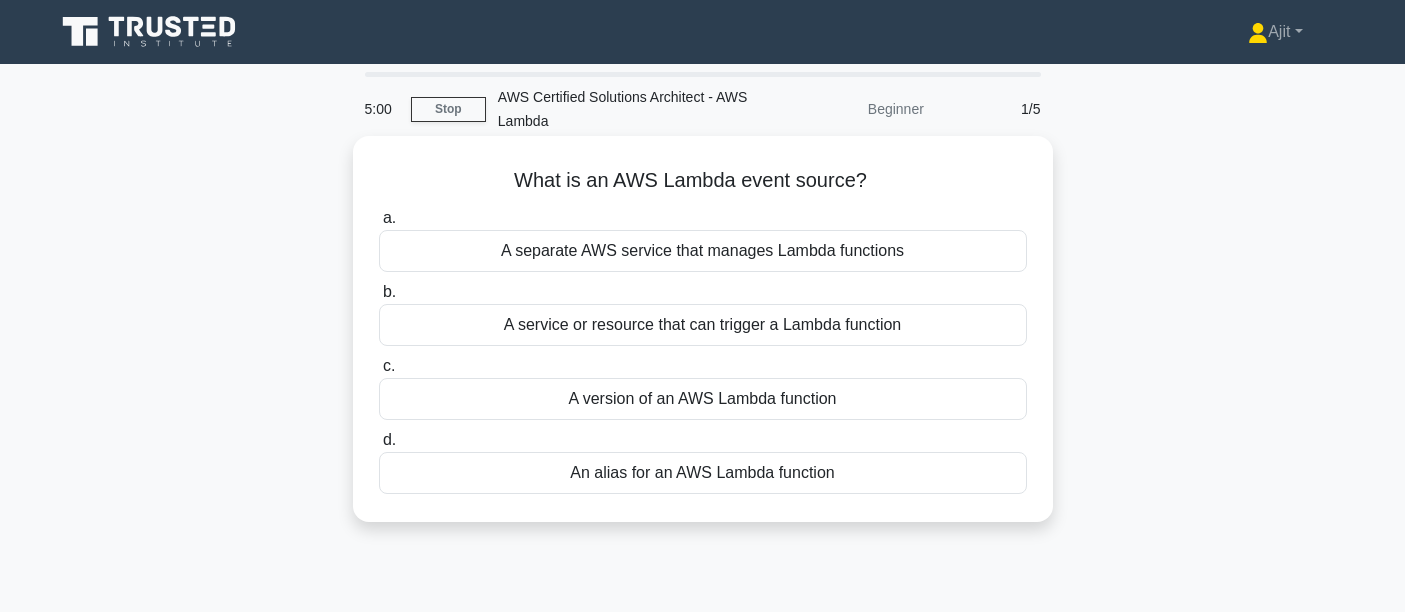 scroll, scrollTop: 0, scrollLeft: 0, axis: both 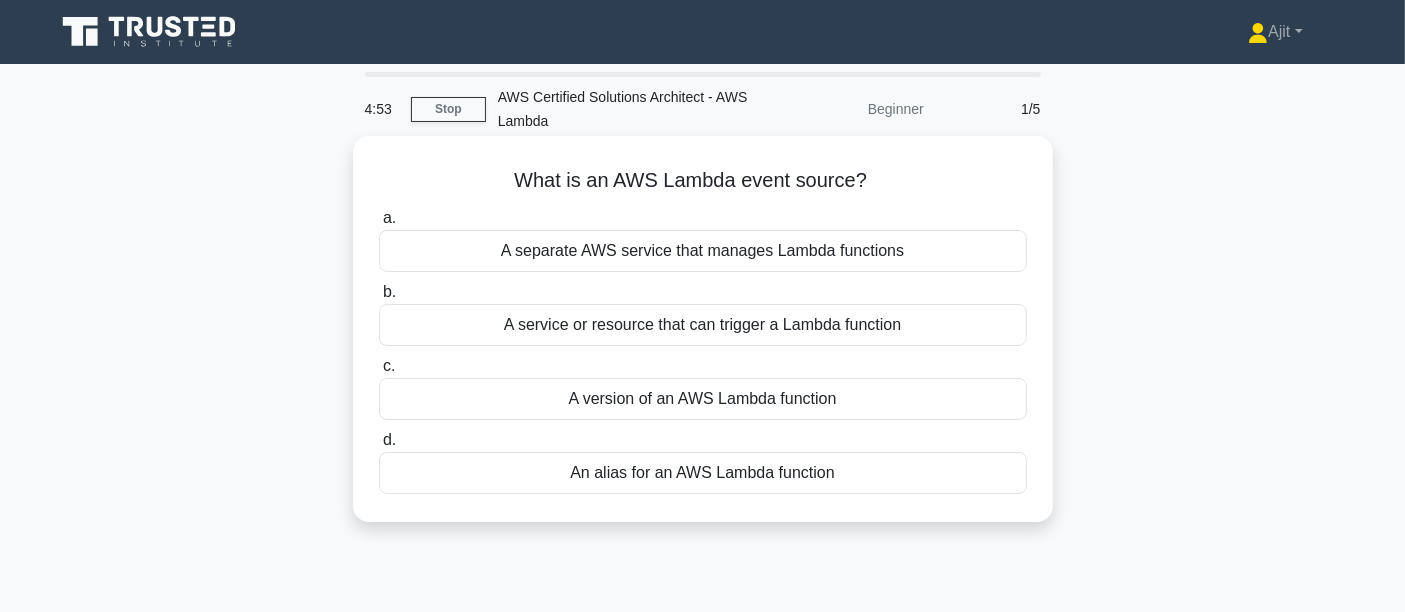 click on "A service or resource that can trigger a Lambda function" at bounding box center (703, 325) 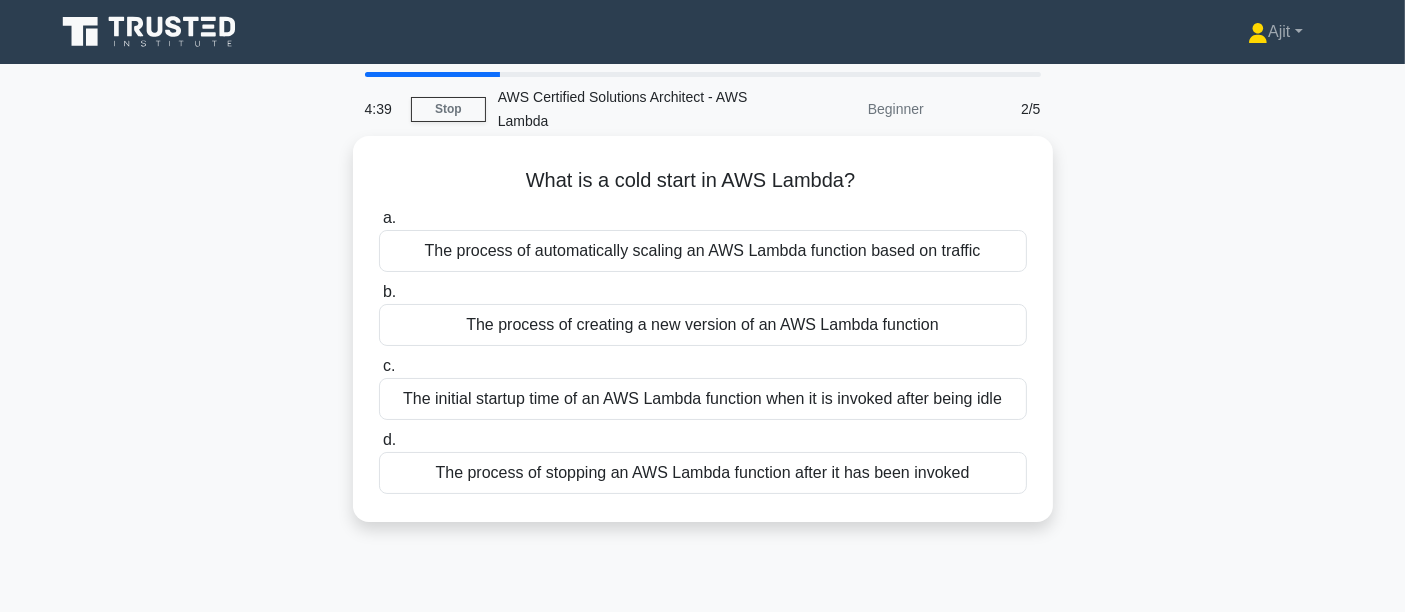 click on "The initial startup time of an AWS Lambda function when it is invoked after being idle" at bounding box center (703, 399) 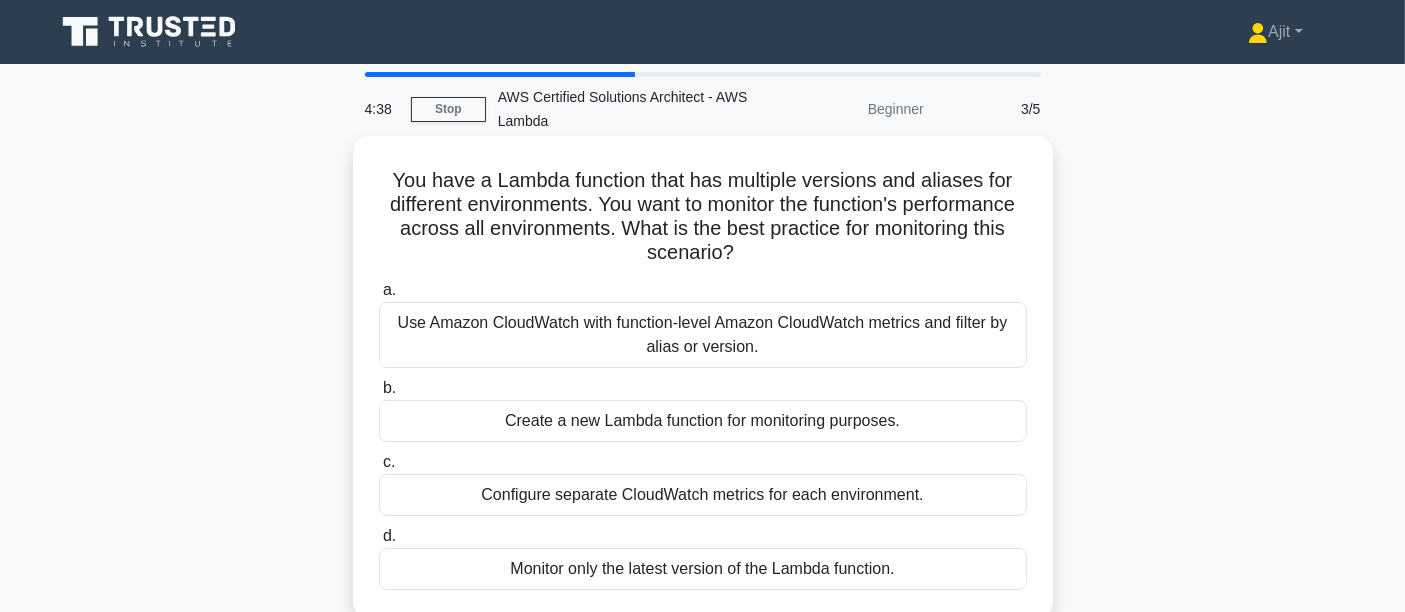 scroll, scrollTop: 111, scrollLeft: 0, axis: vertical 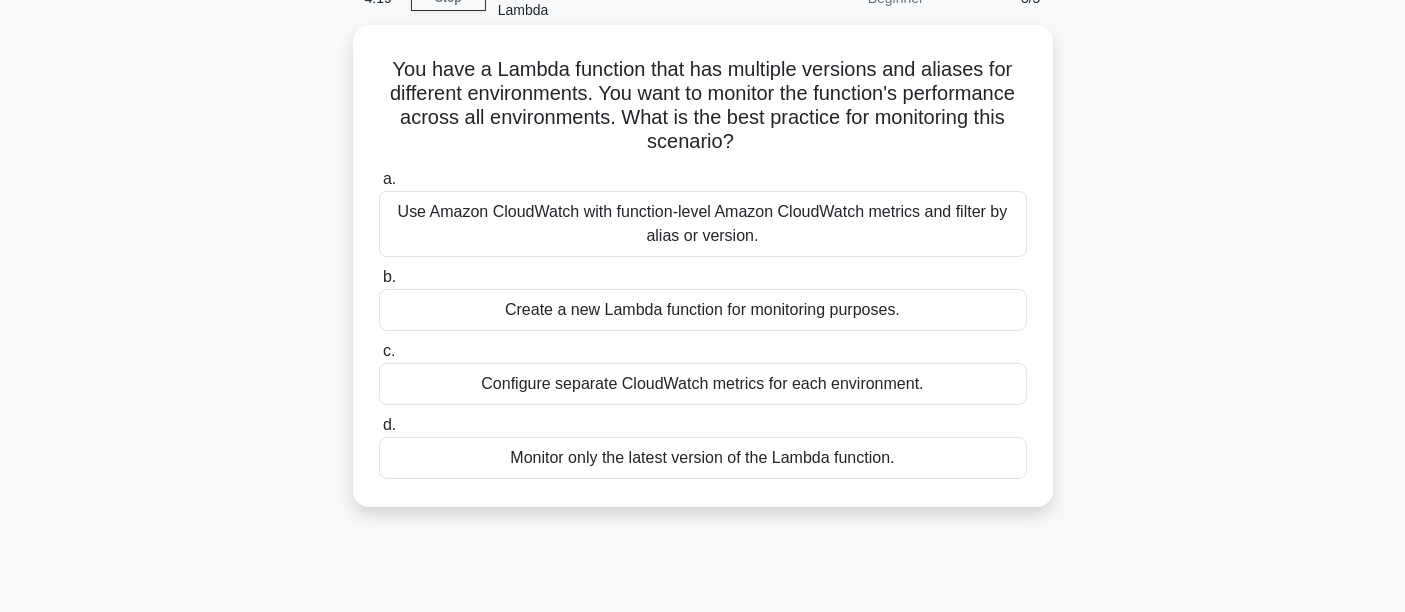 click on "Use Amazon CloudWatch with function-level Amazon CloudWatch metrics and filter by alias or version." at bounding box center (703, 224) 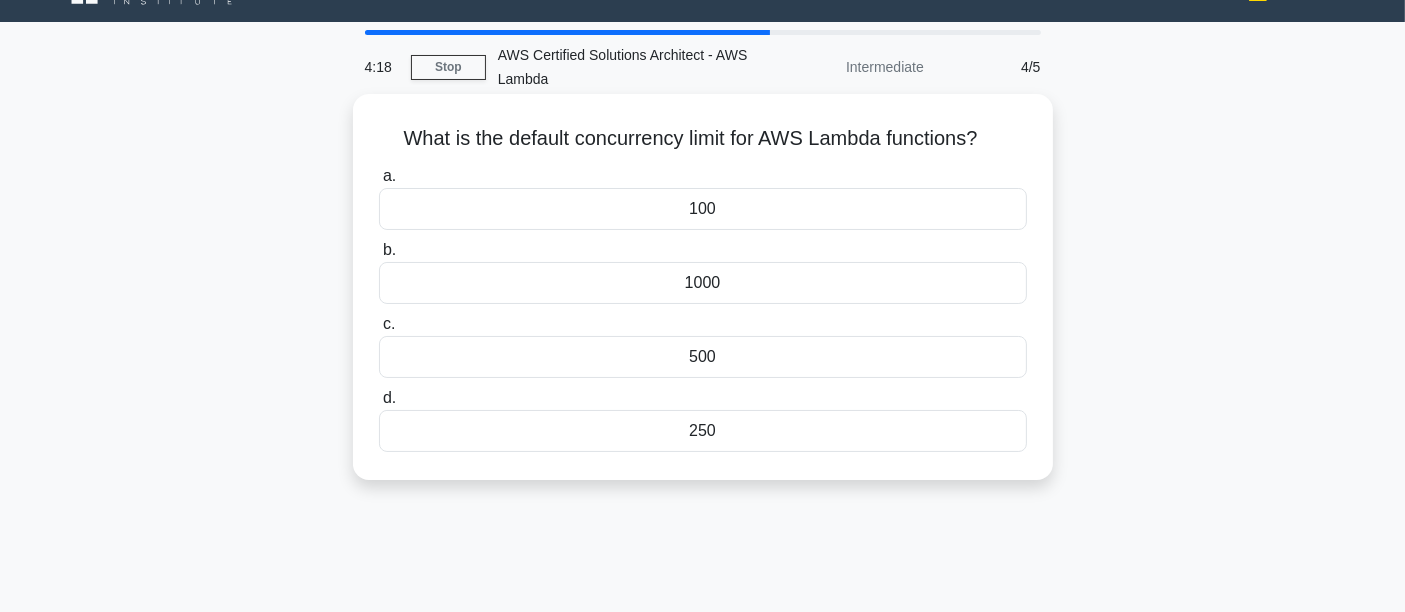 scroll, scrollTop: 0, scrollLeft: 0, axis: both 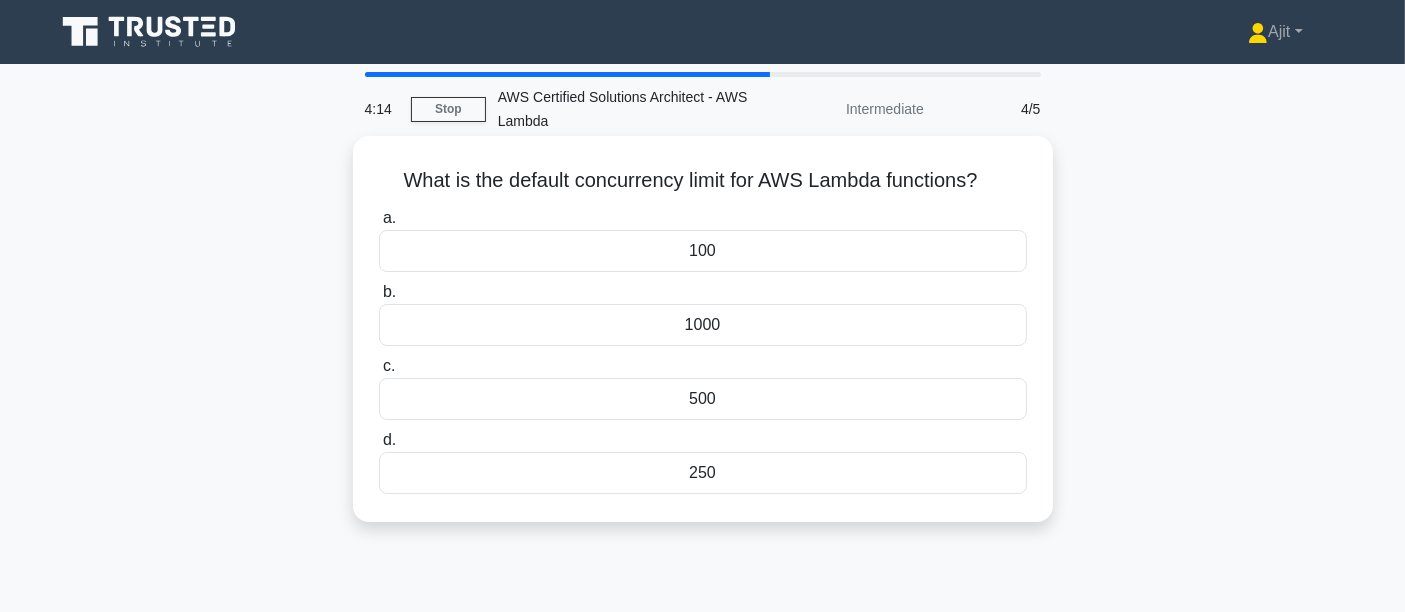 click on "250" at bounding box center (703, 473) 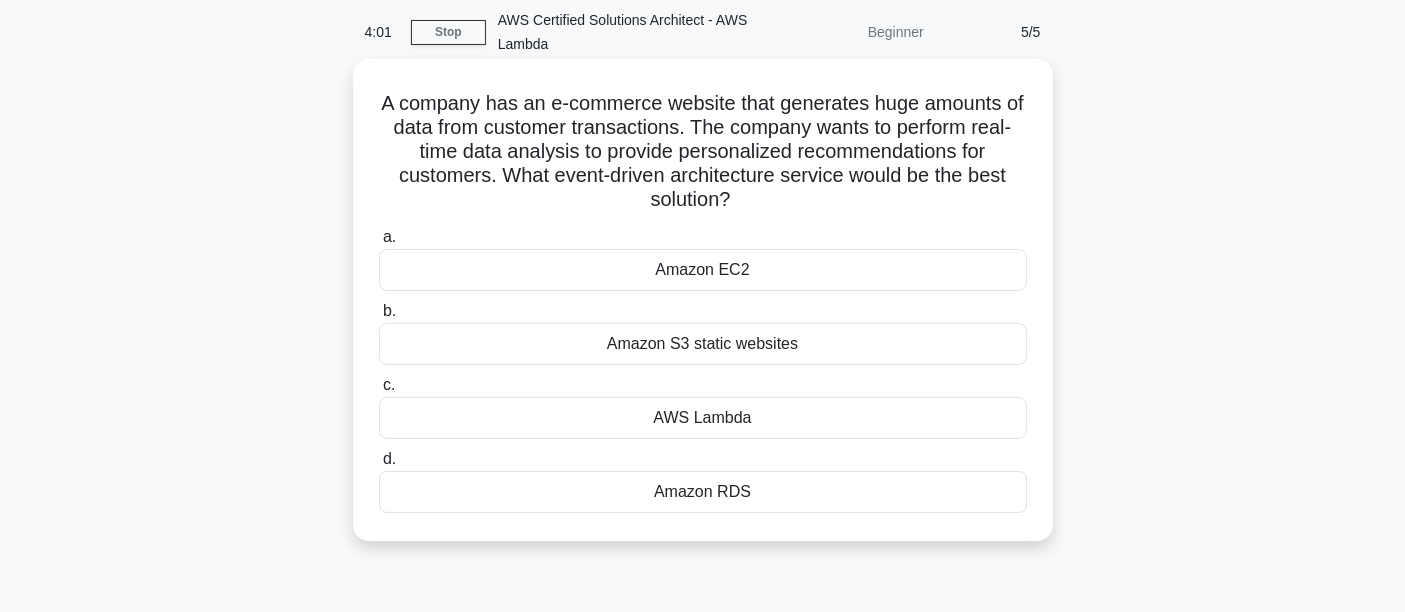 scroll, scrollTop: 111, scrollLeft: 0, axis: vertical 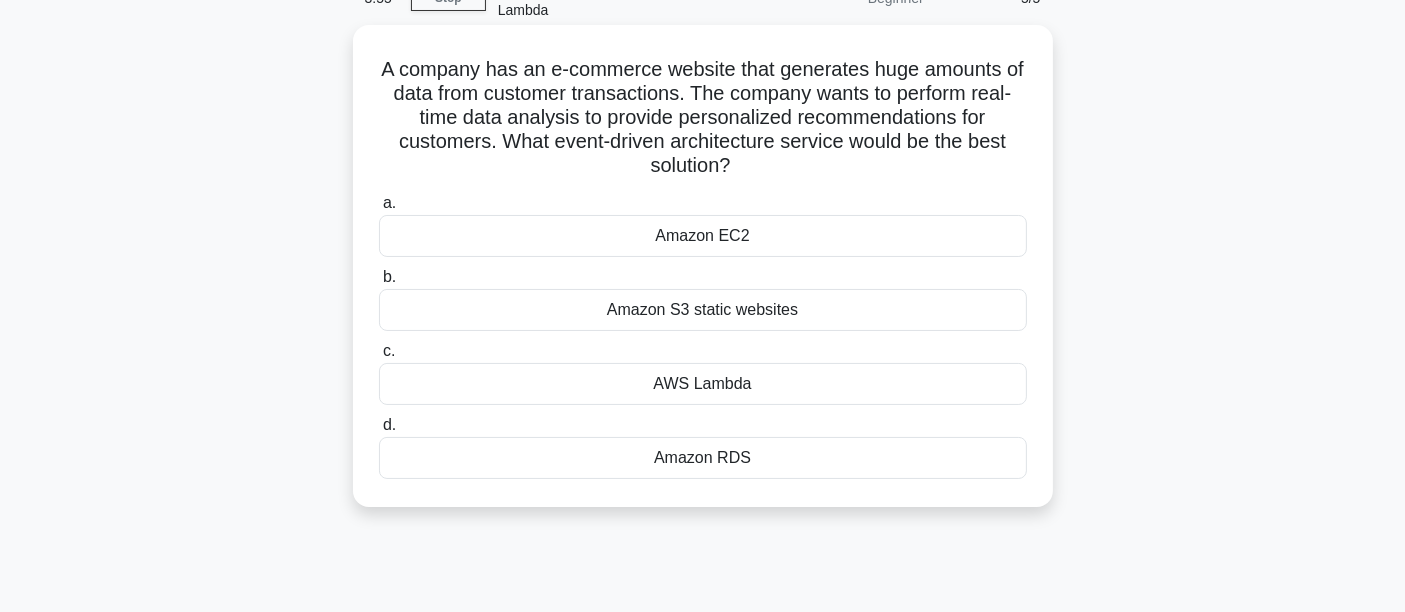 click on "AWS Lambda" at bounding box center [703, 384] 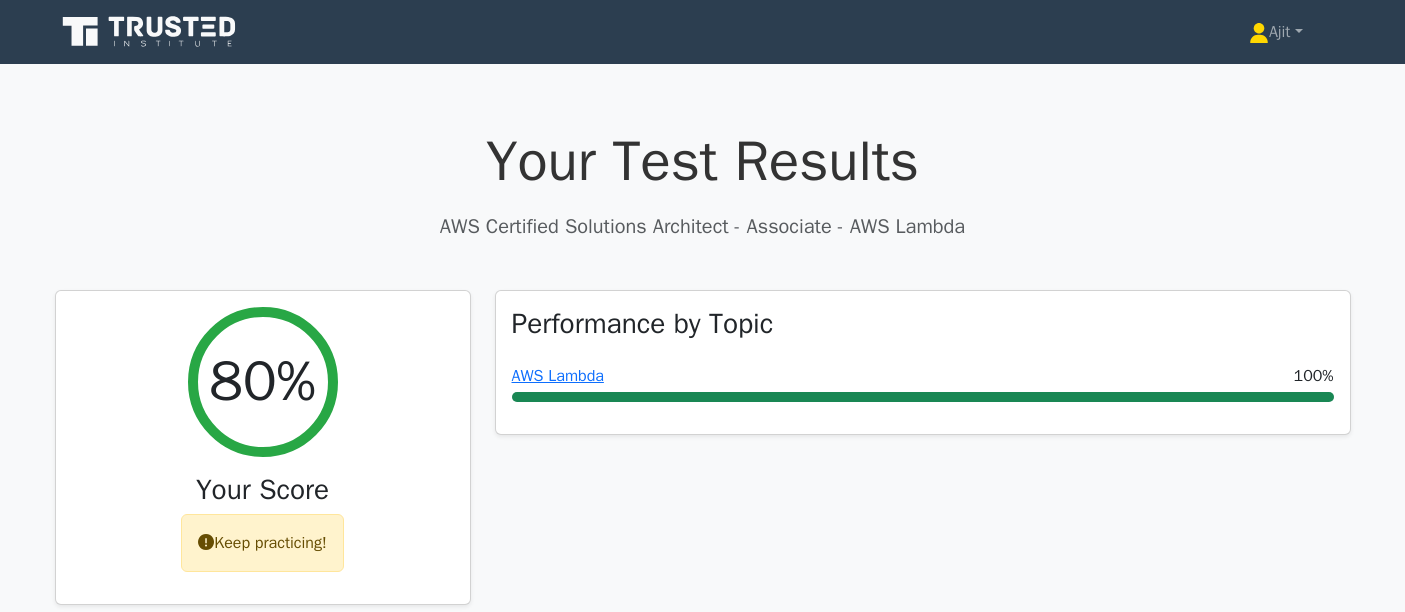 scroll, scrollTop: 0, scrollLeft: 0, axis: both 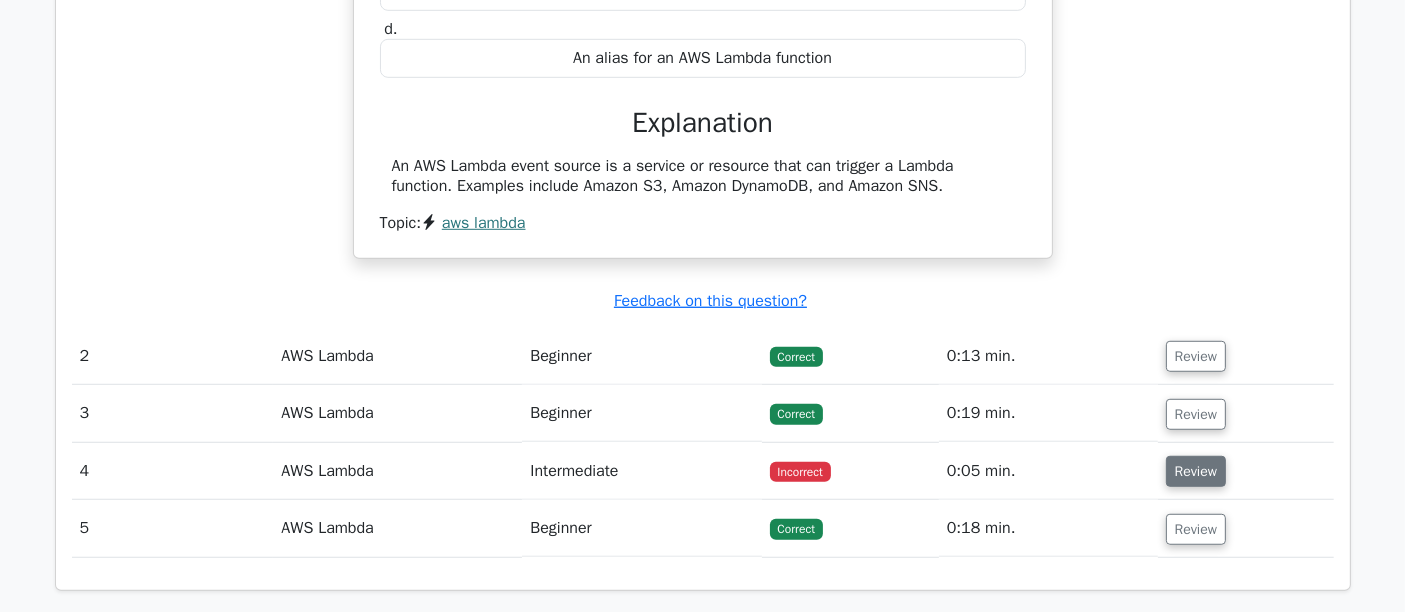 drag, startPoint x: 1172, startPoint y: 465, endPoint x: 1220, endPoint y: 457, distance: 48.6621 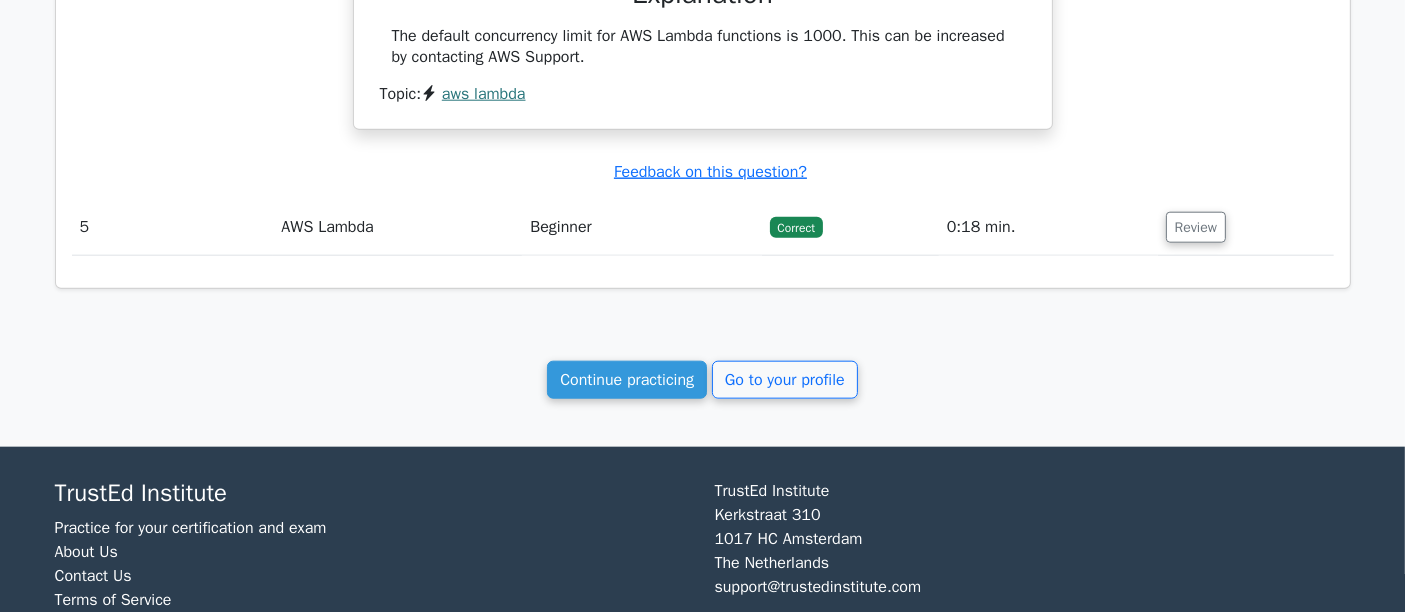 scroll, scrollTop: 2298, scrollLeft: 0, axis: vertical 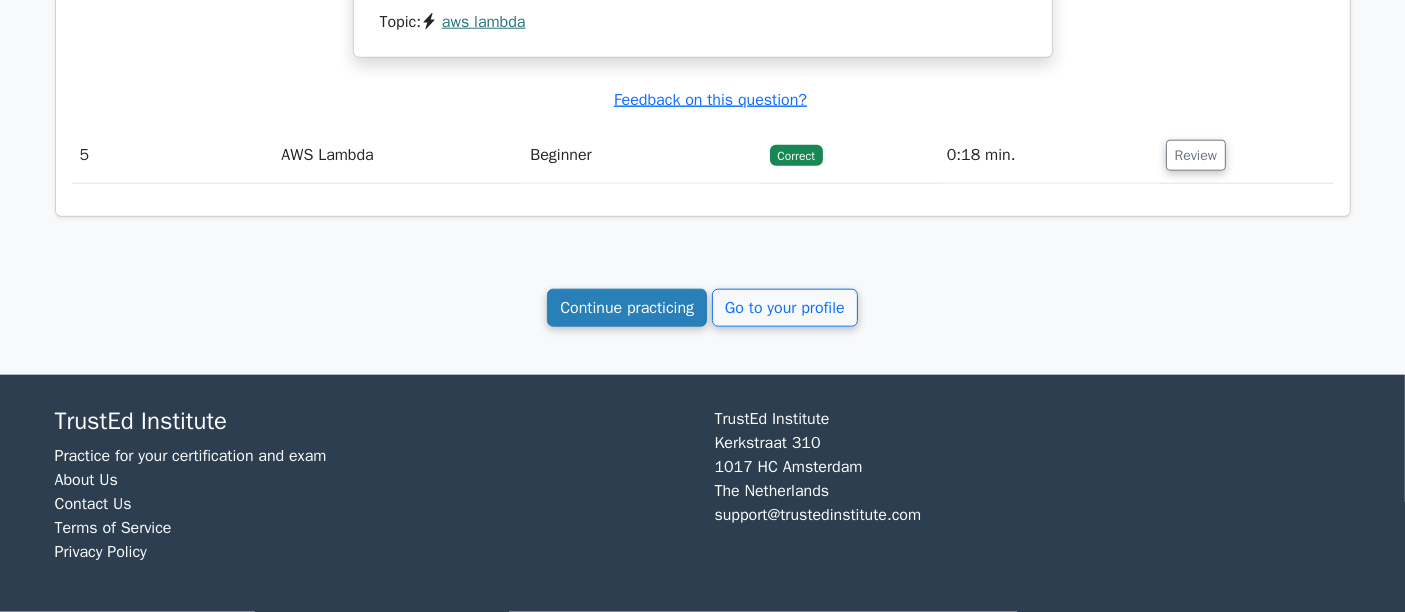 click on "Continue practicing" at bounding box center [627, 308] 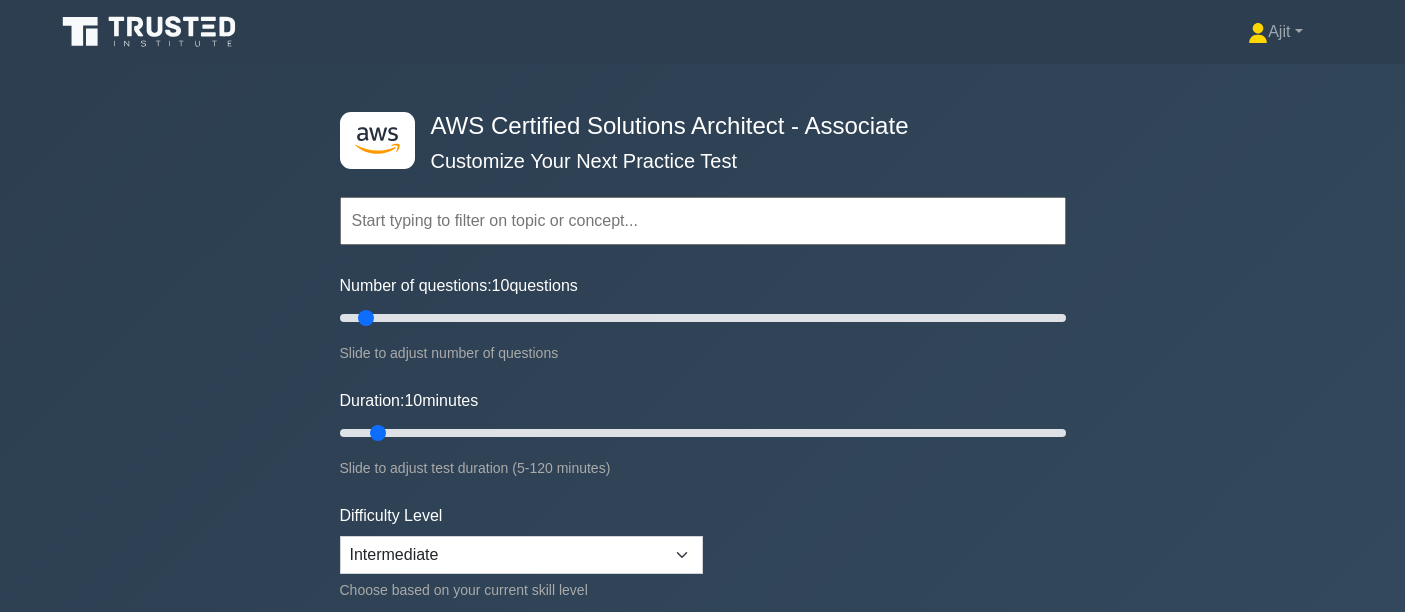 scroll, scrollTop: 178, scrollLeft: 0, axis: vertical 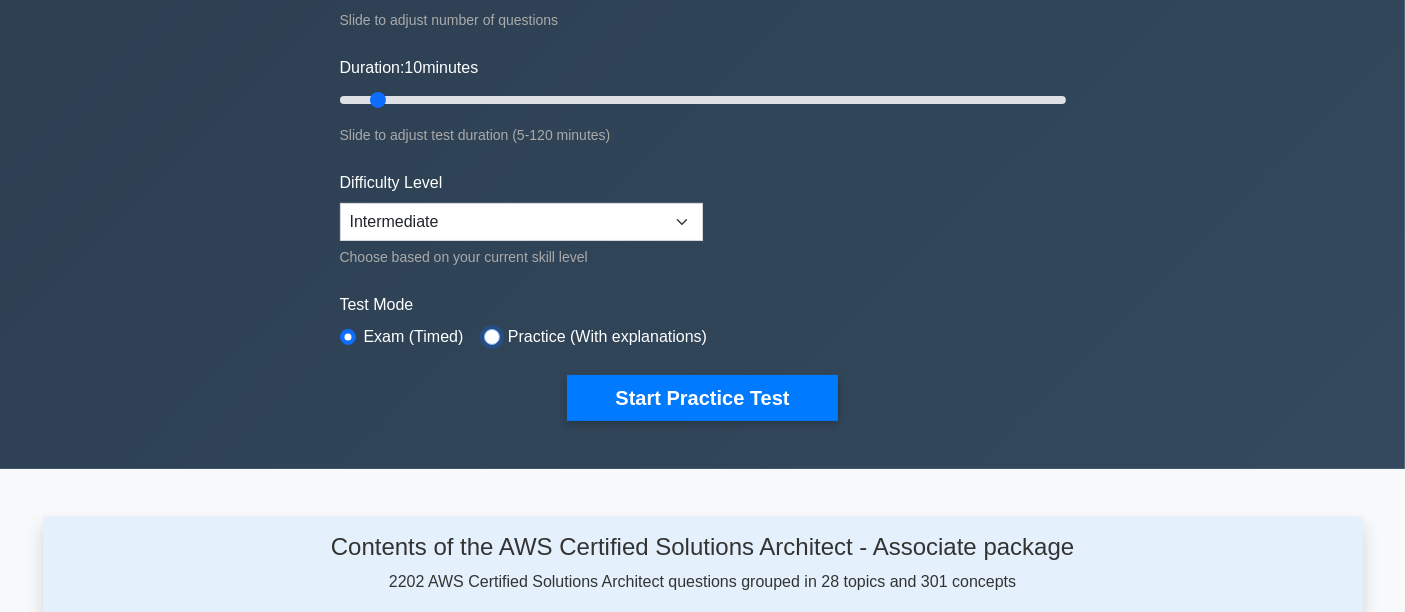 click at bounding box center [492, 337] 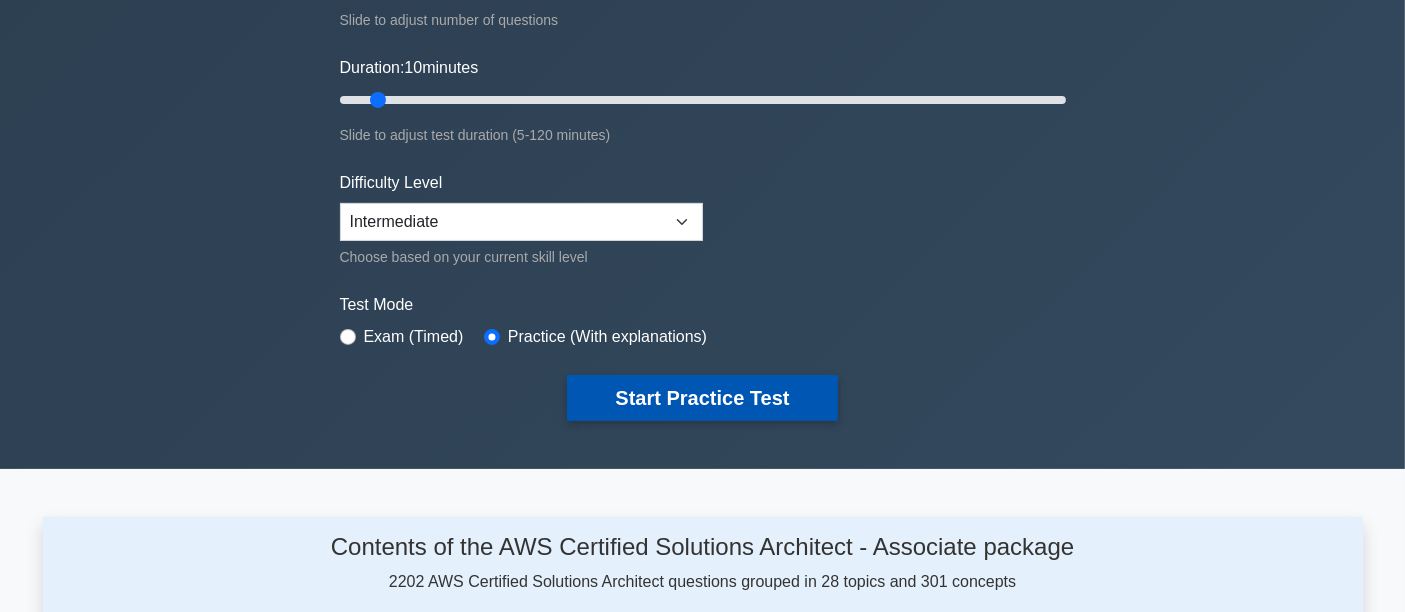 click on "Start Practice Test" at bounding box center [702, 398] 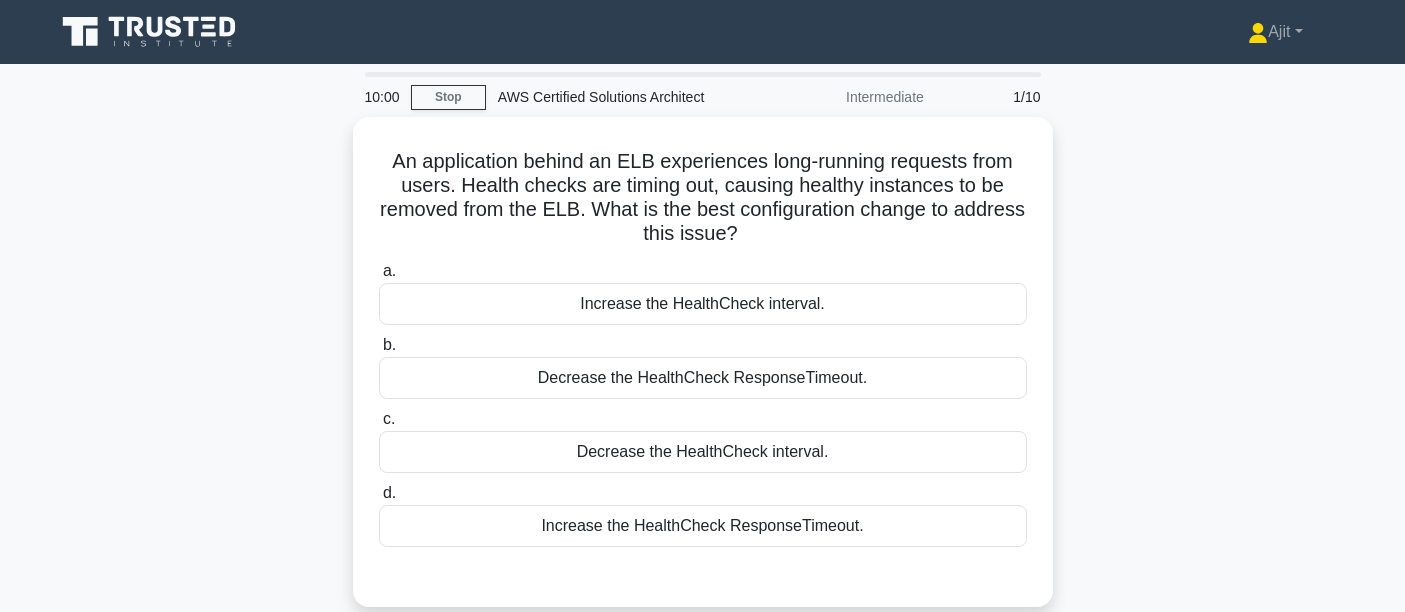 scroll, scrollTop: 0, scrollLeft: 0, axis: both 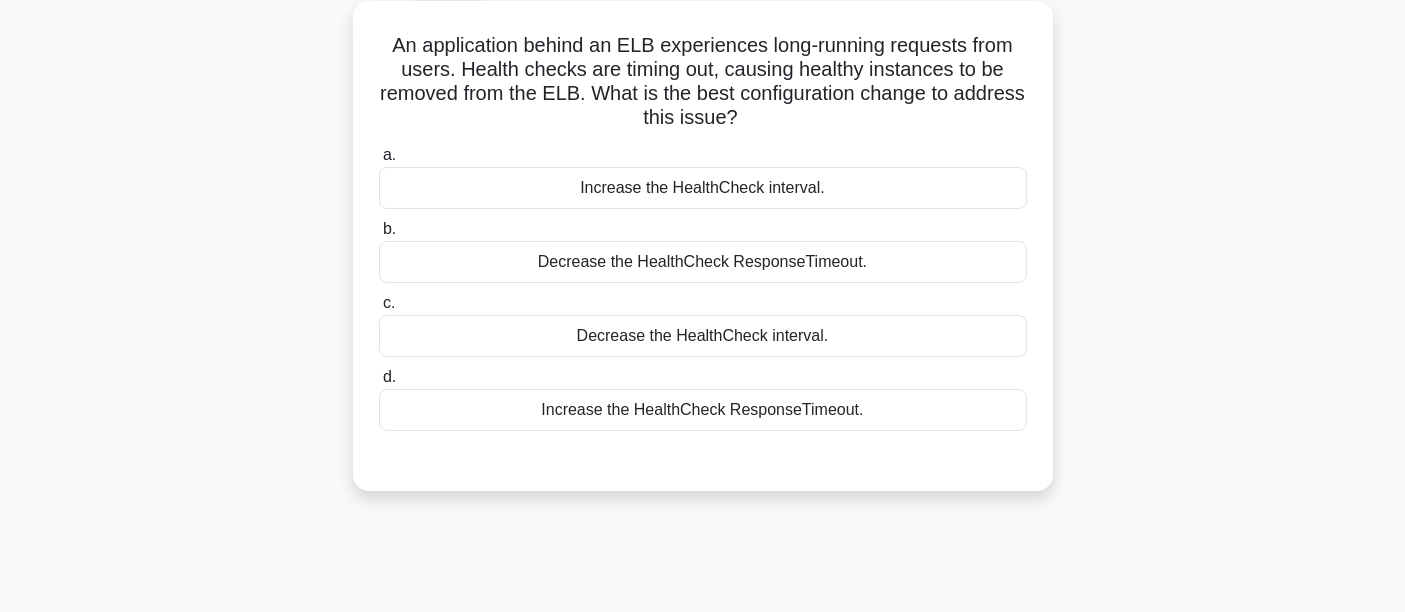 click on "Increase the HealthCheck interval." at bounding box center (703, 188) 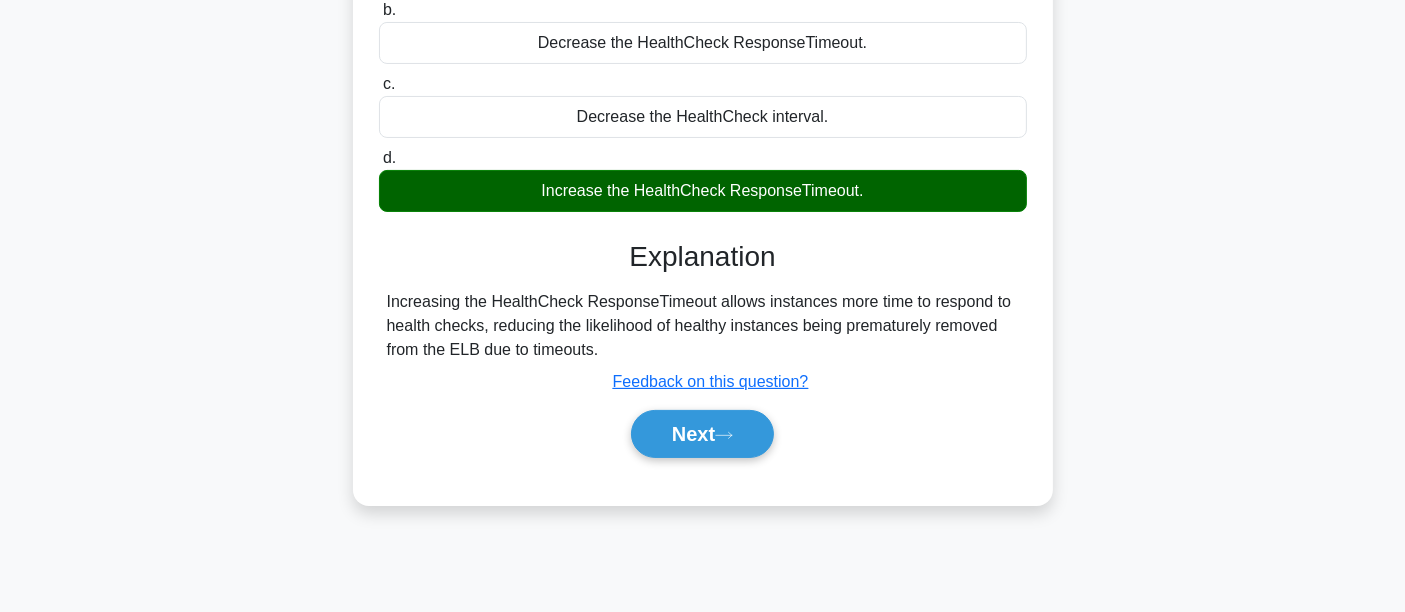 scroll, scrollTop: 333, scrollLeft: 0, axis: vertical 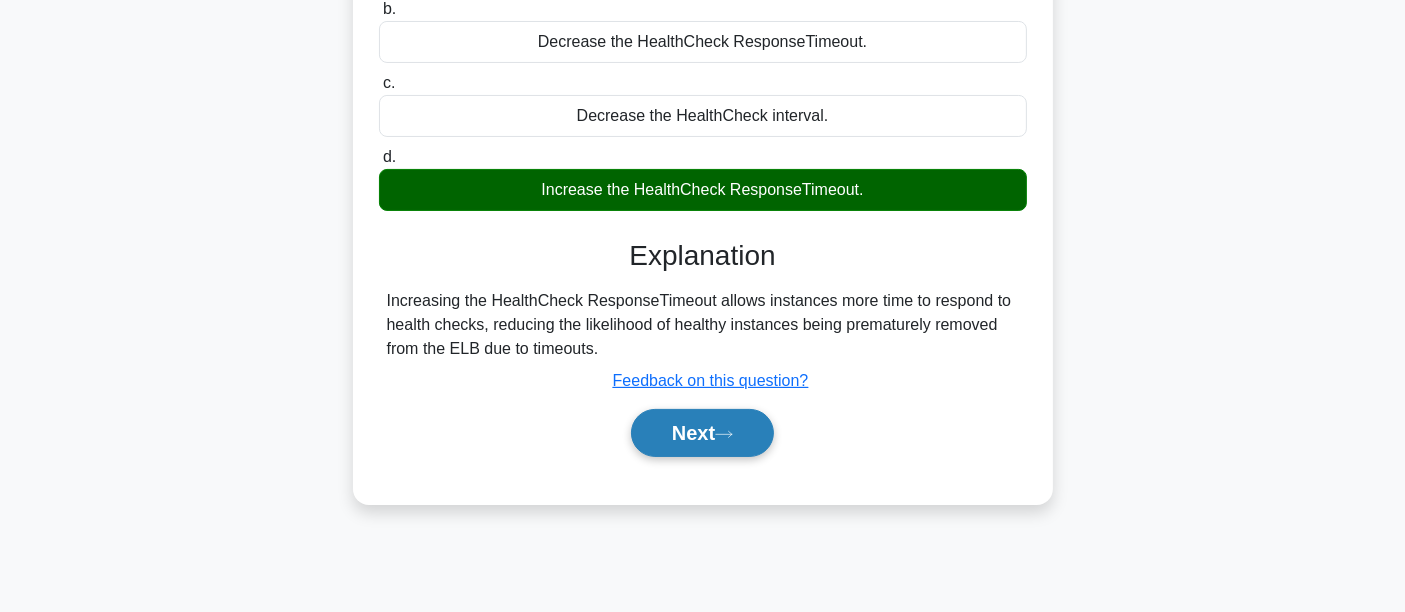 click on "Next" at bounding box center [702, 433] 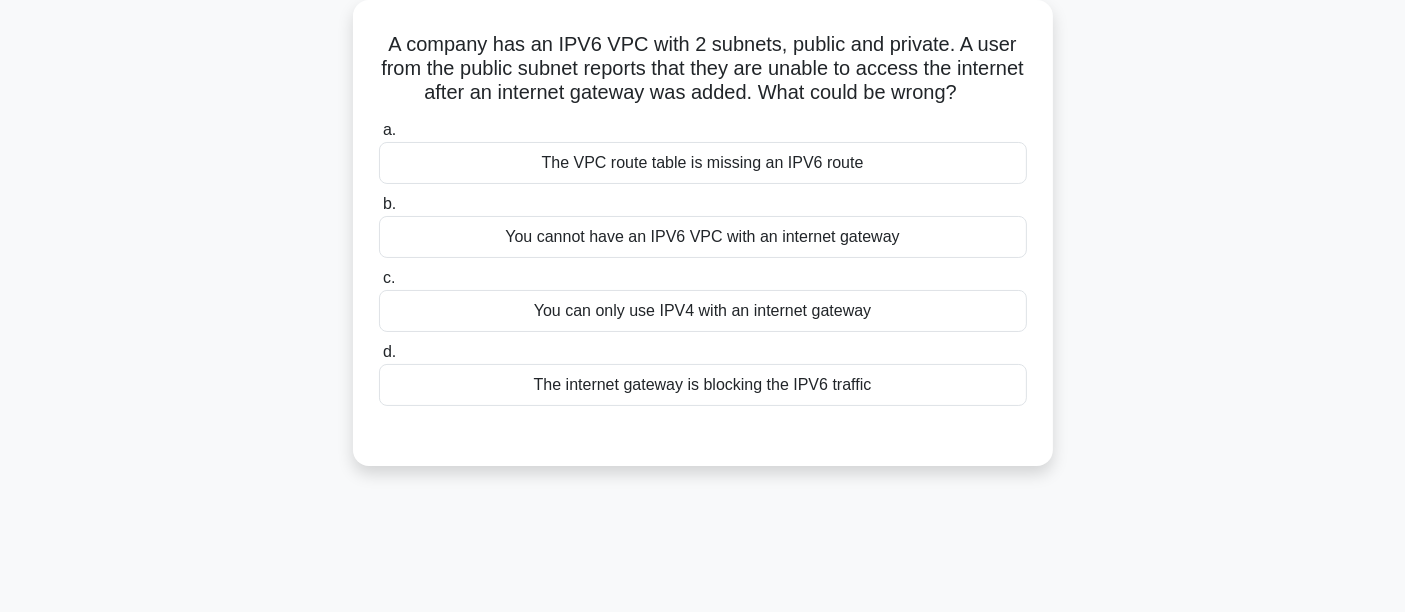scroll, scrollTop: 111, scrollLeft: 0, axis: vertical 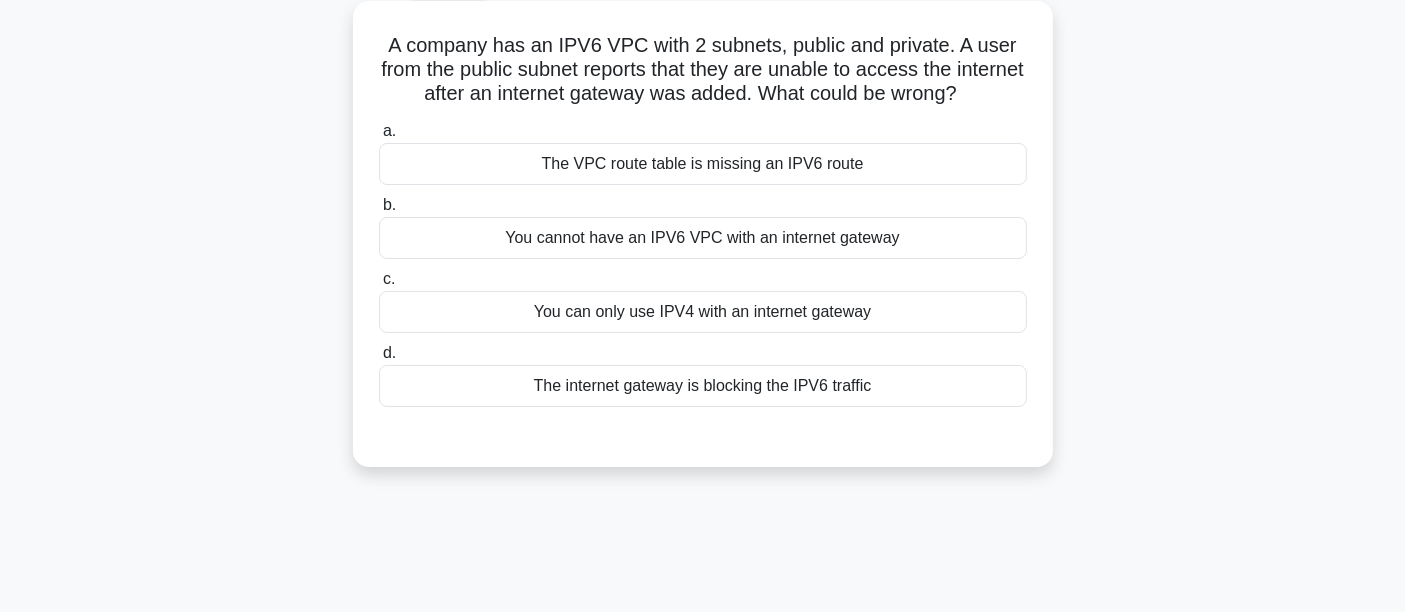 click on "The VPC route table is missing an IPV6 route" at bounding box center (703, 164) 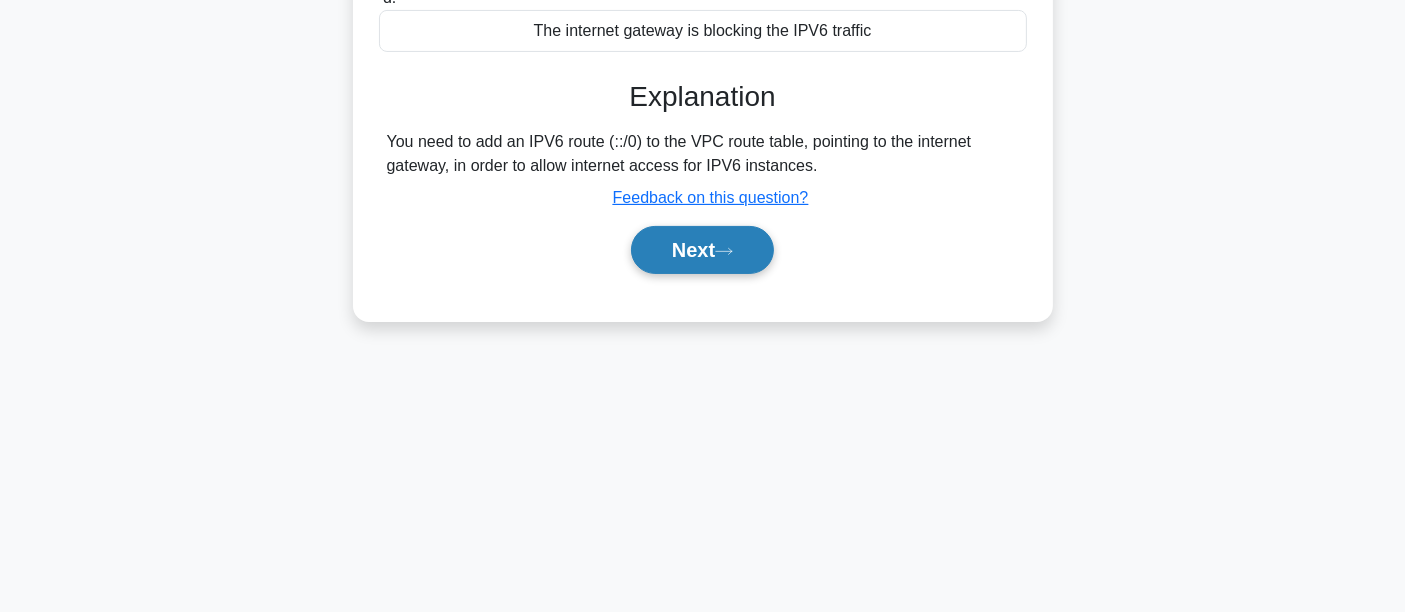 scroll, scrollTop: 468, scrollLeft: 0, axis: vertical 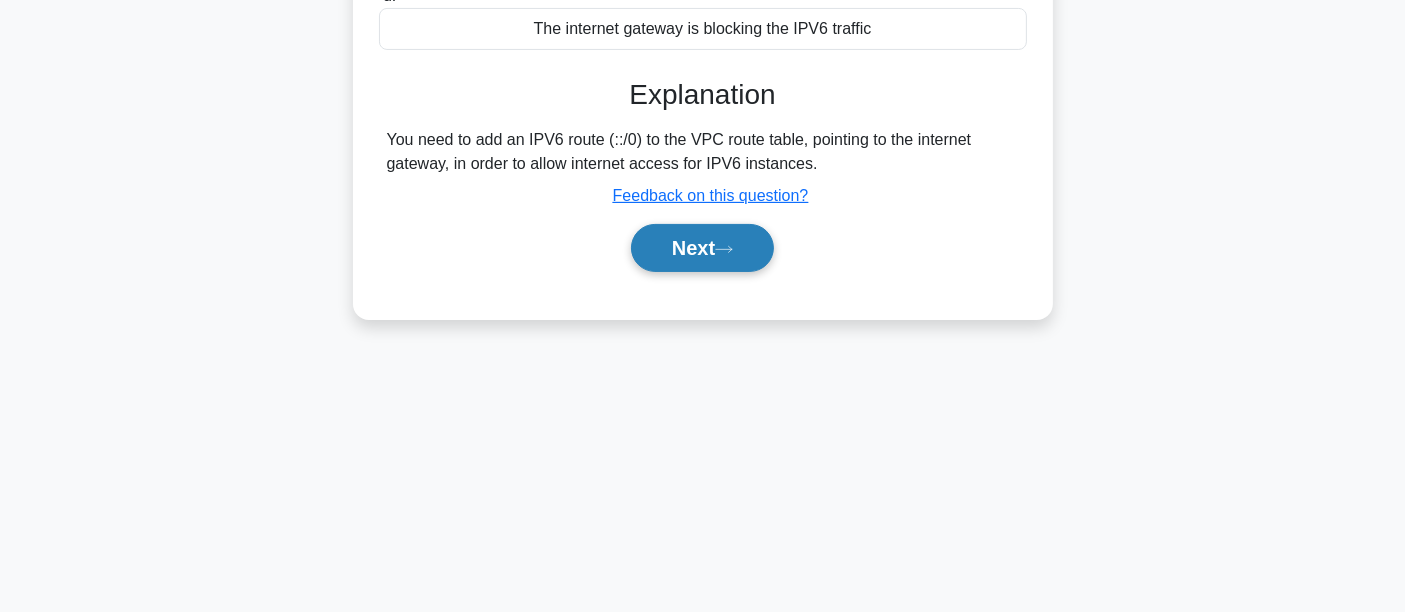 click on "Next" at bounding box center [702, 248] 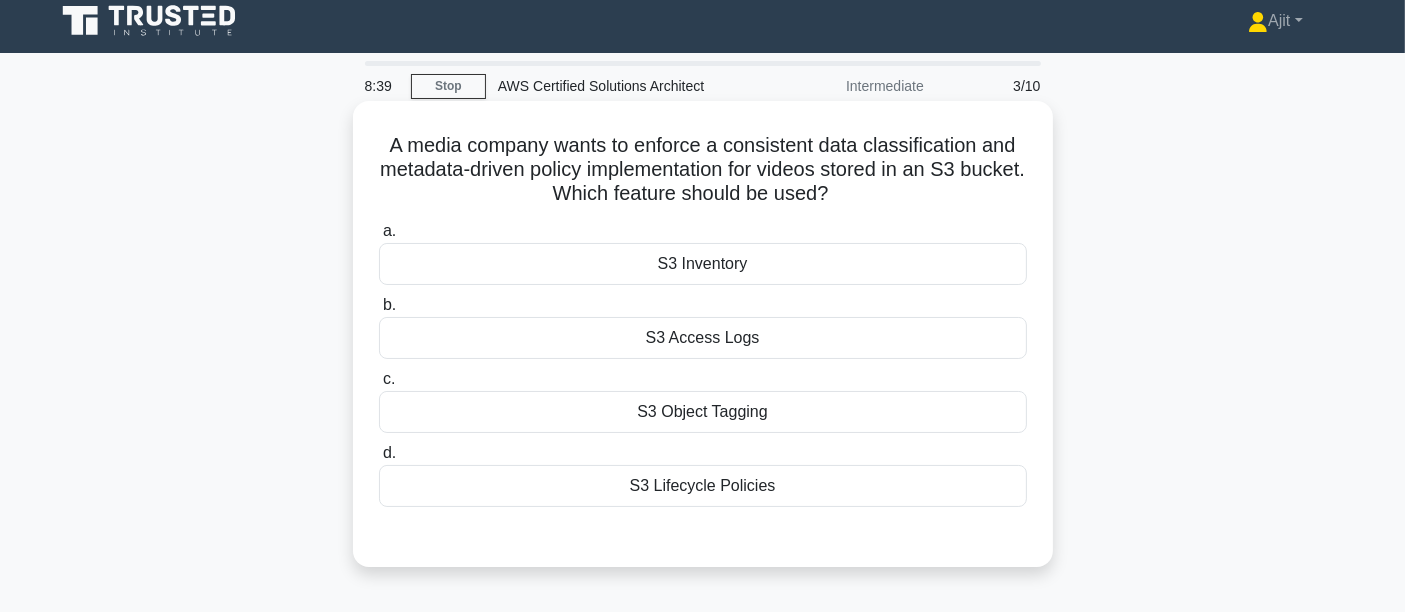 scroll, scrollTop: 0, scrollLeft: 0, axis: both 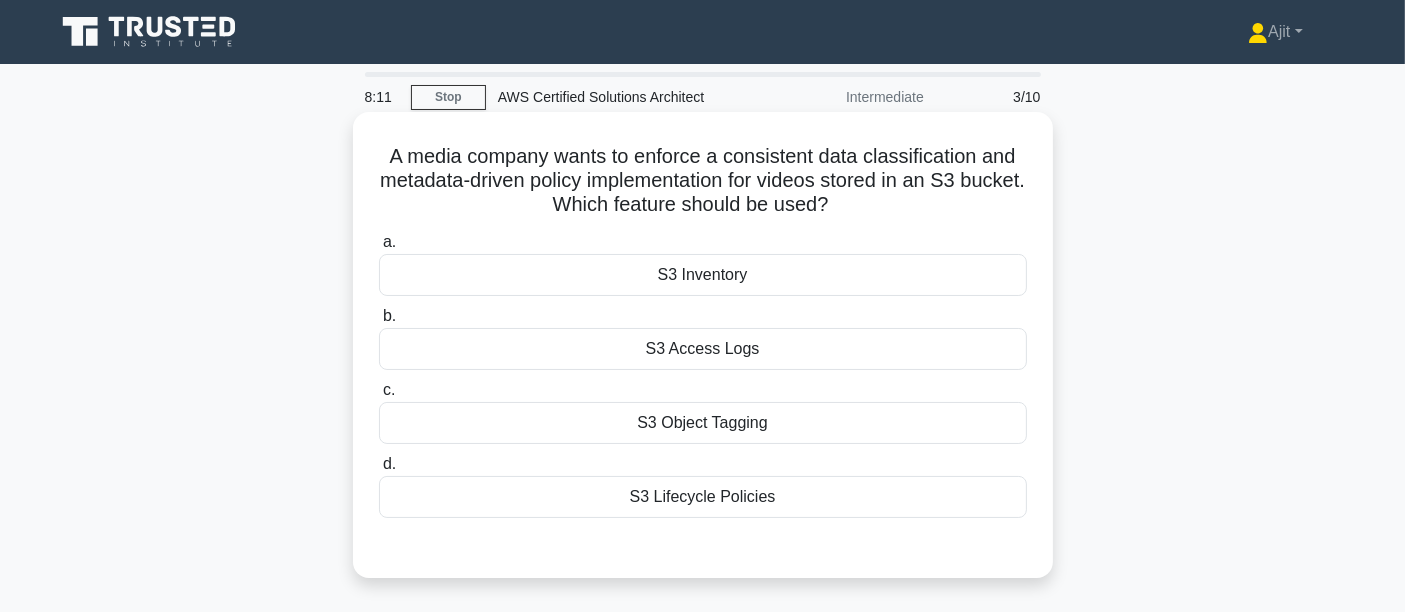 click on "S3 Object Tagging" at bounding box center [703, 423] 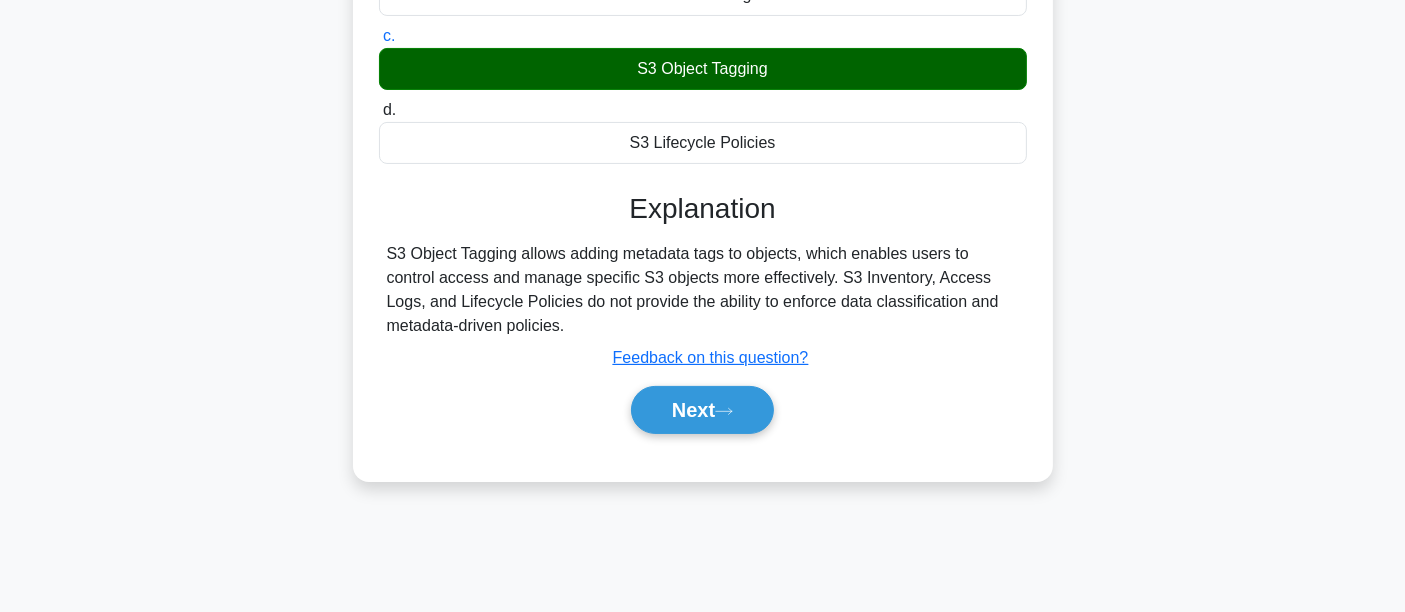 scroll, scrollTop: 444, scrollLeft: 0, axis: vertical 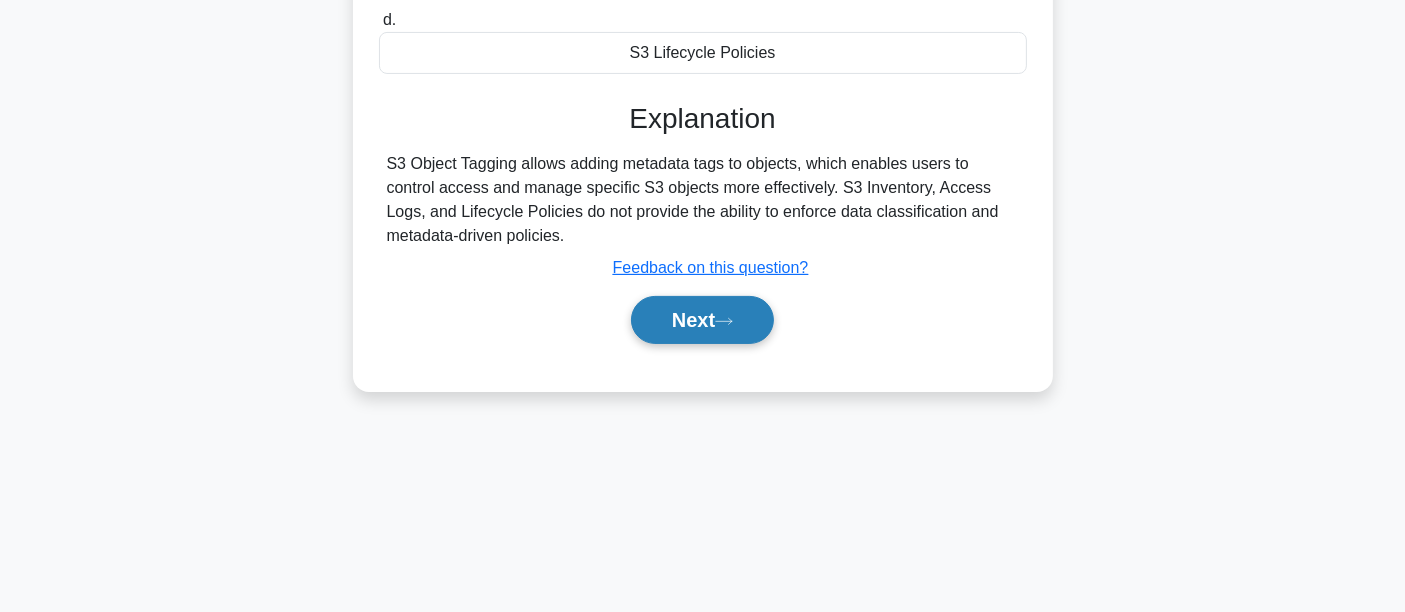 click on "Next" at bounding box center [702, 320] 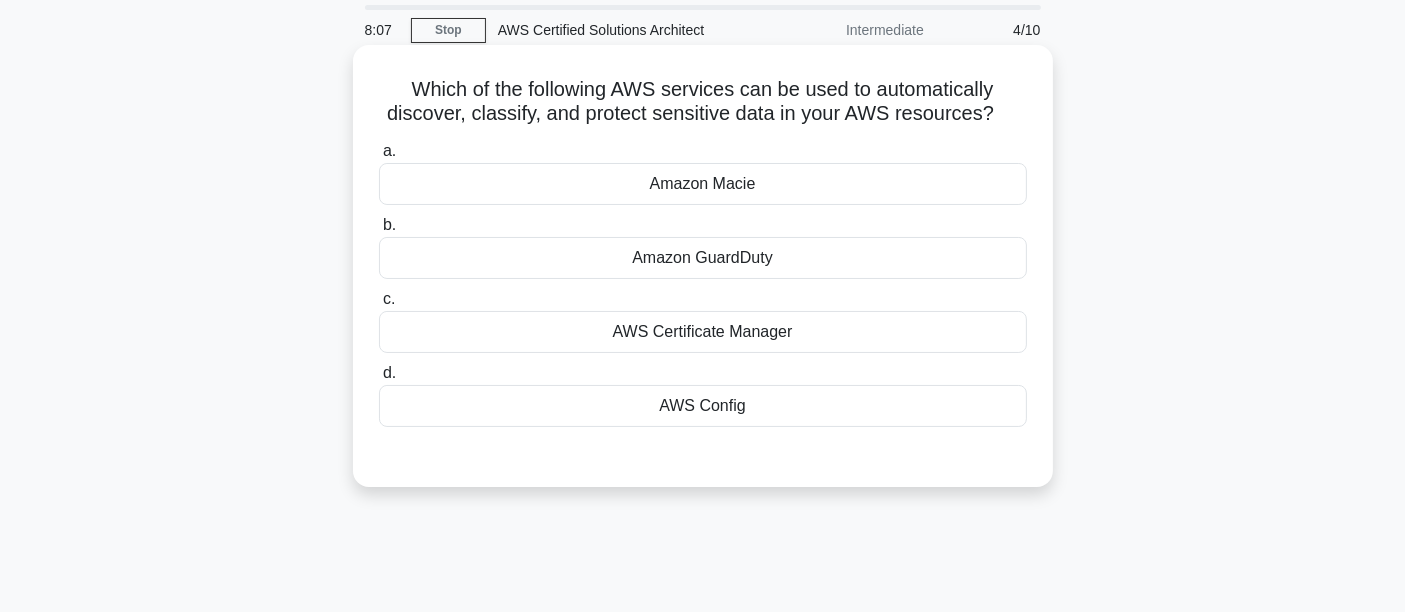 scroll, scrollTop: 0, scrollLeft: 0, axis: both 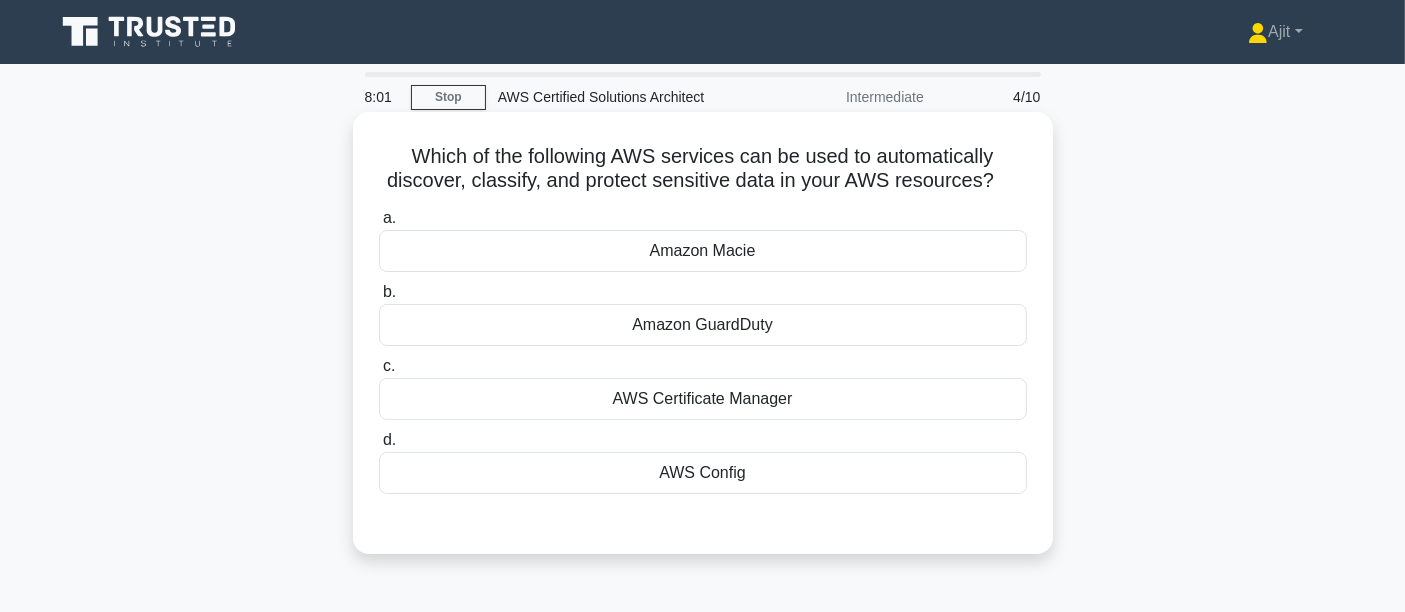 click on "Amazon Macie" at bounding box center [703, 251] 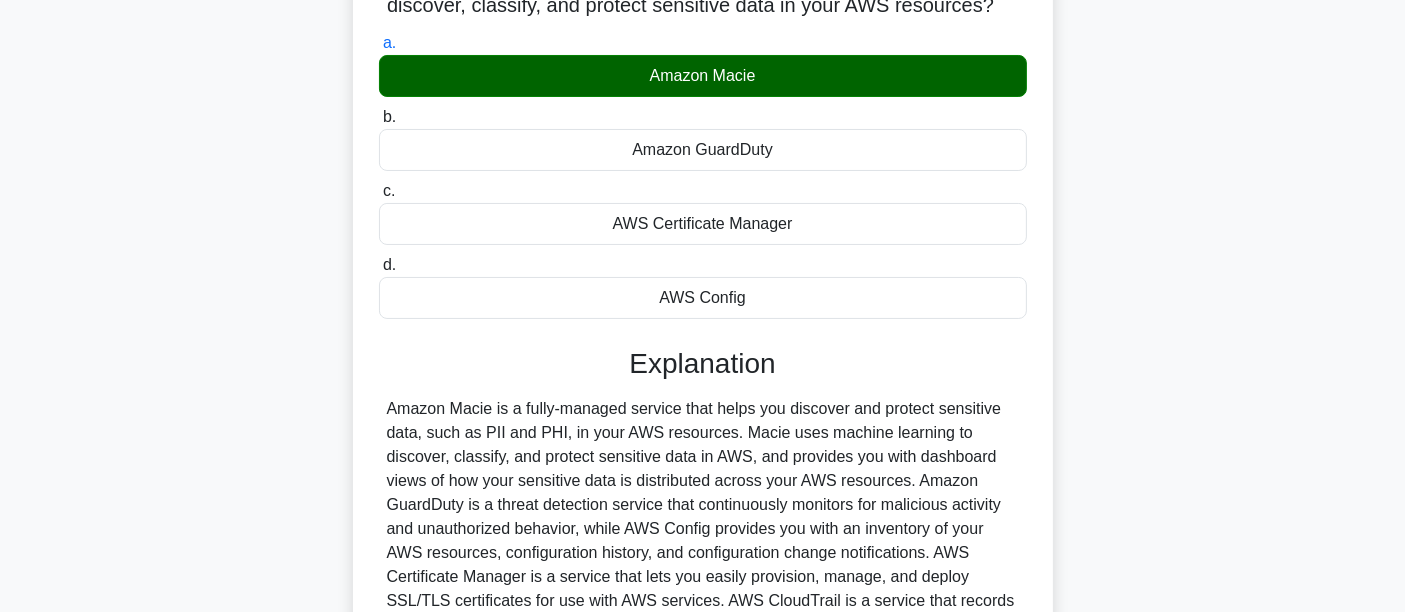 scroll, scrollTop: 333, scrollLeft: 0, axis: vertical 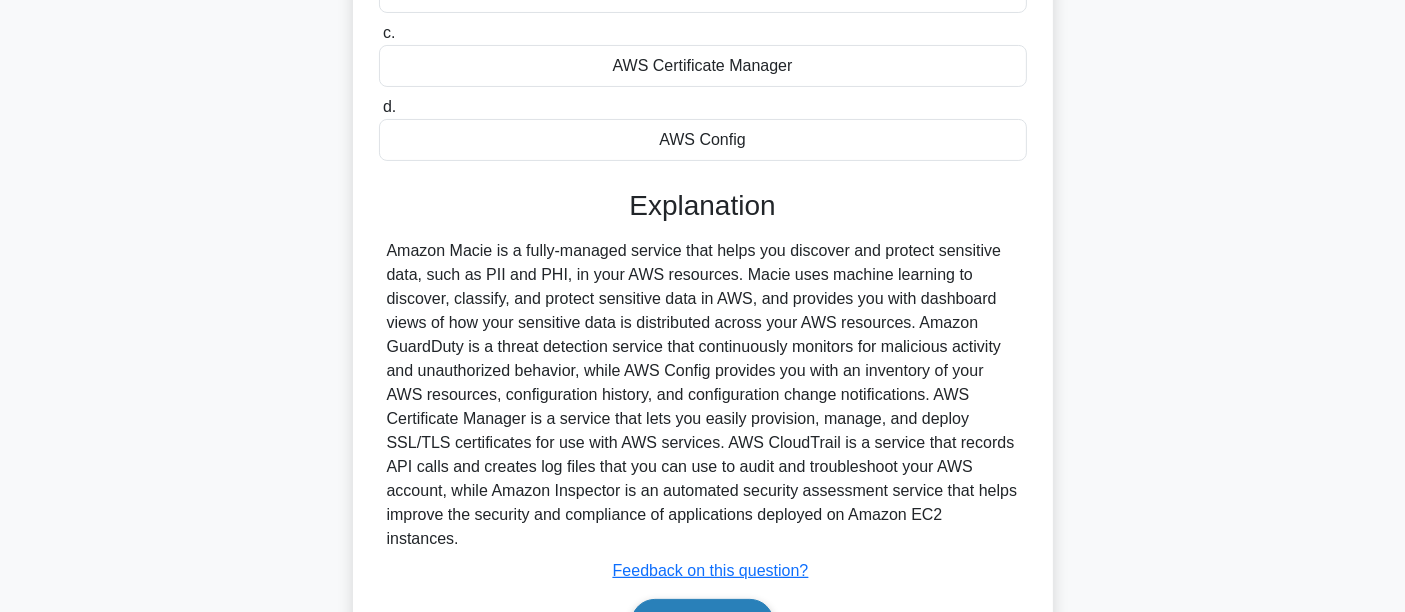 click on "Next" at bounding box center [702, 623] 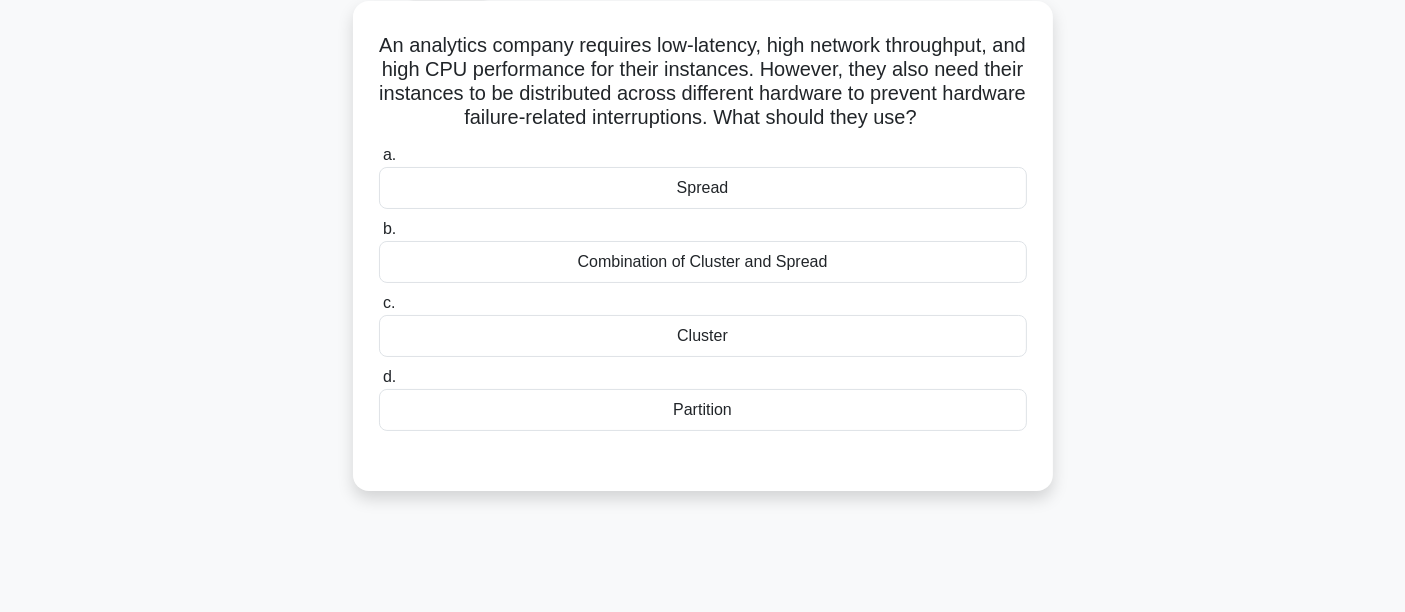 scroll, scrollTop: 111, scrollLeft: 0, axis: vertical 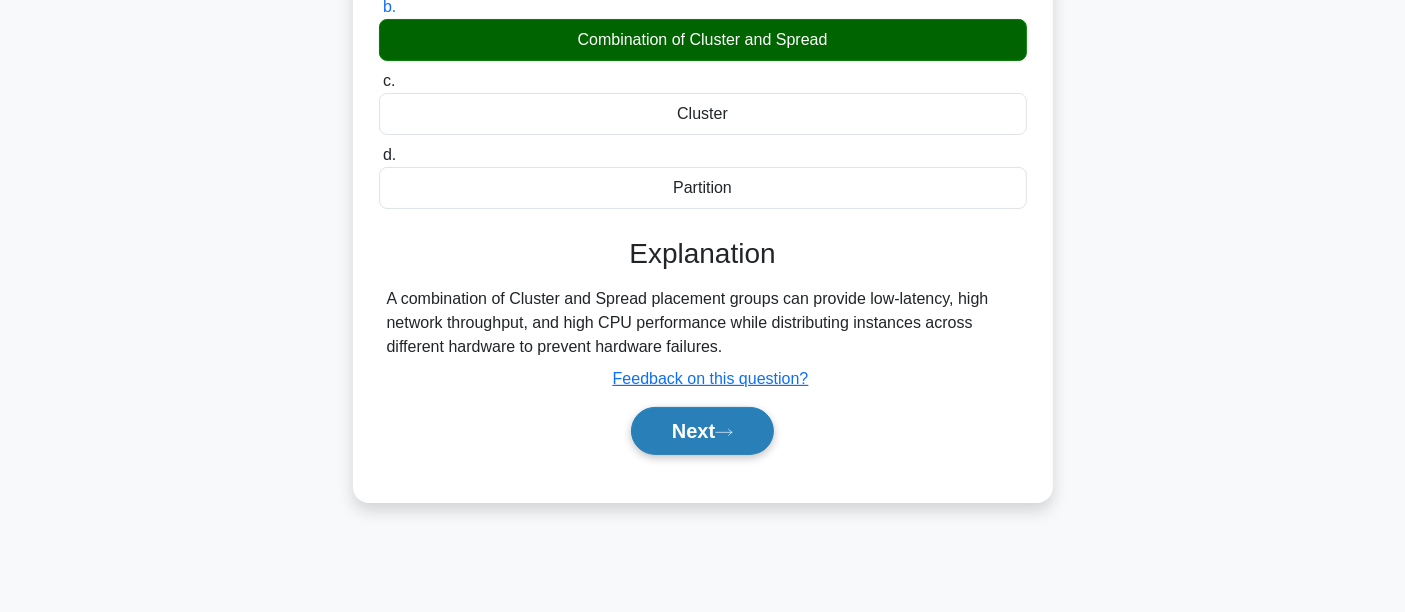 click on "Next" at bounding box center [702, 431] 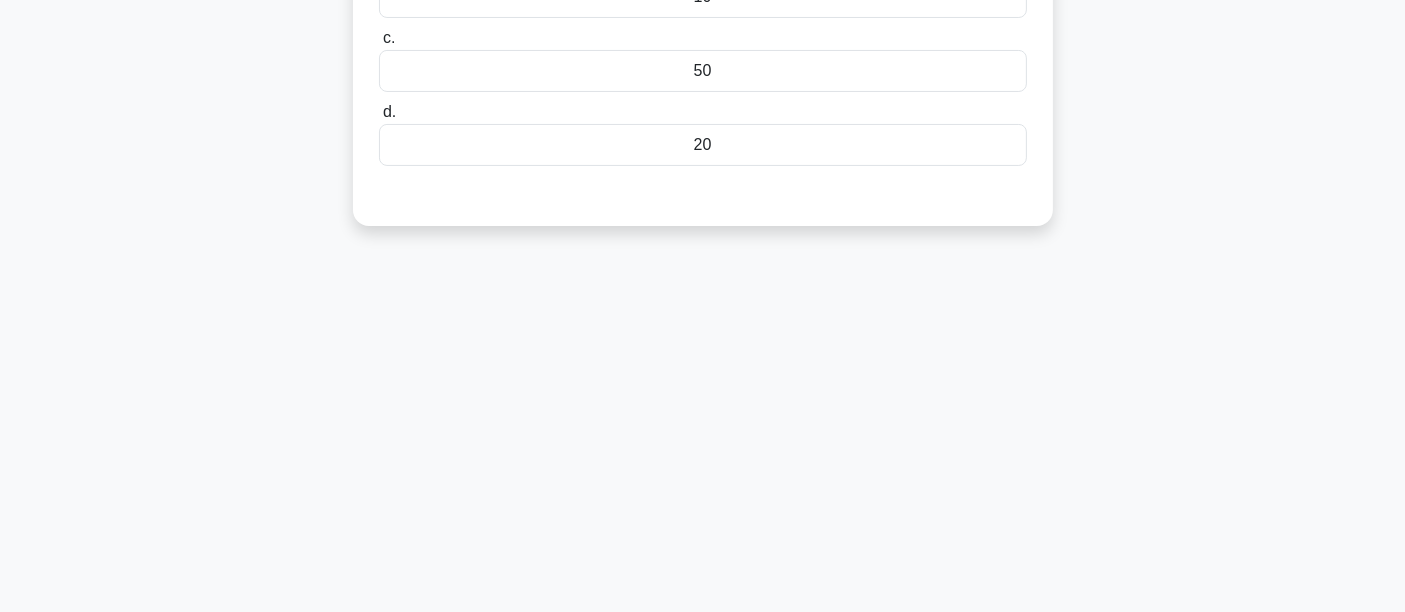 scroll, scrollTop: 111, scrollLeft: 0, axis: vertical 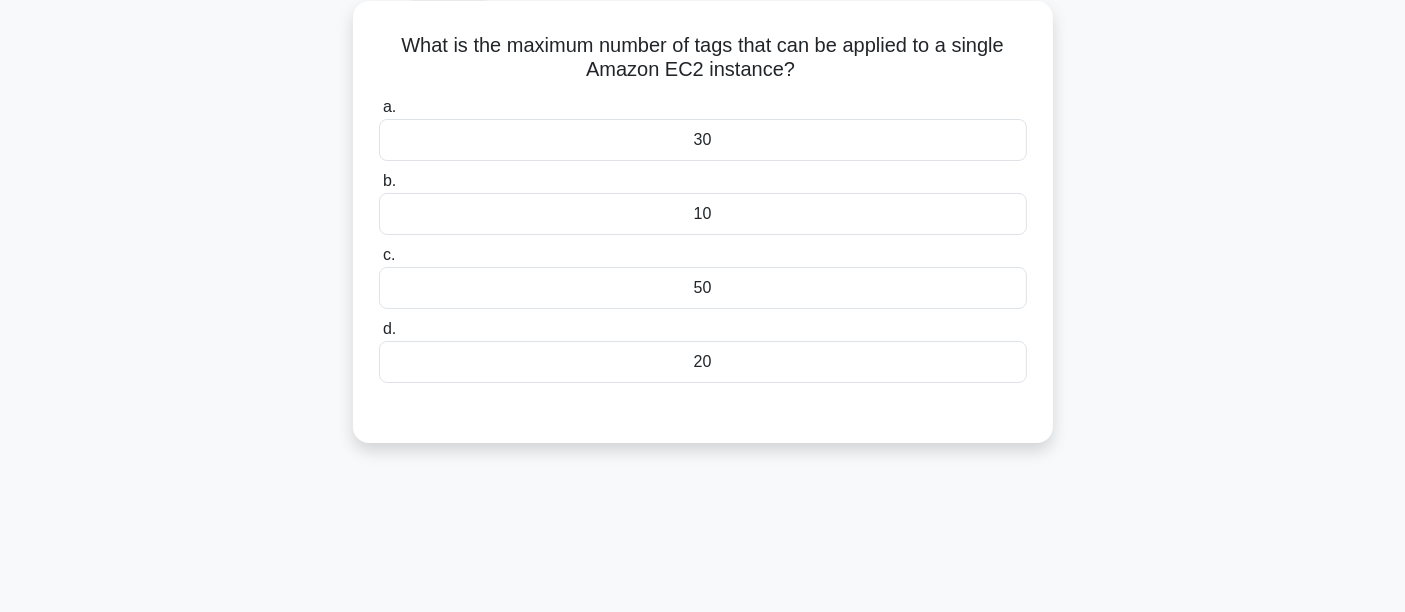 click on "10" at bounding box center (703, 214) 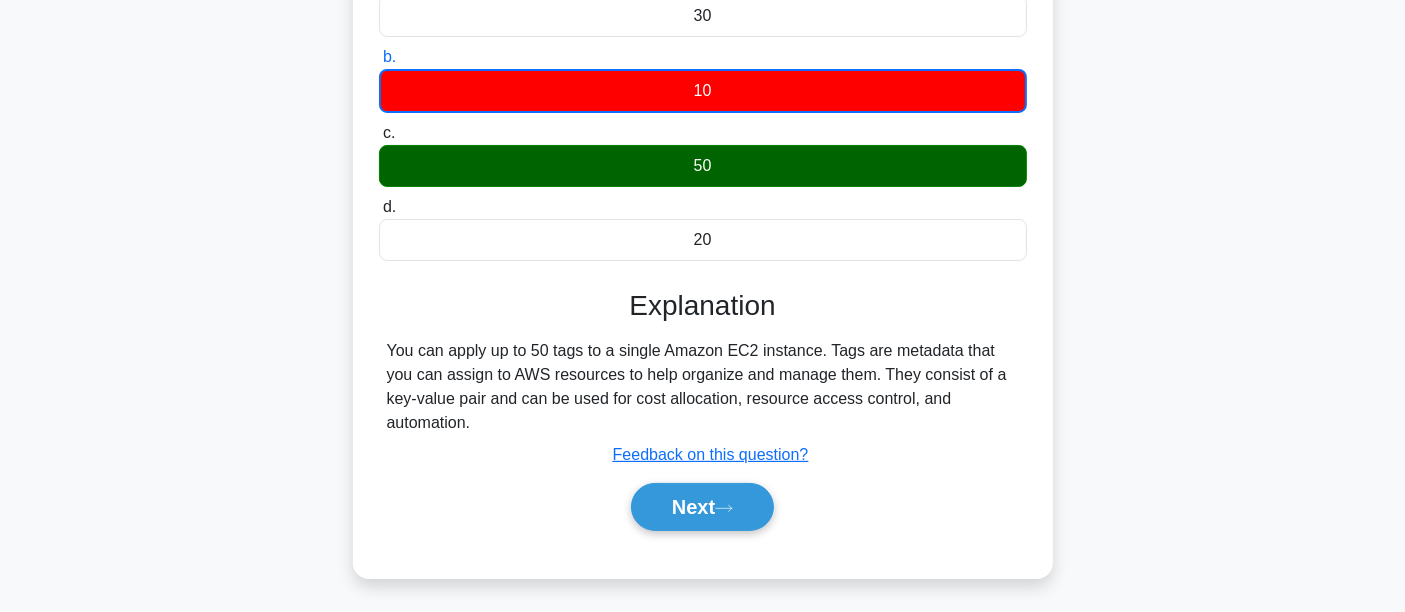 scroll, scrollTop: 444, scrollLeft: 0, axis: vertical 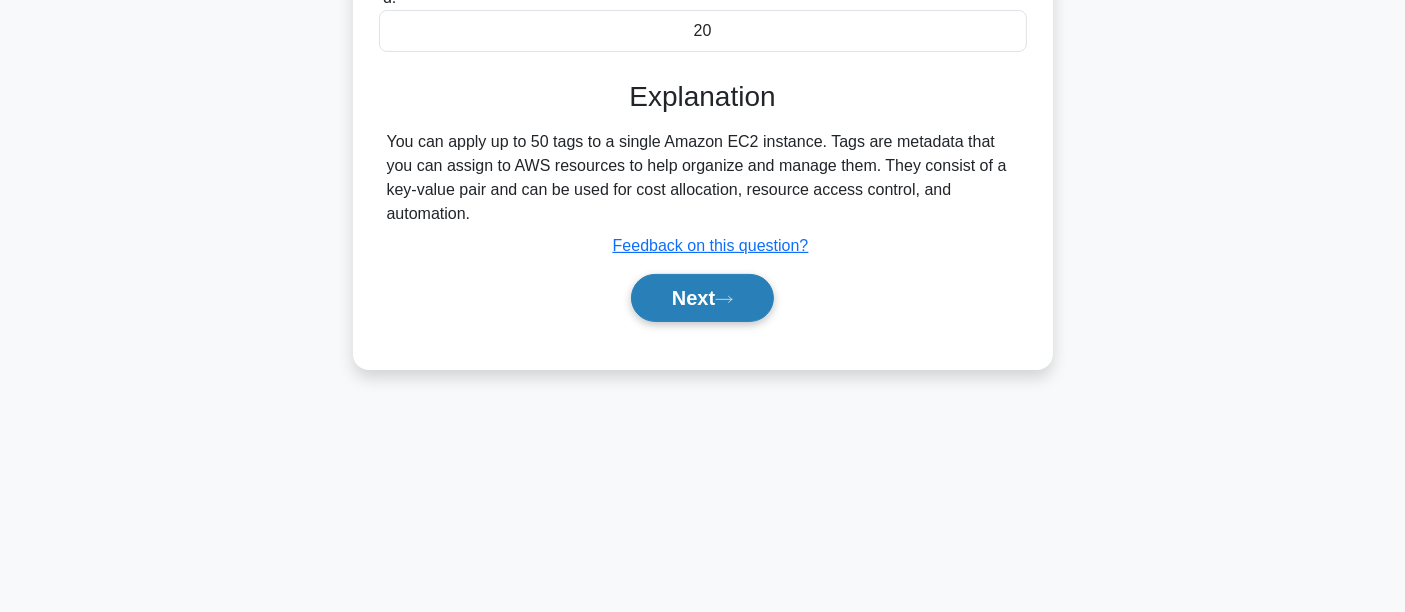 click on "Next" at bounding box center [702, 298] 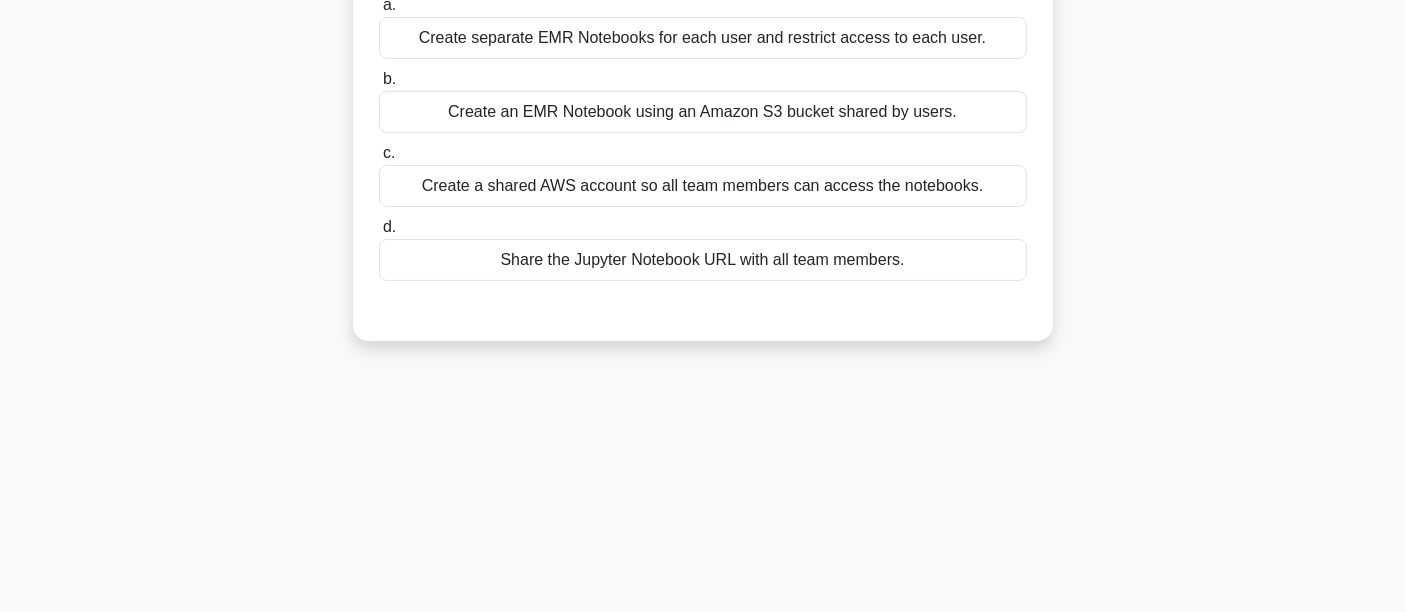 scroll, scrollTop: 134, scrollLeft: 0, axis: vertical 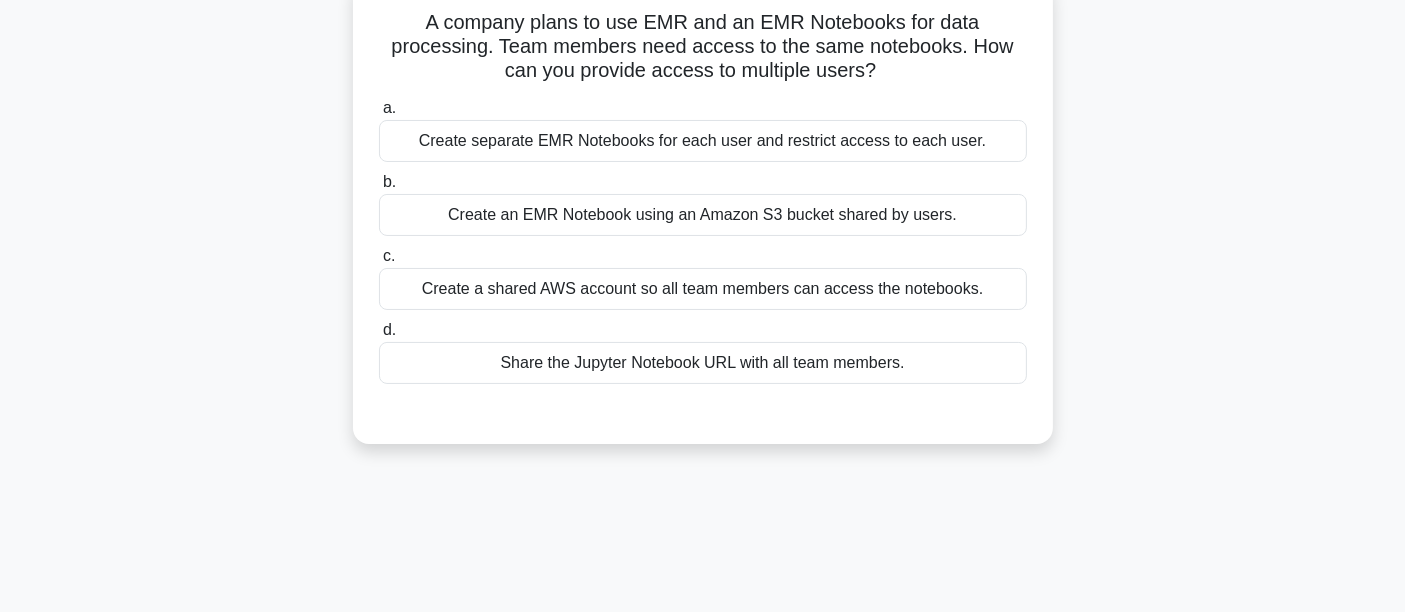 click on "Create an EMR Notebook using an Amazon S3 bucket shared by users." at bounding box center (703, 215) 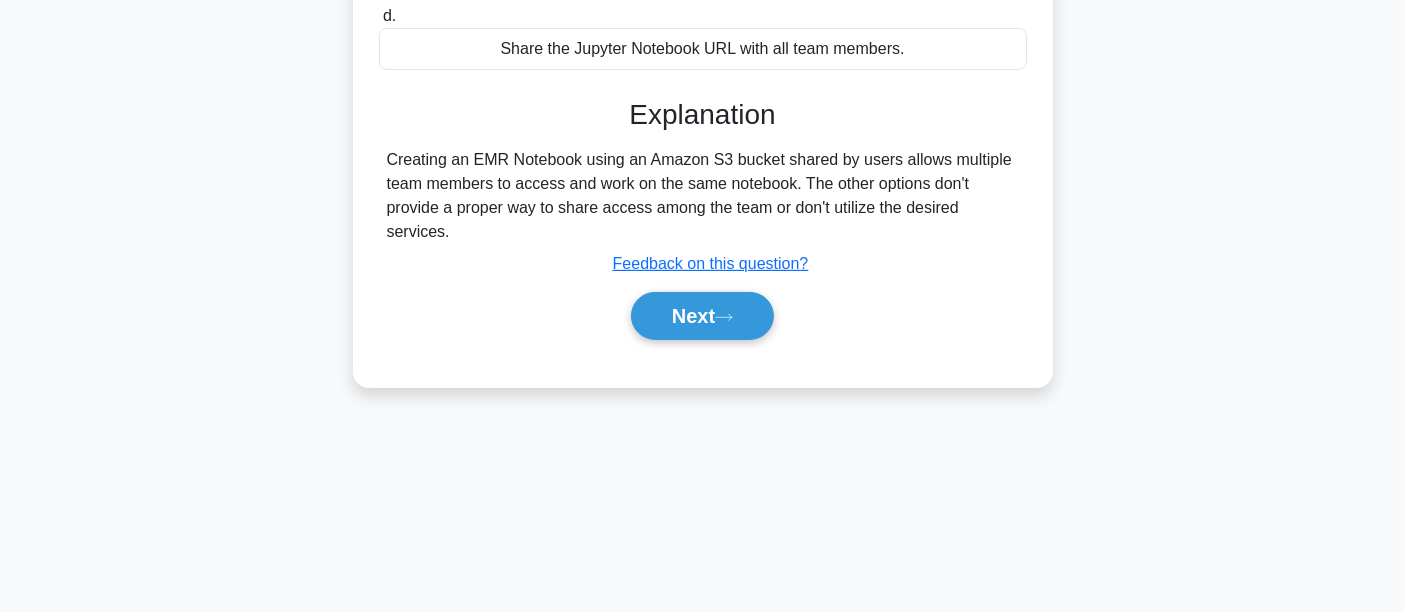 scroll, scrollTop: 468, scrollLeft: 0, axis: vertical 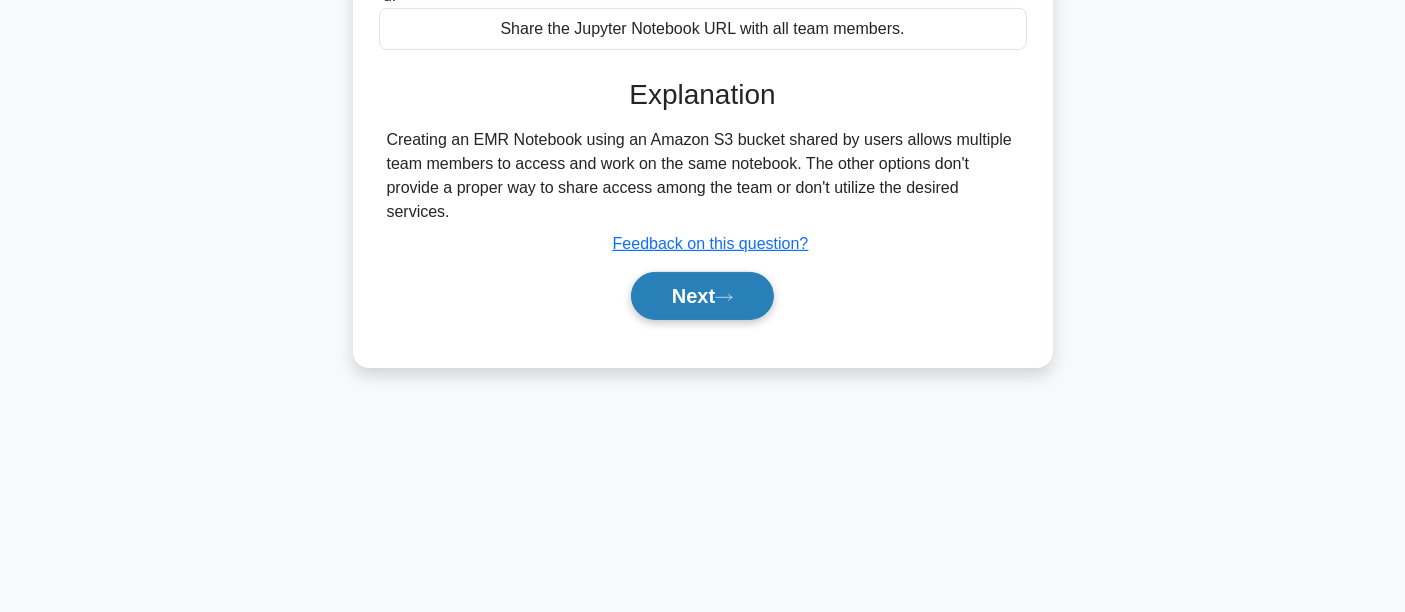 click on "Next" at bounding box center (702, 296) 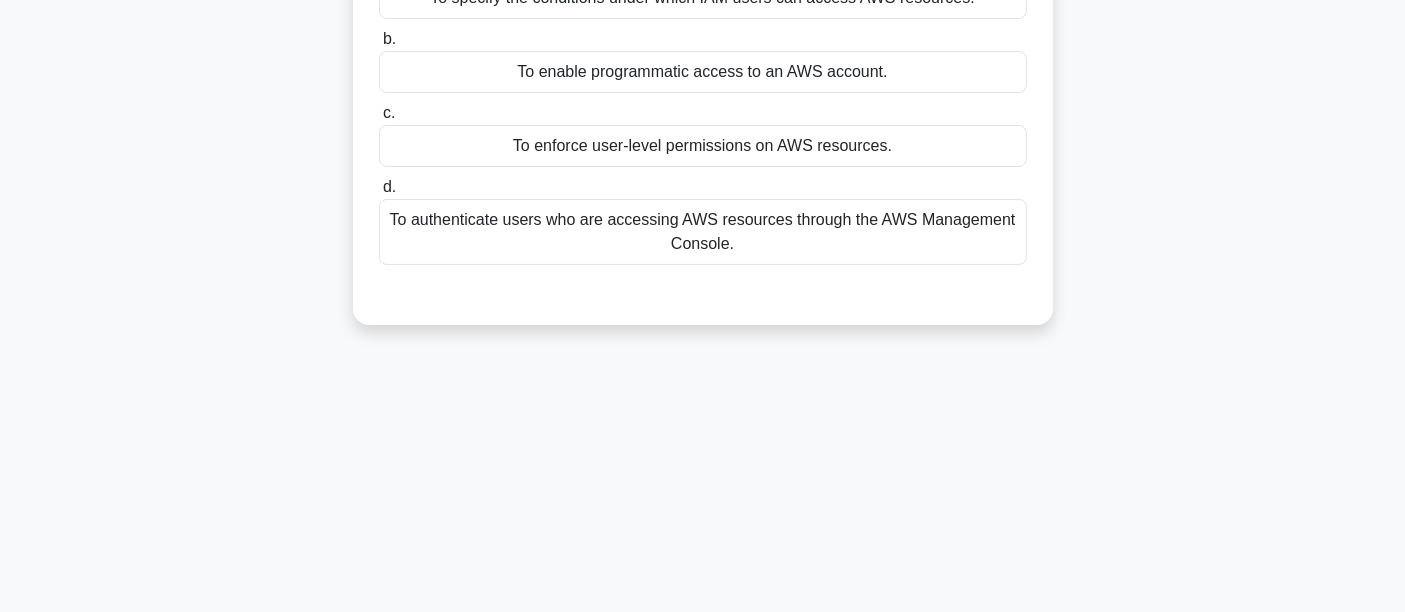 scroll, scrollTop: 23, scrollLeft: 0, axis: vertical 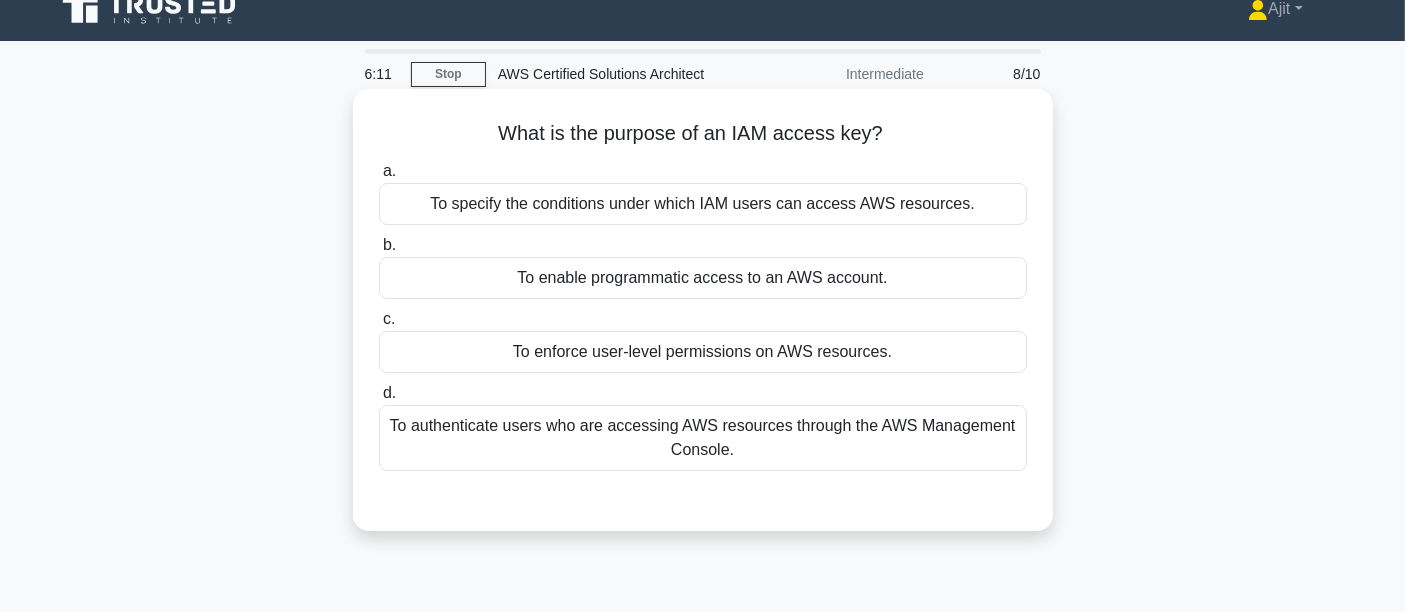 click on "To authenticate users who are accessing AWS resources through the AWS Management Console." at bounding box center (703, 438) 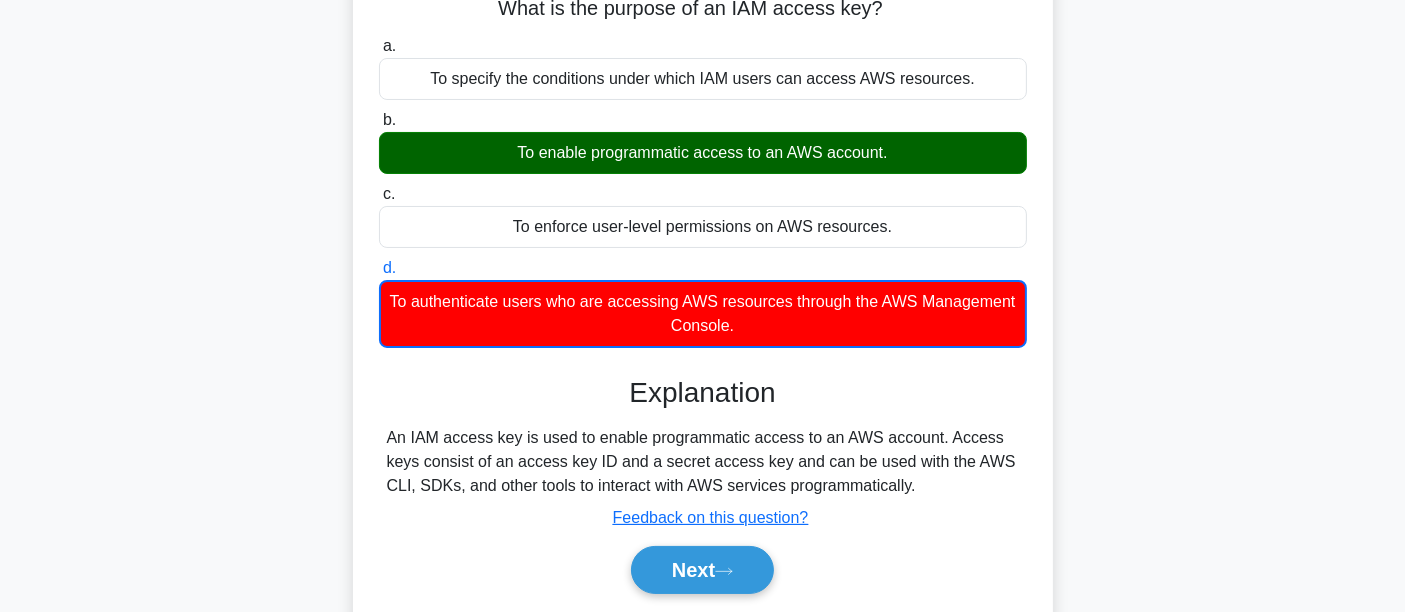 scroll, scrollTop: 245, scrollLeft: 0, axis: vertical 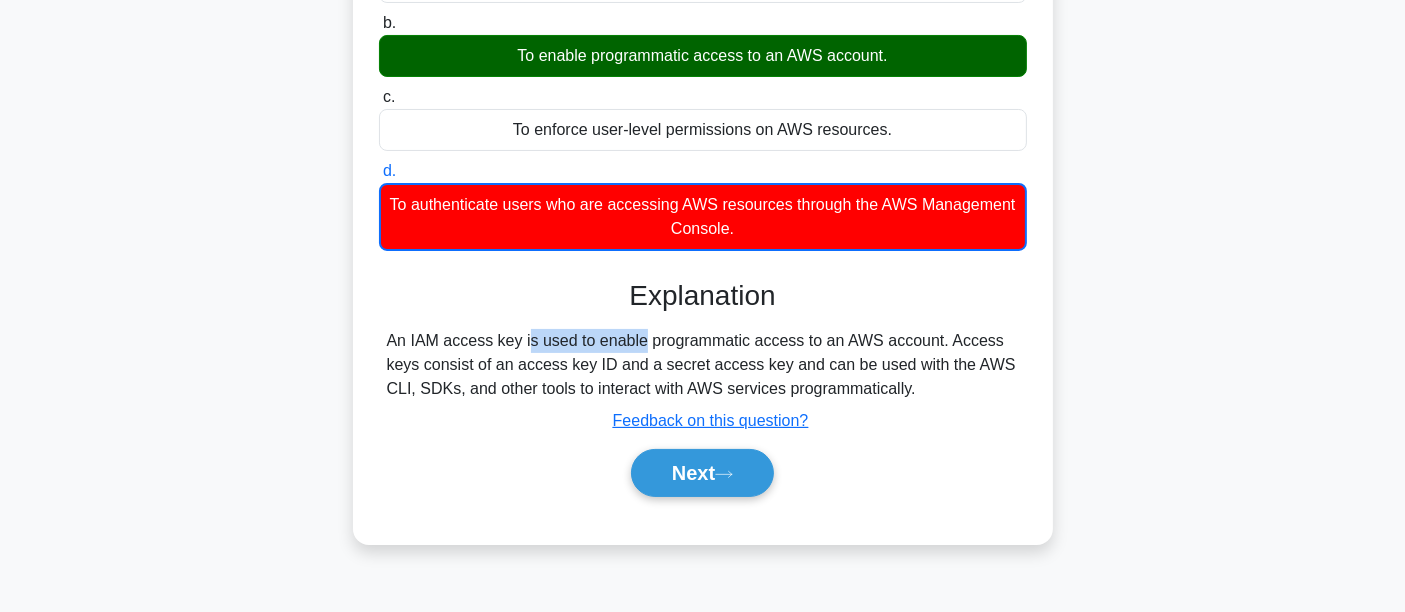 drag, startPoint x: 402, startPoint y: 334, endPoint x: 517, endPoint y: 328, distance: 115.15642 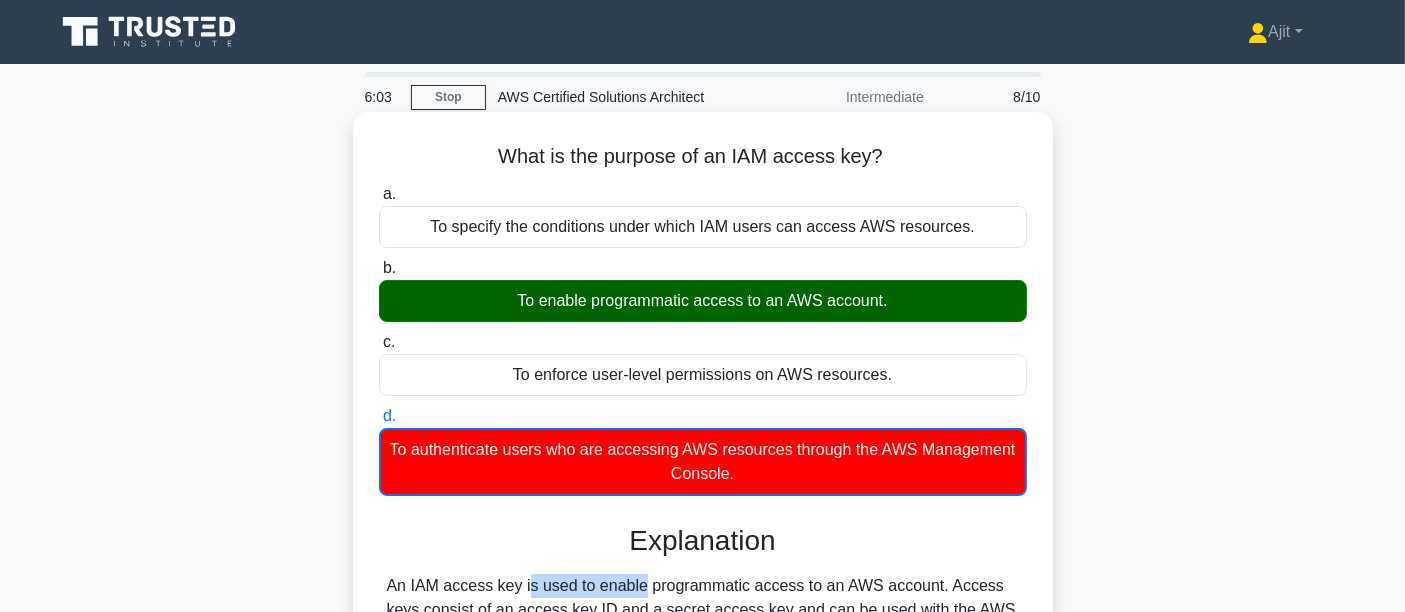 scroll, scrollTop: 0, scrollLeft: 0, axis: both 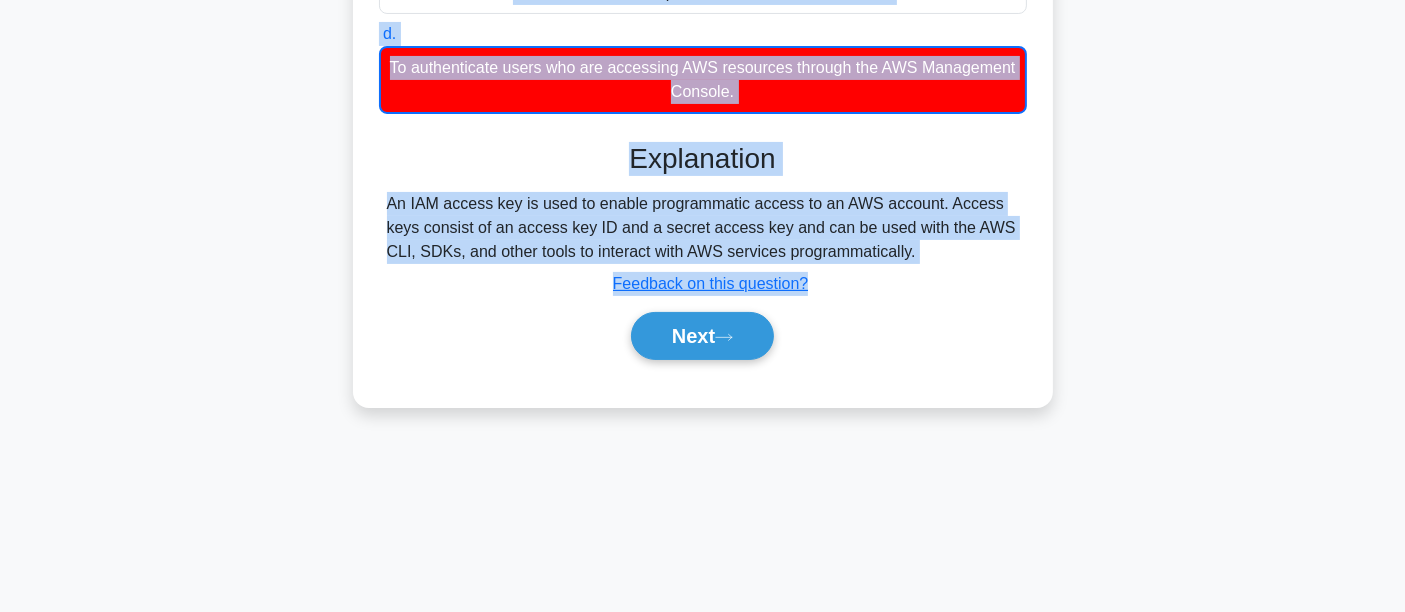 drag, startPoint x: 488, startPoint y: 155, endPoint x: 922, endPoint y: 330, distance: 467.95407 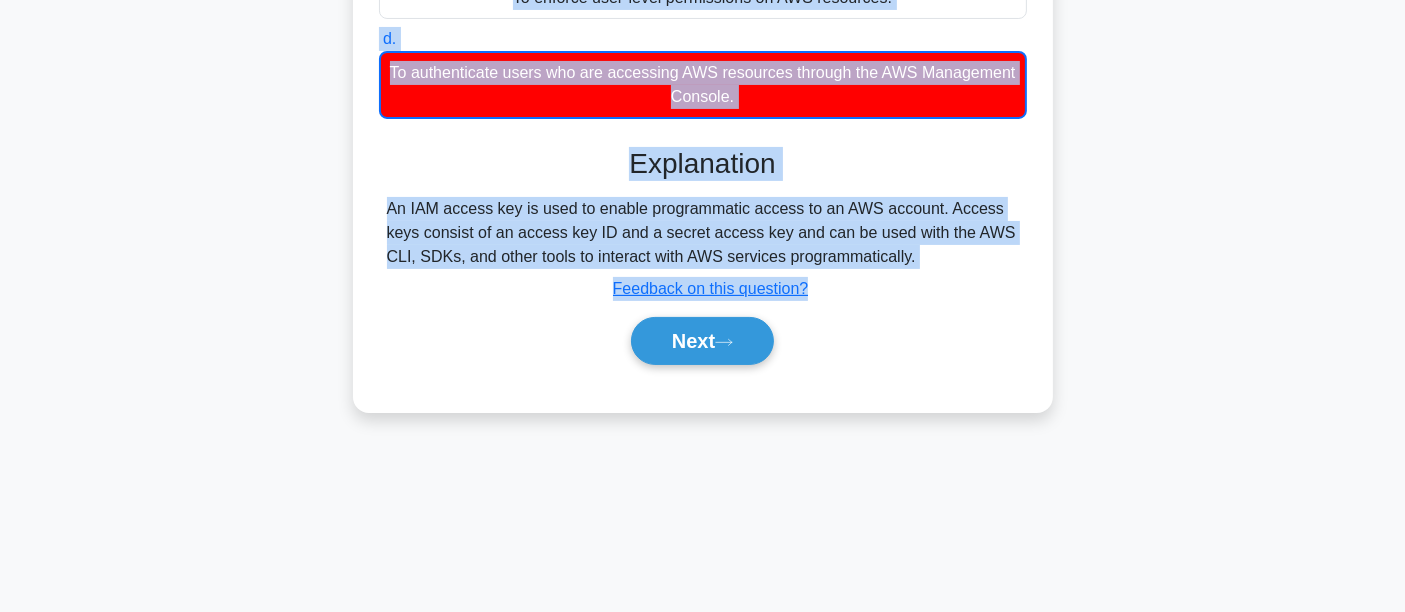 copy on "What is the purpose of an IAM access key?
.spinner_0XTQ{transform-origin:center;animation:spinner_y6GP .75s linear infinite}@keyframes spinner_y6GP{100%{transform:rotate(360deg)}}
a.
To specify the conditions under which IAM users can access AWS resources.
b.
To enable programmatic access to an AWS account.
c.
To enforce user-level permissions on AWS resources.
d.
To authenticate users who are accessing AWS resources through the AWS Management Console.
Explanation
An IAM access key is used to enable programmatic access to an AWS account. Access keys consist of an access key ID and a secret access key and can be used with the AWS CLI, SDKs, and other tools to interact with AWS serv..." 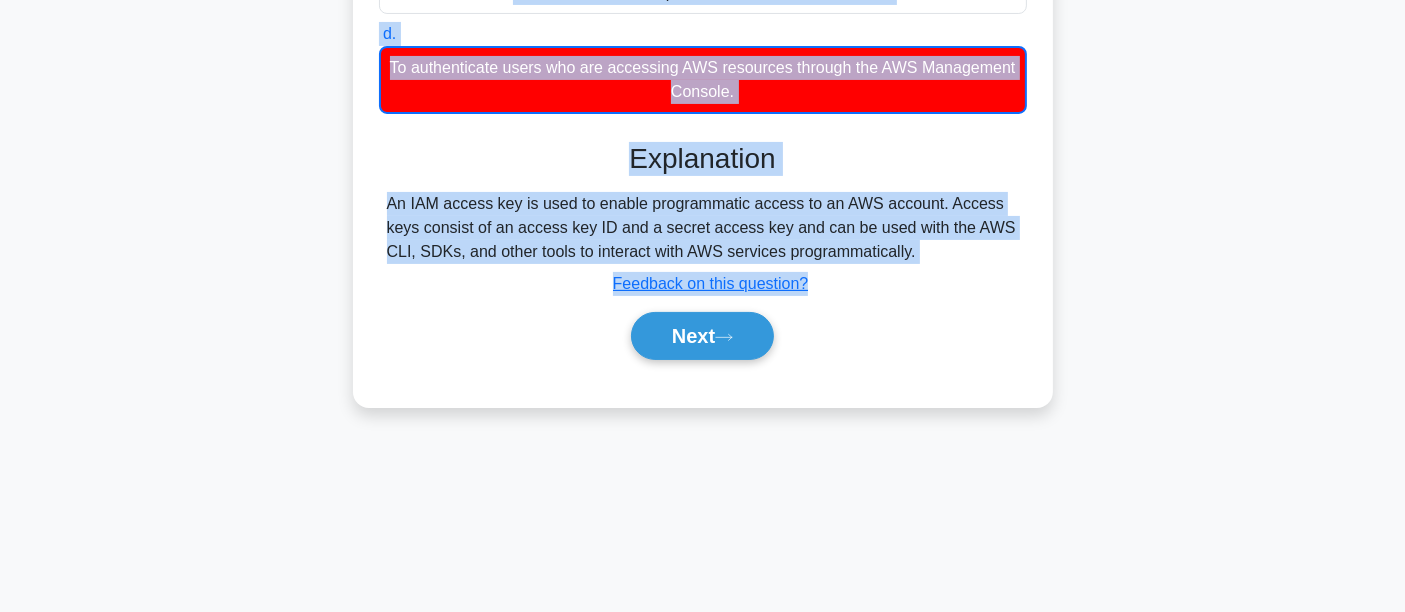 scroll, scrollTop: 468, scrollLeft: 0, axis: vertical 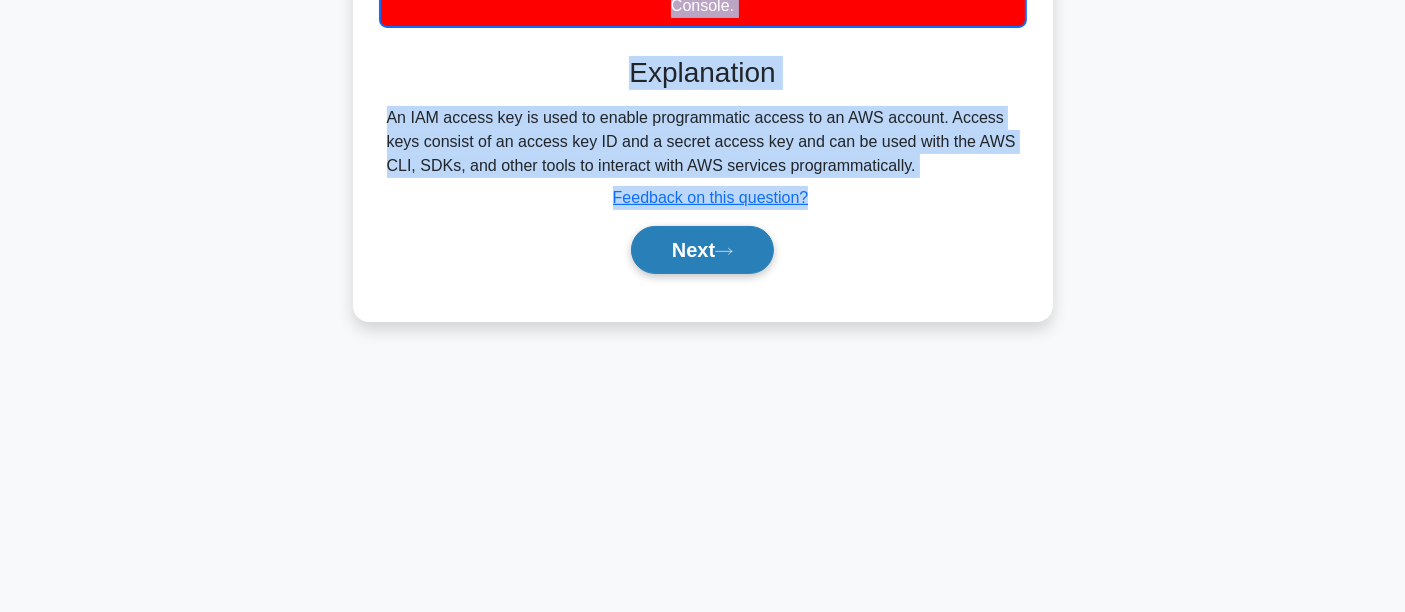 click on "Next" at bounding box center (702, 250) 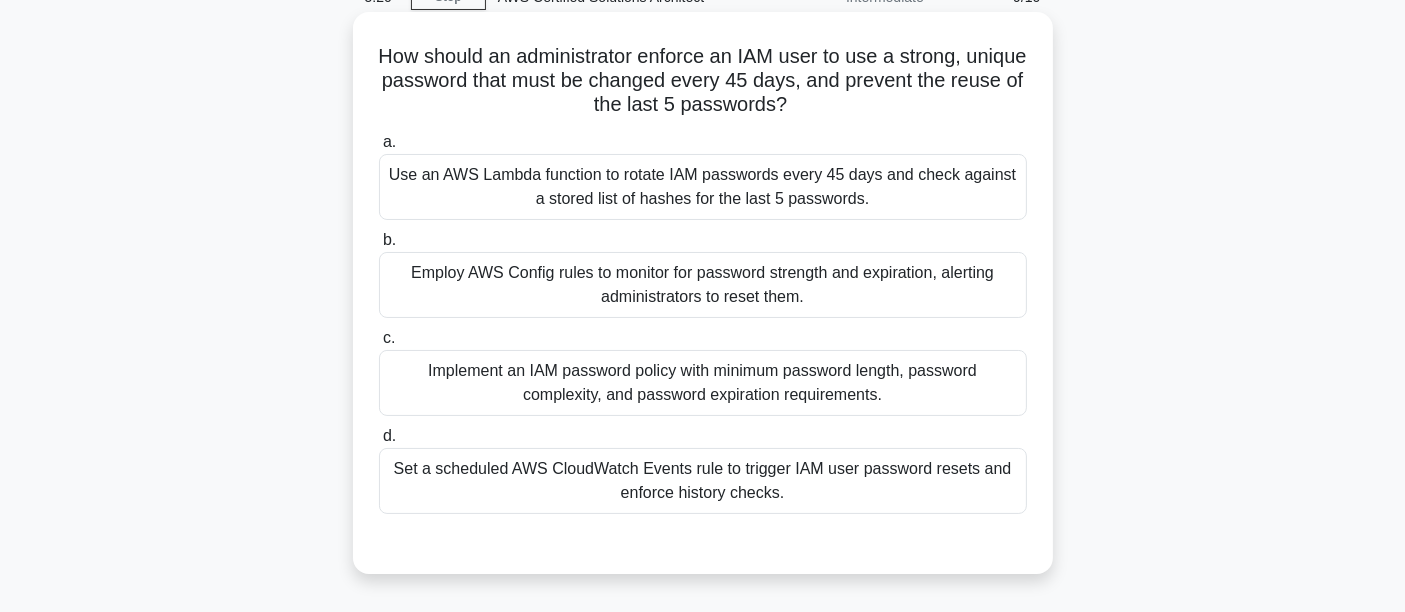 scroll, scrollTop: 134, scrollLeft: 0, axis: vertical 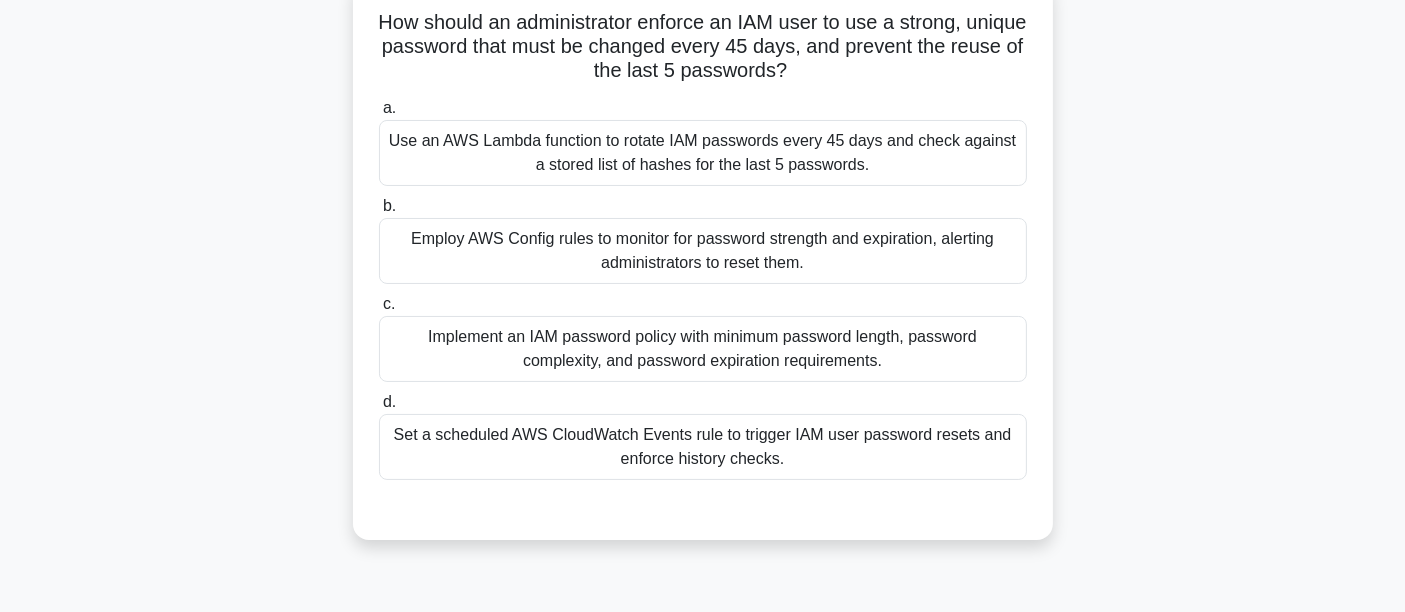 click on "Implement an IAM password policy with minimum password length, password complexity, and password expiration requirements." at bounding box center (703, 349) 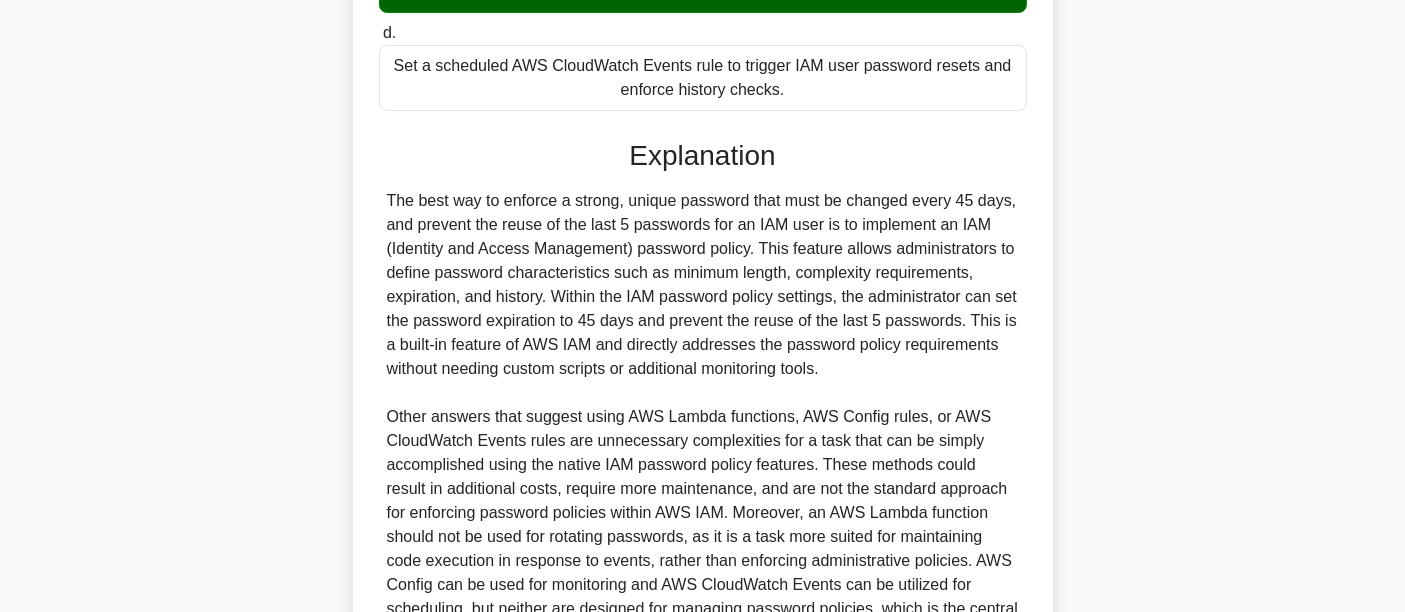scroll, scrollTop: 690, scrollLeft: 0, axis: vertical 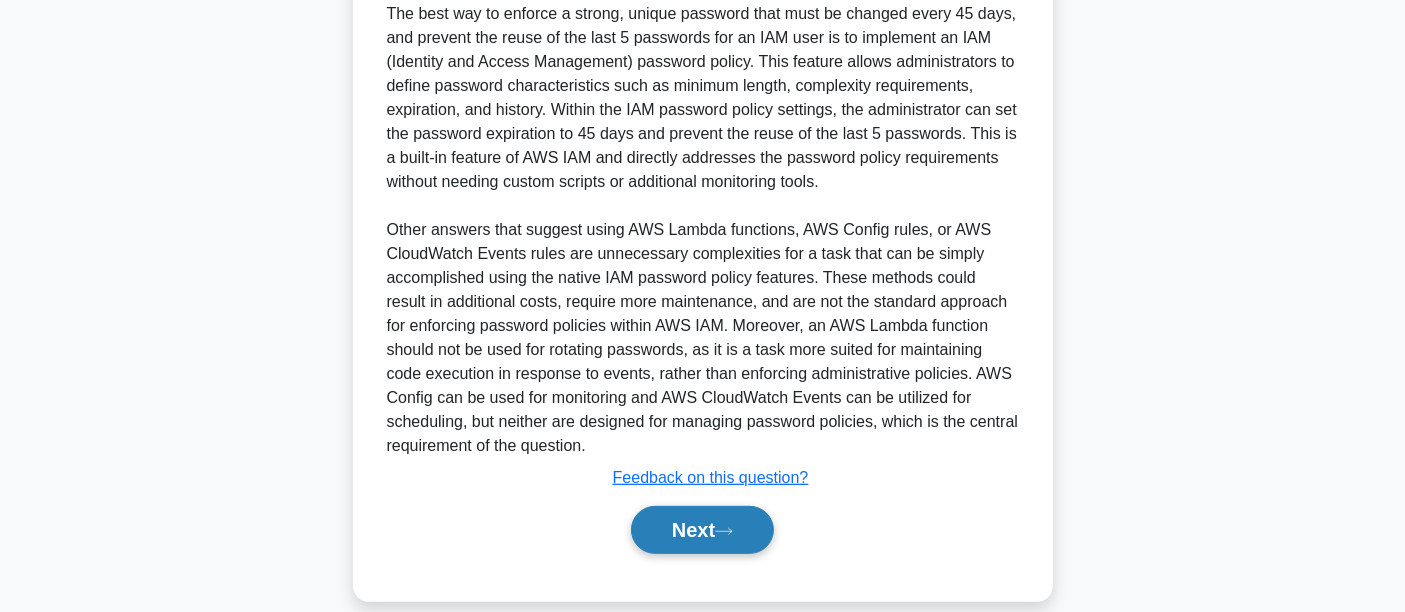 click on "Next" at bounding box center (702, 530) 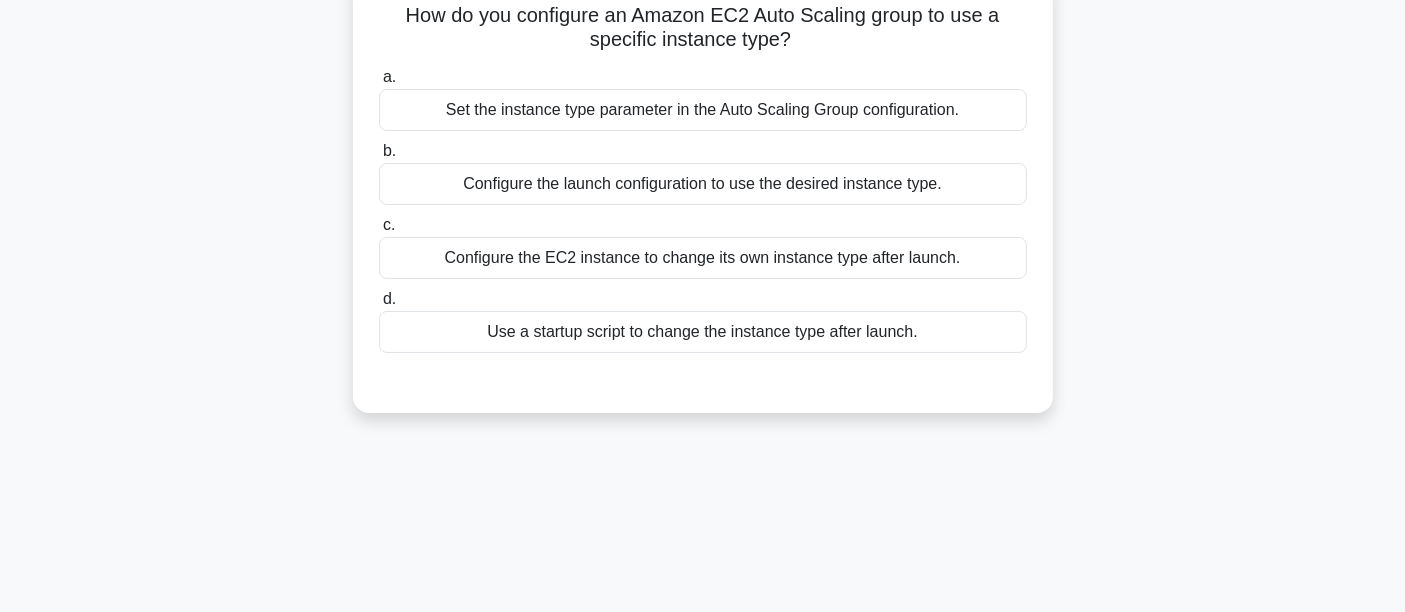 scroll, scrollTop: 0, scrollLeft: 0, axis: both 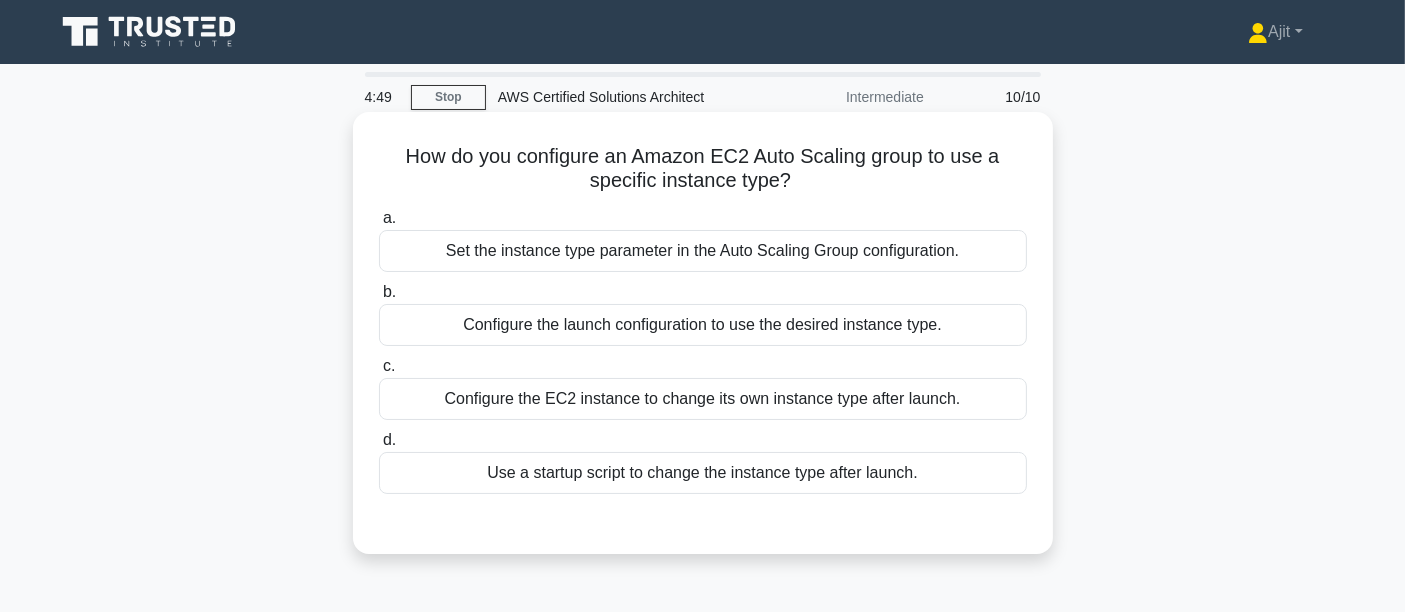 click on "Set the instance type parameter in the Auto Scaling Group configuration." at bounding box center [703, 251] 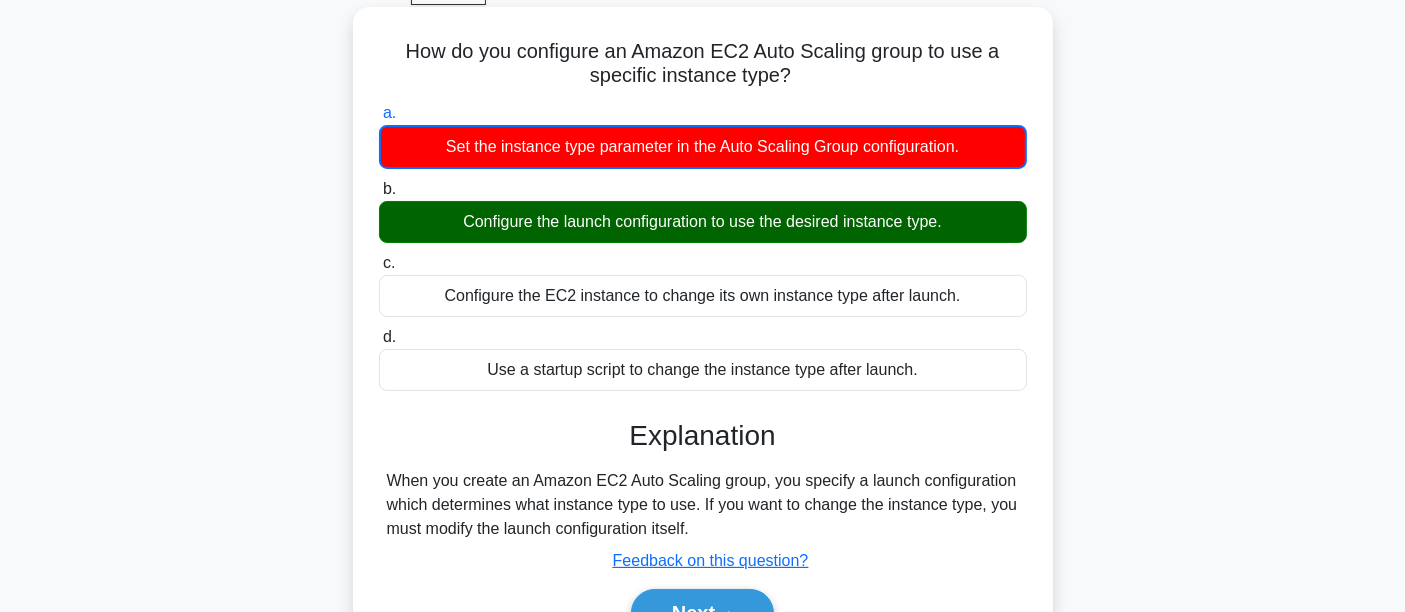 scroll, scrollTop: 222, scrollLeft: 0, axis: vertical 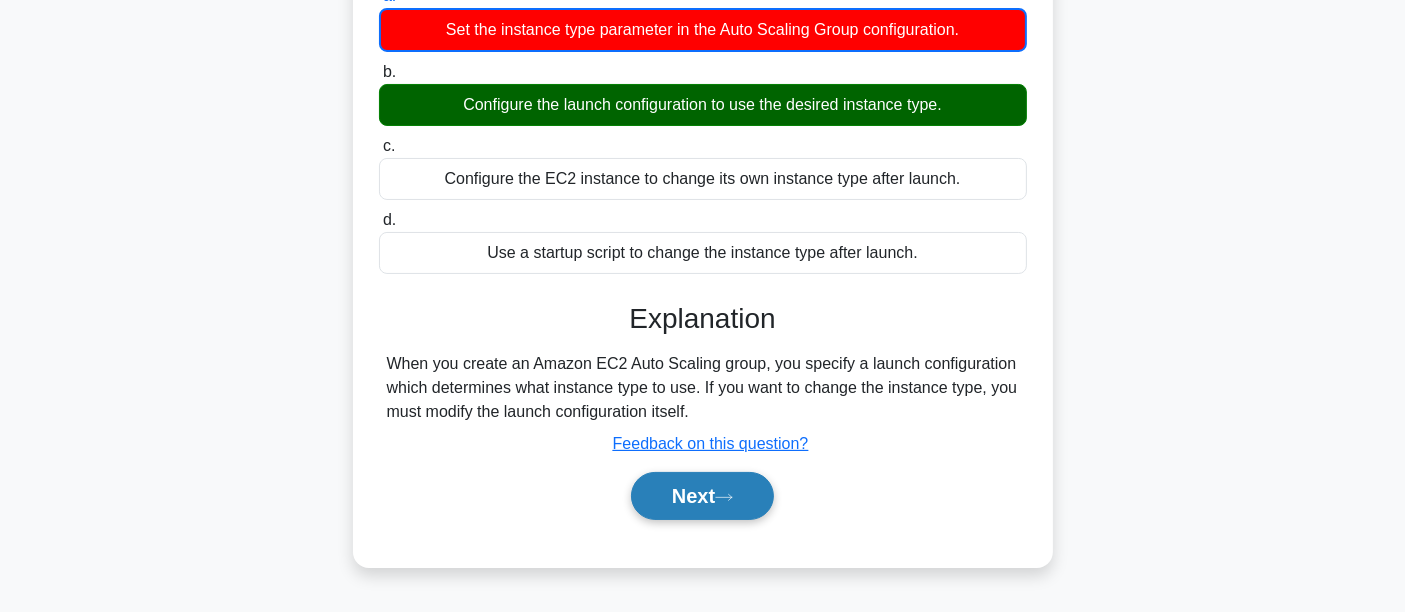 click on "Next" at bounding box center [702, 496] 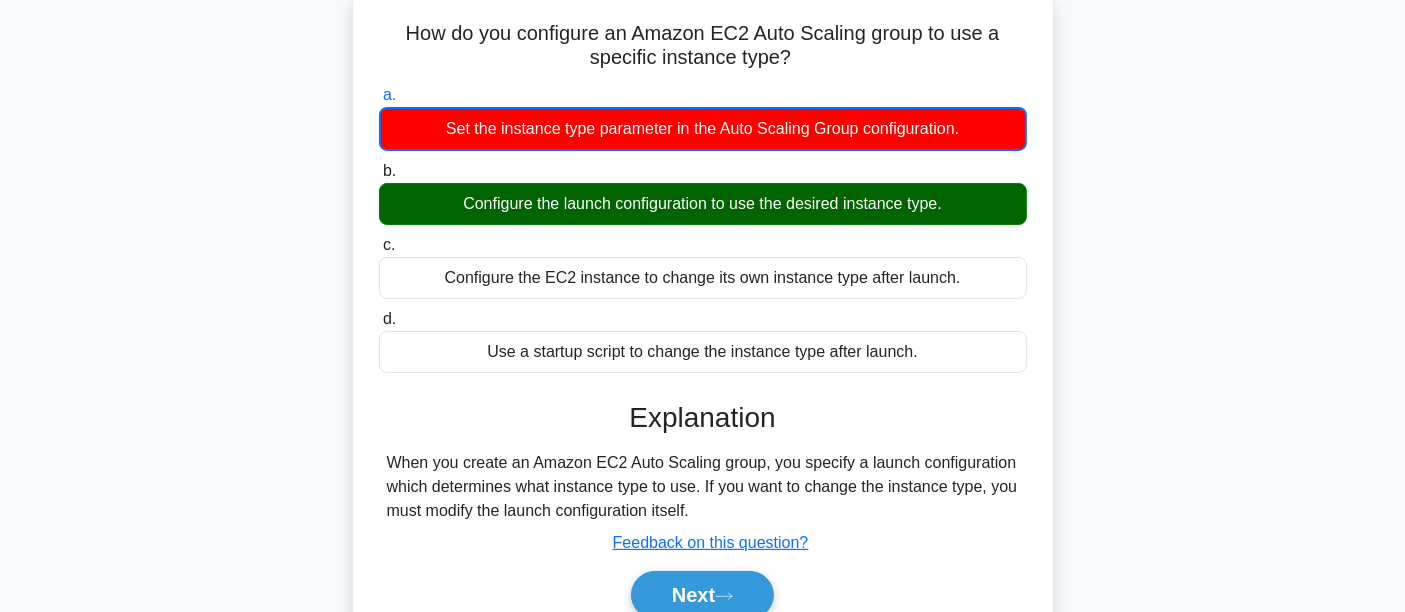 scroll, scrollTop: 0, scrollLeft: 0, axis: both 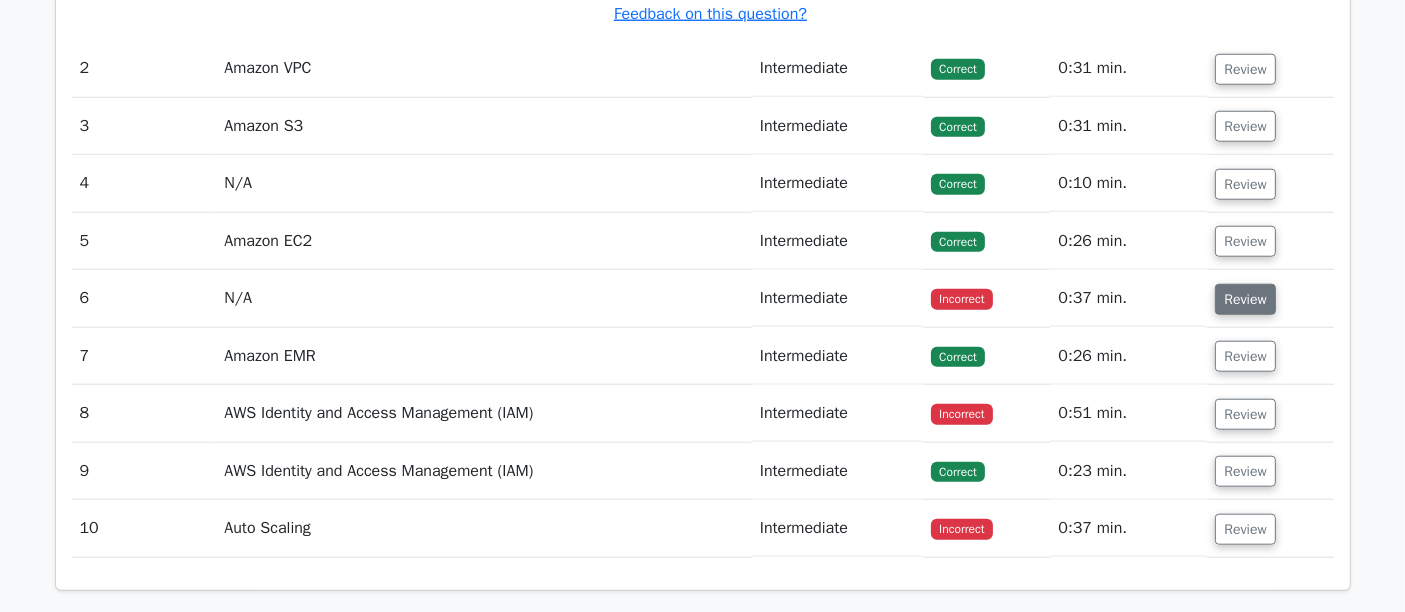 click on "Review" at bounding box center (1245, 299) 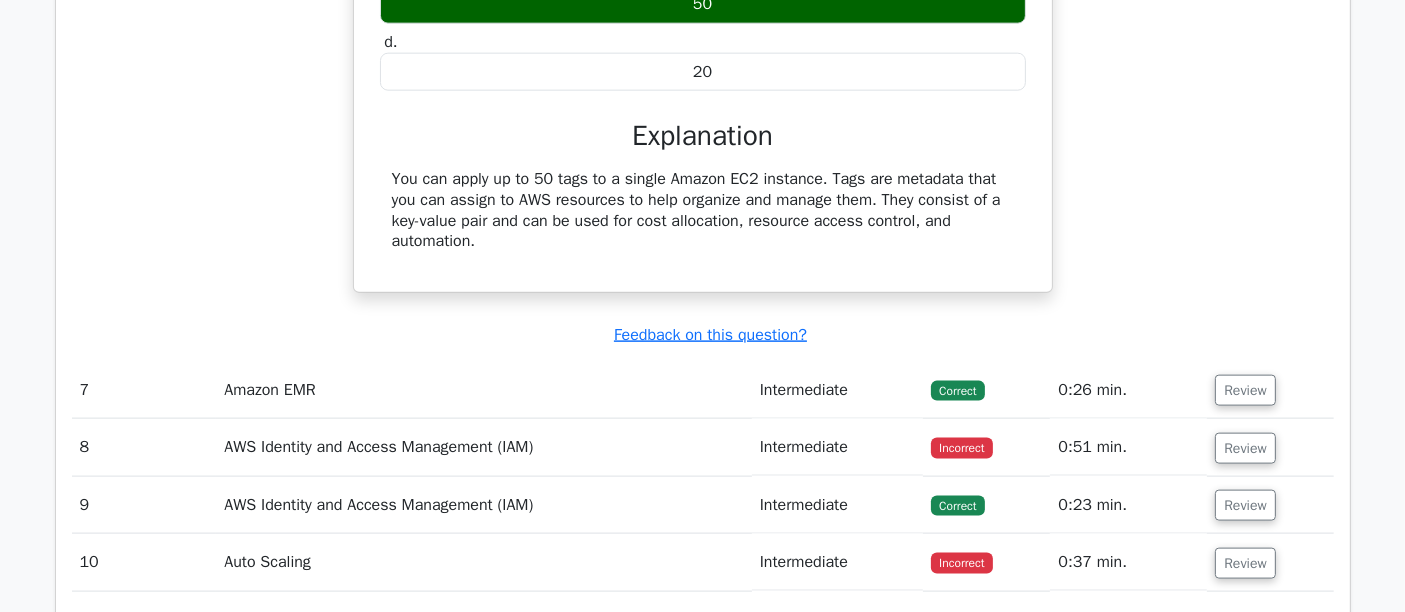 scroll, scrollTop: 2555, scrollLeft: 0, axis: vertical 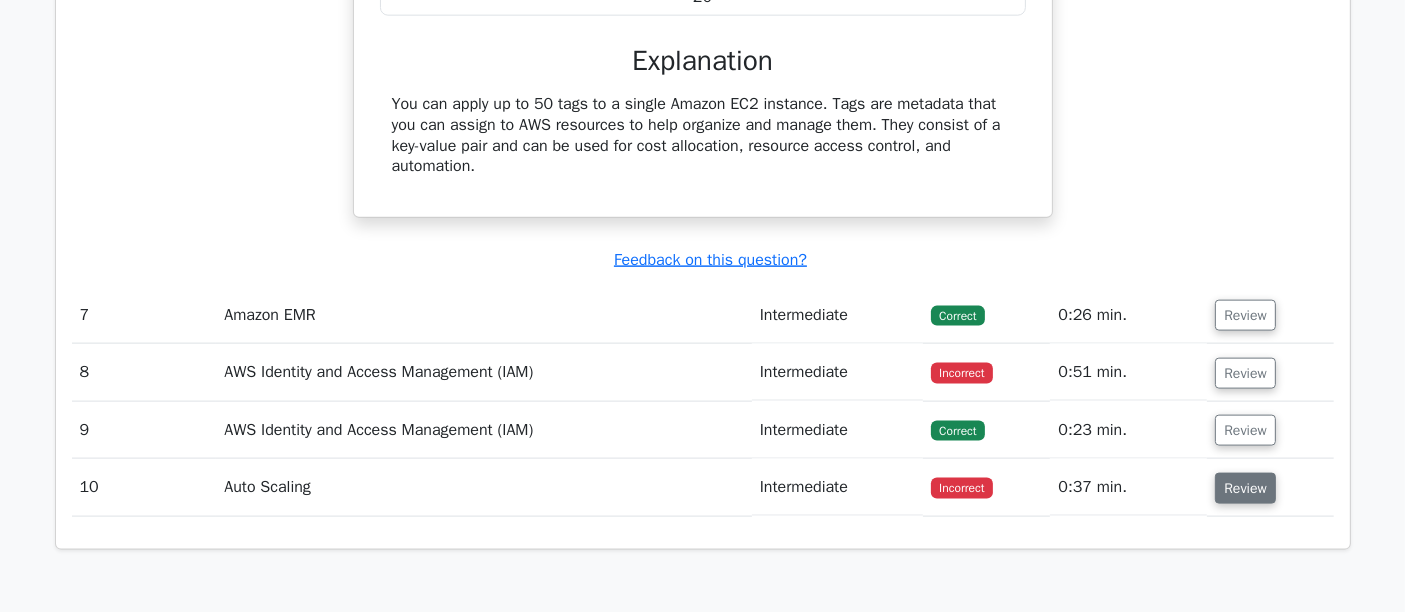 click on "Review" at bounding box center [1245, 488] 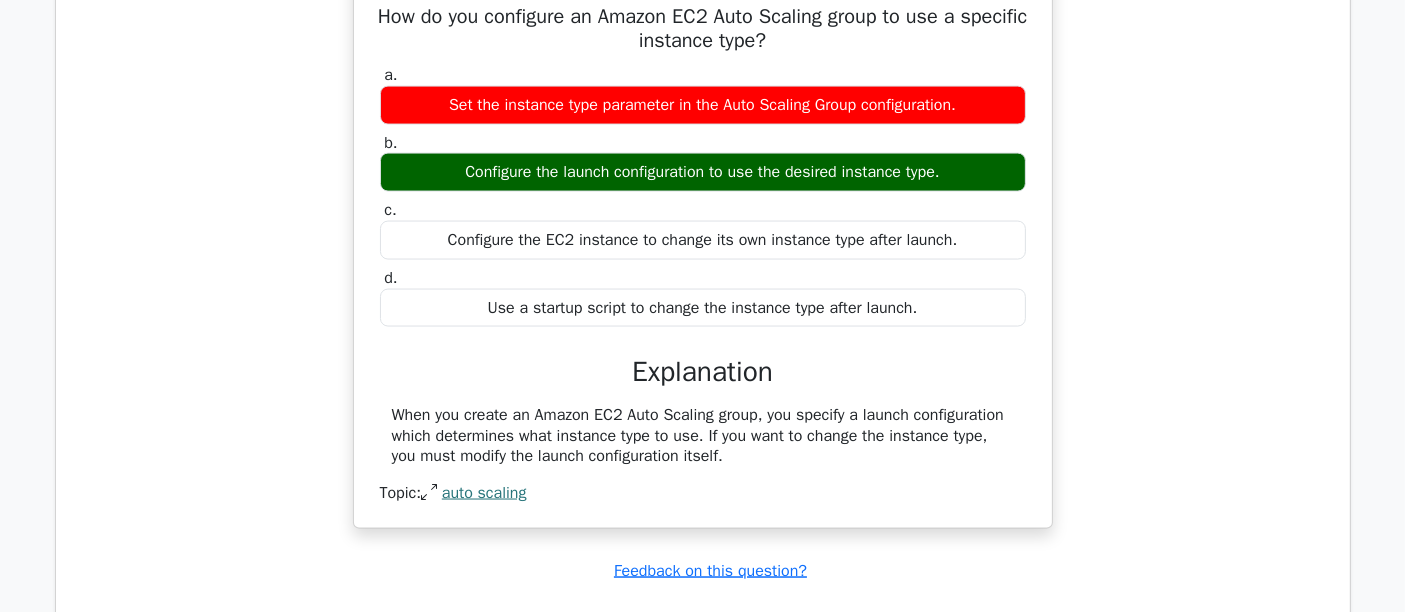 scroll, scrollTop: 3444, scrollLeft: 0, axis: vertical 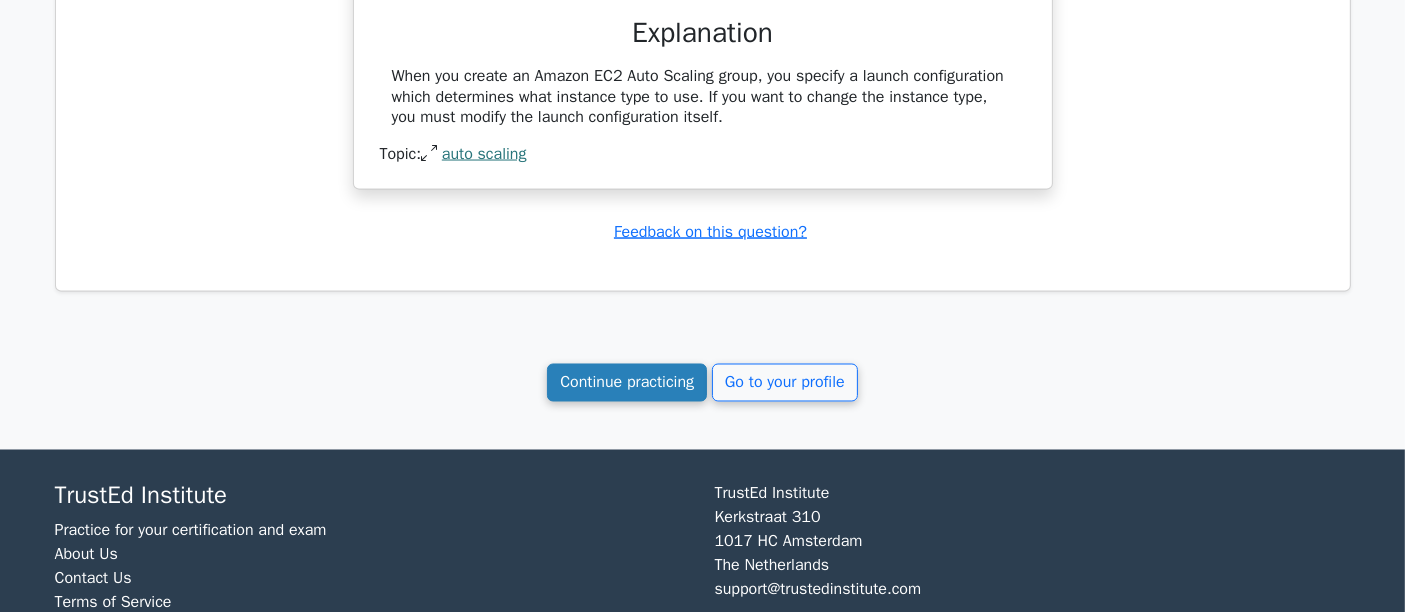 click on "Continue practicing" at bounding box center (627, 383) 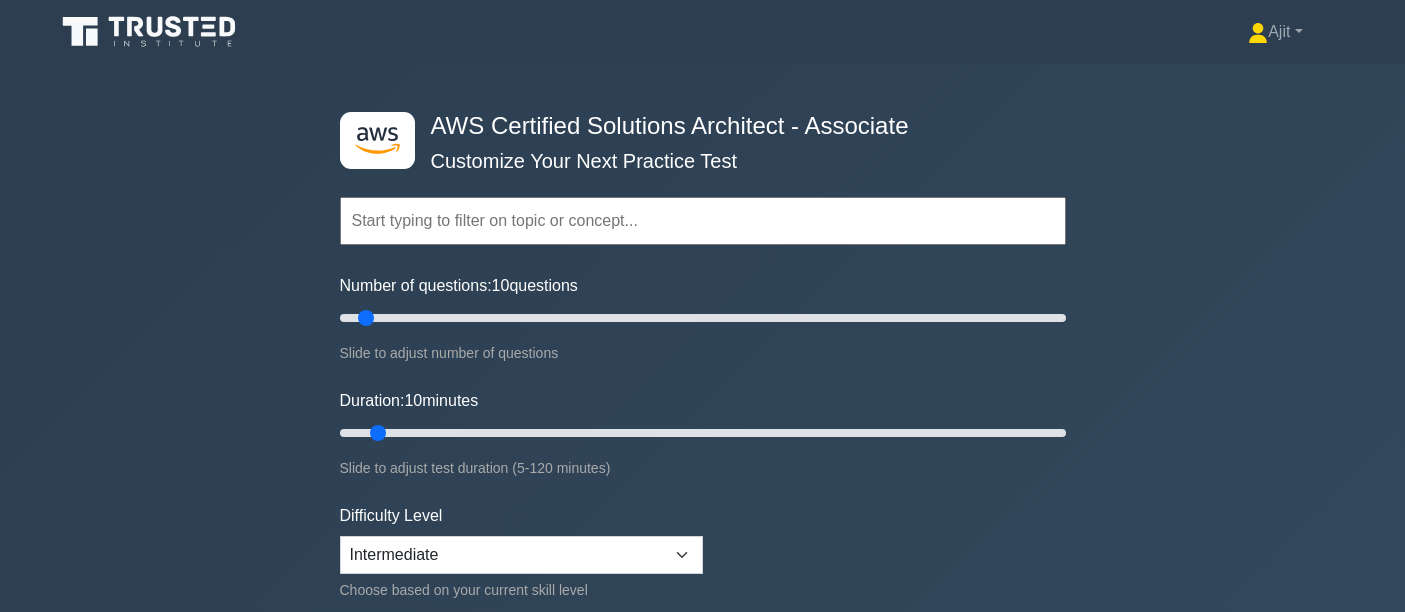scroll, scrollTop: 0, scrollLeft: 0, axis: both 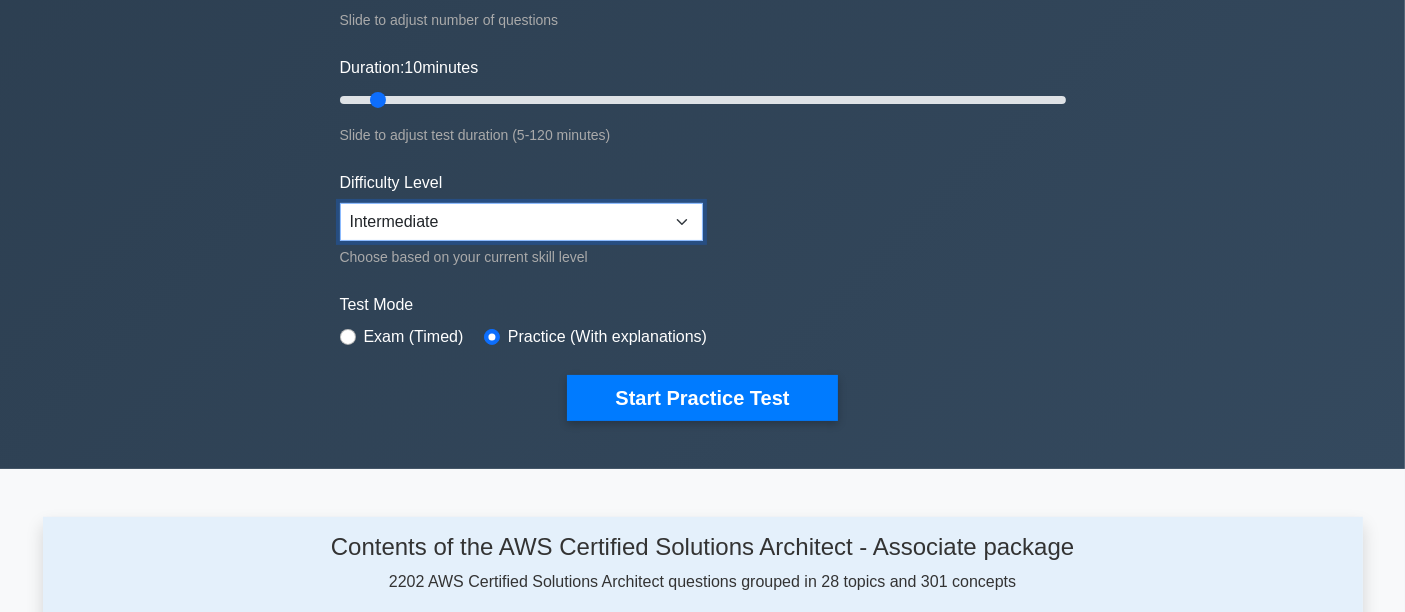 click on "Beginner
Intermediate
Expert" at bounding box center [521, 222] 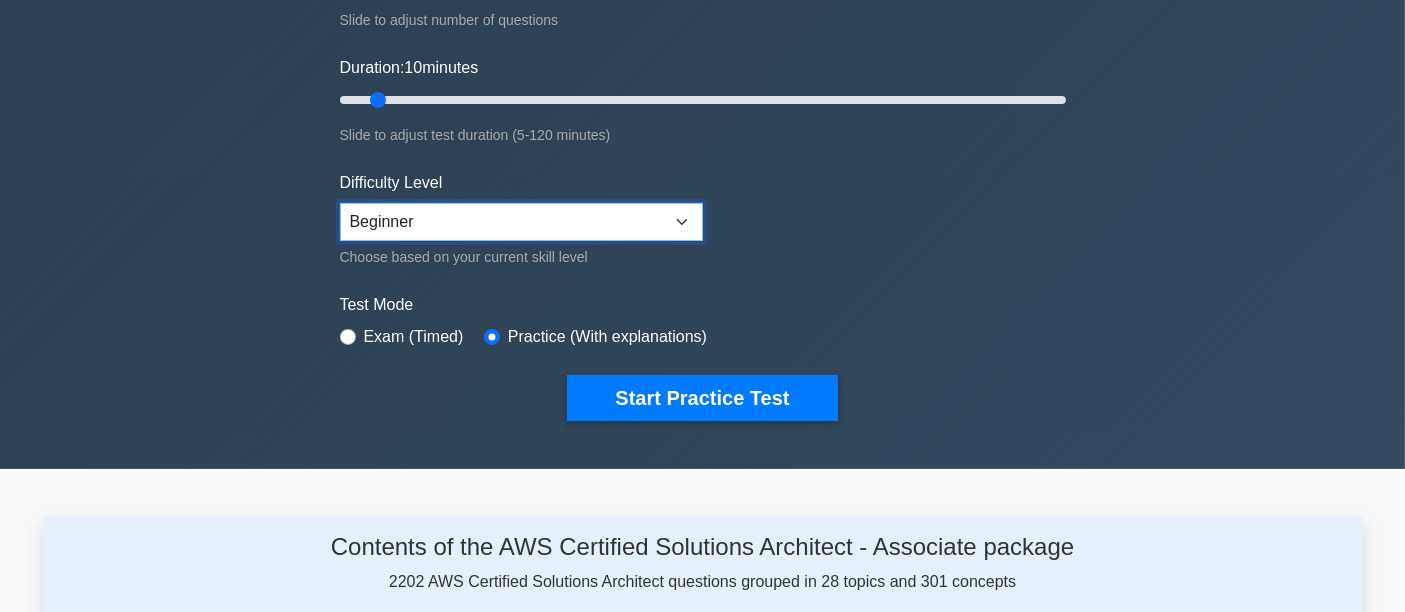 click on "Beginner
Intermediate
Expert" at bounding box center (521, 222) 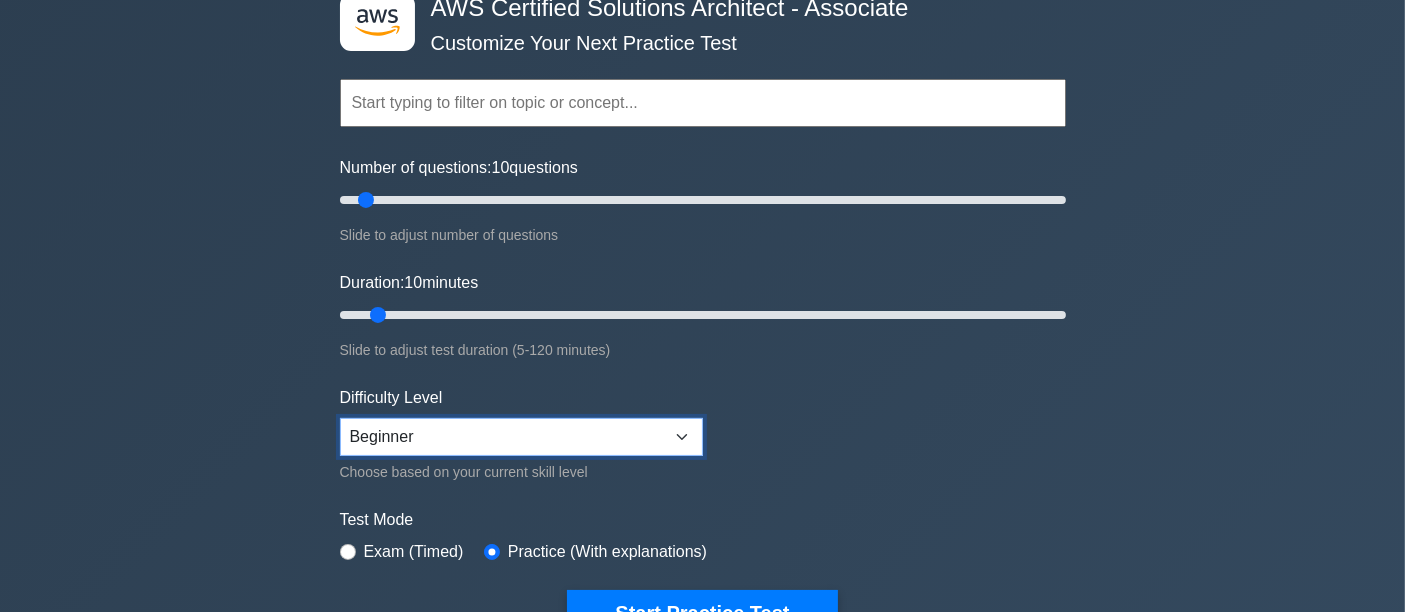 scroll, scrollTop: 111, scrollLeft: 0, axis: vertical 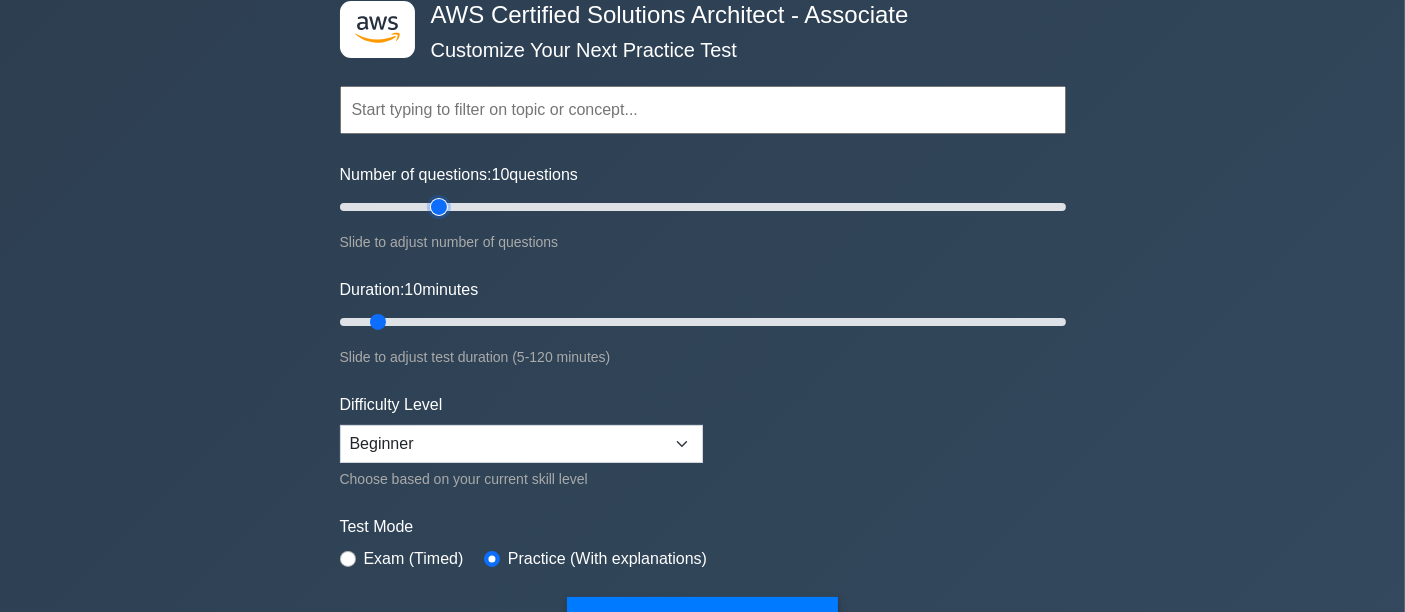 type on "30" 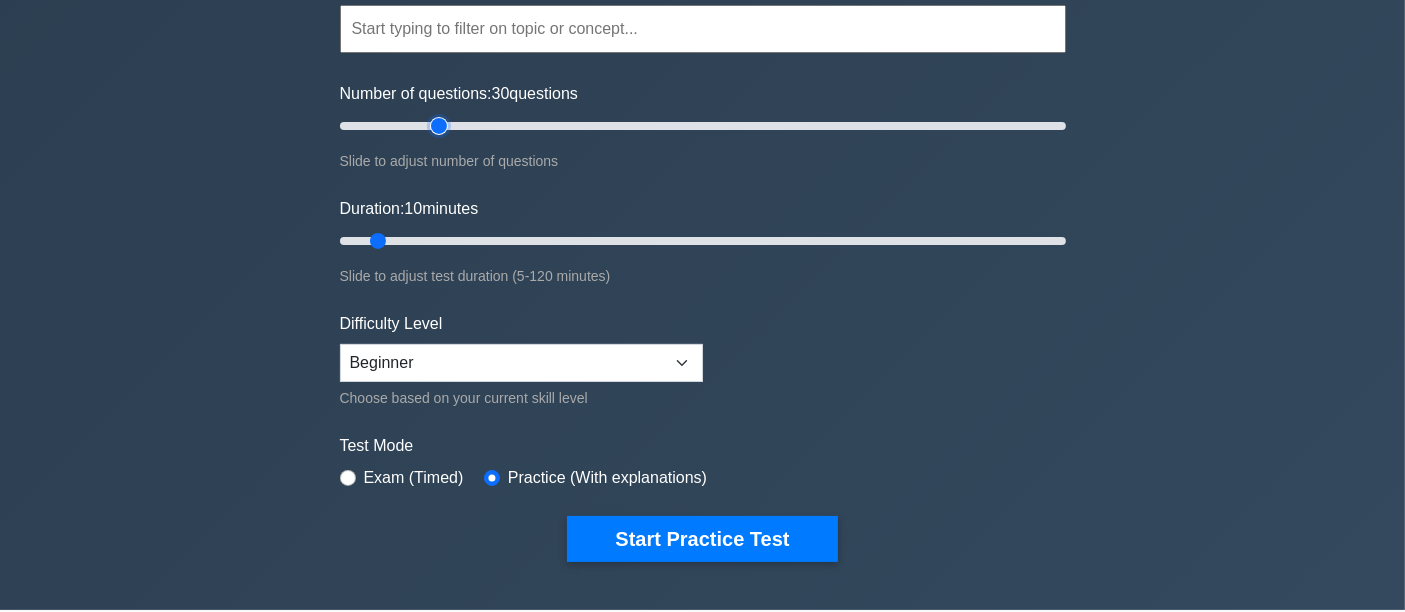 scroll, scrollTop: 333, scrollLeft: 0, axis: vertical 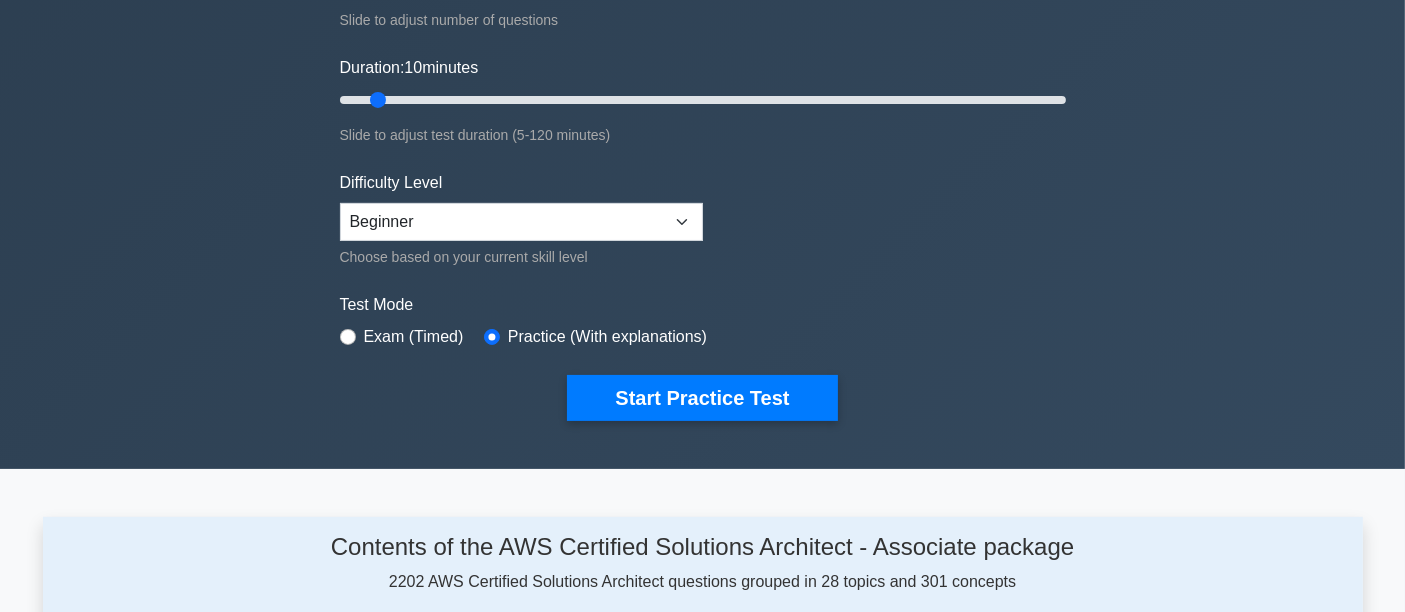 click on "Exam (Timed)" at bounding box center (402, 337) 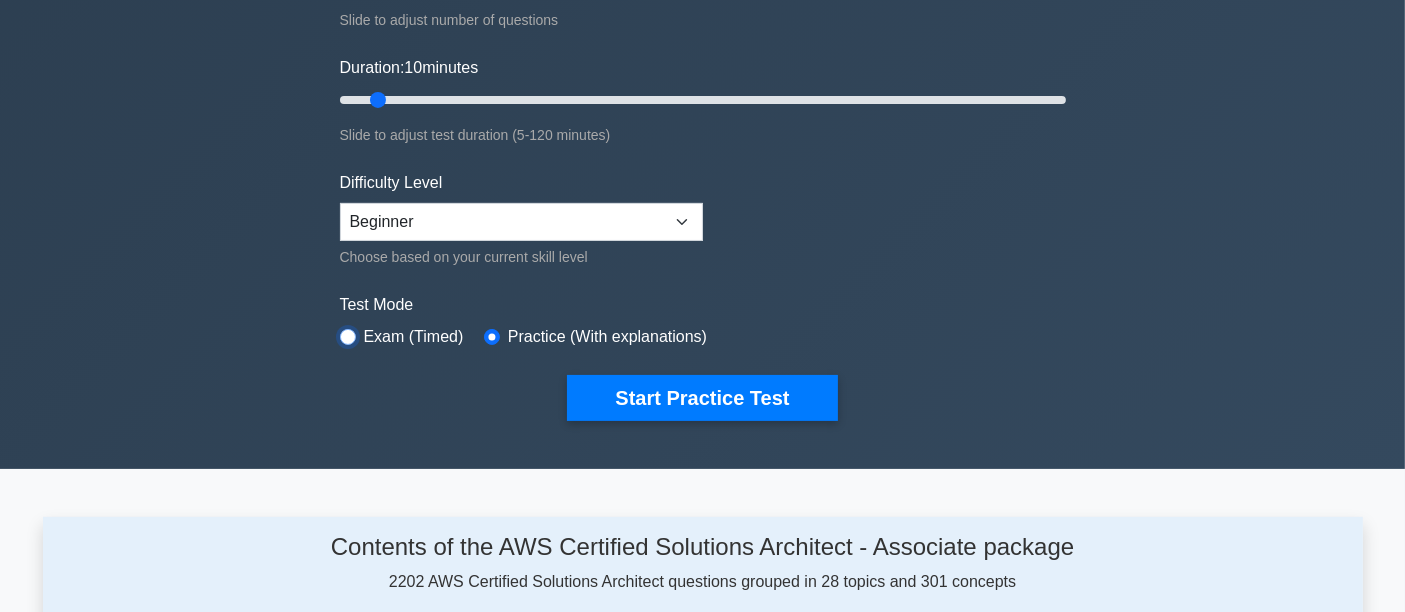 click at bounding box center (348, 337) 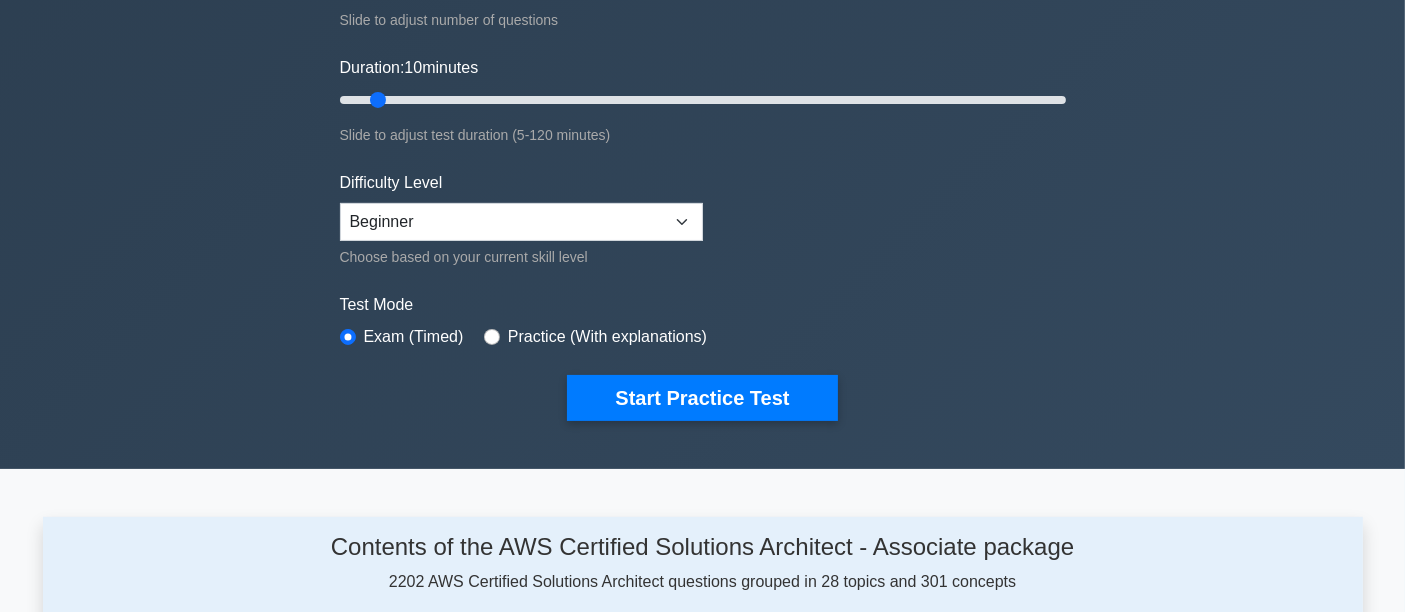 click on "Topics
Amazon EC2
Amazon S3
Amazon VPC
AWS Identity and Access Management (IAM)
Elastic Load Balancing (ELB)
AWS Lambda
Amazon RDS
AWS CloudFormation
Amazon Route 53
AWS CloudFront" at bounding box center (703, 112) 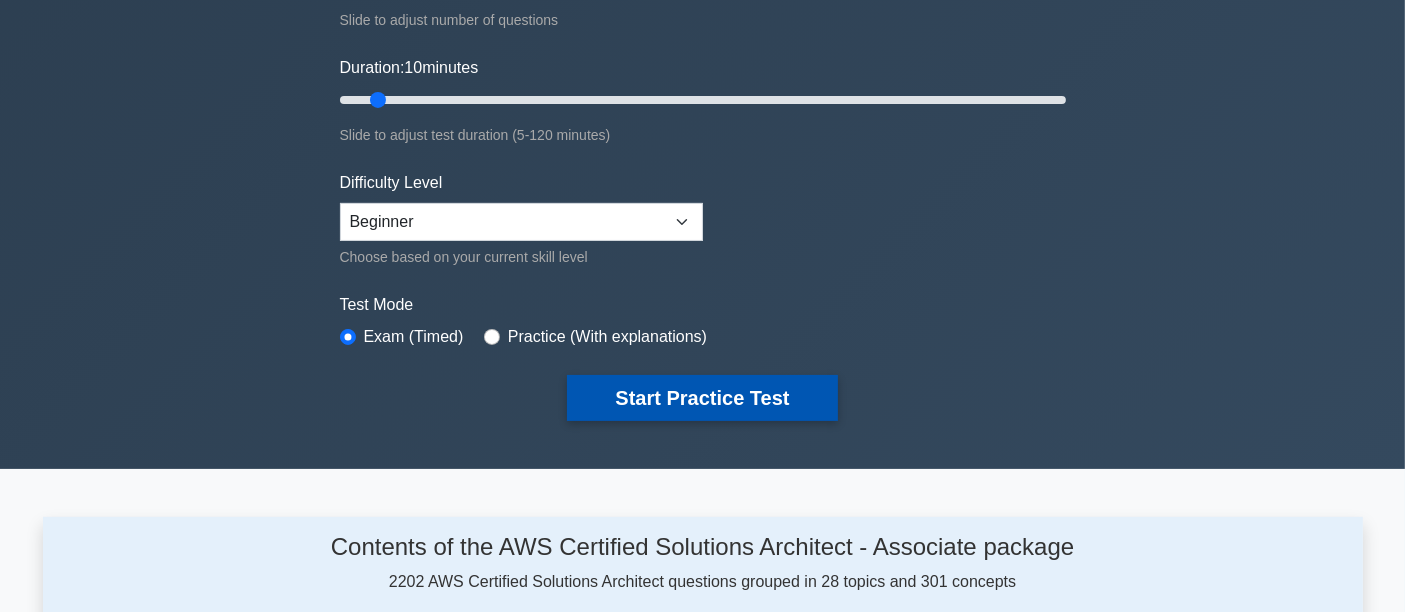 click on "Start Practice Test" at bounding box center (702, 398) 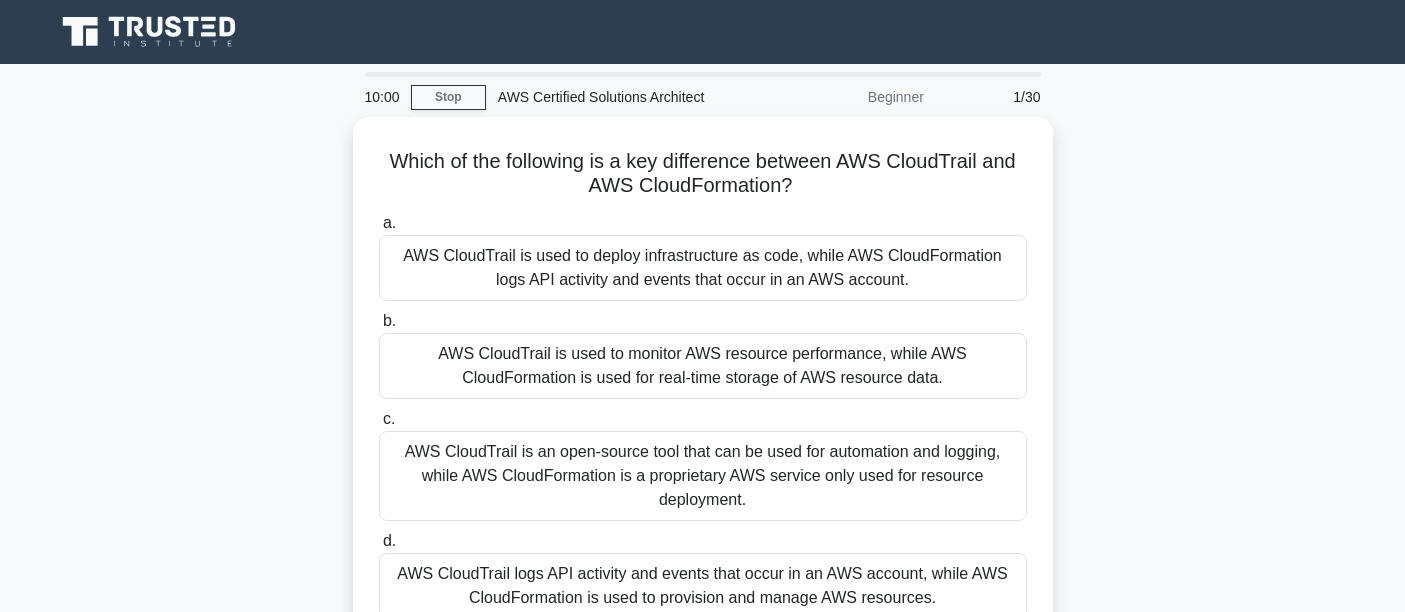 scroll, scrollTop: 0, scrollLeft: 0, axis: both 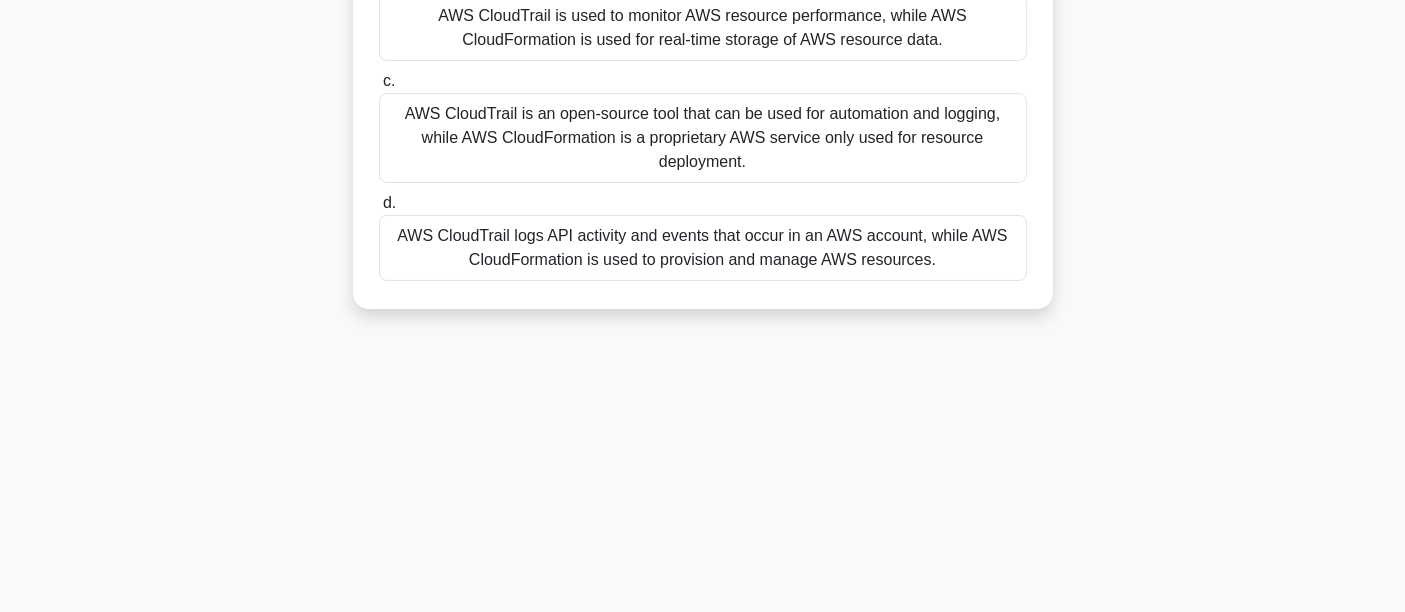 click on "AWS CloudTrail logs API activity and events that occur in an AWS account, while AWS CloudFormation is used to provision and manage AWS resources." at bounding box center [703, 248] 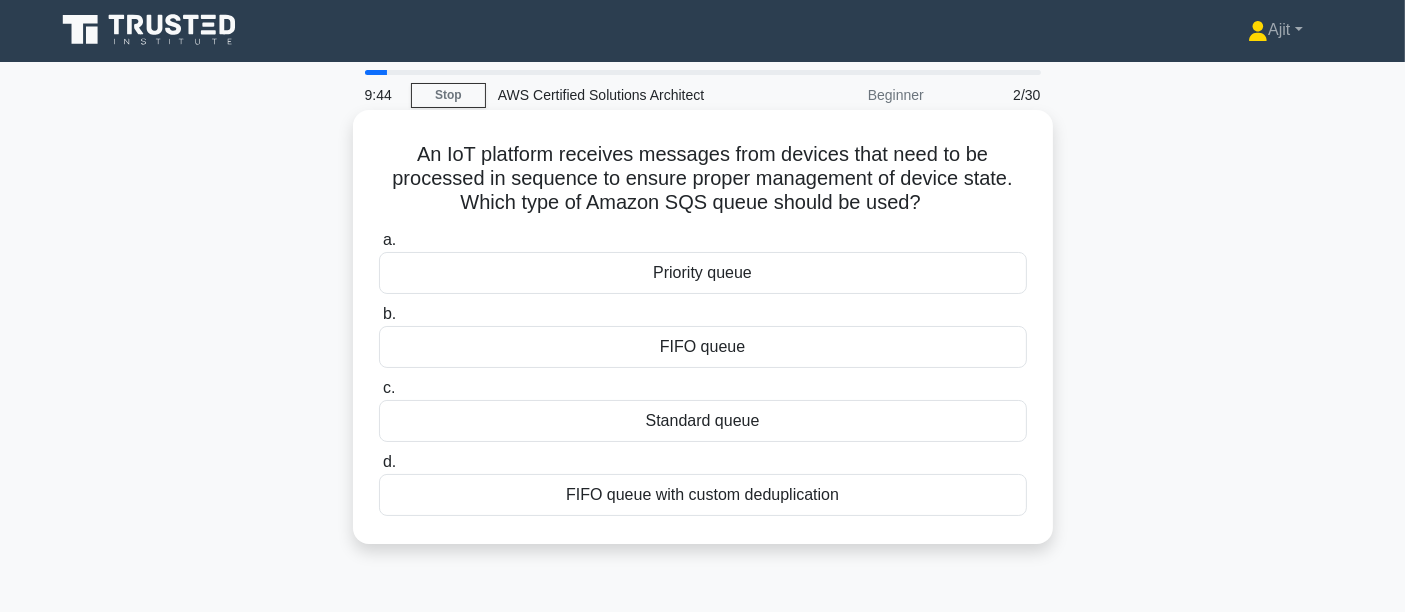scroll, scrollTop: 0, scrollLeft: 0, axis: both 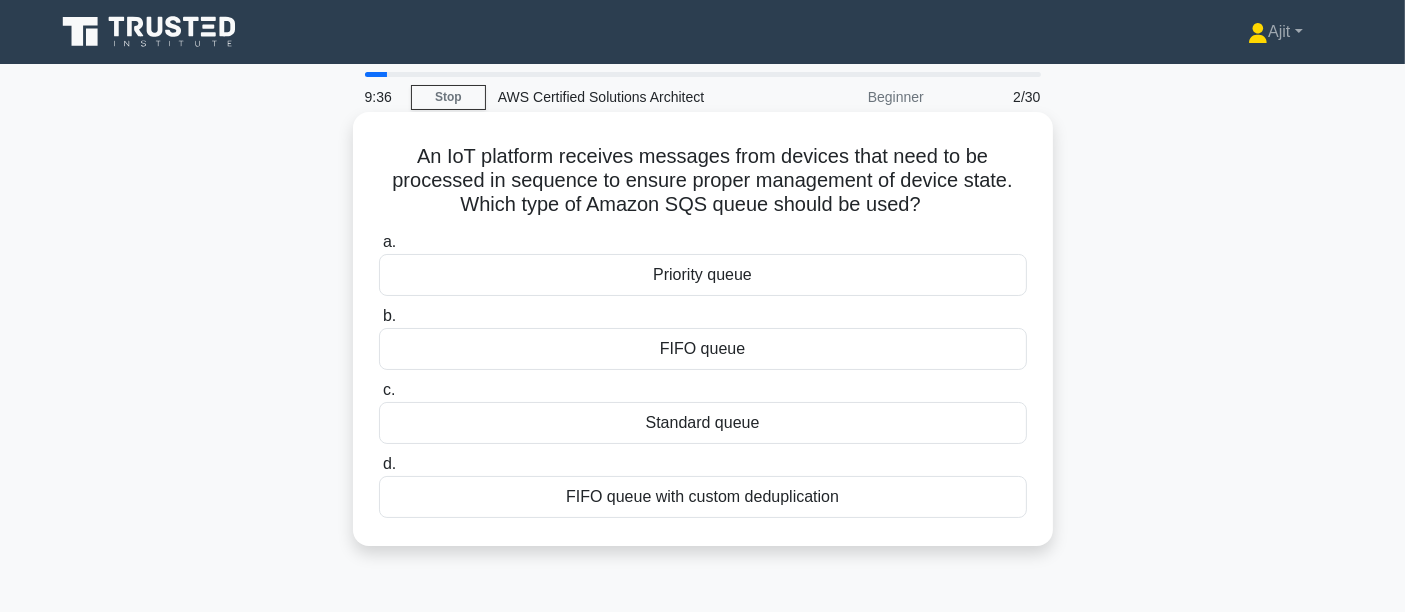 click on "FIFO queue" at bounding box center [703, 349] 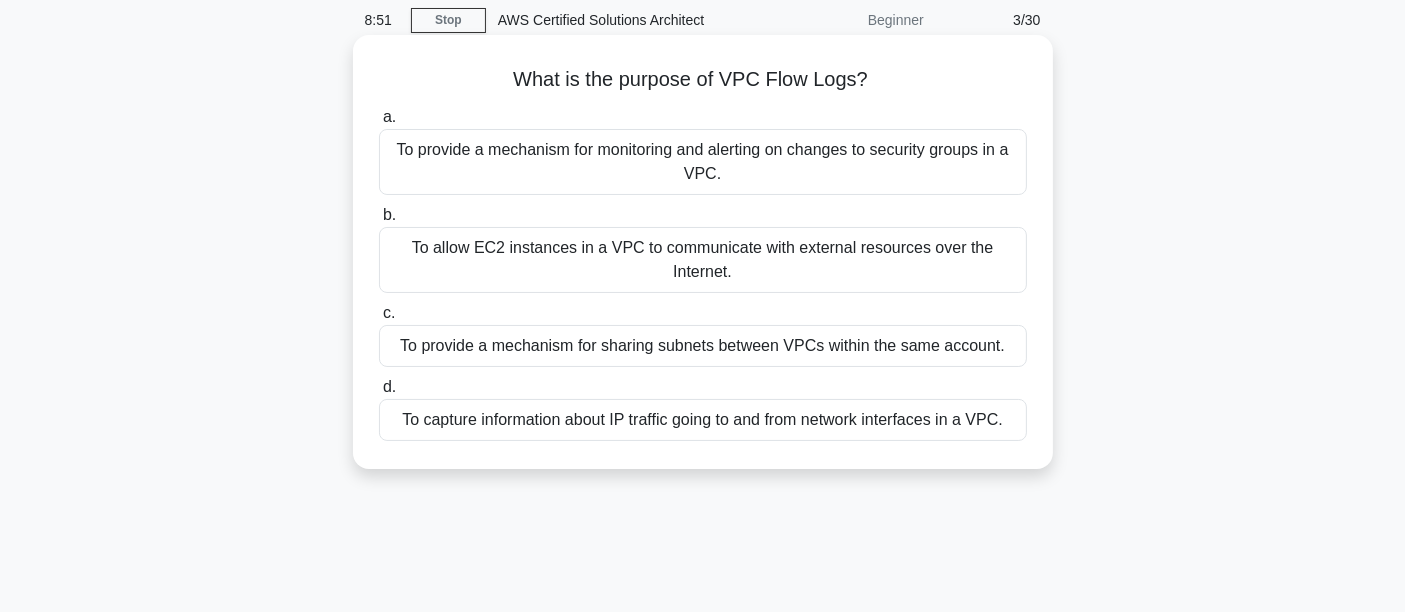scroll, scrollTop: 111, scrollLeft: 0, axis: vertical 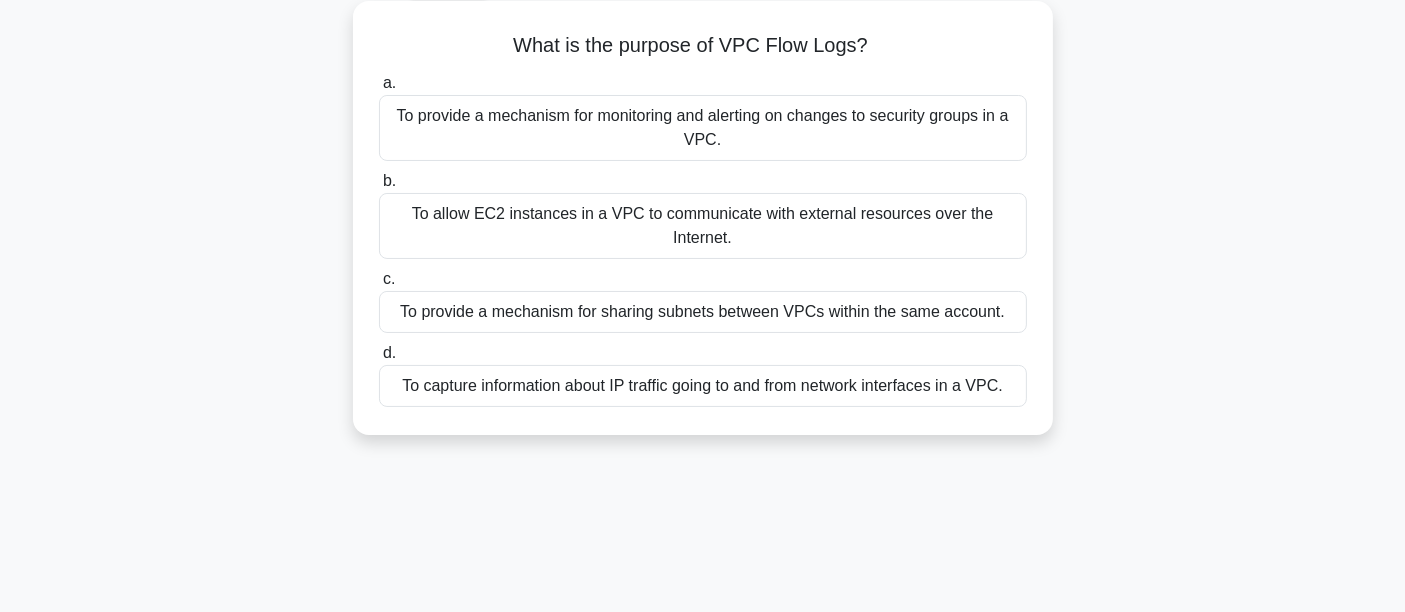 click on "To capture information about IP traffic going to and from network interfaces in a VPC." at bounding box center [703, 386] 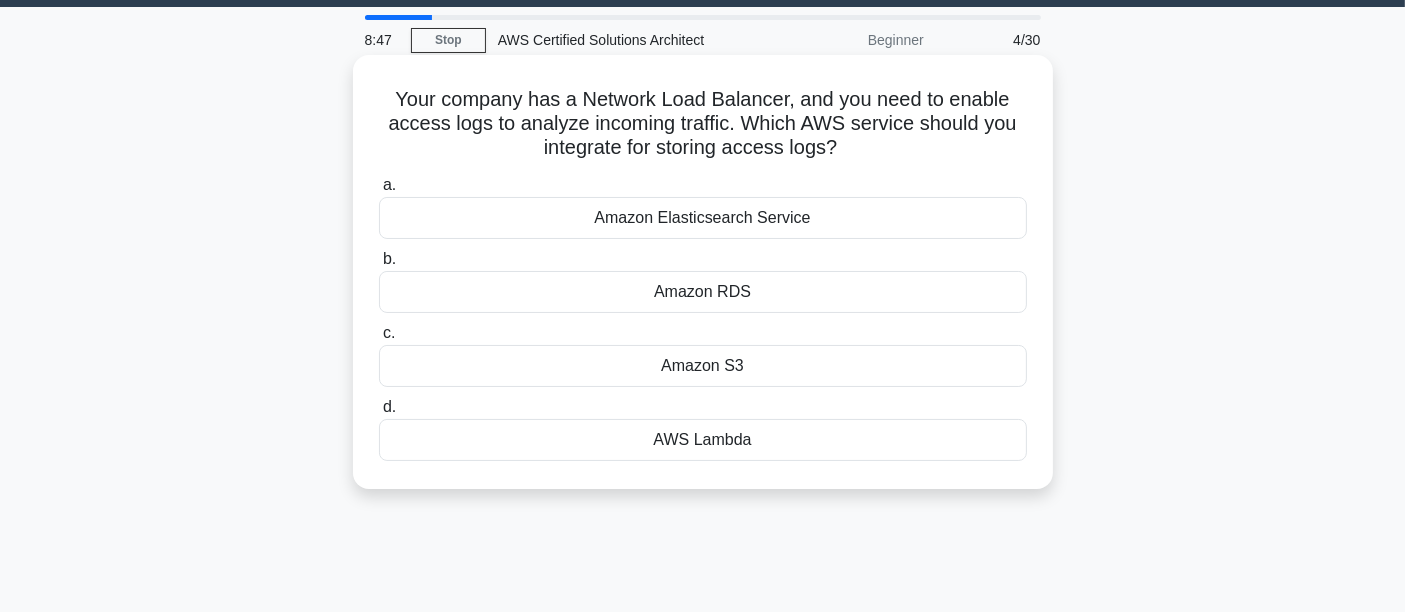 scroll, scrollTop: 0, scrollLeft: 0, axis: both 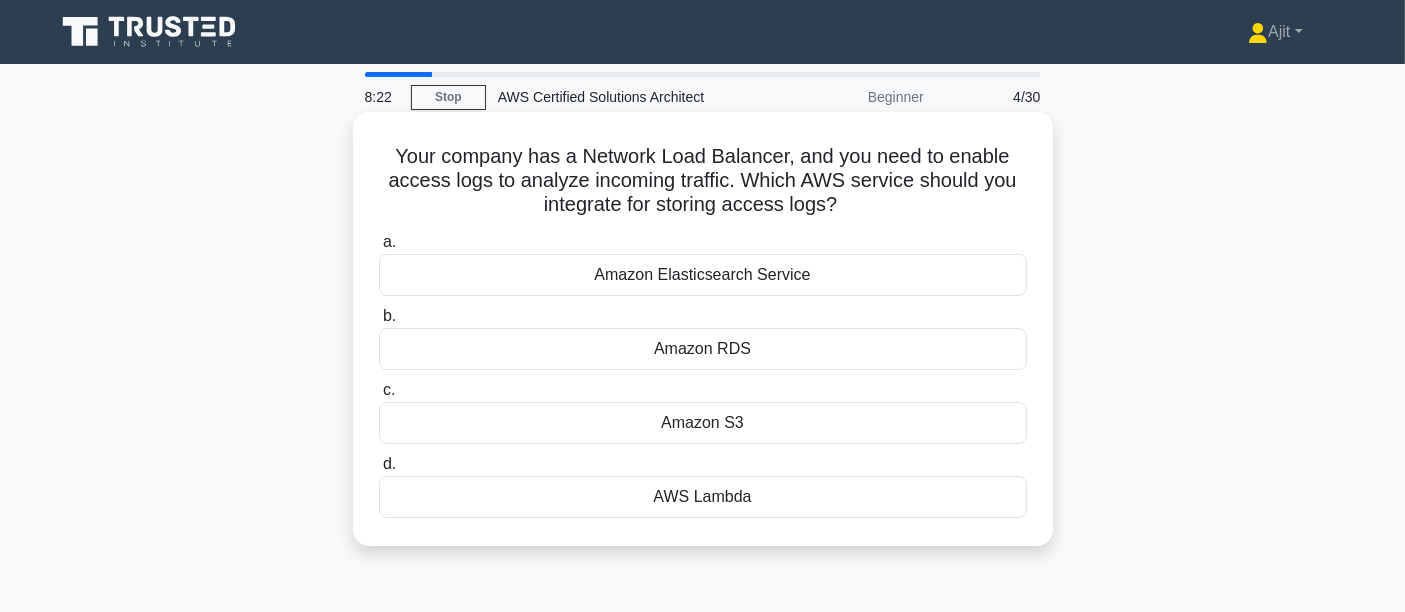 drag, startPoint x: 394, startPoint y: 158, endPoint x: 868, endPoint y: 217, distance: 477.65784 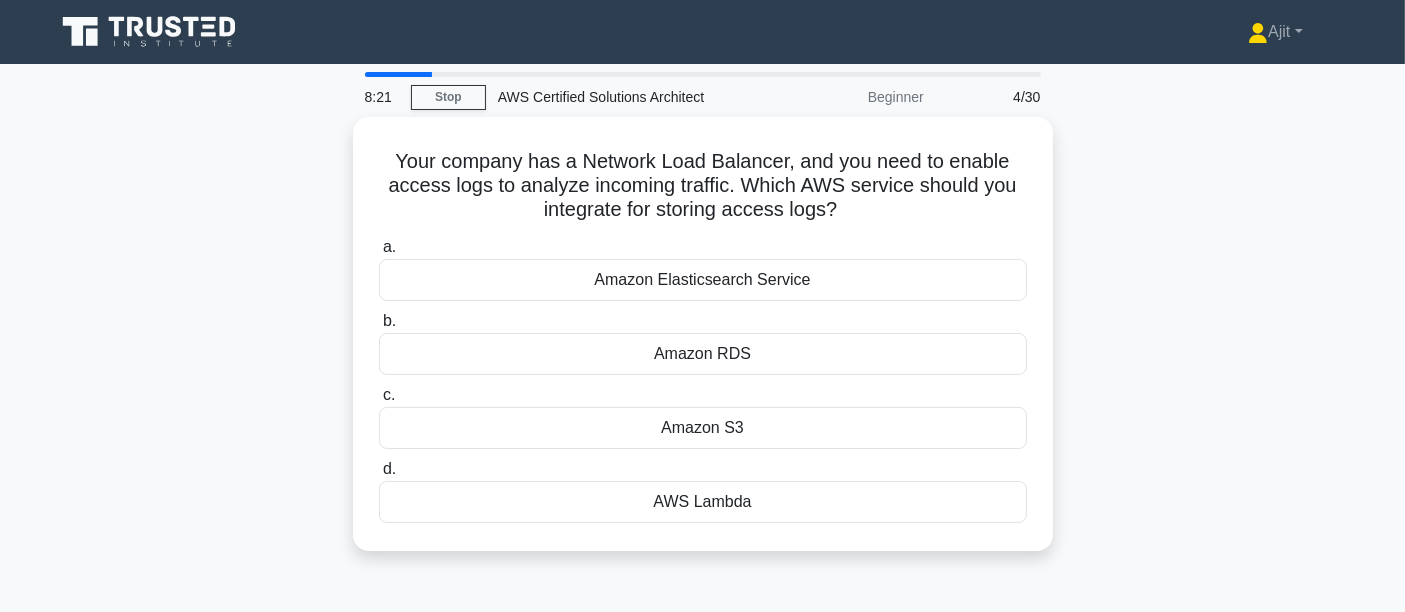 copy on "Your company has a Network Load Balancer, and you need to enable access logs to analyze incoming traffic. Which AWS service should you integrate for storing access logs?" 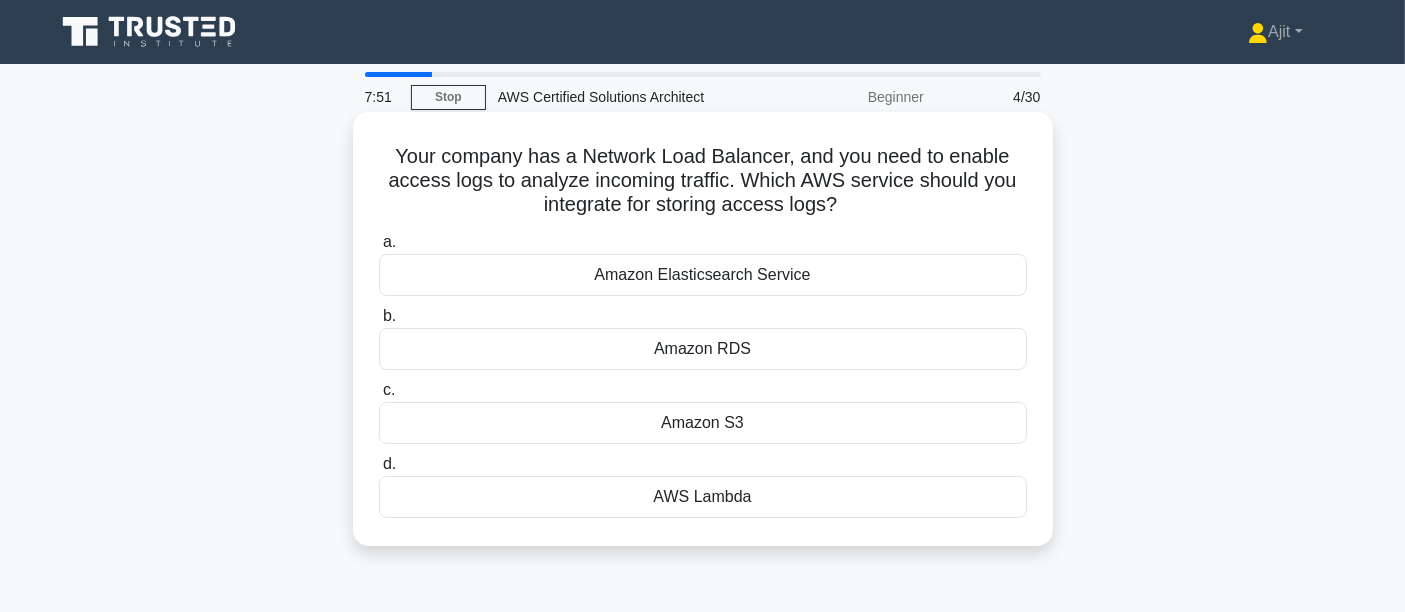 click on "Your company has a Network Load Balancer, and you need to enable access logs to analyze incoming traffic. Which AWS service should you integrate for storing access logs?
.spinner_0XTQ{transform-origin:center;animation:spinner_y6GP .75s linear infinite}@keyframes spinner_y6GP{100%{transform:rotate(360deg)}}" at bounding box center [703, 181] 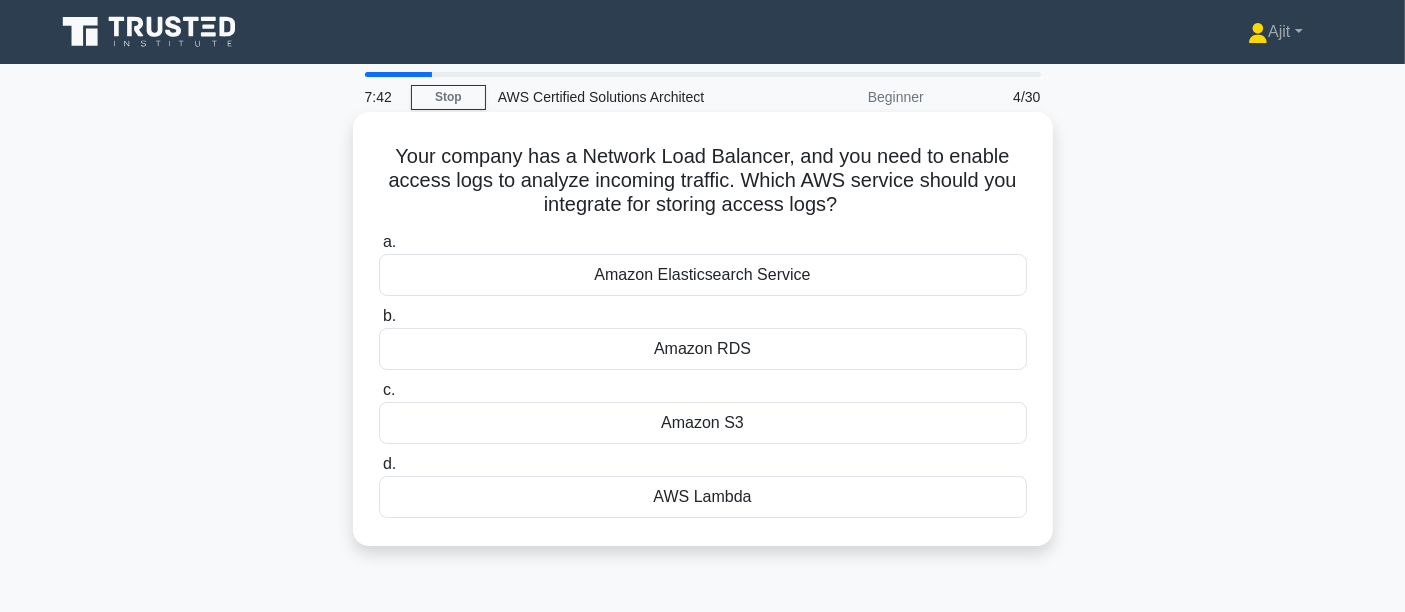 drag, startPoint x: 583, startPoint y: 276, endPoint x: 922, endPoint y: 298, distance: 339.7131 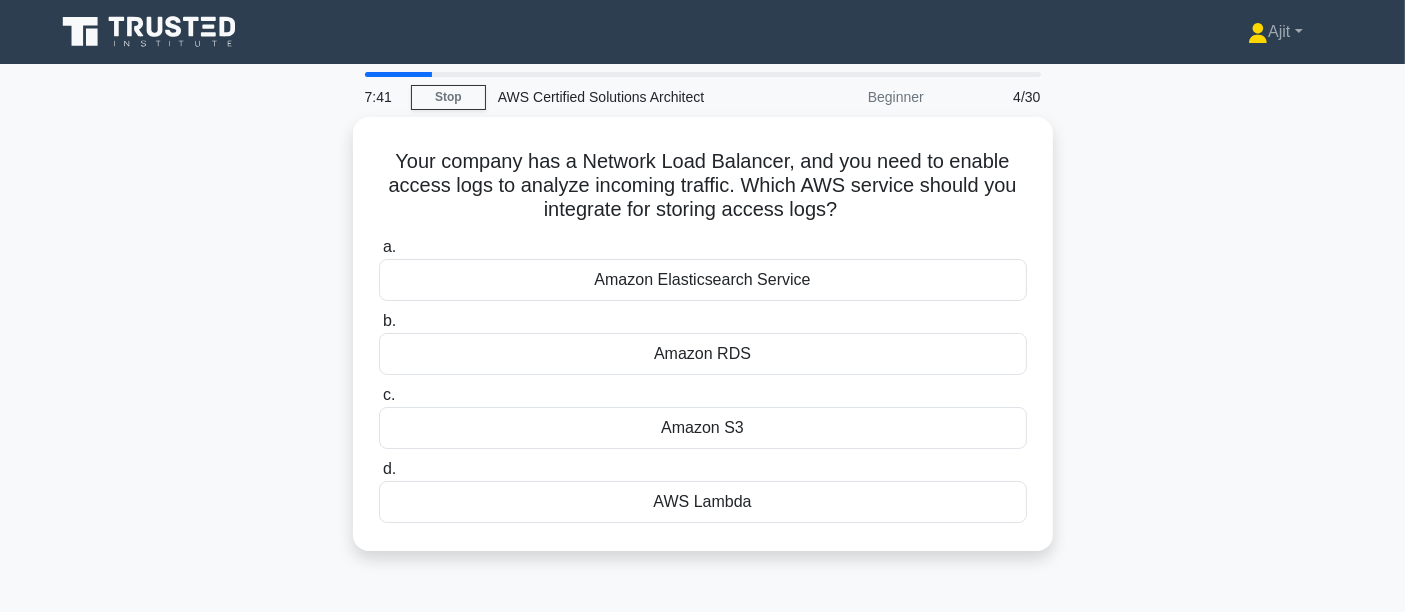 copy on "Amazon Elasticsearch Service" 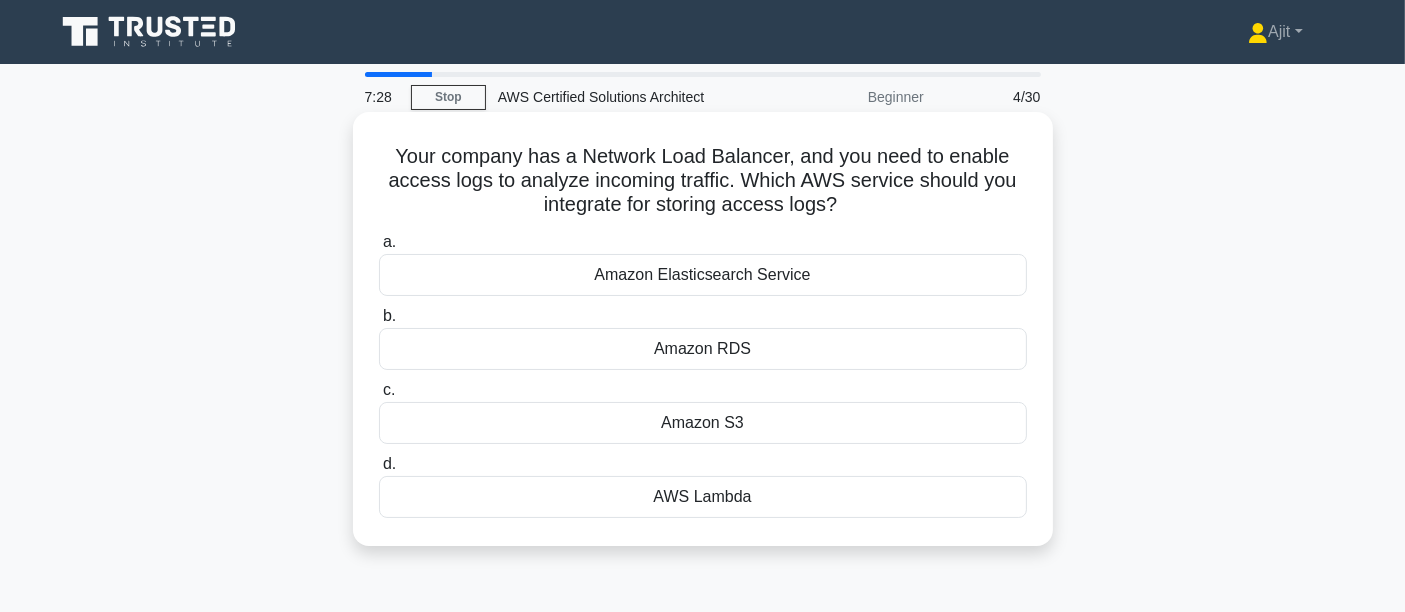 click on "Amazon S3" at bounding box center (703, 423) 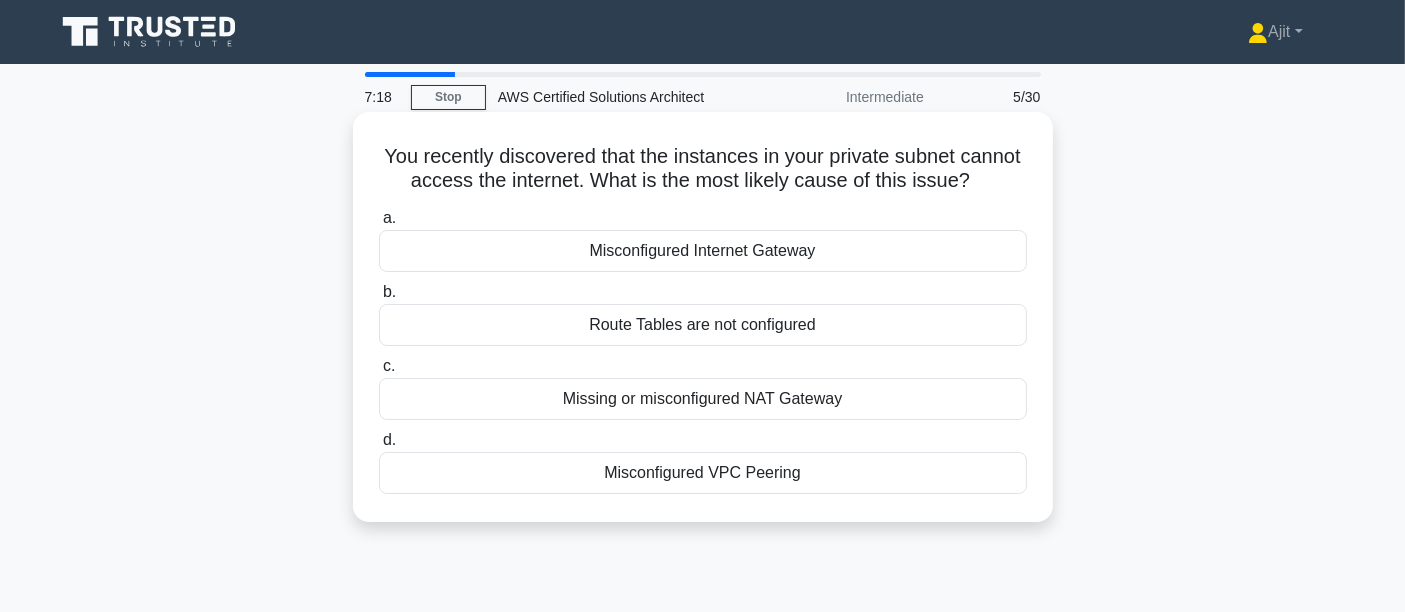 click on "Missing or misconfigured NAT Gateway" at bounding box center [703, 399] 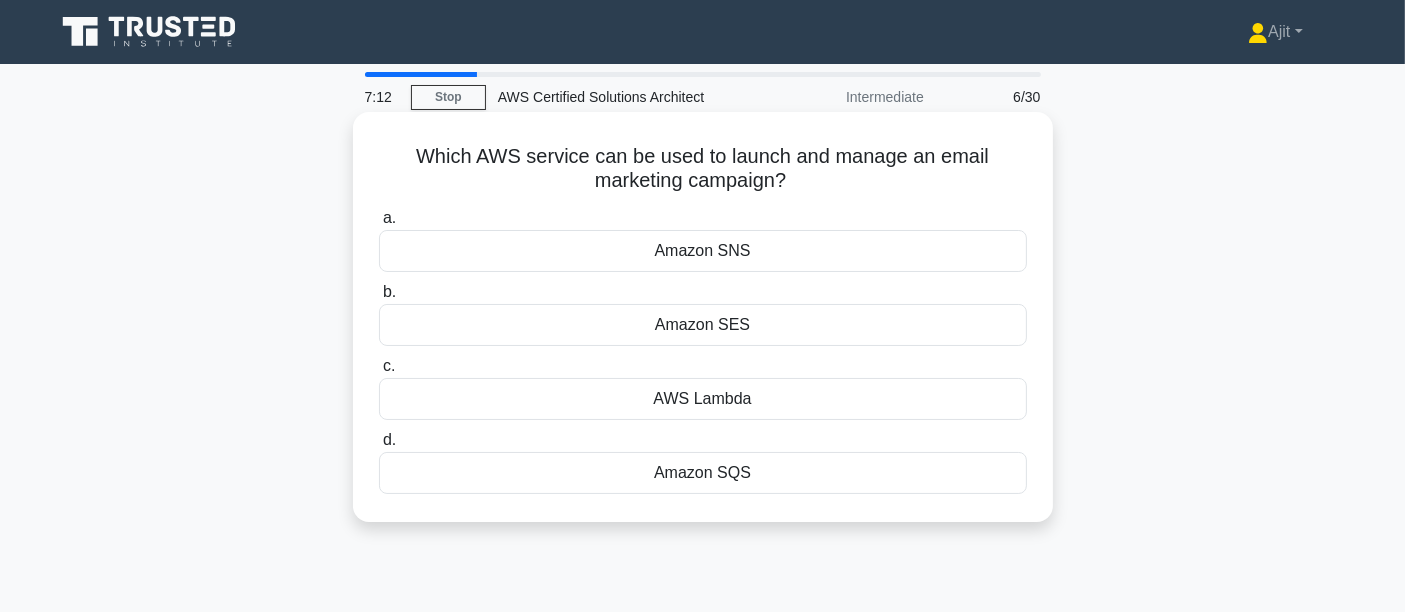 click on "Amazon SES" at bounding box center (703, 325) 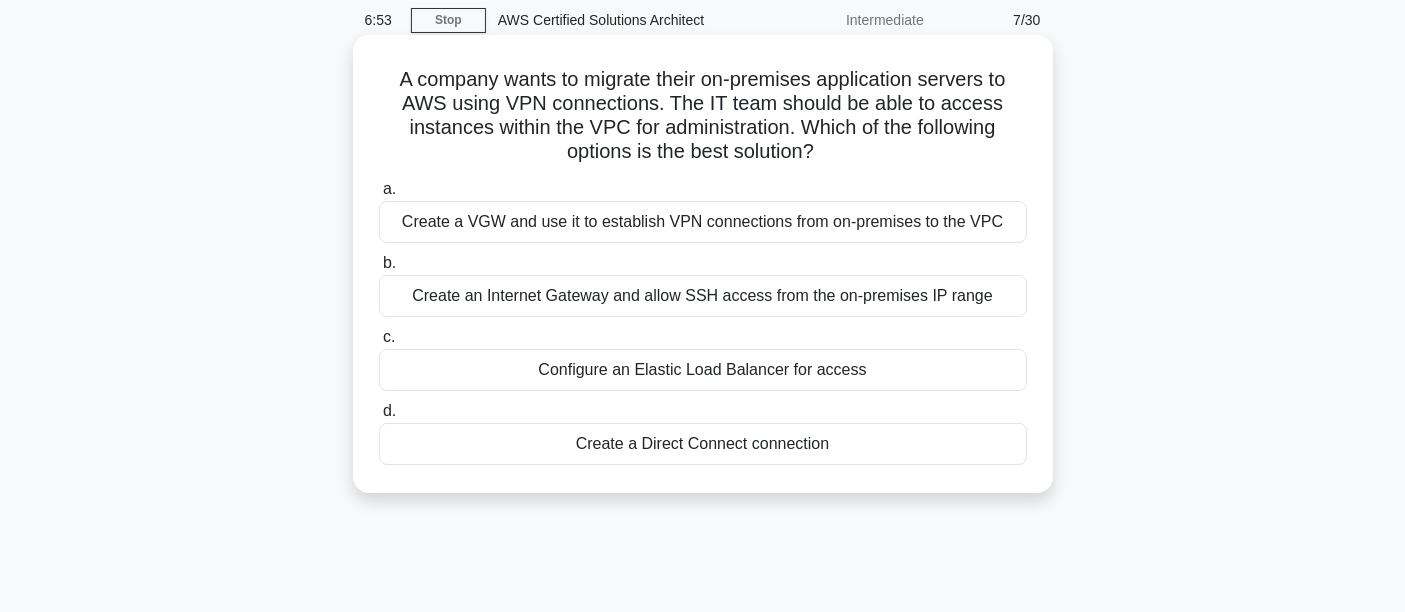 scroll, scrollTop: 111, scrollLeft: 0, axis: vertical 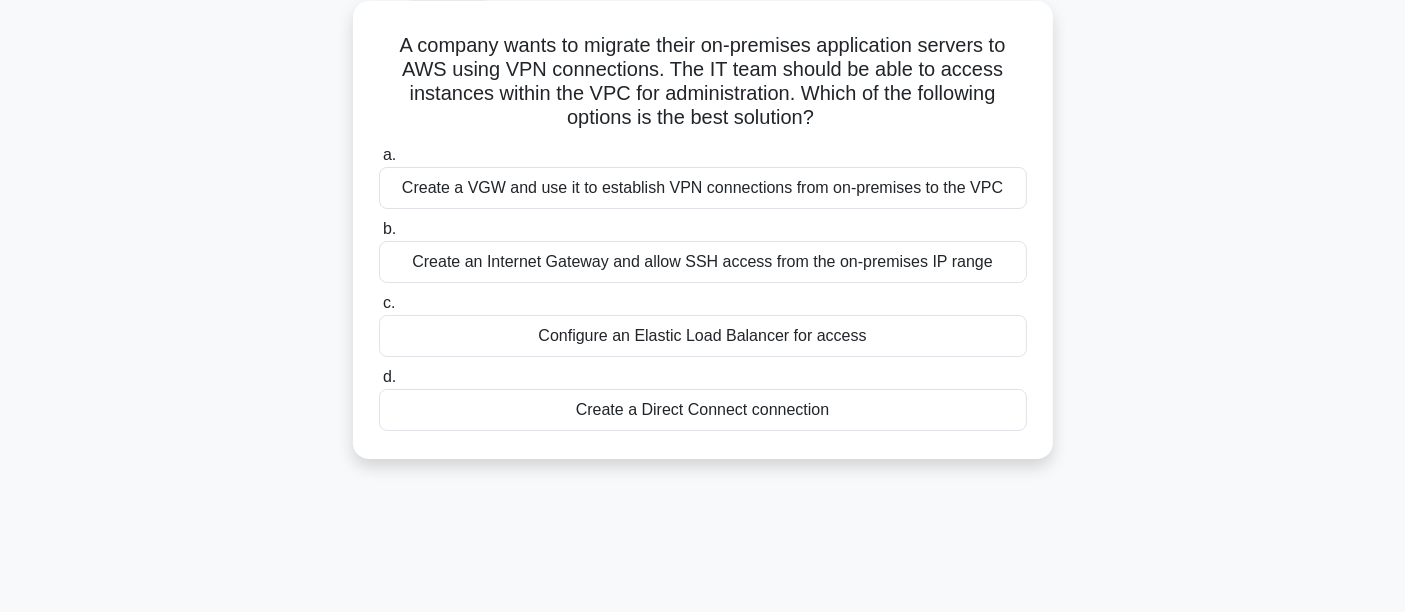 click on "Create a VGW and use it to establish VPN connections from on-premises to the VPC" at bounding box center [703, 188] 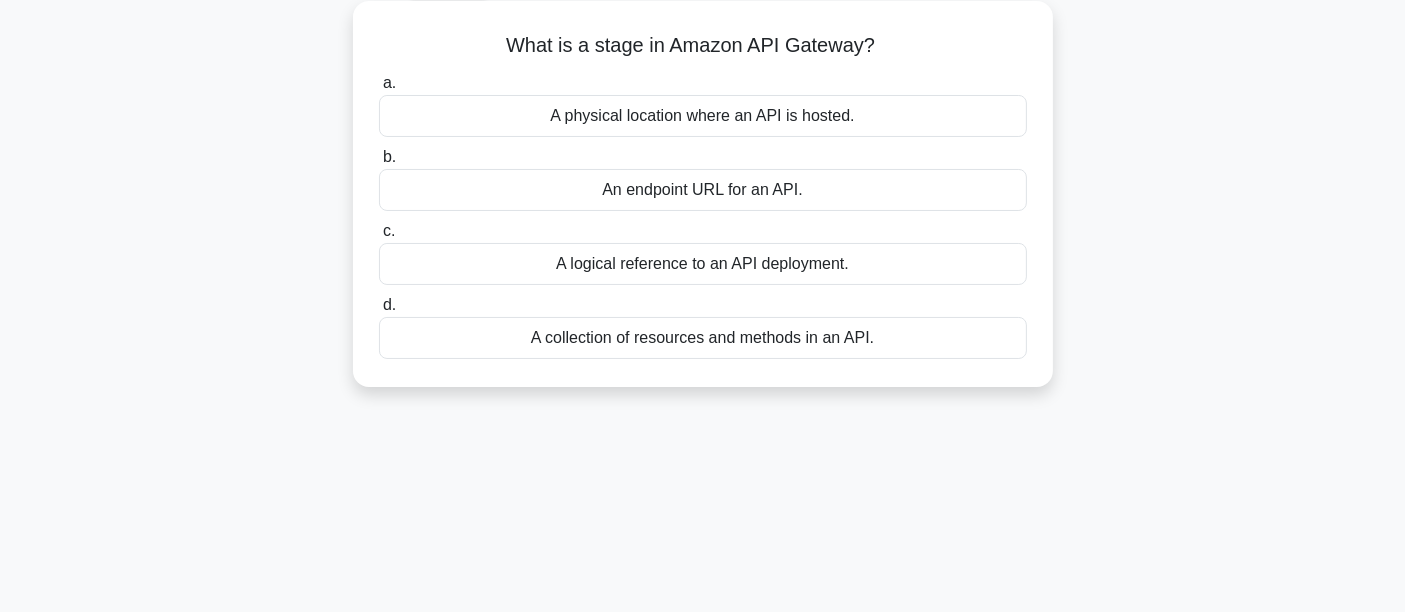 scroll, scrollTop: 0, scrollLeft: 0, axis: both 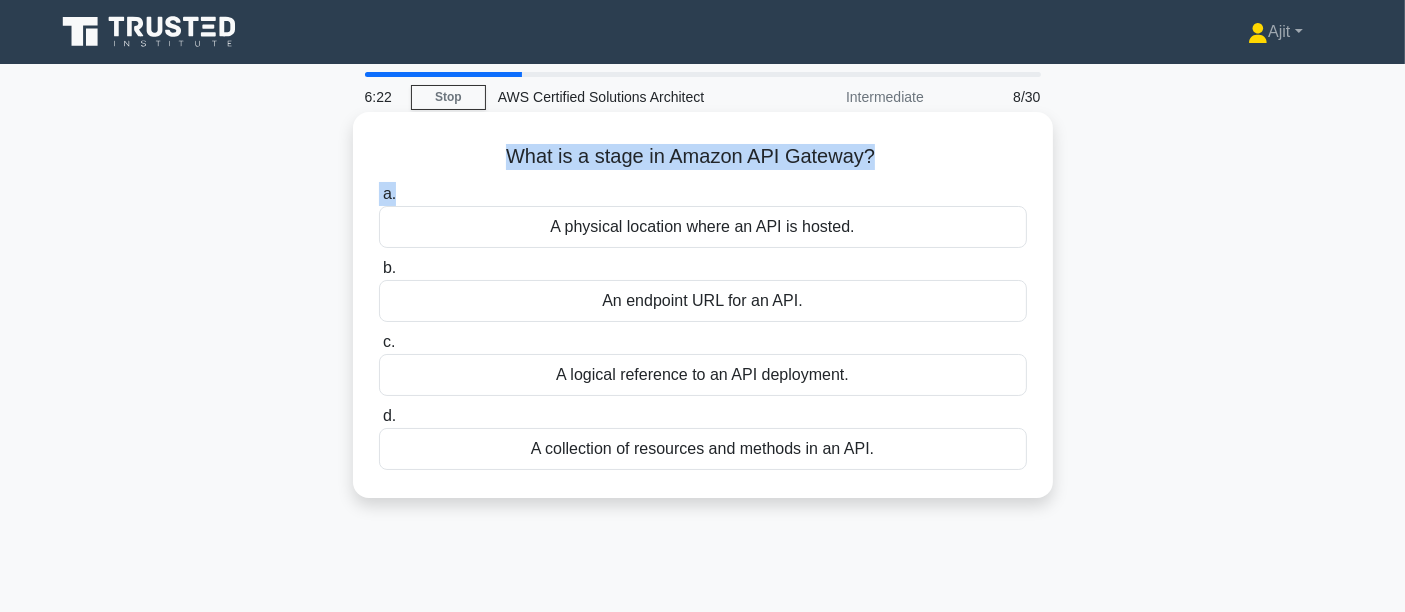 drag, startPoint x: 492, startPoint y: 166, endPoint x: 915, endPoint y: 182, distance: 423.3025 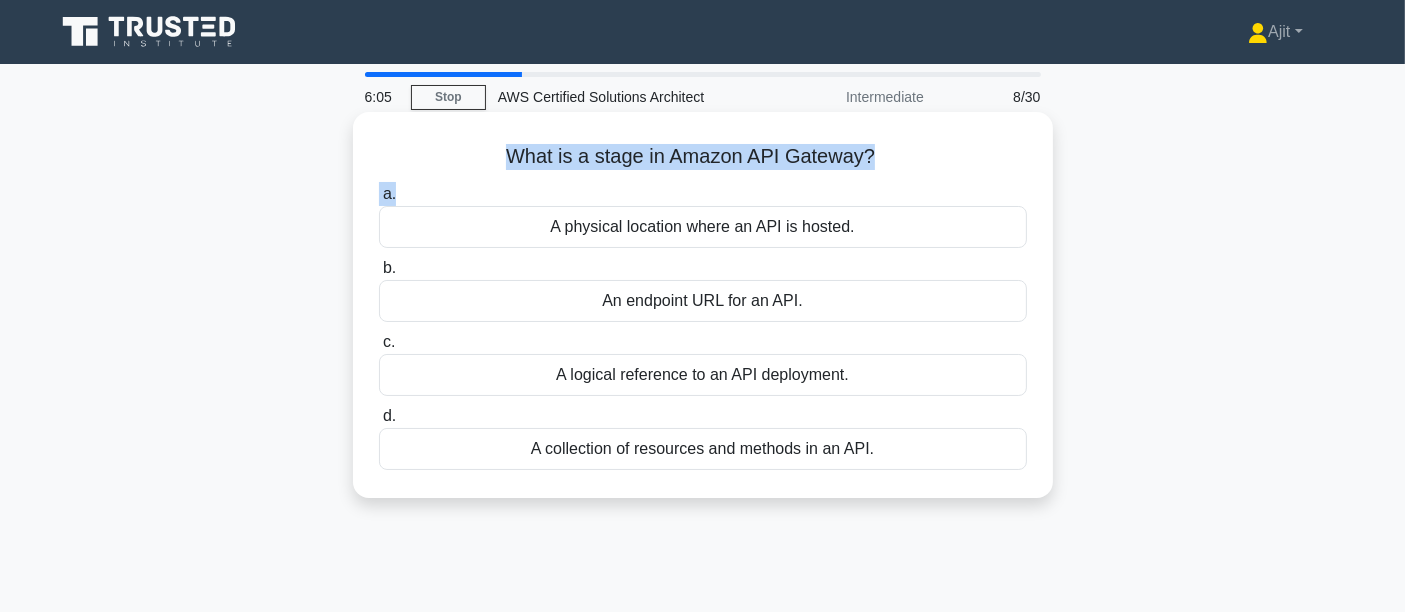 drag, startPoint x: 1103, startPoint y: 487, endPoint x: 368, endPoint y: 138, distance: 813.6498 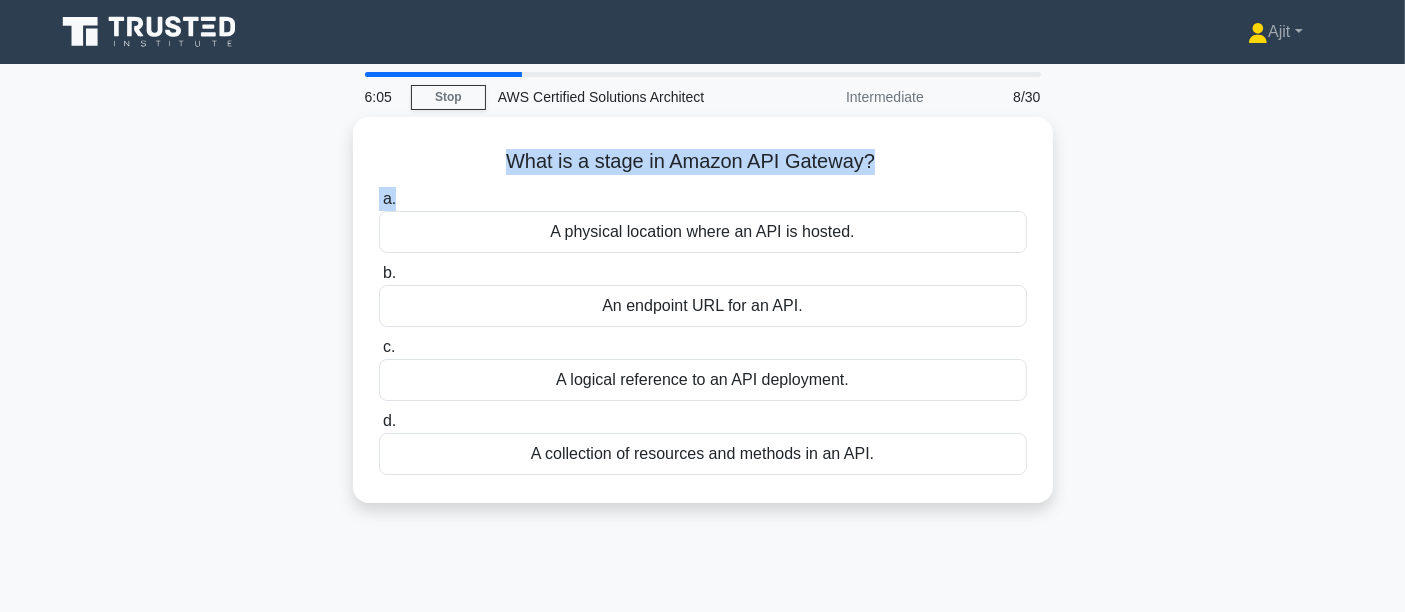 copy on "What is a stage in Amazon API Gateway?
.spinner_0XTQ{transform-origin:center;animation:spinner_y6GP .75s linear infinite}@keyframes spinner_y6GP{100%{transform:rotate(360deg)}}
a.
A physical location where an API is hosted.
b.
An endpoint URL for an API.
c.
A logical reference to an API deployment.
d.
A collection of resources and methods in an API." 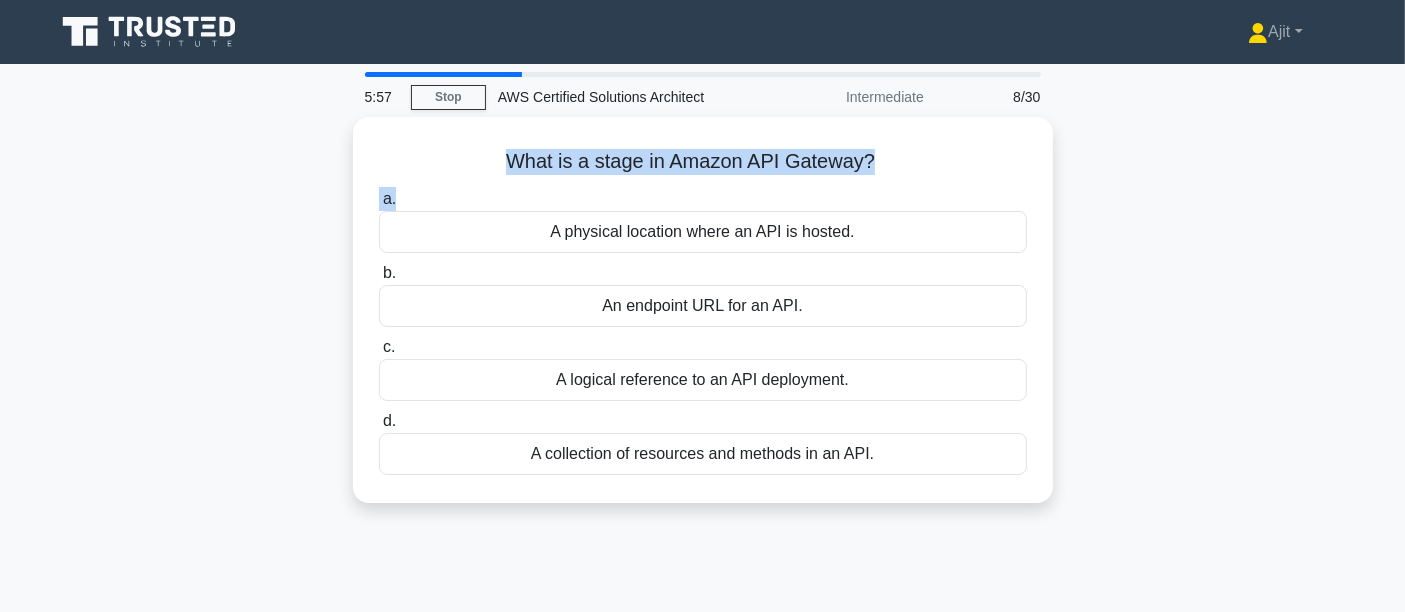 click on "What is a stage in Amazon API Gateway?
.spinner_0XTQ{transform-origin:center;animation:spinner_y6GP .75s linear infinite}@keyframes spinner_y6GP{100%{transform:rotate(360deg)}}
a.
A physical location where an API is hosted.
b. c." at bounding box center (703, 322) 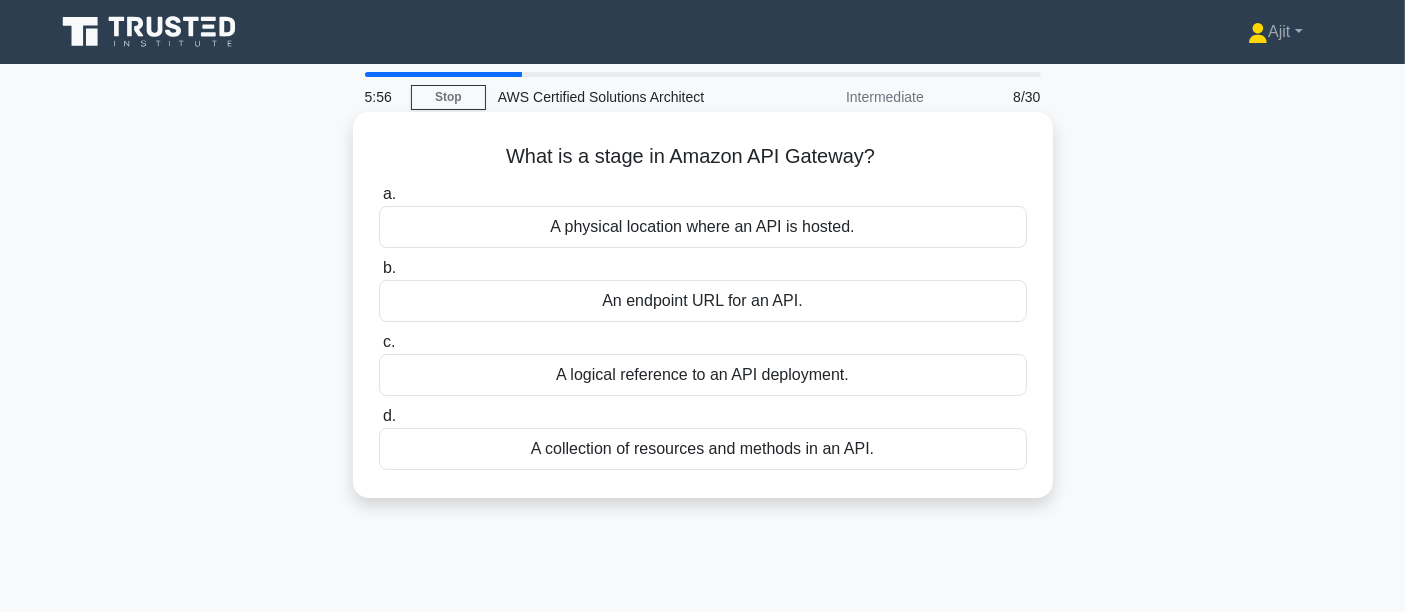 click on "A logical reference to an API deployment." at bounding box center (703, 375) 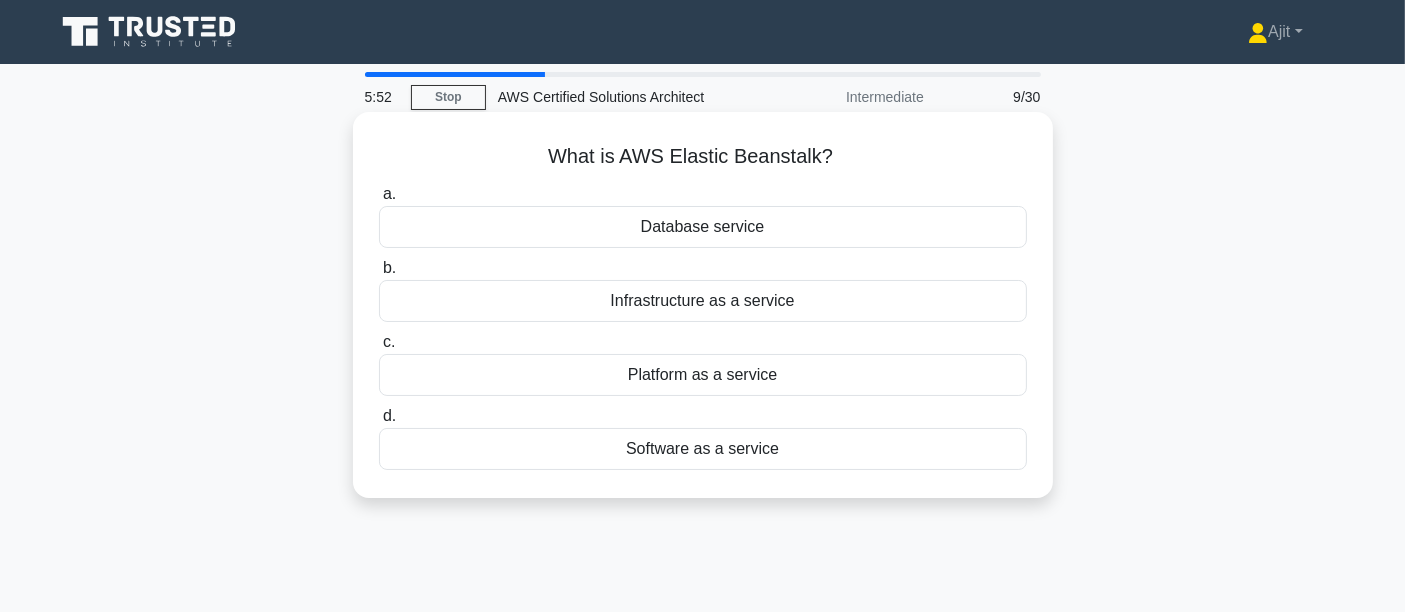 click on "Platform as a service" at bounding box center (703, 375) 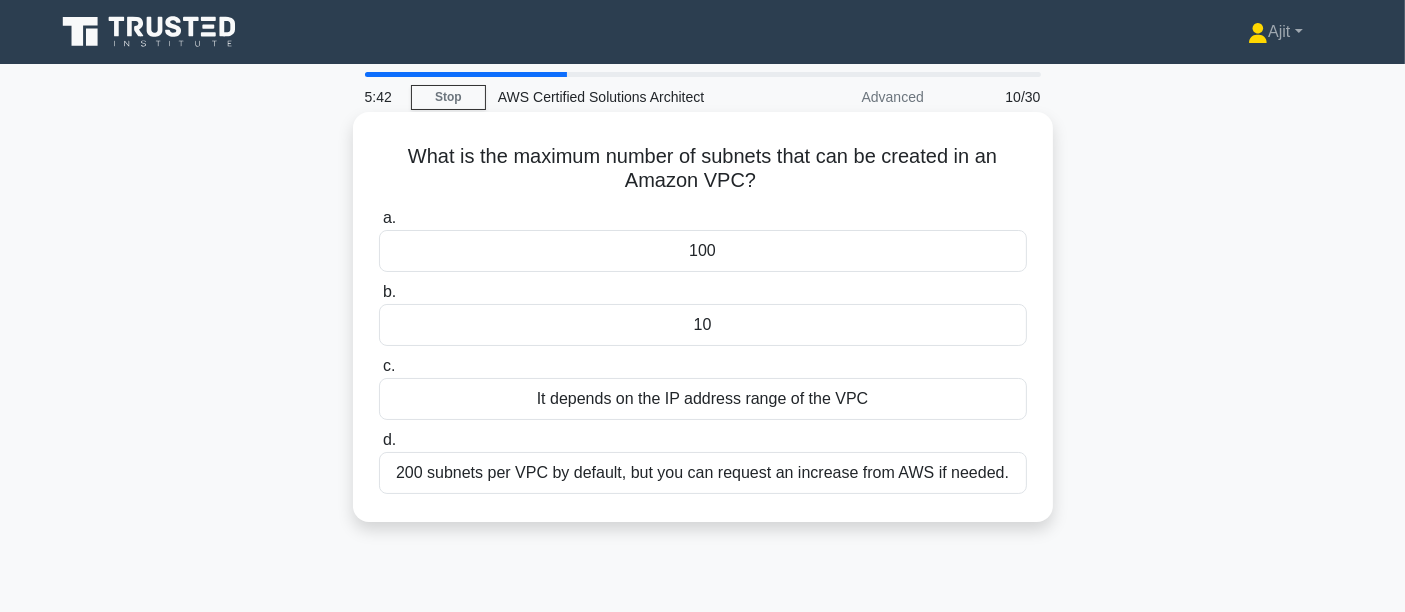 click on "200 subnets per VPC by default, but you can request an increase from AWS if needed." at bounding box center (703, 473) 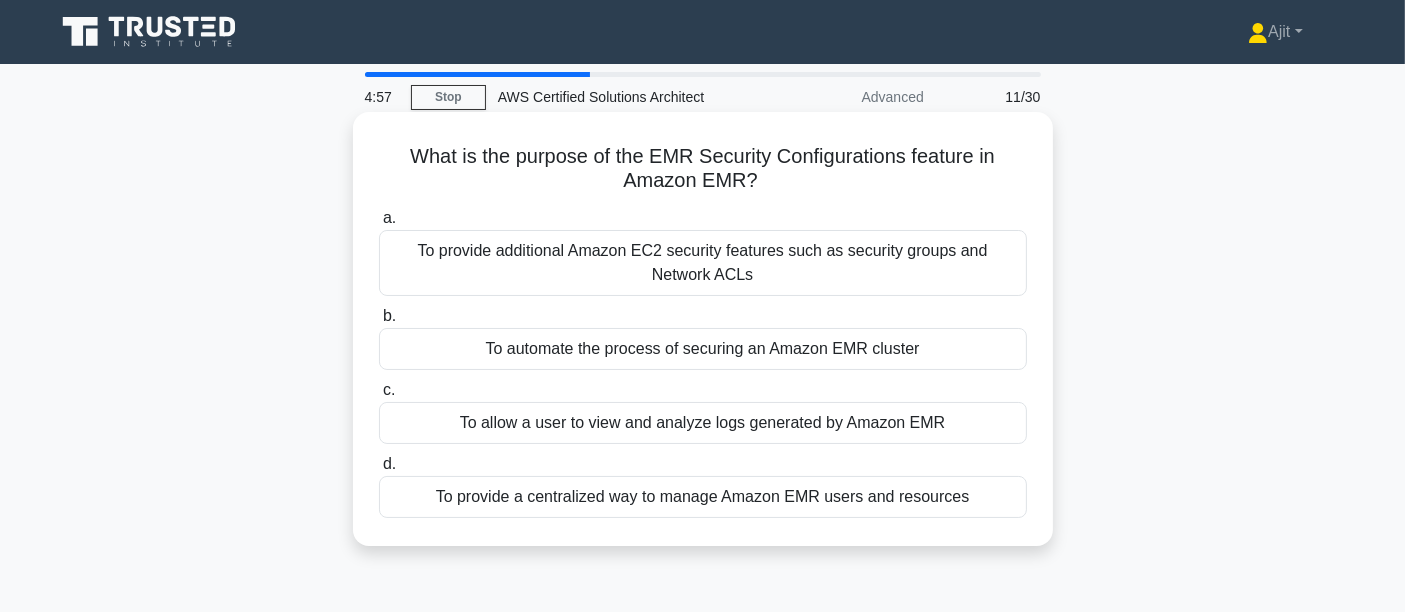 click on "To provide additional Amazon EC2 security features such as security groups and Network ACLs" at bounding box center (703, 263) 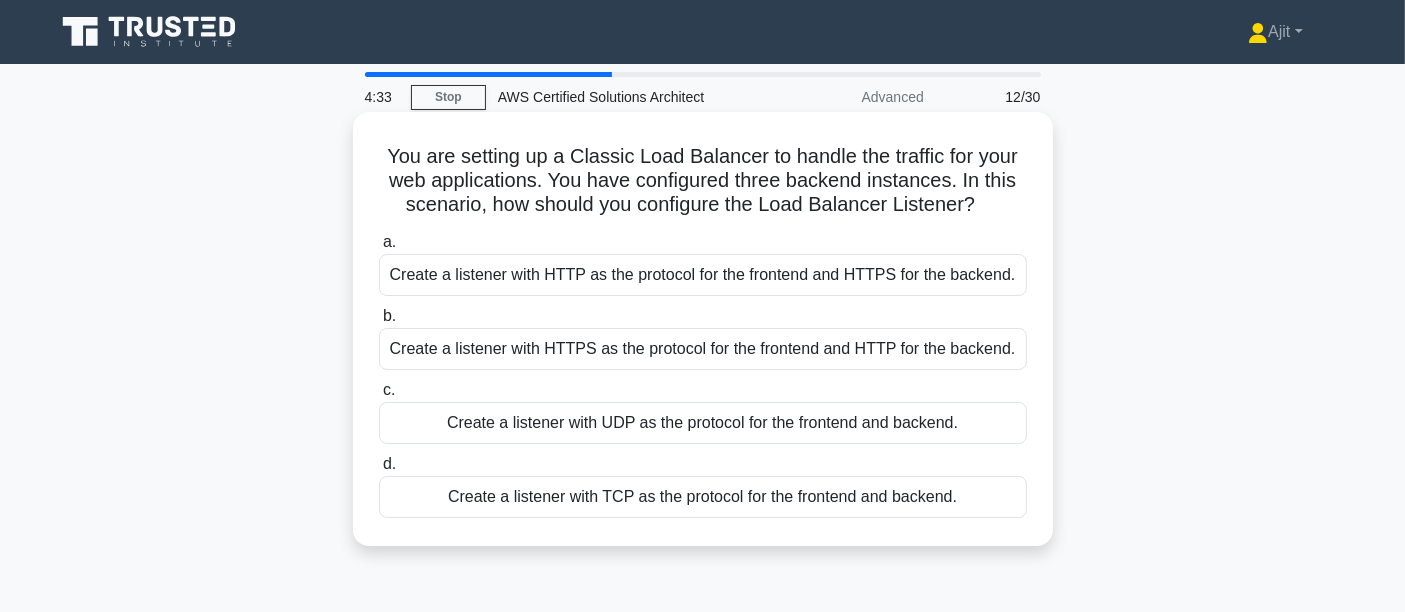 click on "Create a listener with TCP as the protocol for the frontend and backend." at bounding box center (703, 497) 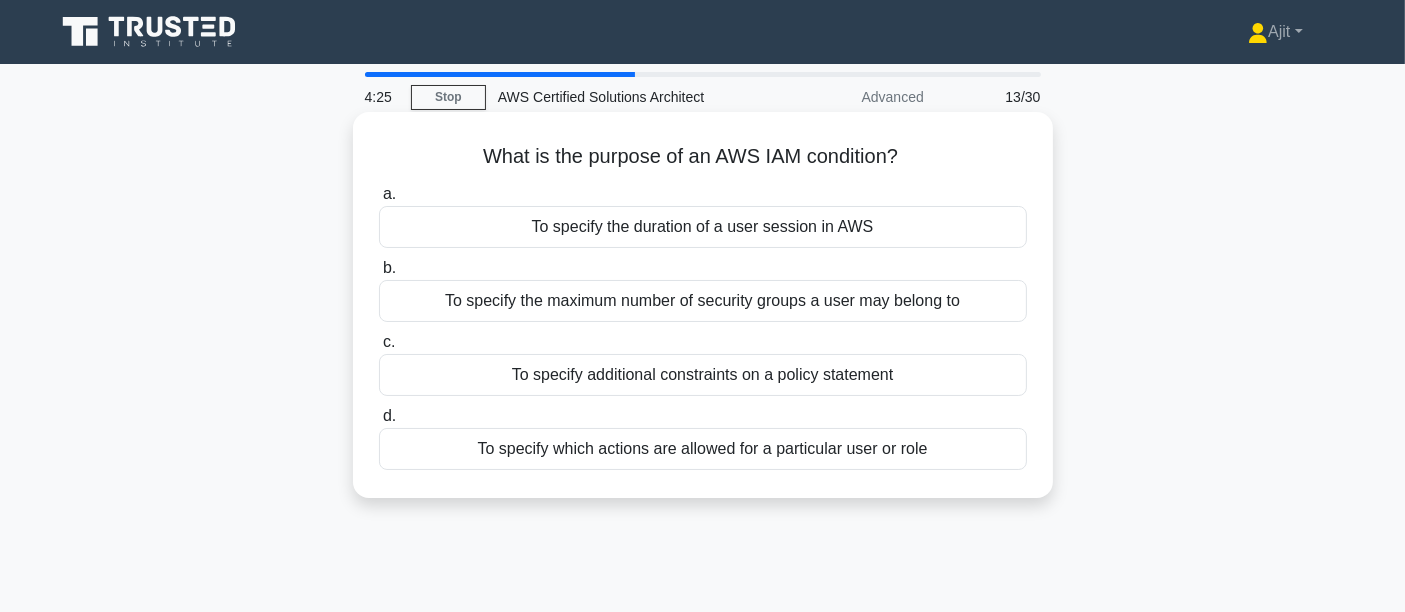 click on "To specify additional constraints on a policy statement" at bounding box center [703, 375] 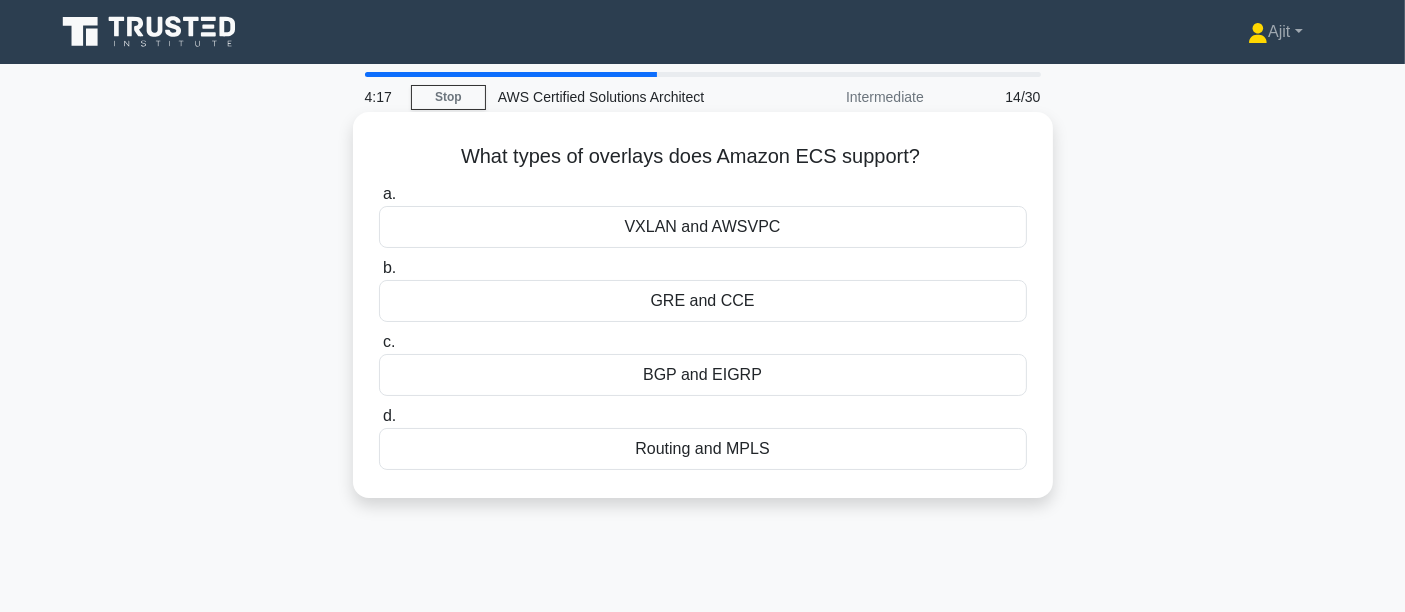 drag, startPoint x: 450, startPoint y: 144, endPoint x: 1013, endPoint y: 158, distance: 563.174 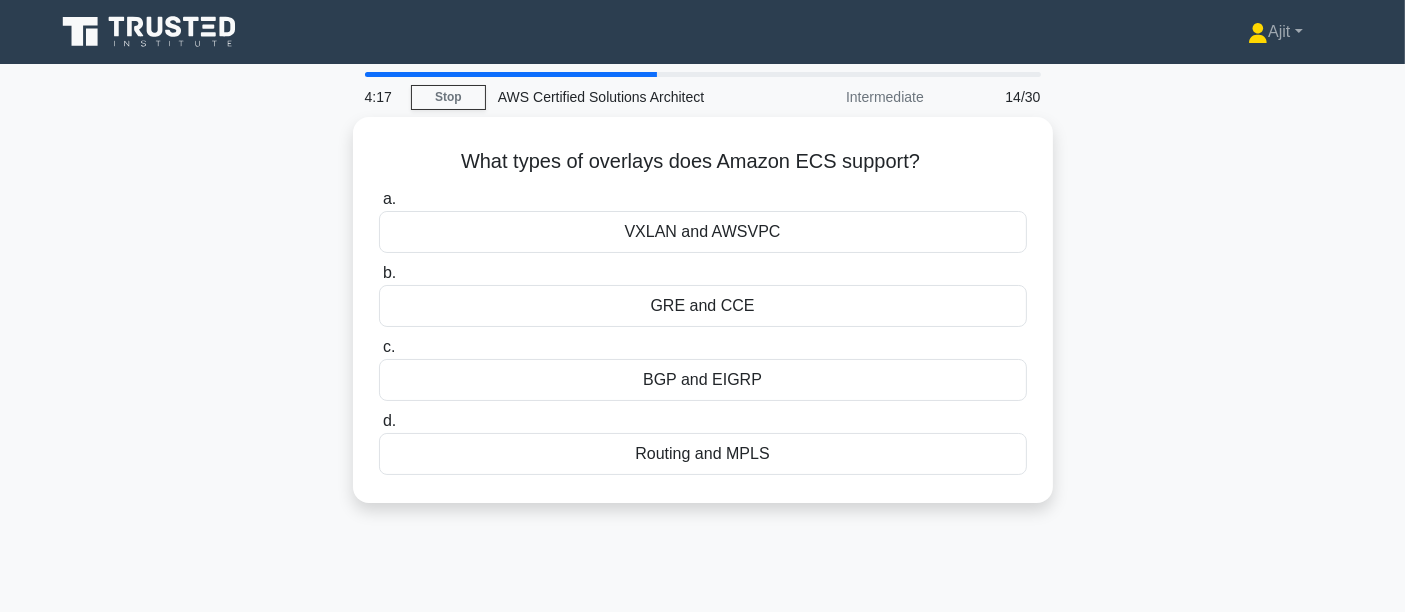 copy on "What types of overlays does Amazon ECS support?" 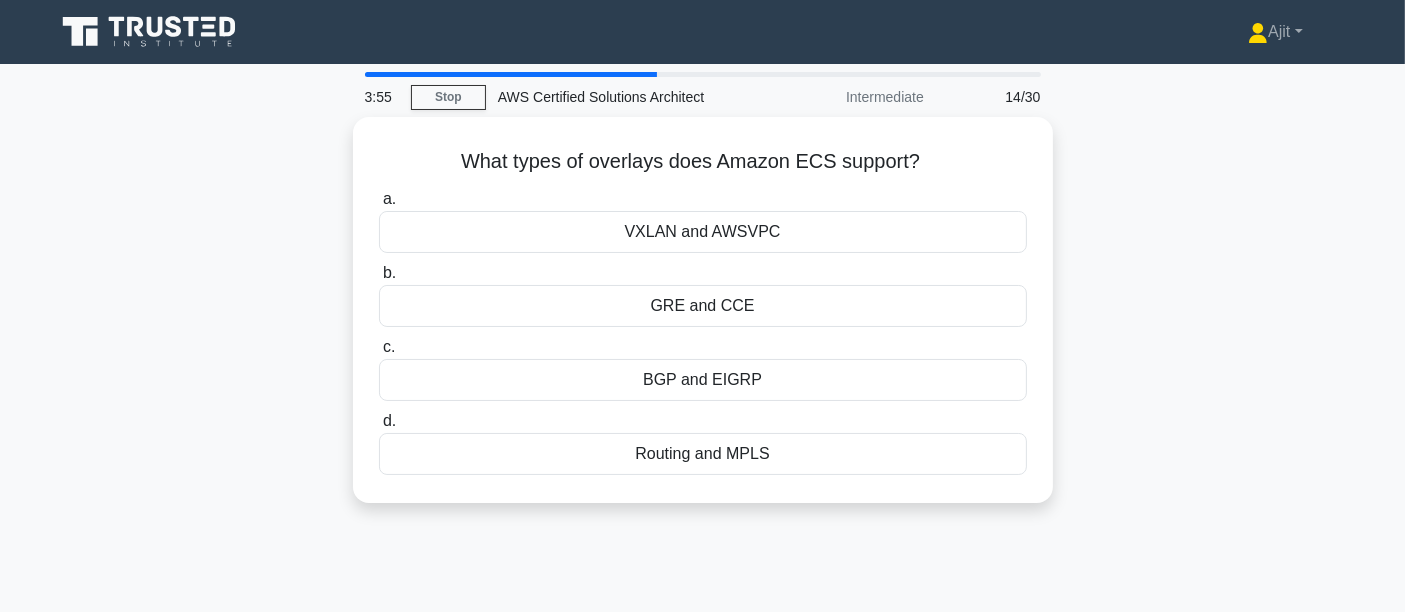 drag, startPoint x: 1318, startPoint y: 255, endPoint x: 1156, endPoint y: 229, distance: 164.07315 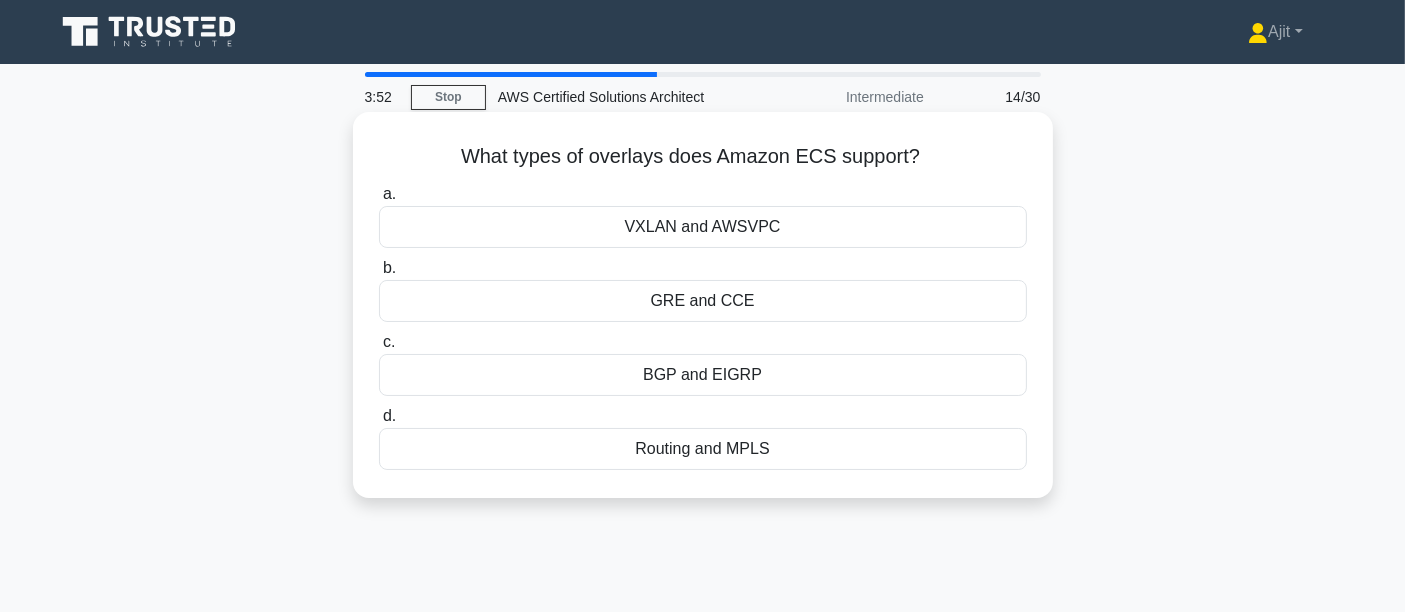 click on "VXLAN and AWSVPC" at bounding box center [703, 227] 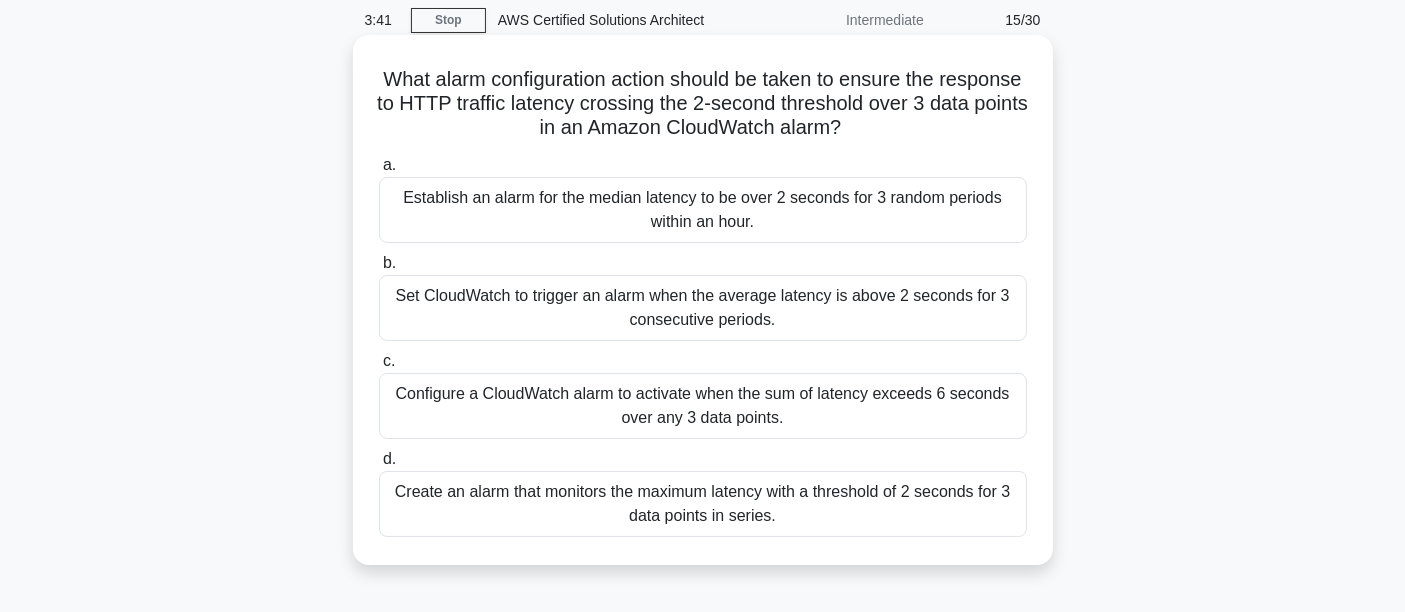 scroll, scrollTop: 111, scrollLeft: 0, axis: vertical 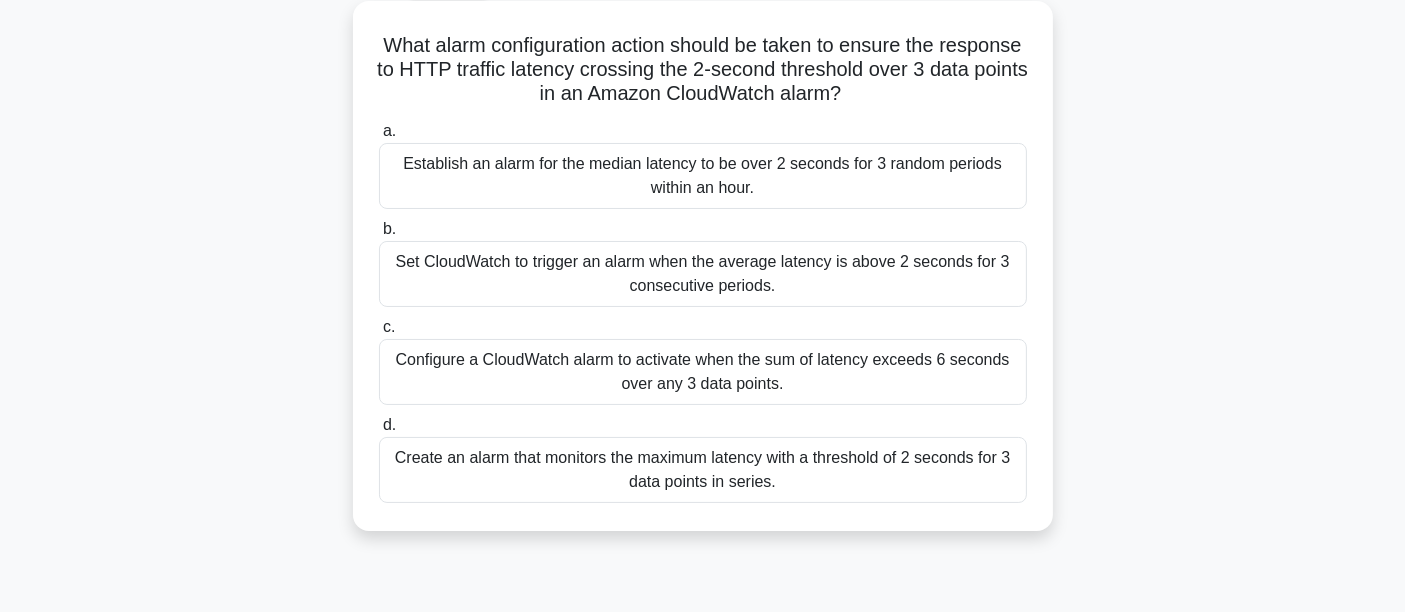 click on "Set CloudWatch to trigger an alarm when the average latency is above 2 seconds for 3 consecutive periods." at bounding box center (703, 274) 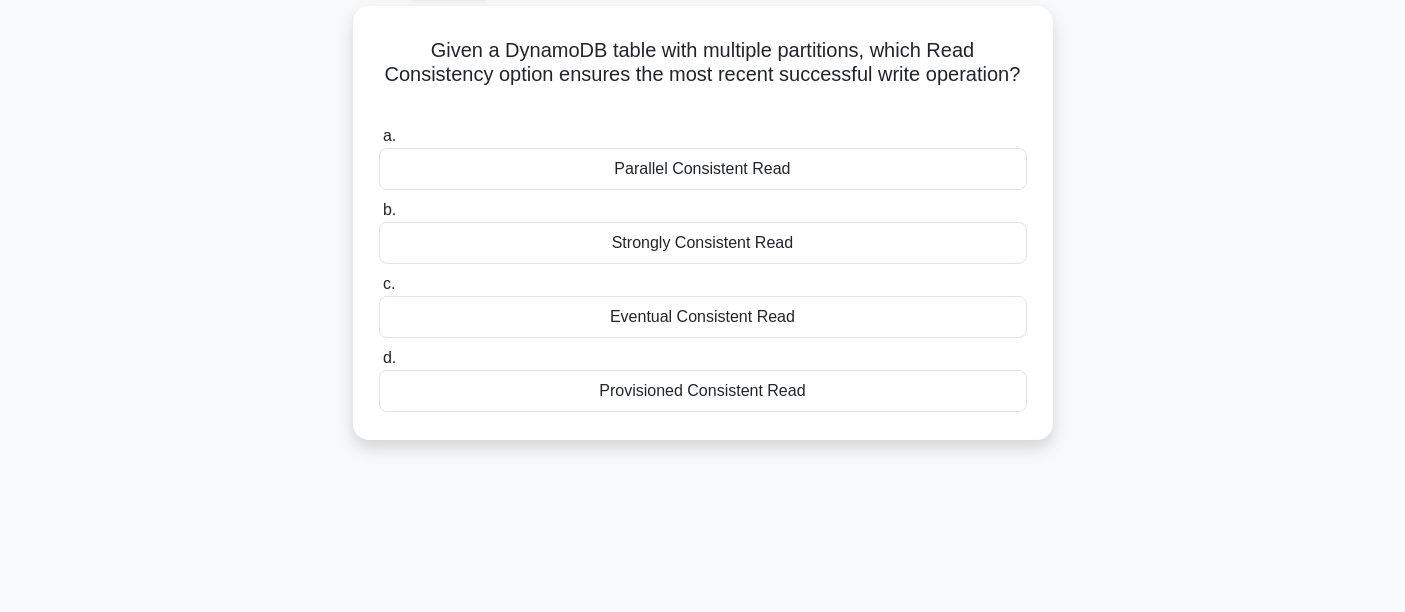 scroll, scrollTop: 0, scrollLeft: 0, axis: both 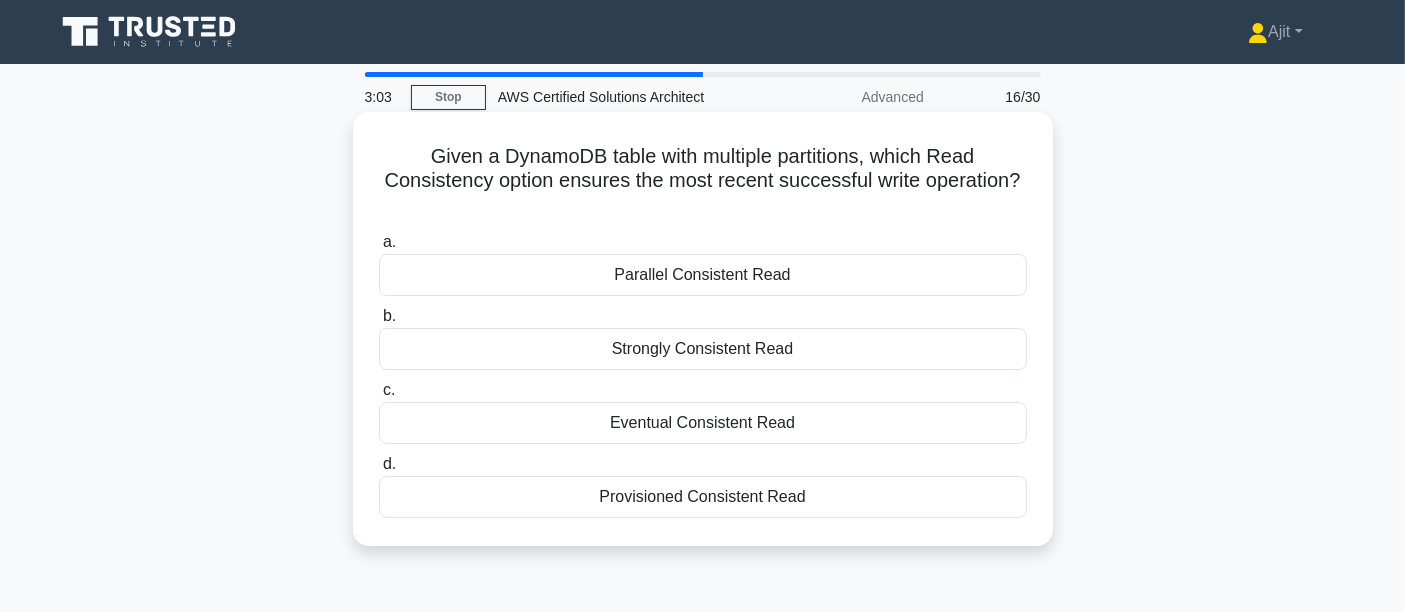 click on "Parallel Consistent Read" at bounding box center (703, 275) 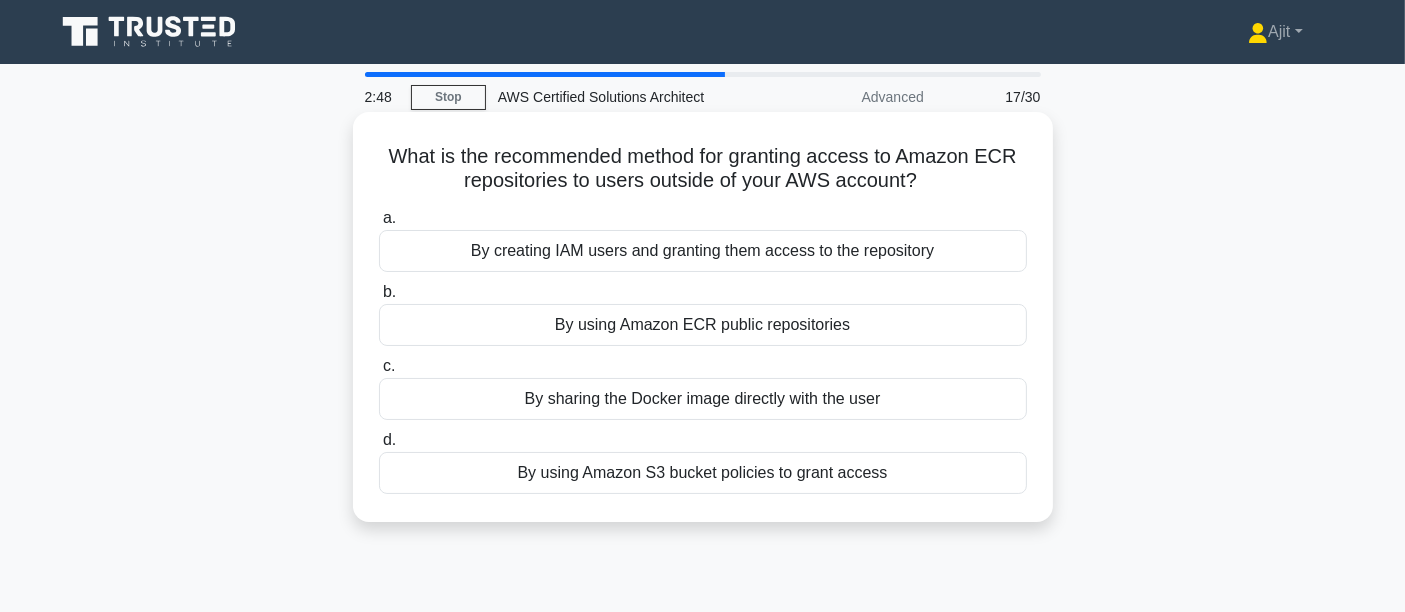 click on "By using Amazon S3 bucket policies to grant access" at bounding box center [703, 473] 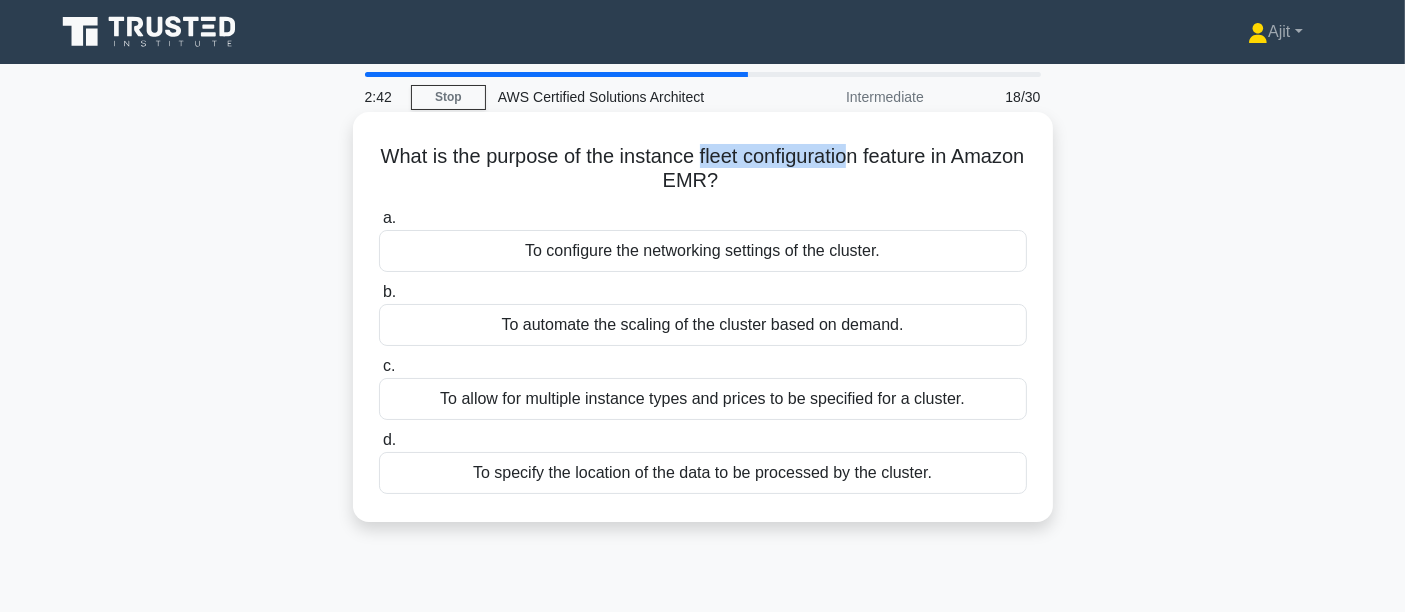 drag, startPoint x: 738, startPoint y: 164, endPoint x: 890, endPoint y: 161, distance: 152.0296 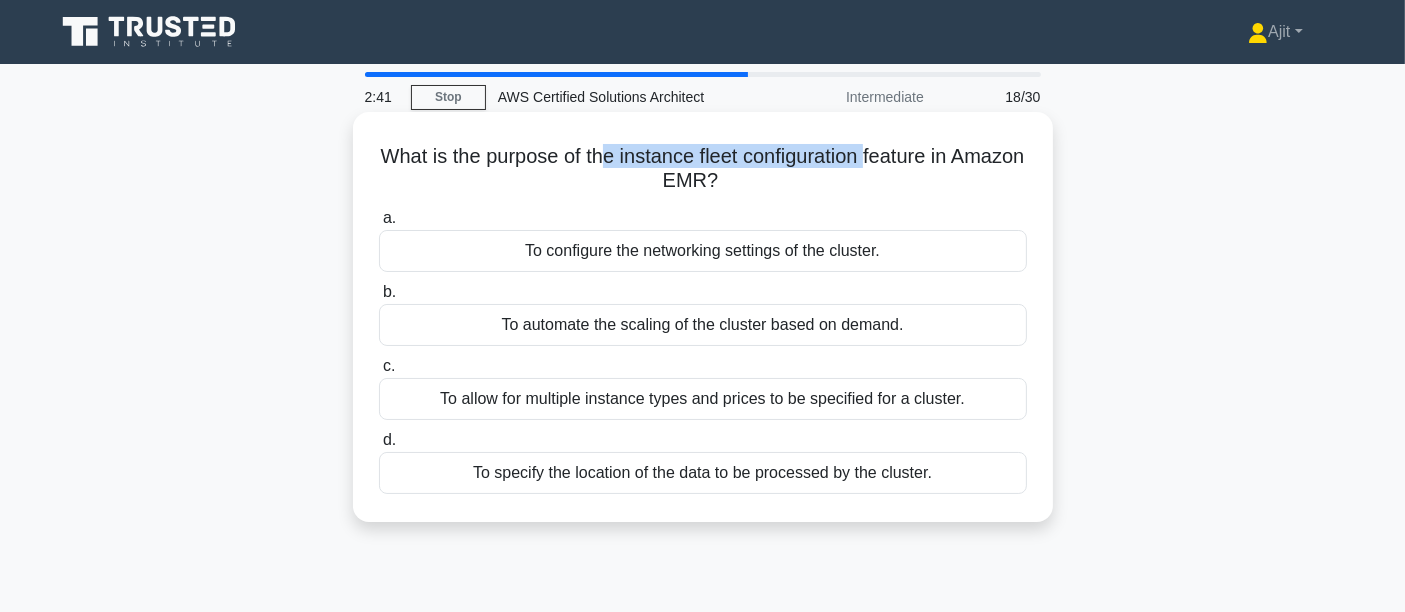 drag, startPoint x: 644, startPoint y: 147, endPoint x: 908, endPoint y: 161, distance: 264.37094 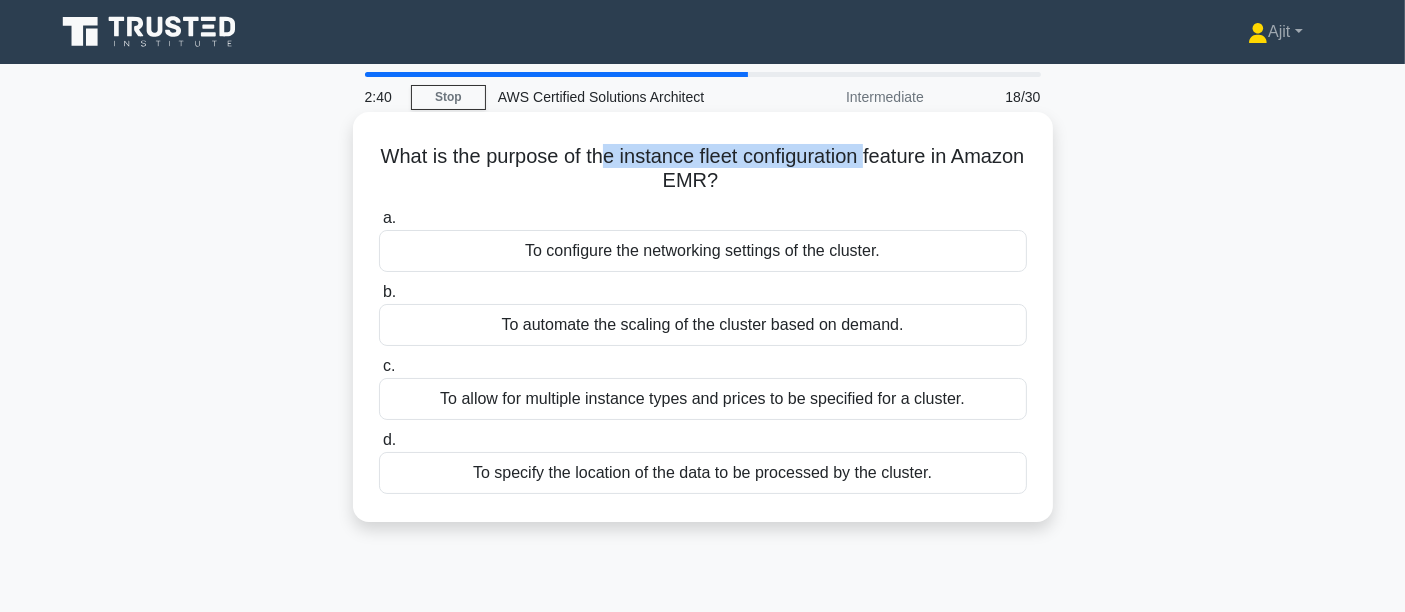 copy on "e instance fleet configuration" 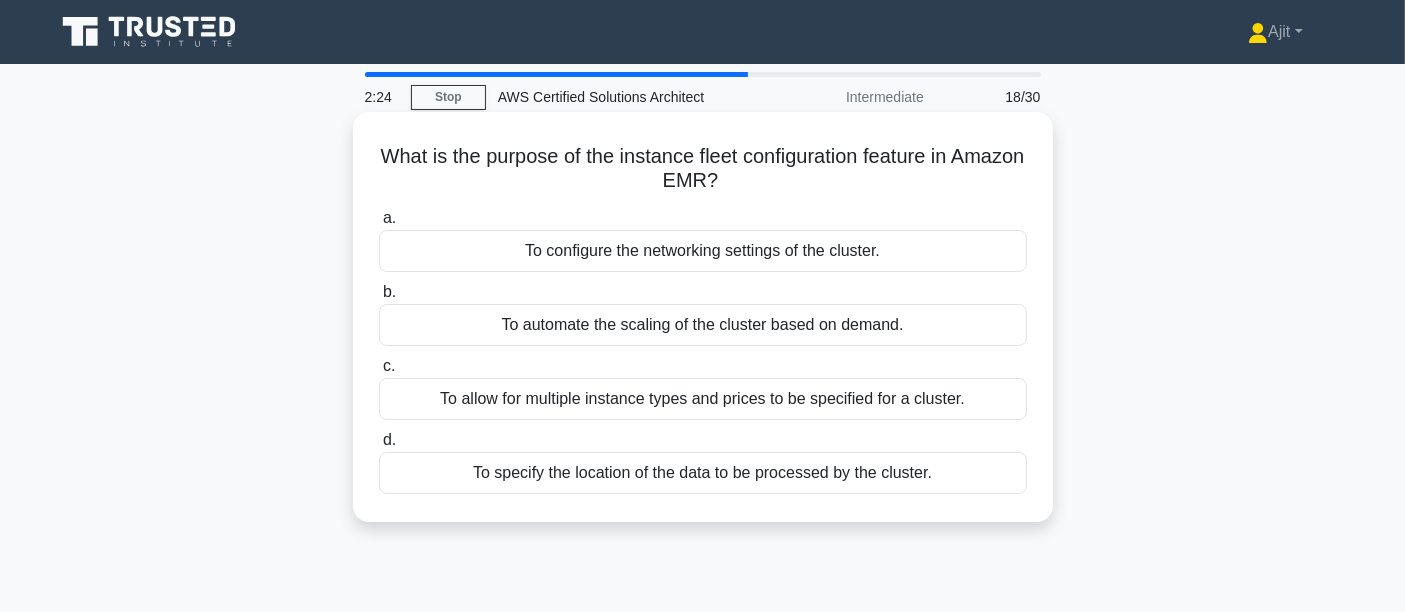 click on "To allow for multiple instance types and prices to be specified for a cluster." at bounding box center [703, 399] 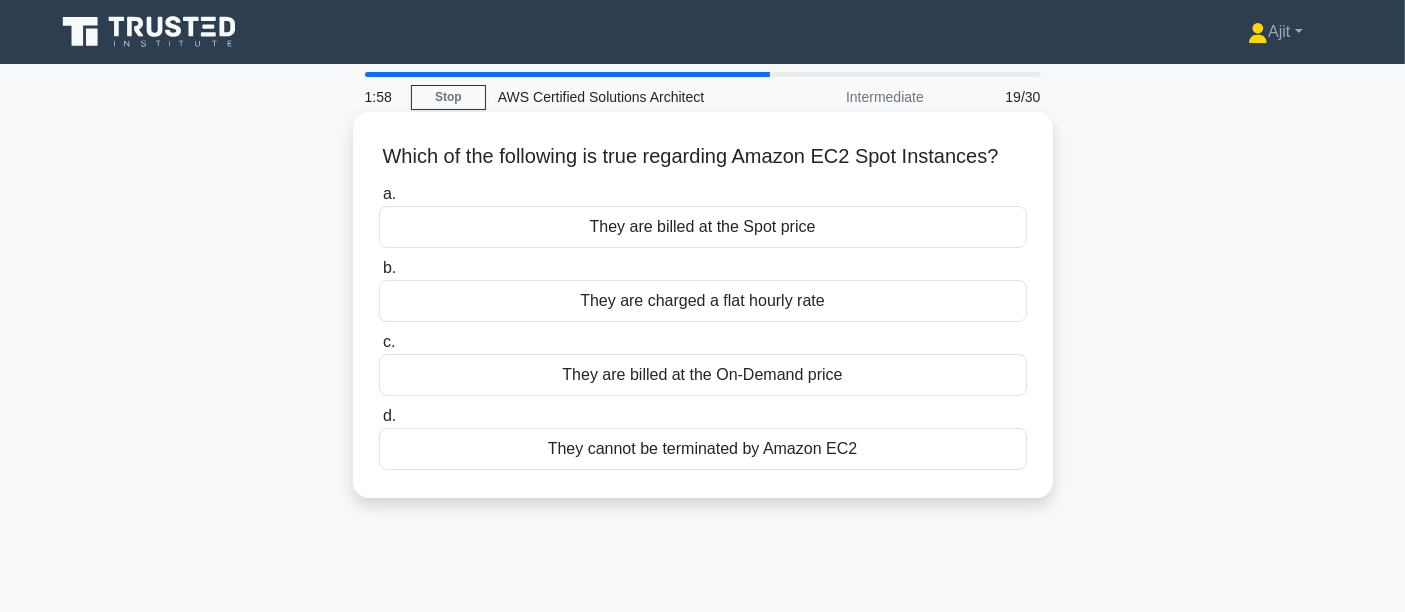 click on "They are billed at the Spot price" at bounding box center [703, 227] 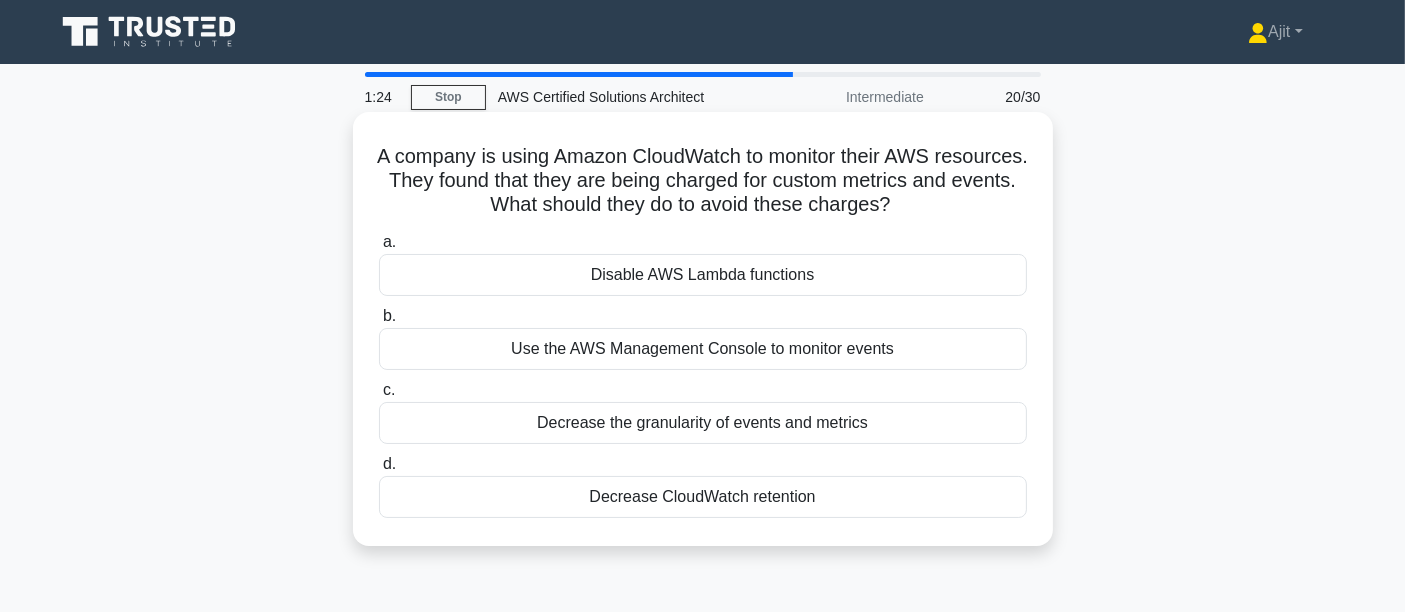 click on "Decrease the granularity of events and metrics" at bounding box center [703, 423] 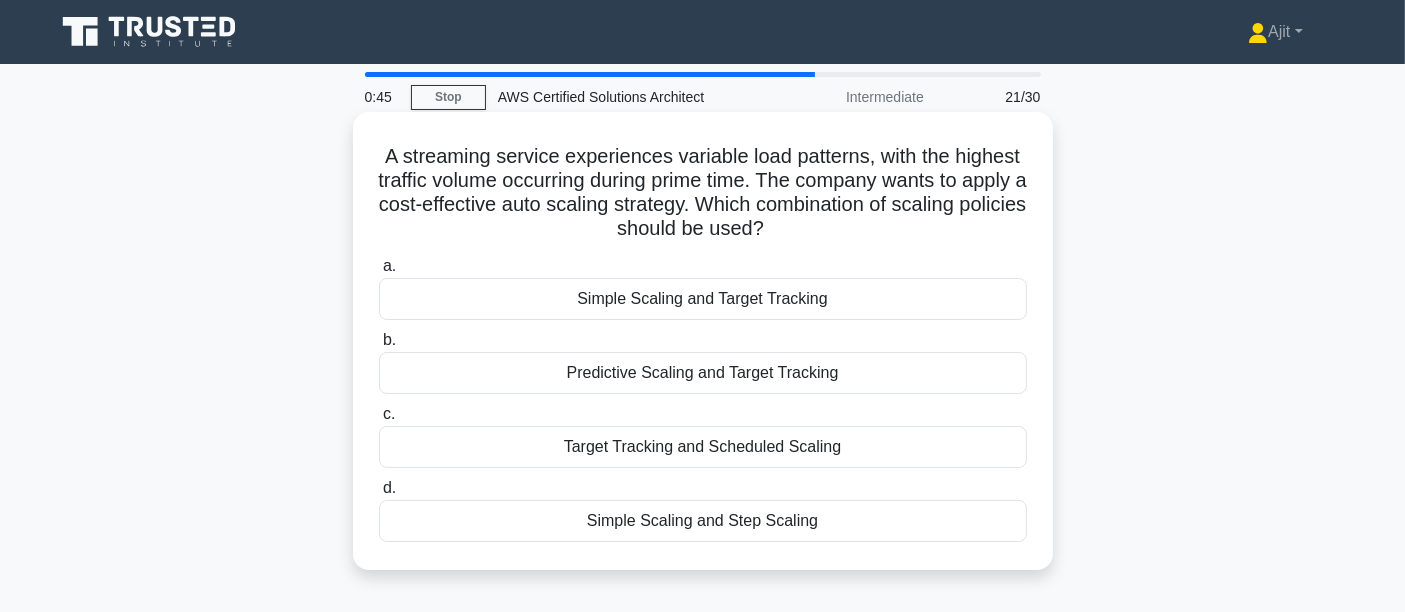 click on "Predictive Scaling and Target Tracking" at bounding box center (703, 373) 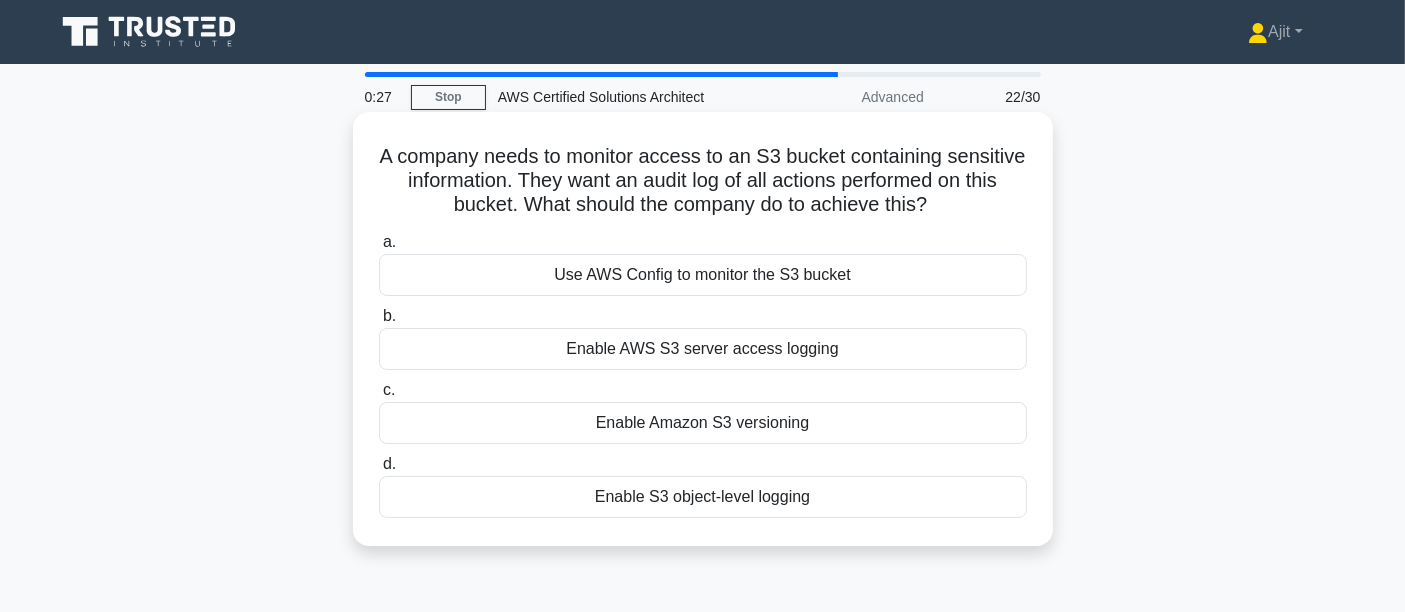 click on "Use AWS Config to monitor the S3 bucket" at bounding box center [703, 275] 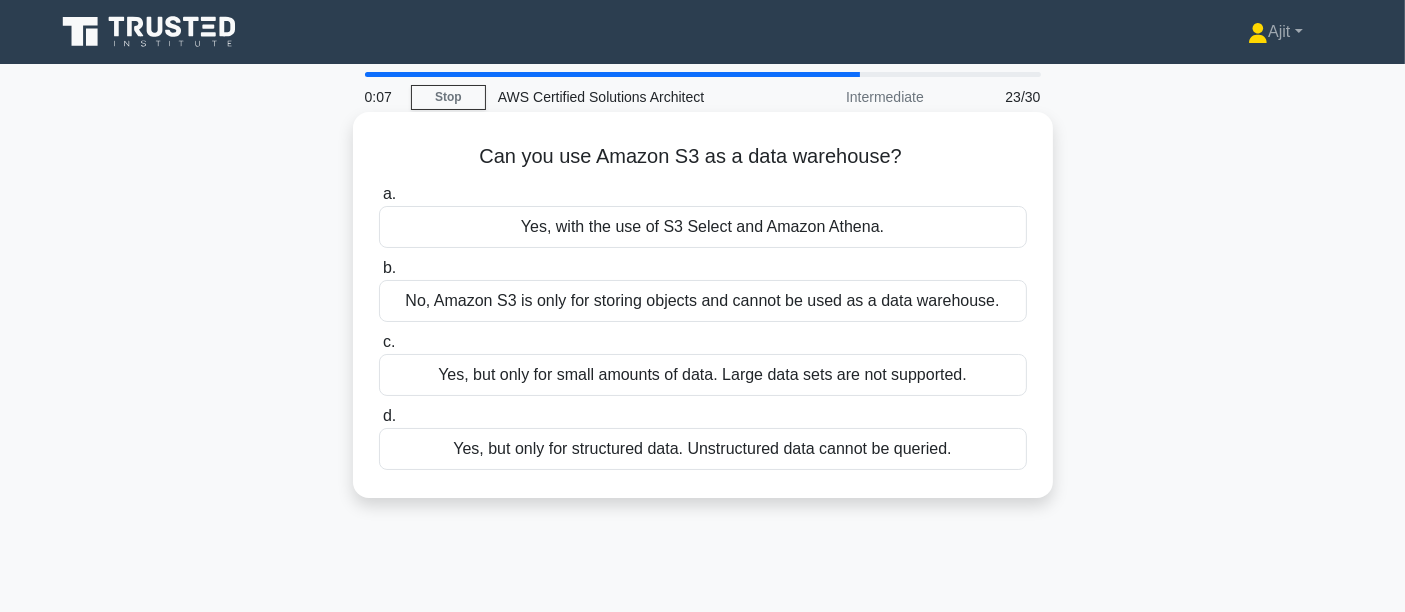 click on "Yes, with the use of S3 Select and Amazon Athena." at bounding box center [703, 227] 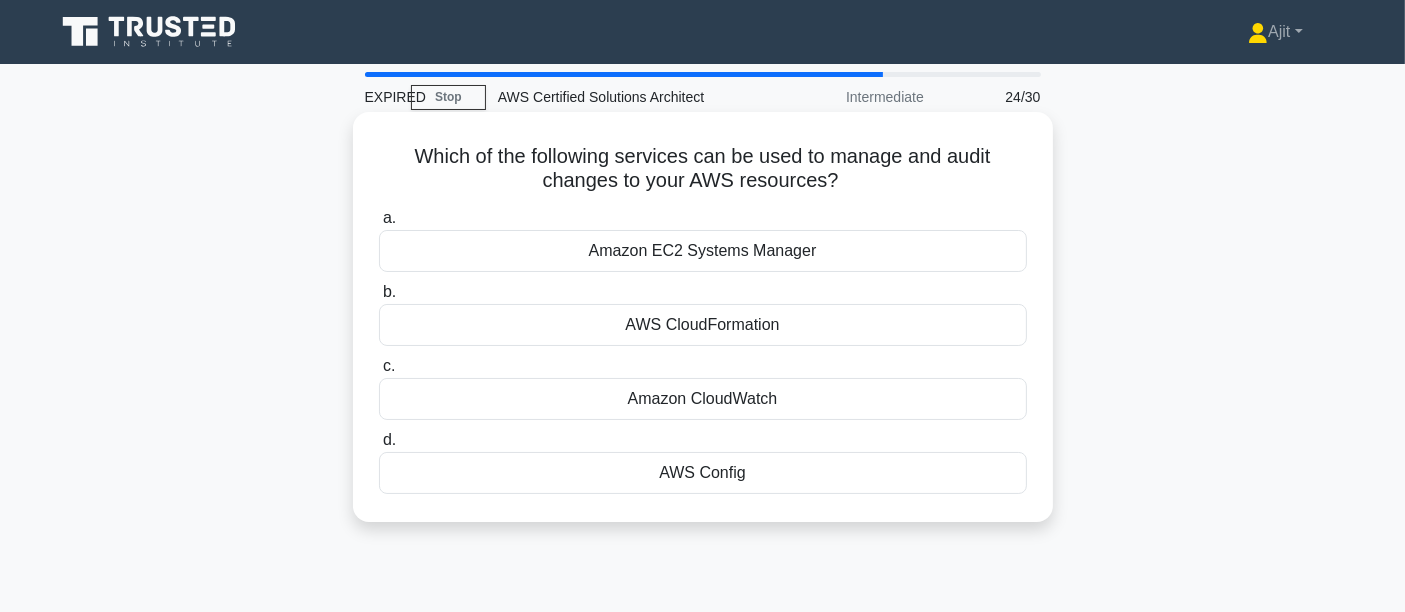 click on "AWS Config" at bounding box center (703, 473) 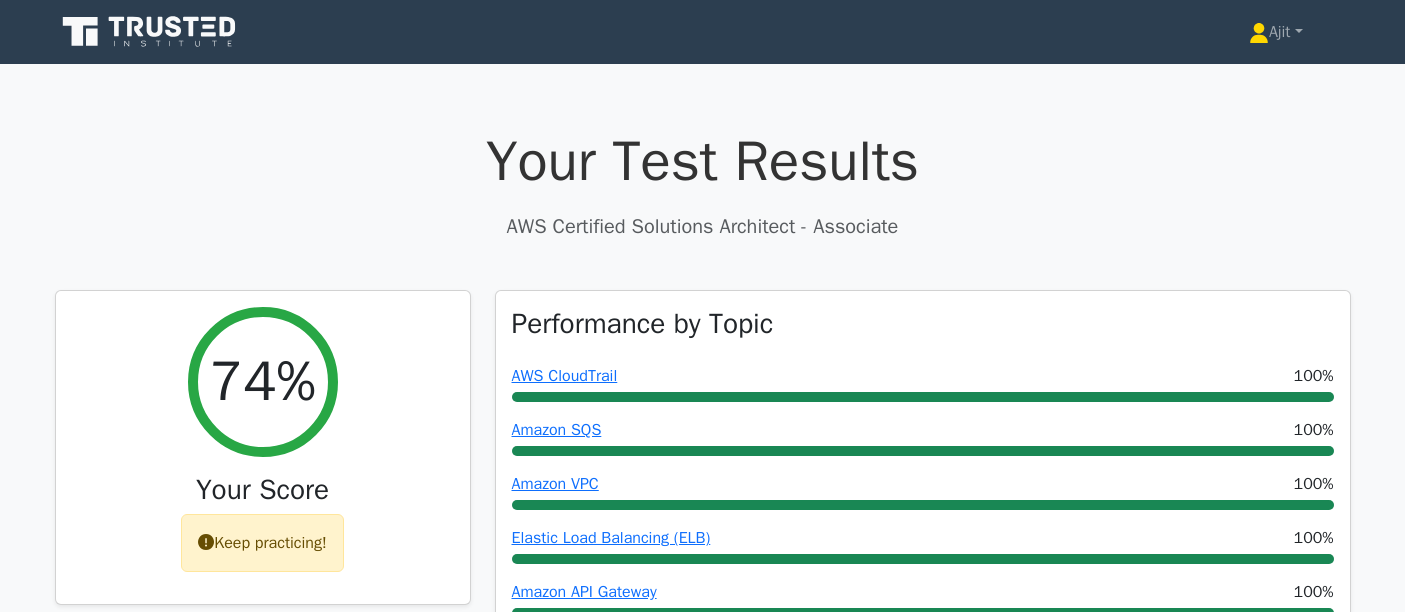scroll, scrollTop: 0, scrollLeft: 0, axis: both 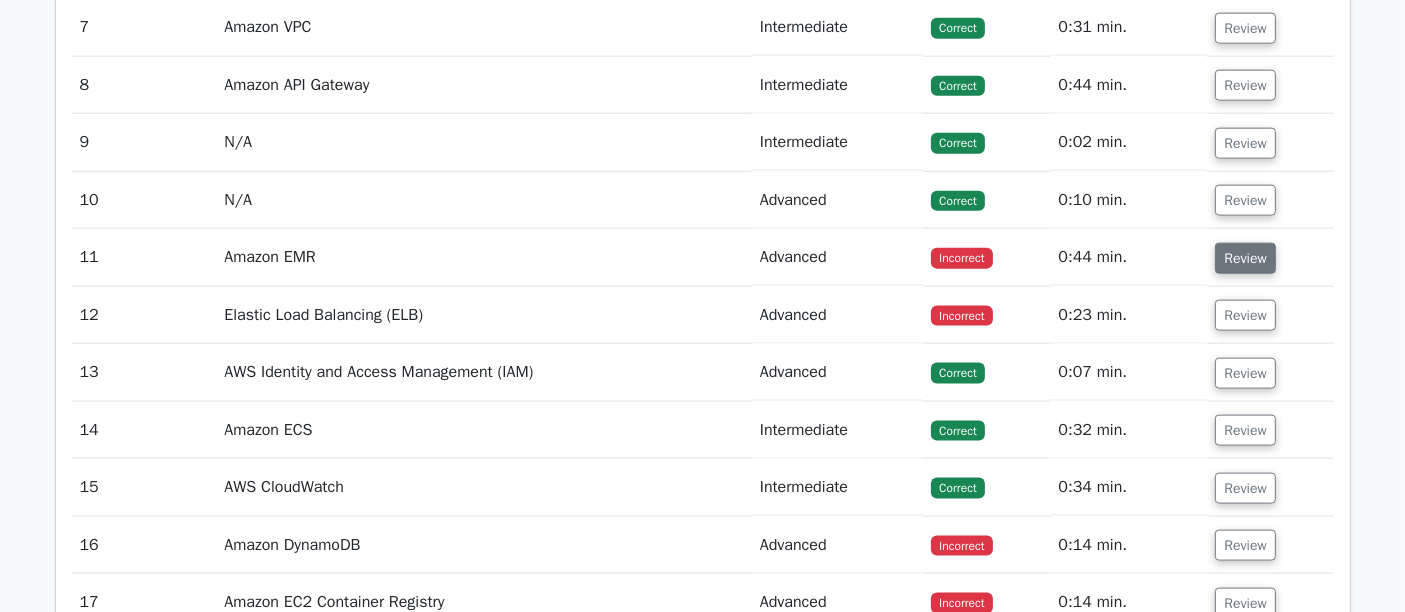 click on "Review" at bounding box center (1245, 258) 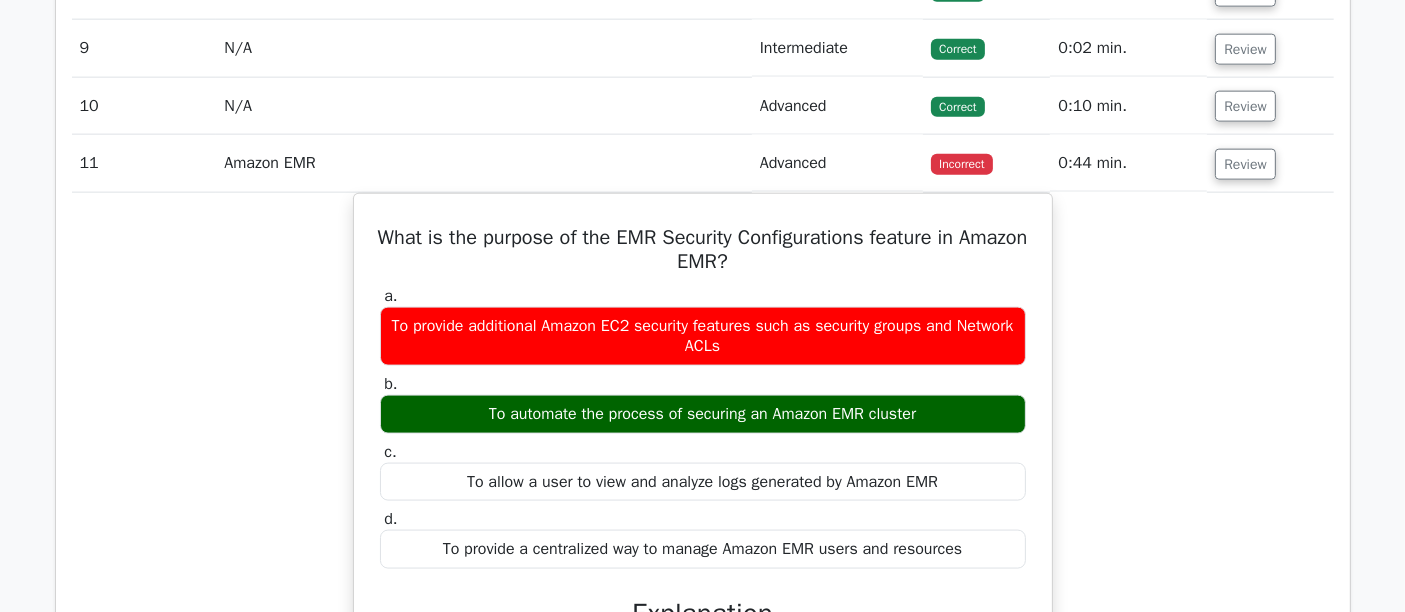 scroll, scrollTop: 2777, scrollLeft: 0, axis: vertical 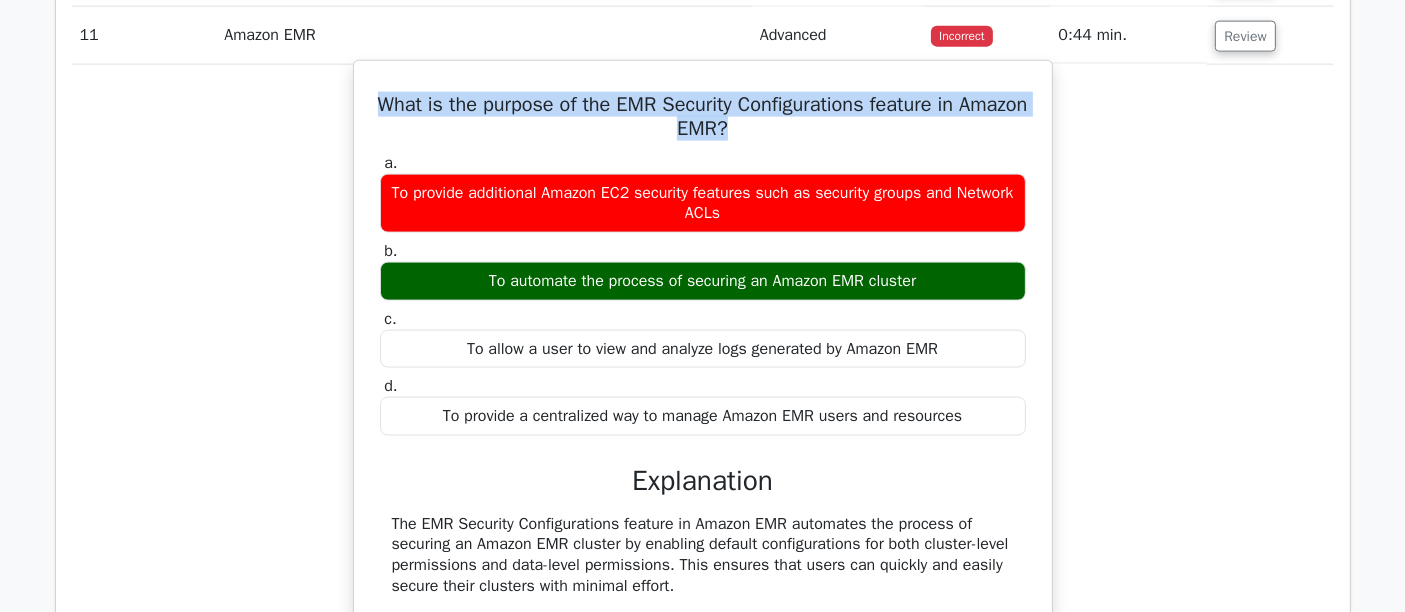 drag, startPoint x: 391, startPoint y: 106, endPoint x: 993, endPoint y: 135, distance: 602.6981 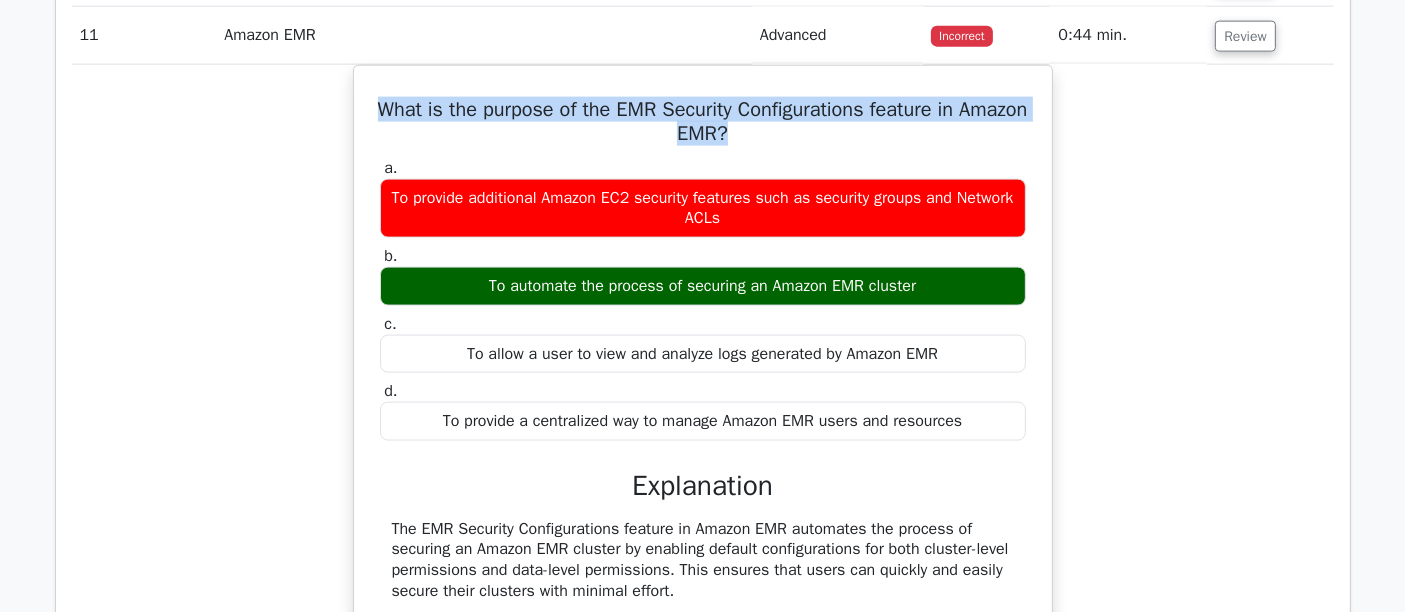 copy on "What is the purpose of the EMR Security Configurations feature in Amazon EMR?" 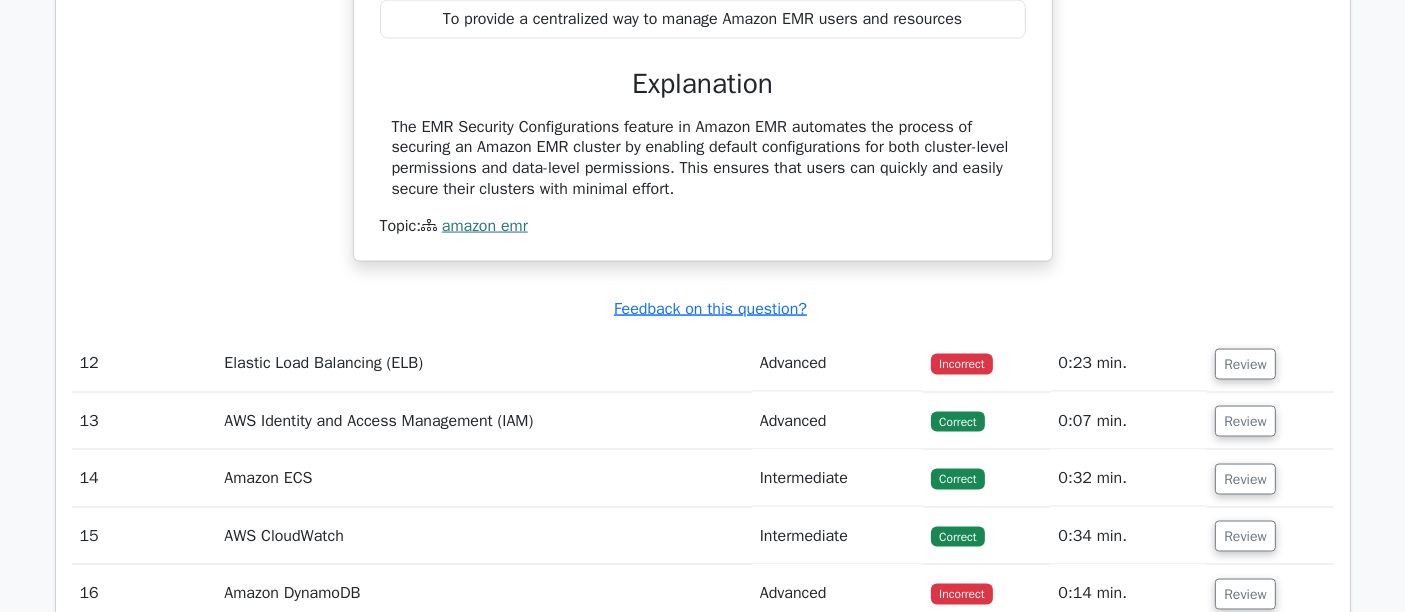 scroll, scrollTop: 3333, scrollLeft: 0, axis: vertical 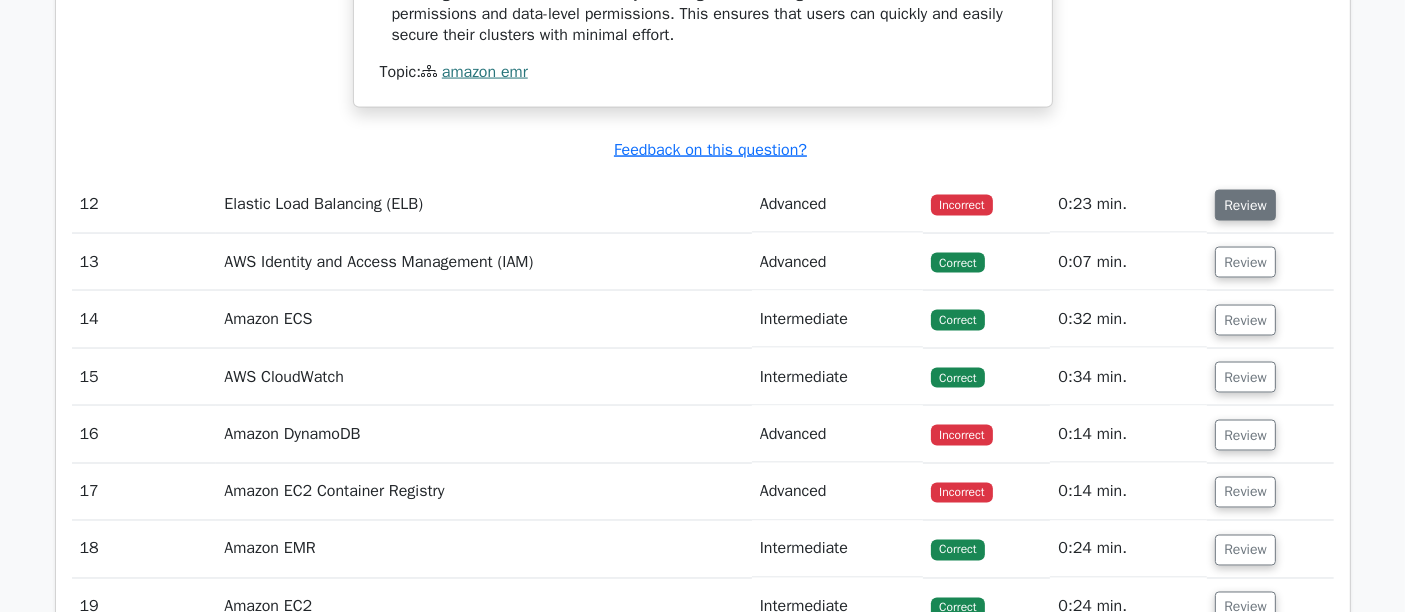 click on "Review" at bounding box center [1245, 205] 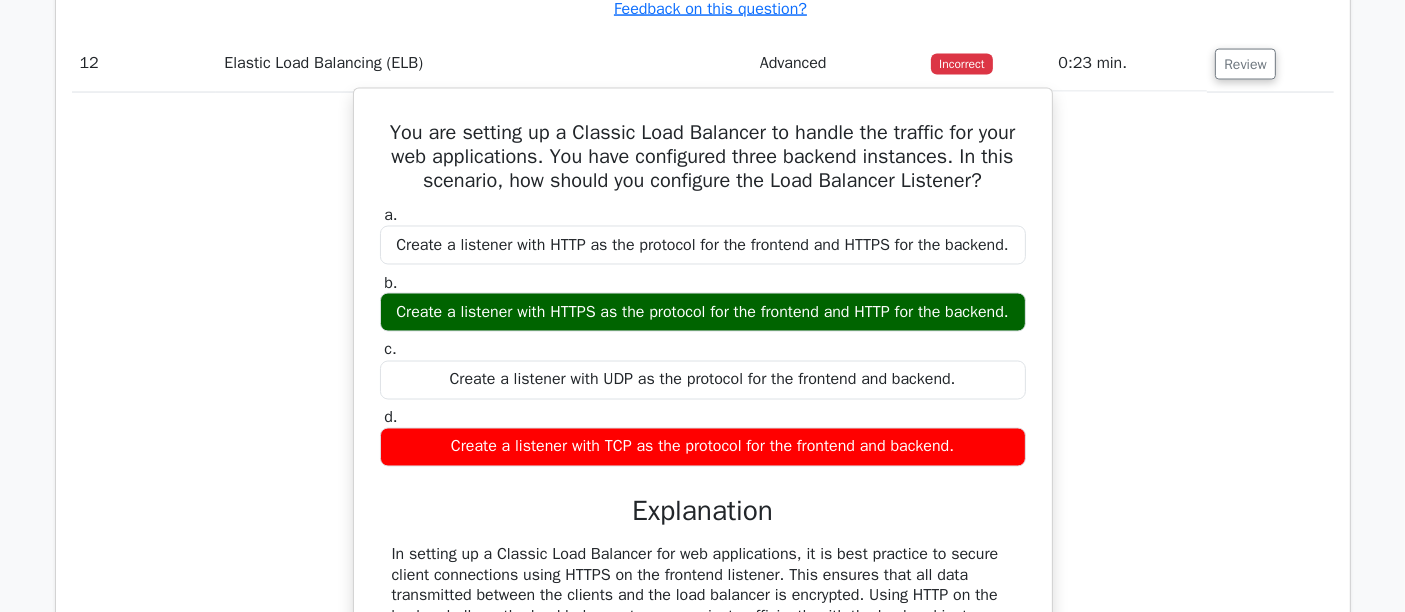 scroll, scrollTop: 3444, scrollLeft: 0, axis: vertical 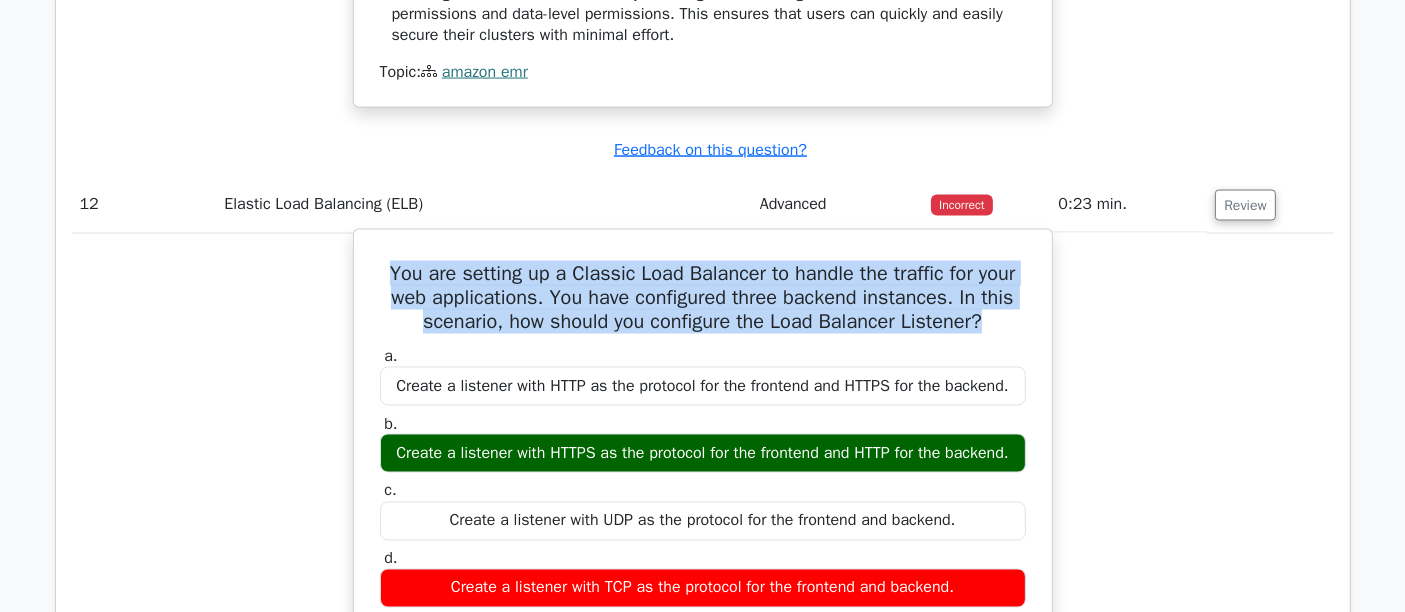 drag, startPoint x: 563, startPoint y: 196, endPoint x: 1035, endPoint y: 339, distance: 493.18658 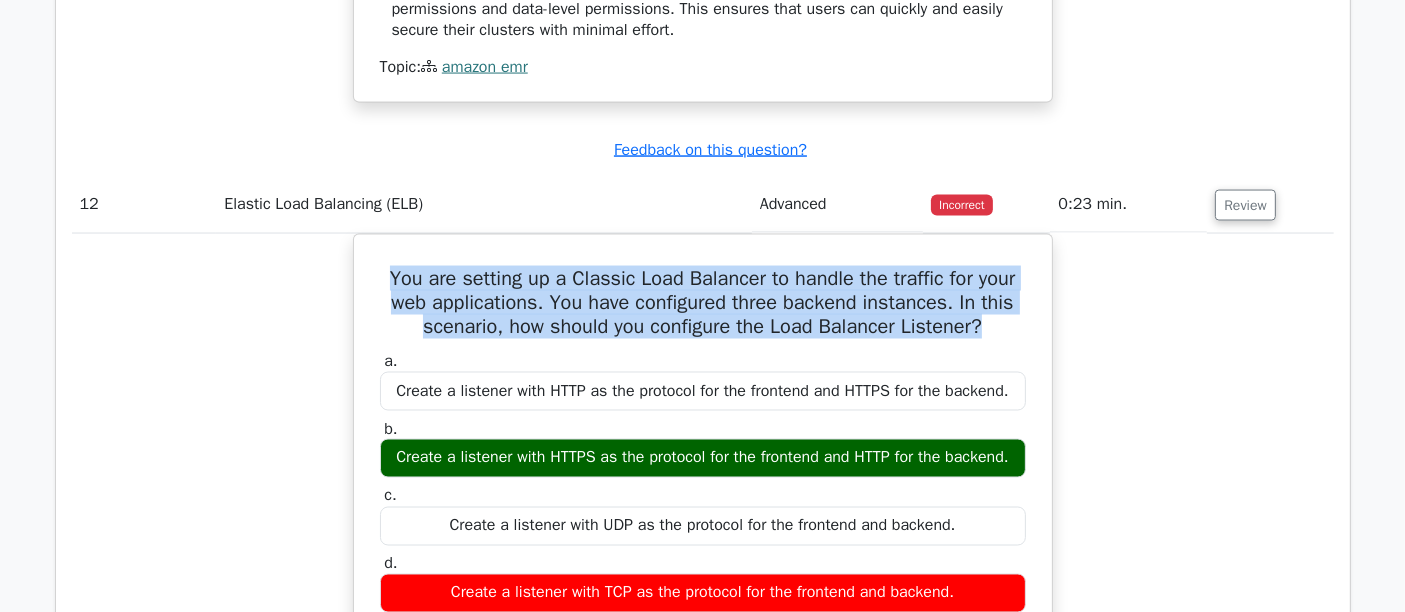 copy on "You are setting up a Classic Load Balancer to handle the traffic for your web applications. You have configured three backend instances. In this scenario, how should you configure the Load Balancer Listener?" 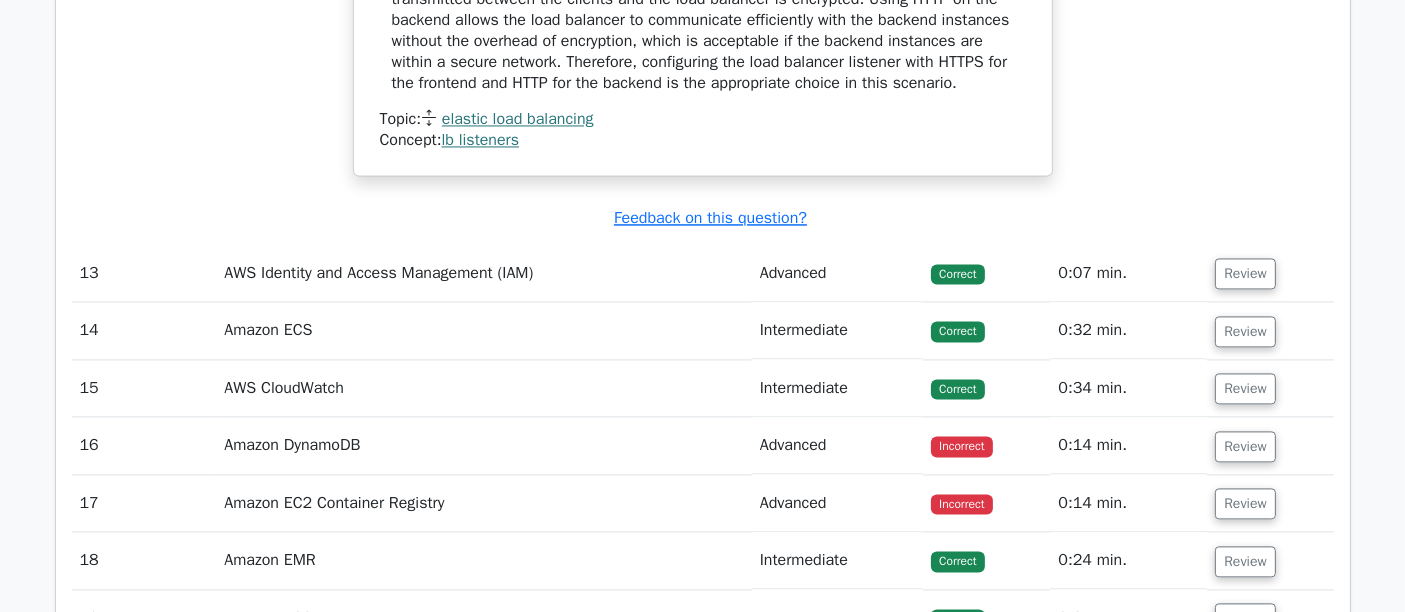 scroll, scrollTop: 4111, scrollLeft: 0, axis: vertical 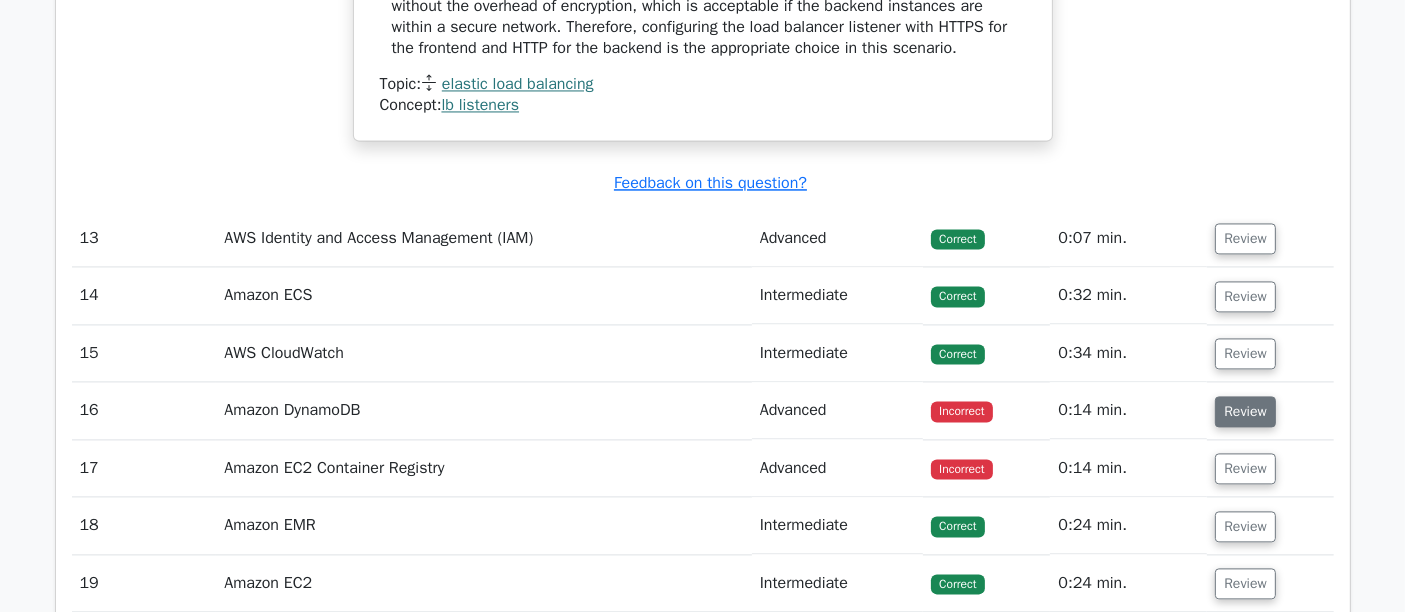 click on "Review" at bounding box center [1245, 411] 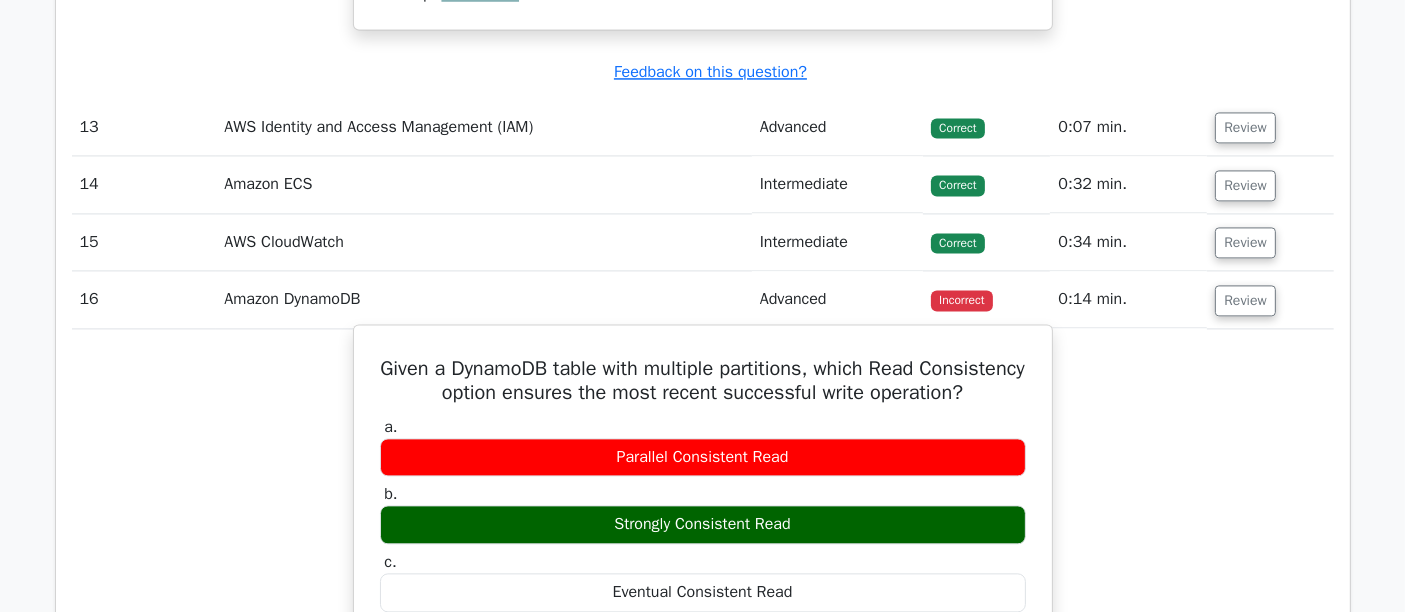 scroll, scrollTop: 4333, scrollLeft: 0, axis: vertical 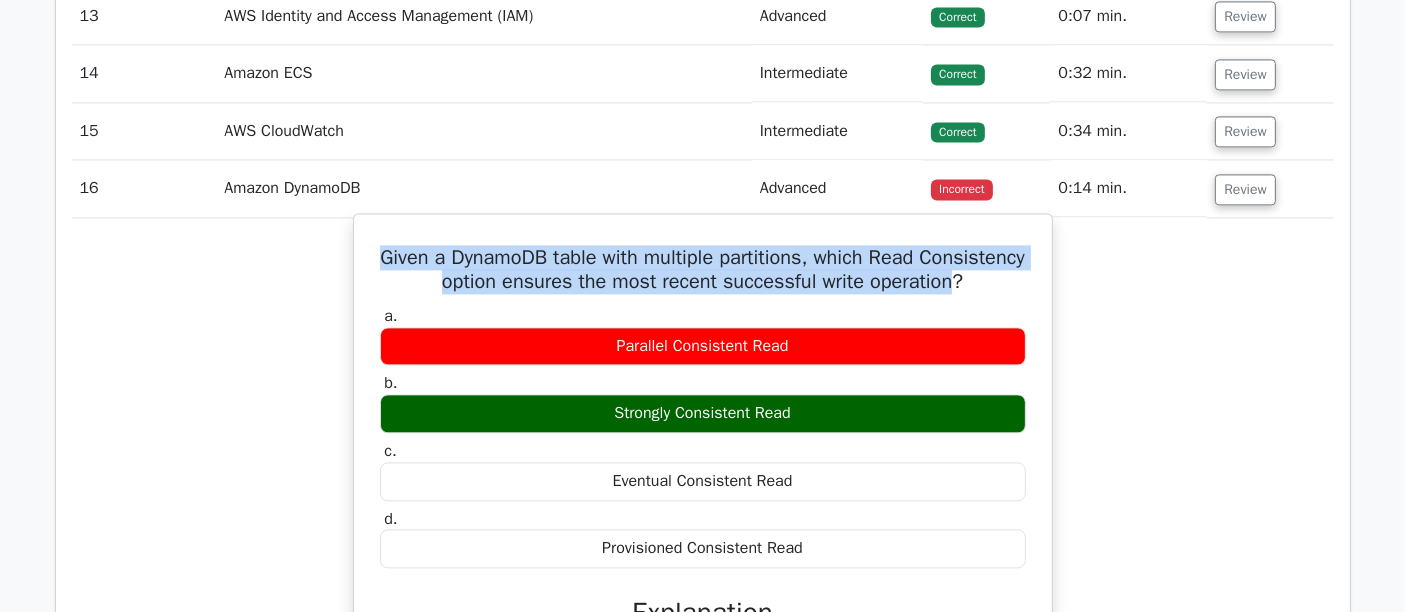 drag, startPoint x: 419, startPoint y: 283, endPoint x: 1021, endPoint y: 319, distance: 603.07544 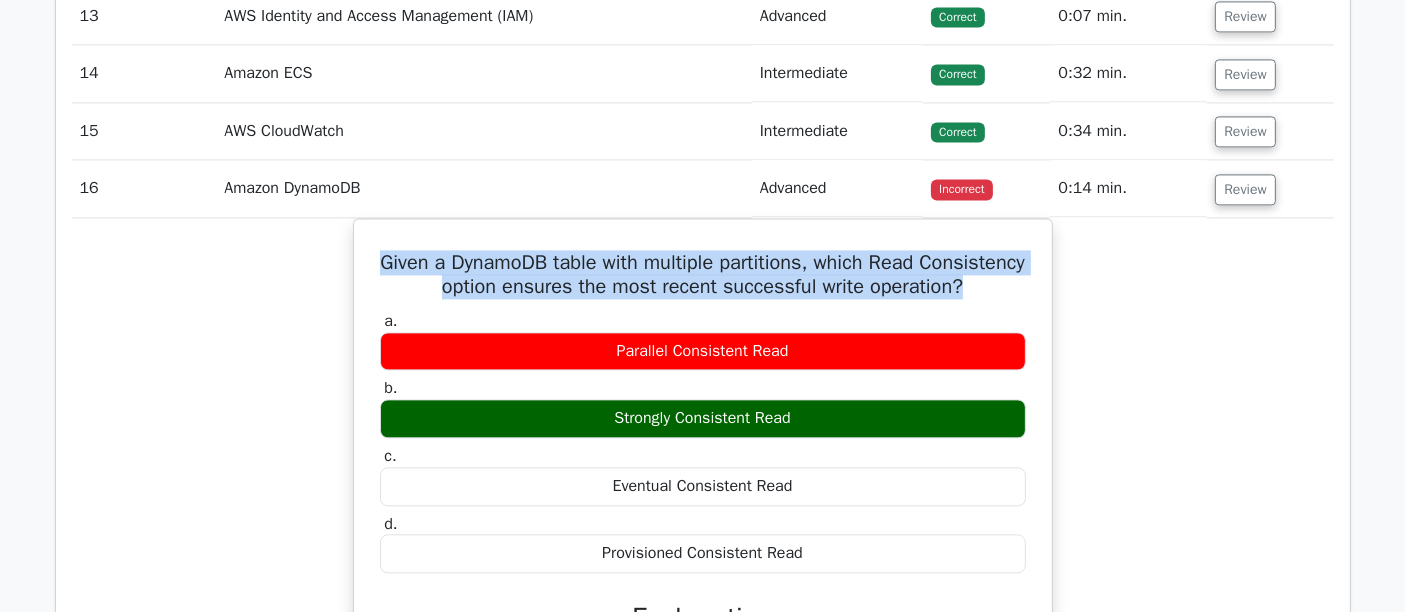 copy on "Given a DynamoDB table with multiple partitions, which Read Consistency option ensures the most recent successful write operation?" 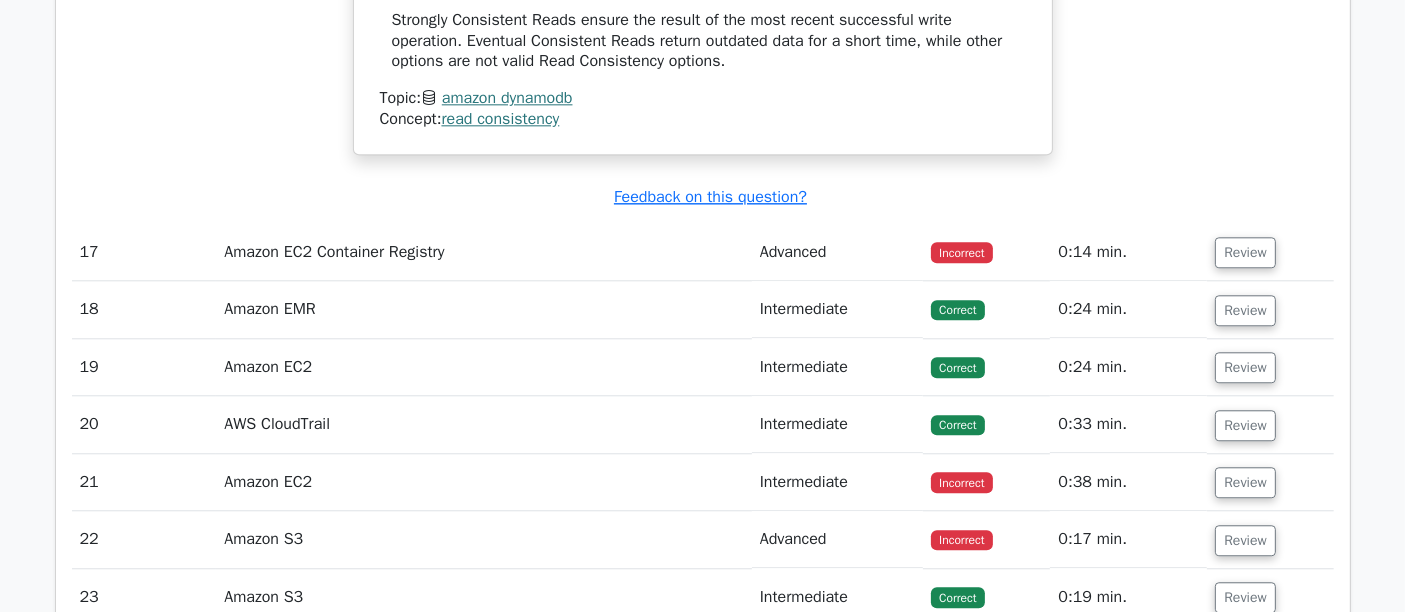 scroll, scrollTop: 5000, scrollLeft: 0, axis: vertical 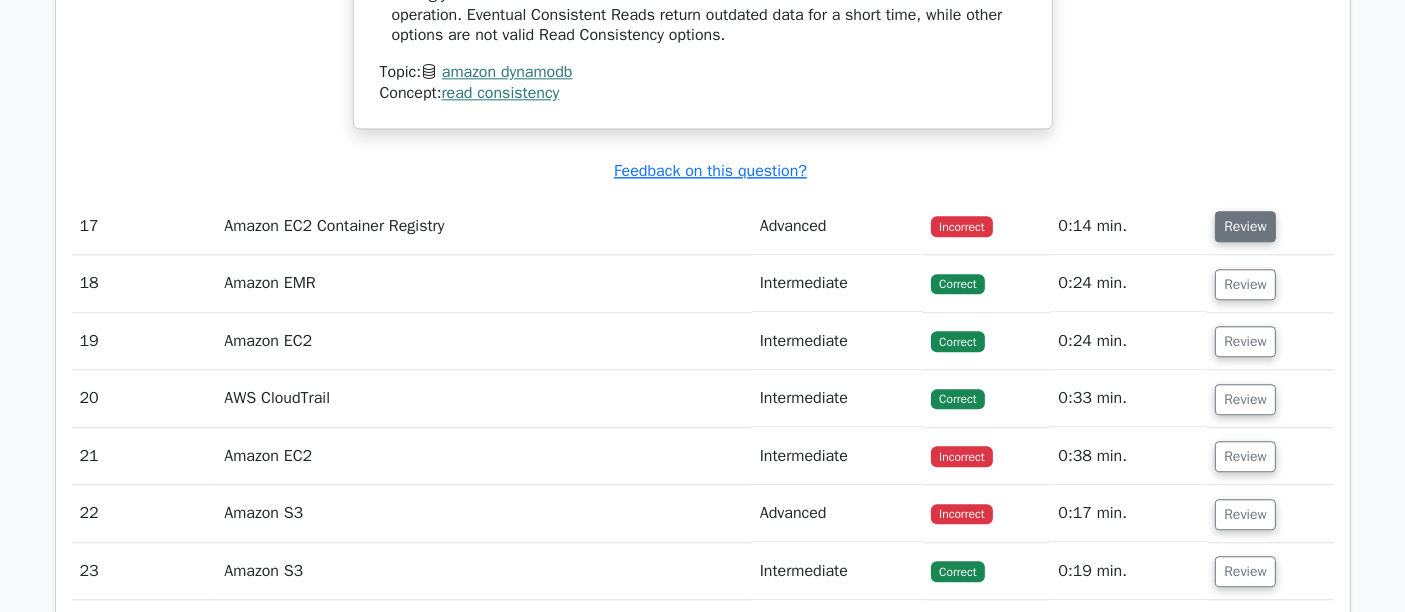 click on "Review" at bounding box center [1245, 226] 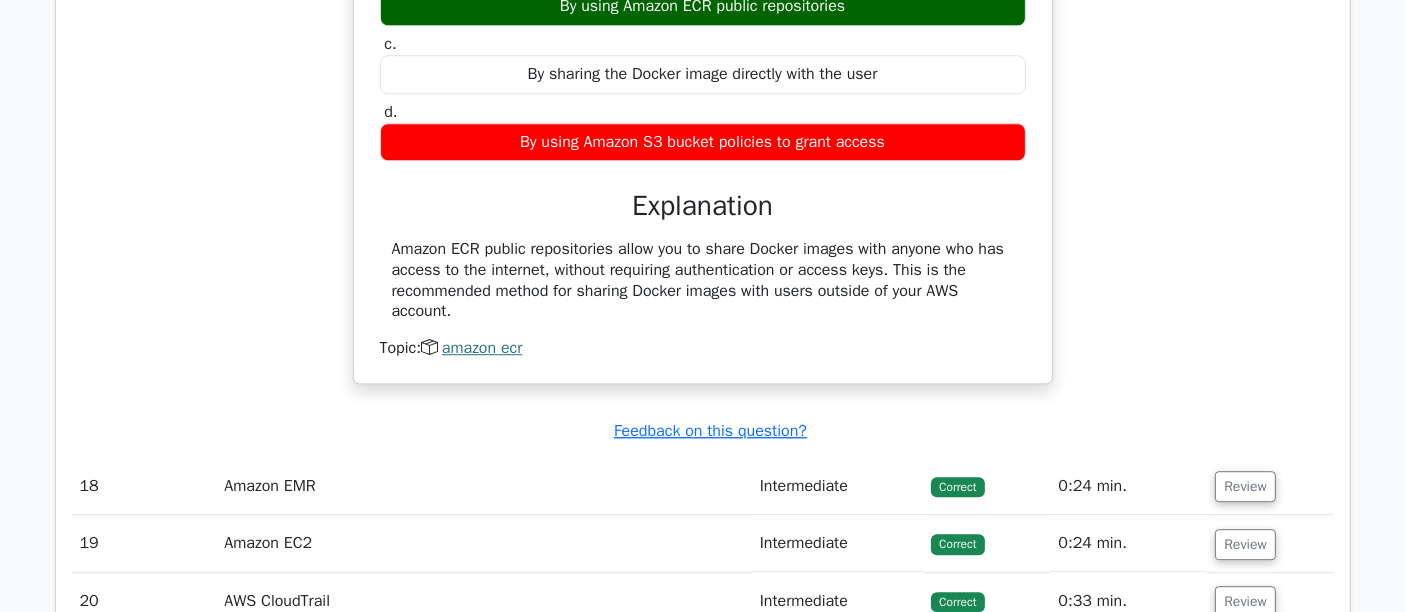 scroll, scrollTop: 5777, scrollLeft: 0, axis: vertical 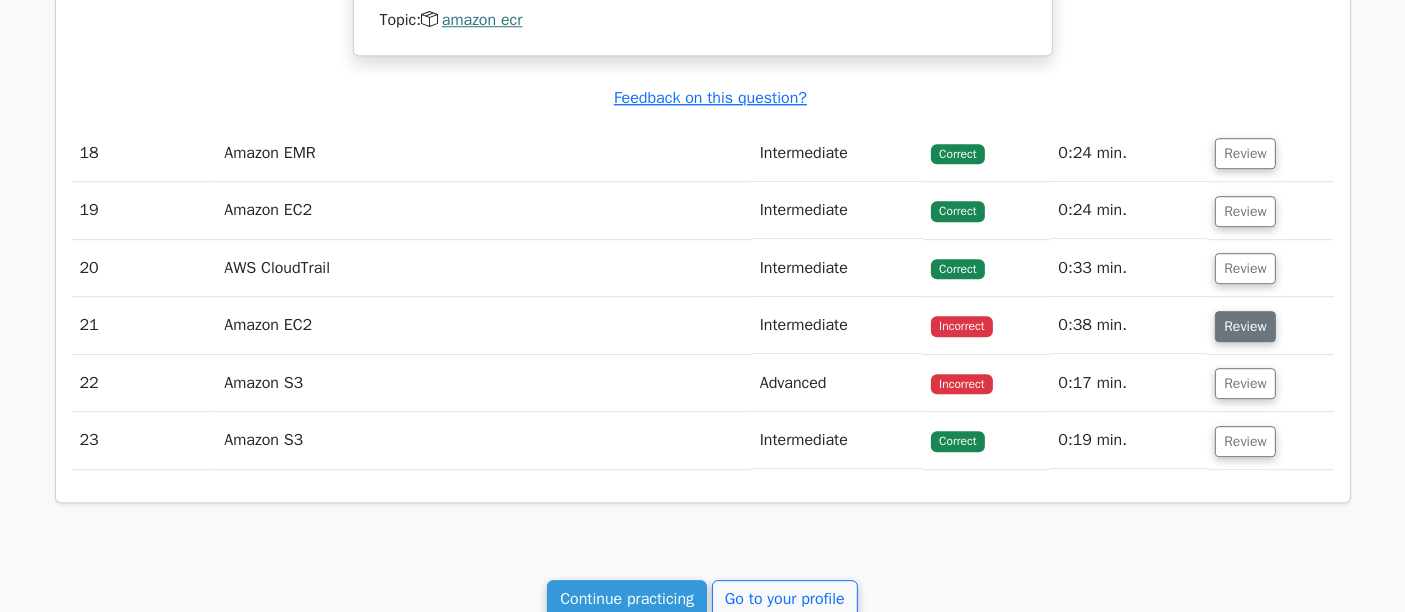 click on "Review" at bounding box center (1245, 326) 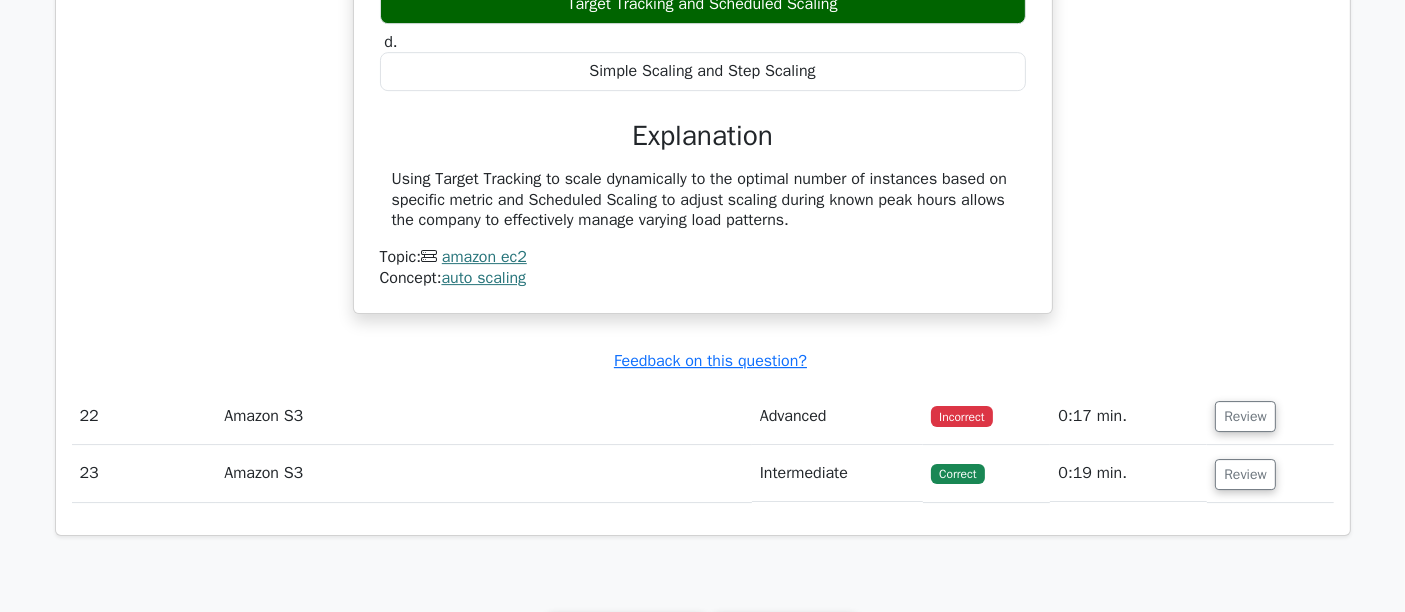 scroll, scrollTop: 6444, scrollLeft: 0, axis: vertical 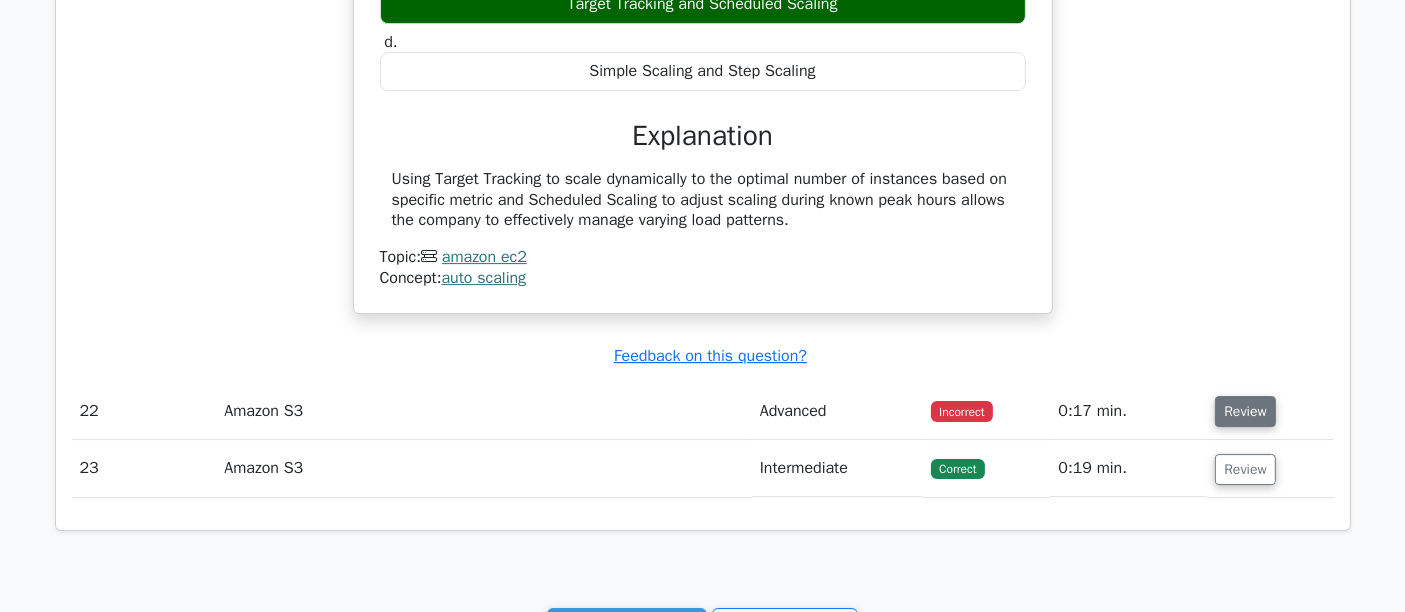 click on "Review" at bounding box center (1245, 411) 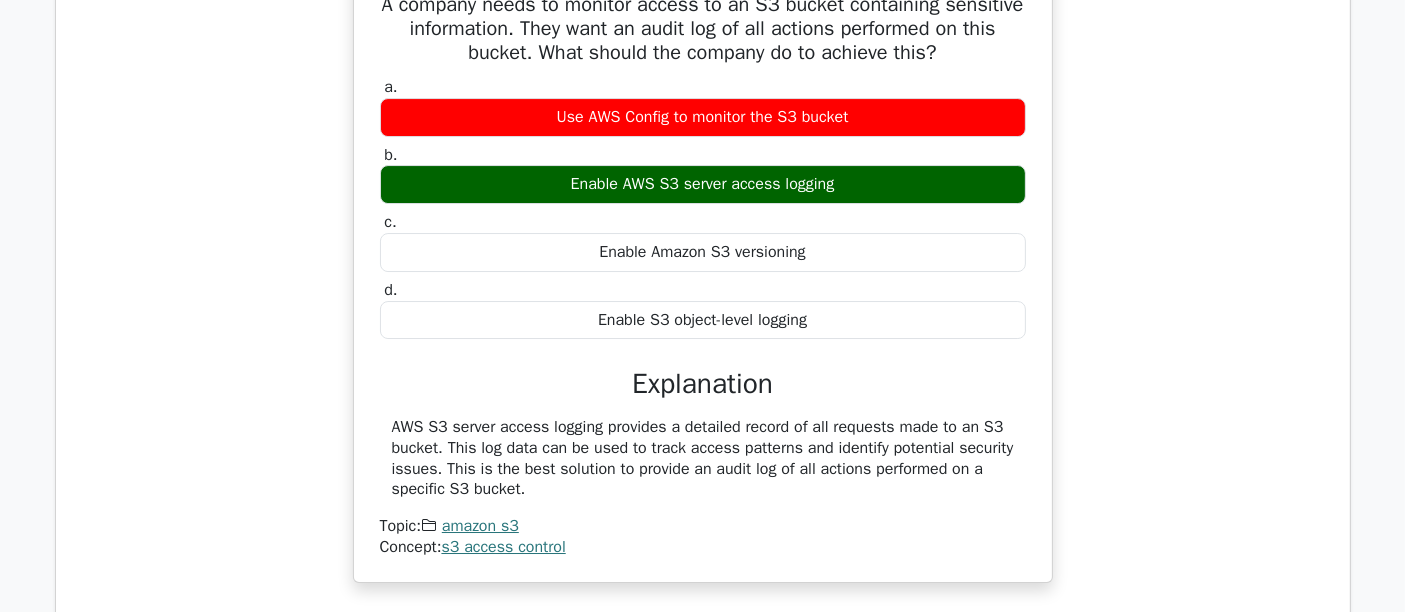 scroll, scrollTop: 6777, scrollLeft: 0, axis: vertical 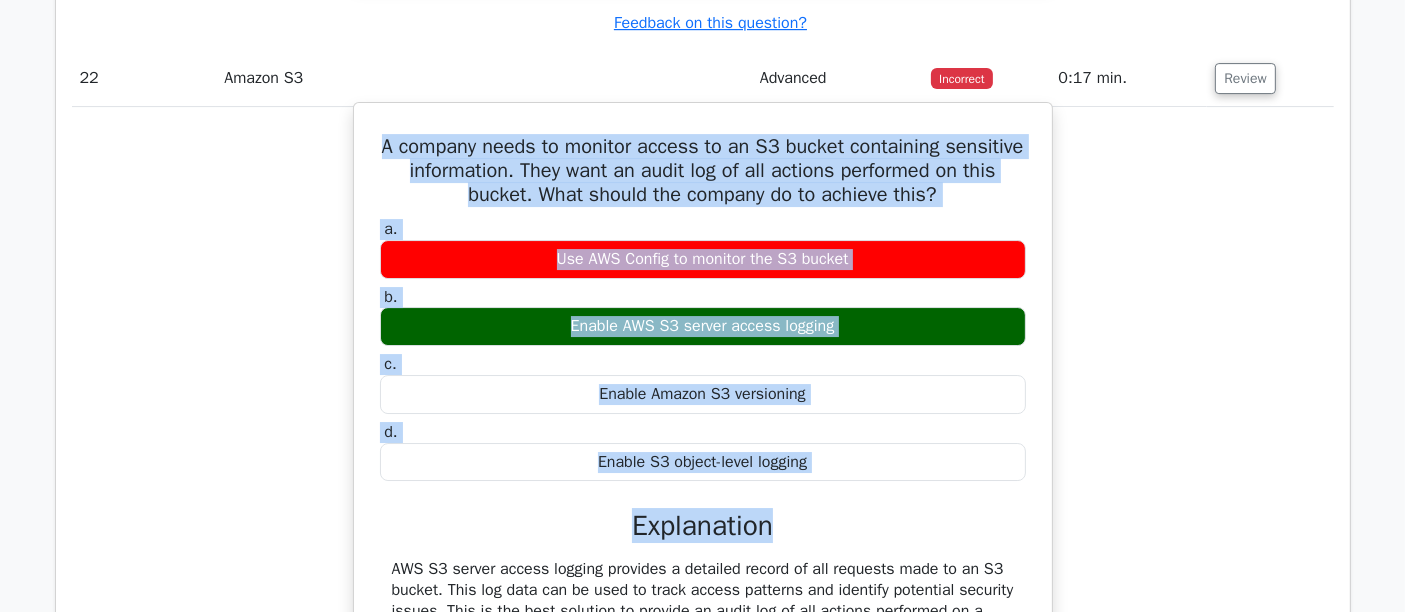 drag, startPoint x: 401, startPoint y: 135, endPoint x: 908, endPoint y: 538, distance: 647.65576 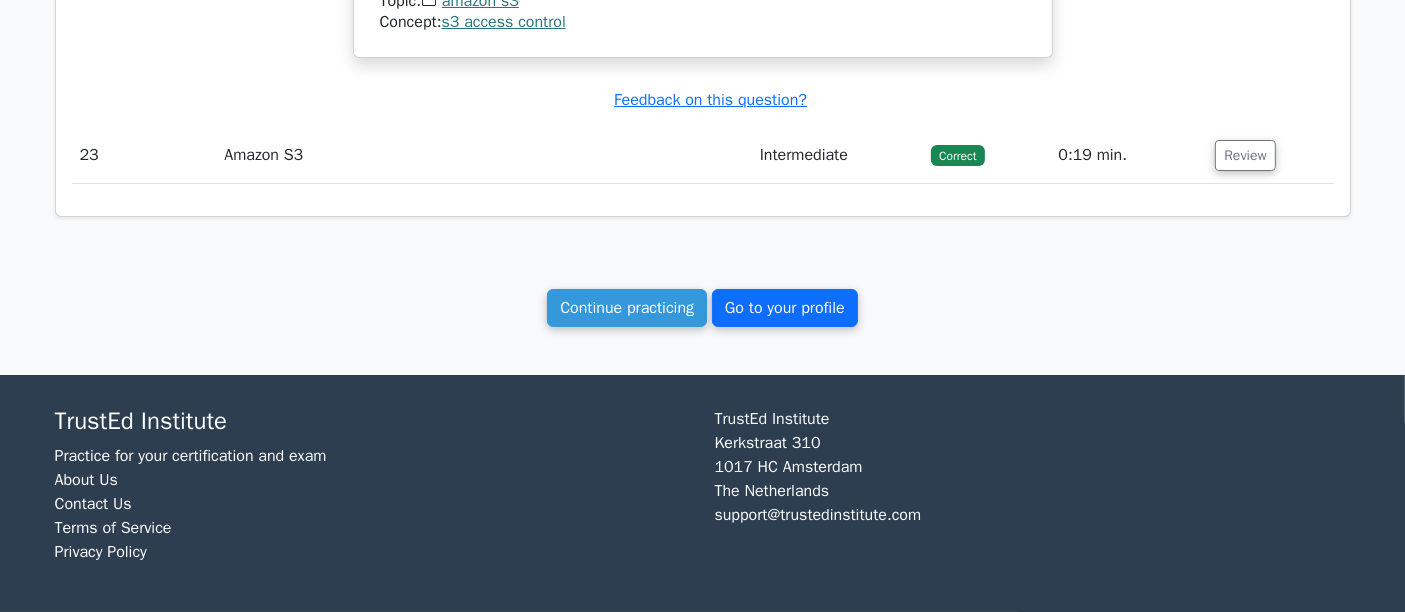 scroll, scrollTop: 7480, scrollLeft: 0, axis: vertical 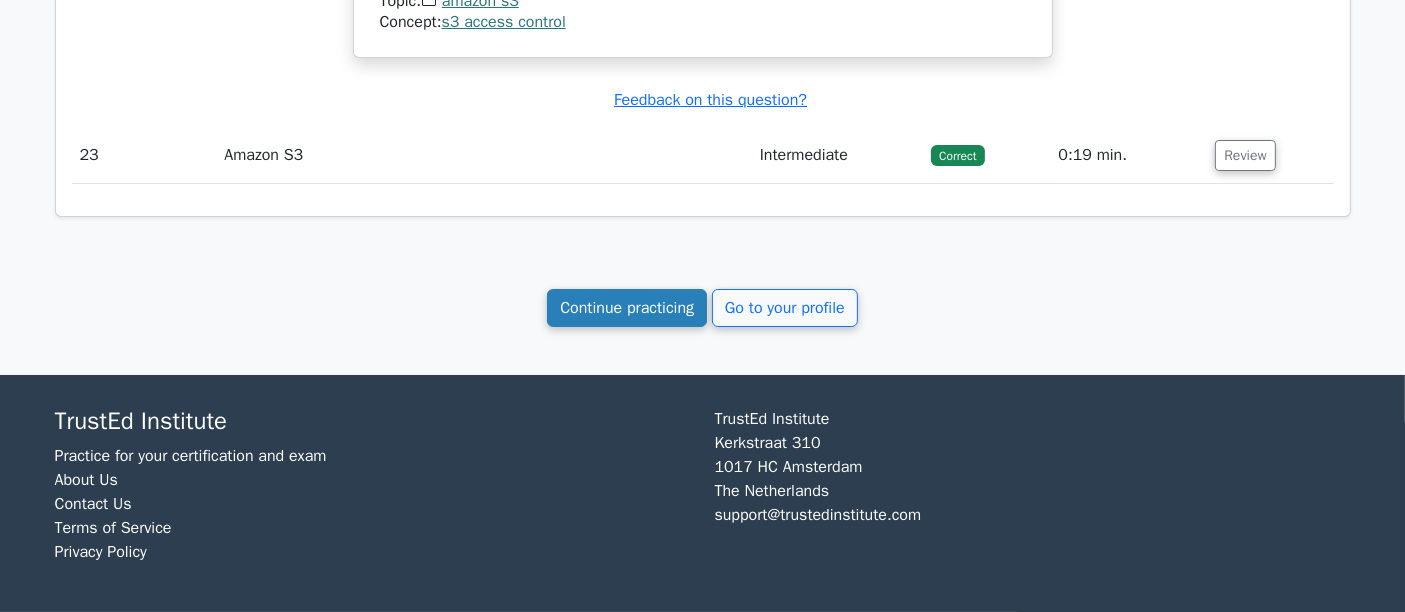 click on "Continue practicing" at bounding box center [627, 308] 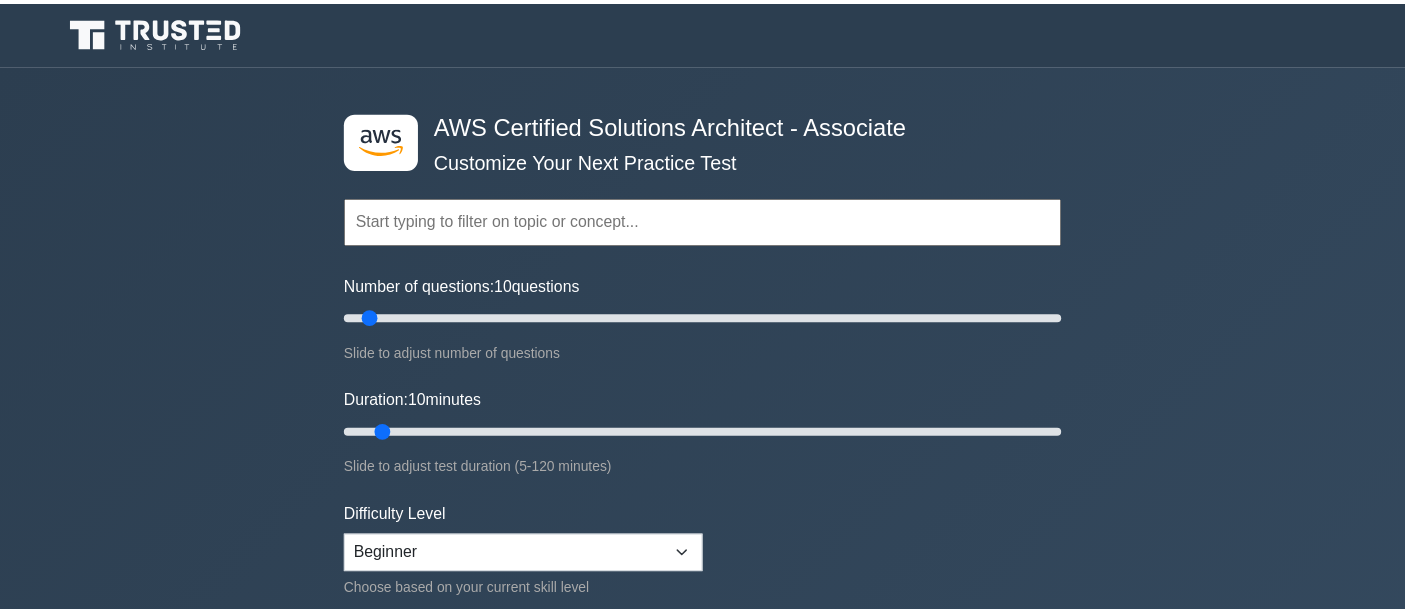 scroll, scrollTop: 0, scrollLeft: 0, axis: both 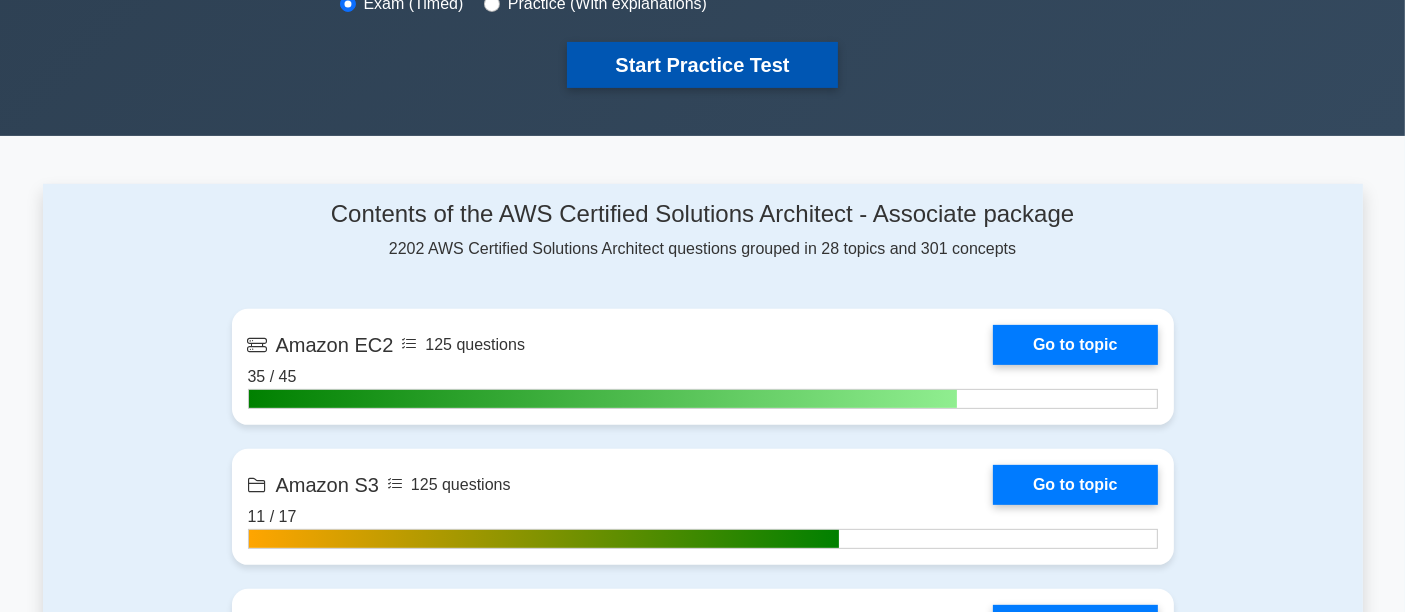 click on "Start Practice Test" at bounding box center (702, 65) 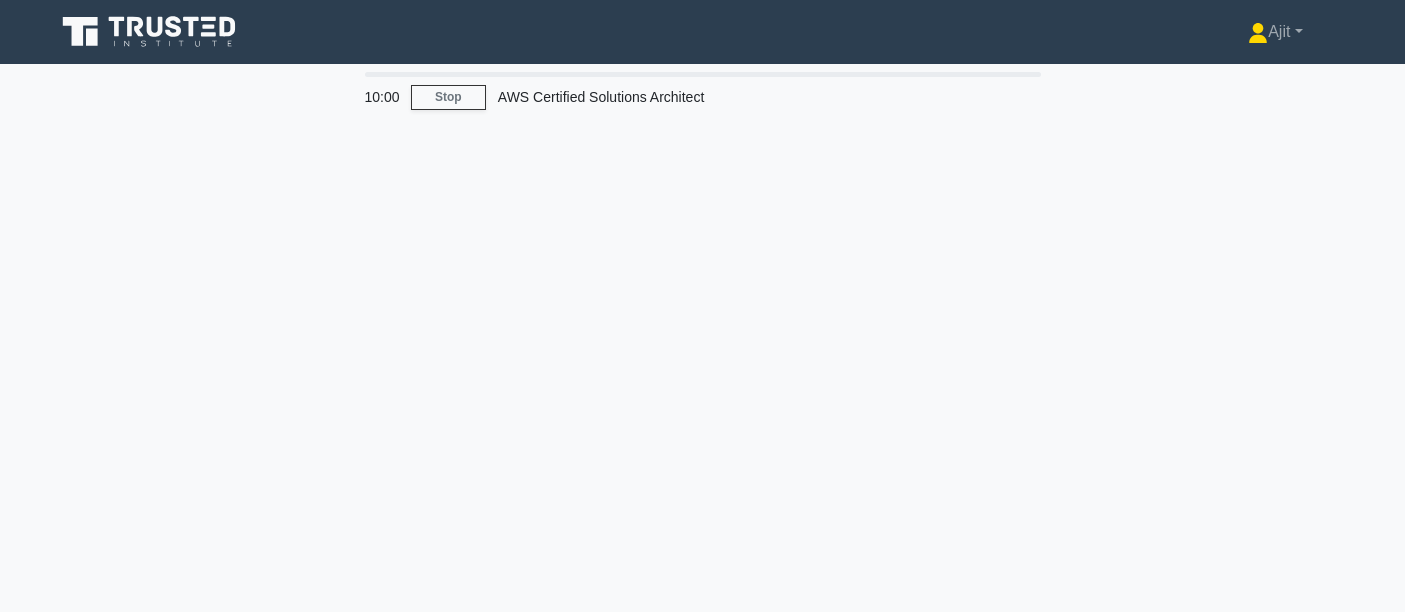scroll, scrollTop: 0, scrollLeft: 0, axis: both 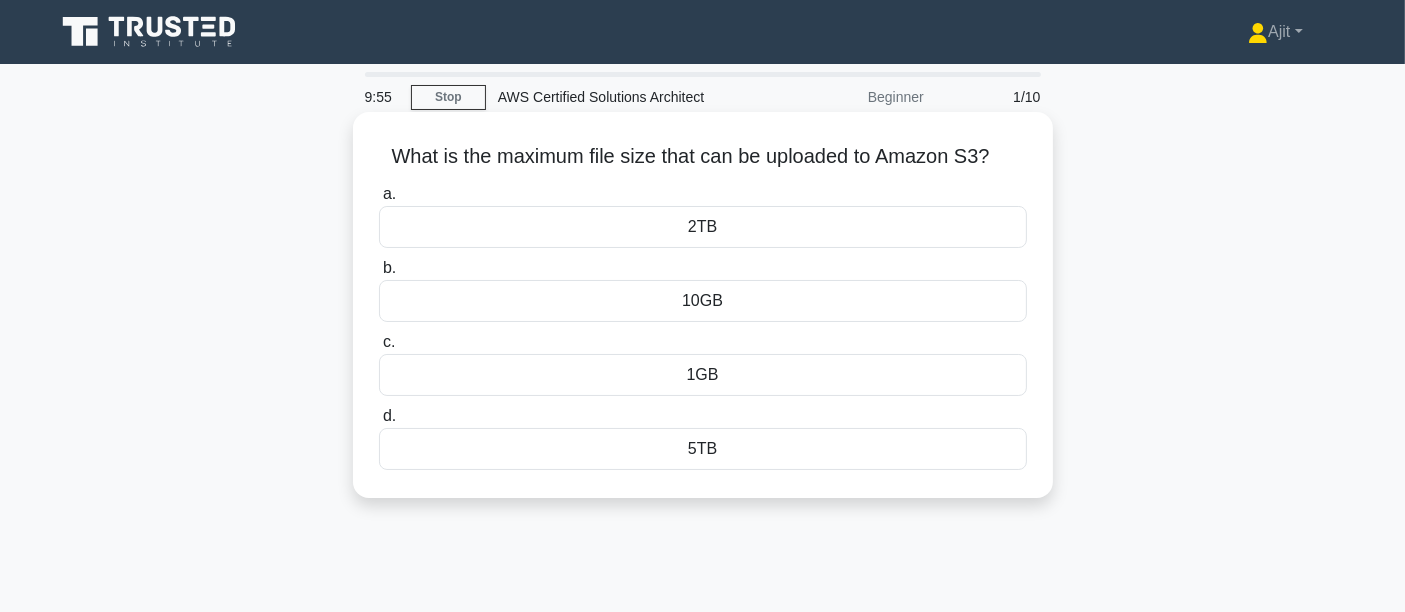 click on "10GB" at bounding box center [703, 301] 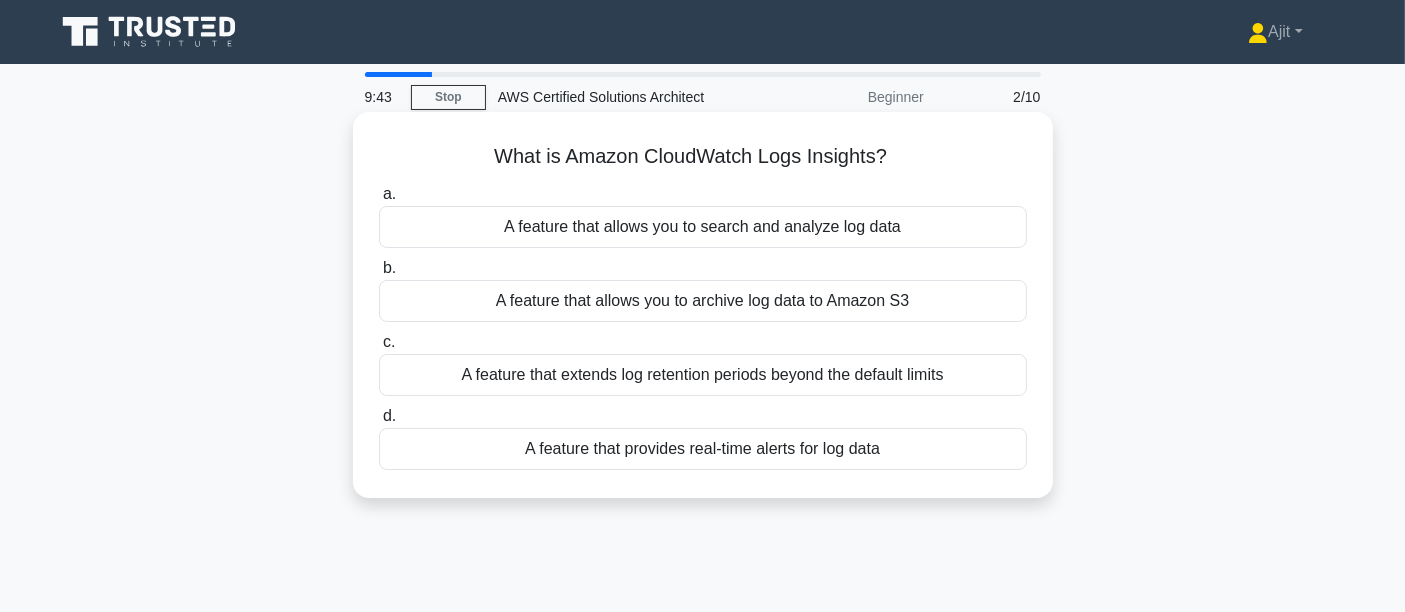 click on "A feature that provides real-time alerts for log data" at bounding box center [703, 449] 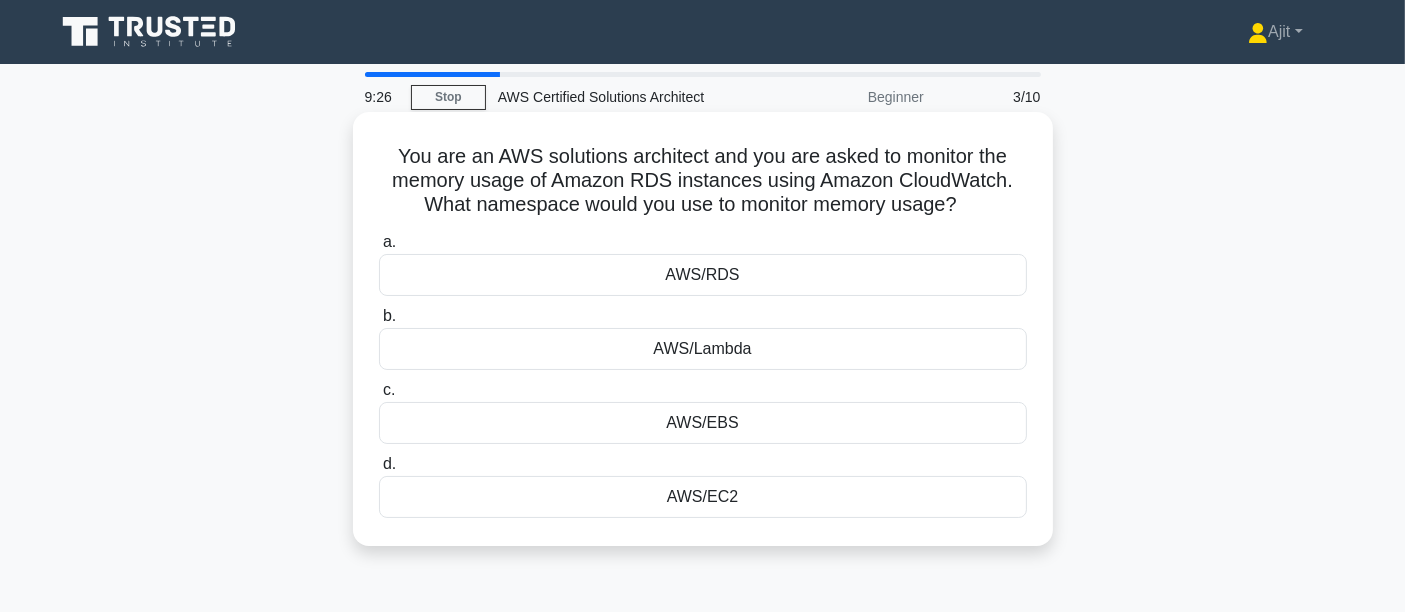 click on "AWS/RDS" at bounding box center [703, 275] 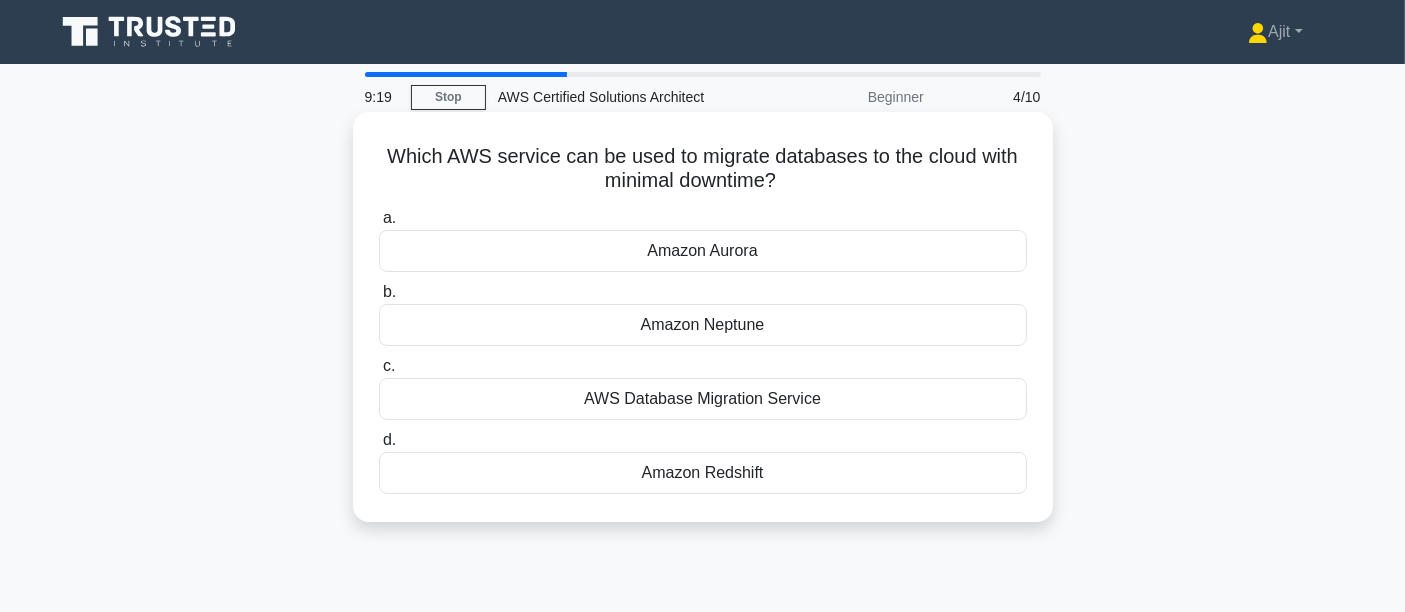 click on "AWS Database Migration Service" at bounding box center (703, 399) 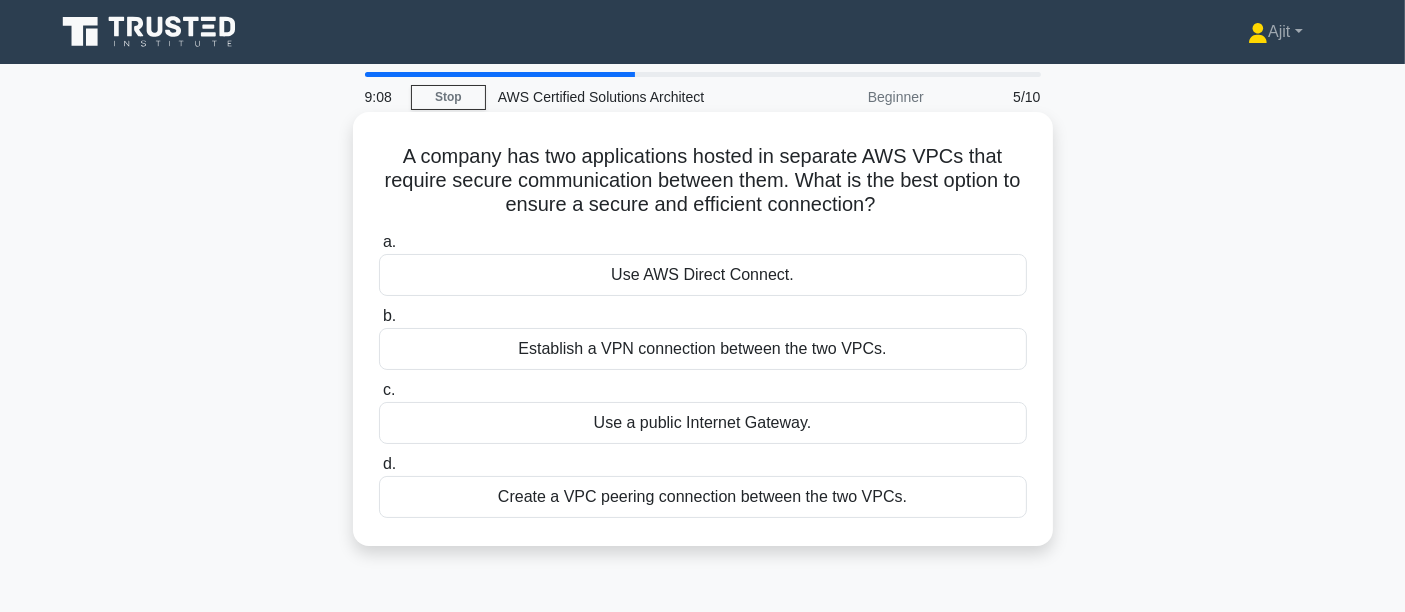click on "Create a VPC peering connection between the two VPCs." at bounding box center [703, 497] 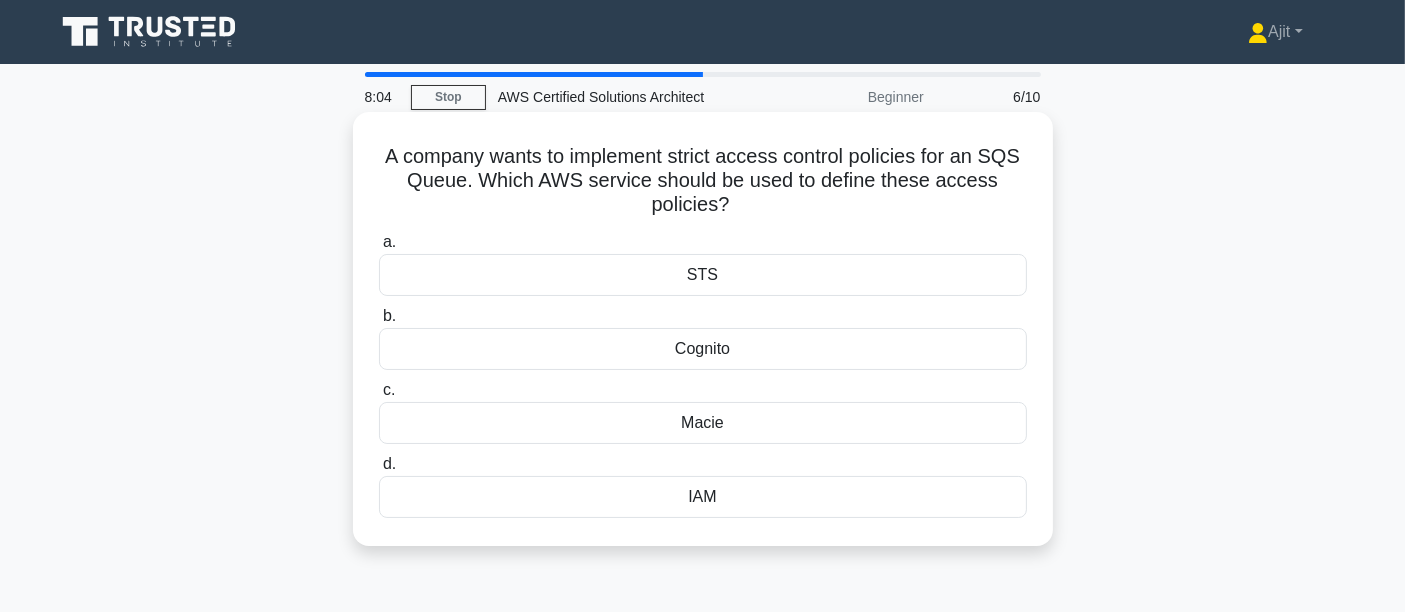 click on "IAM" at bounding box center (703, 497) 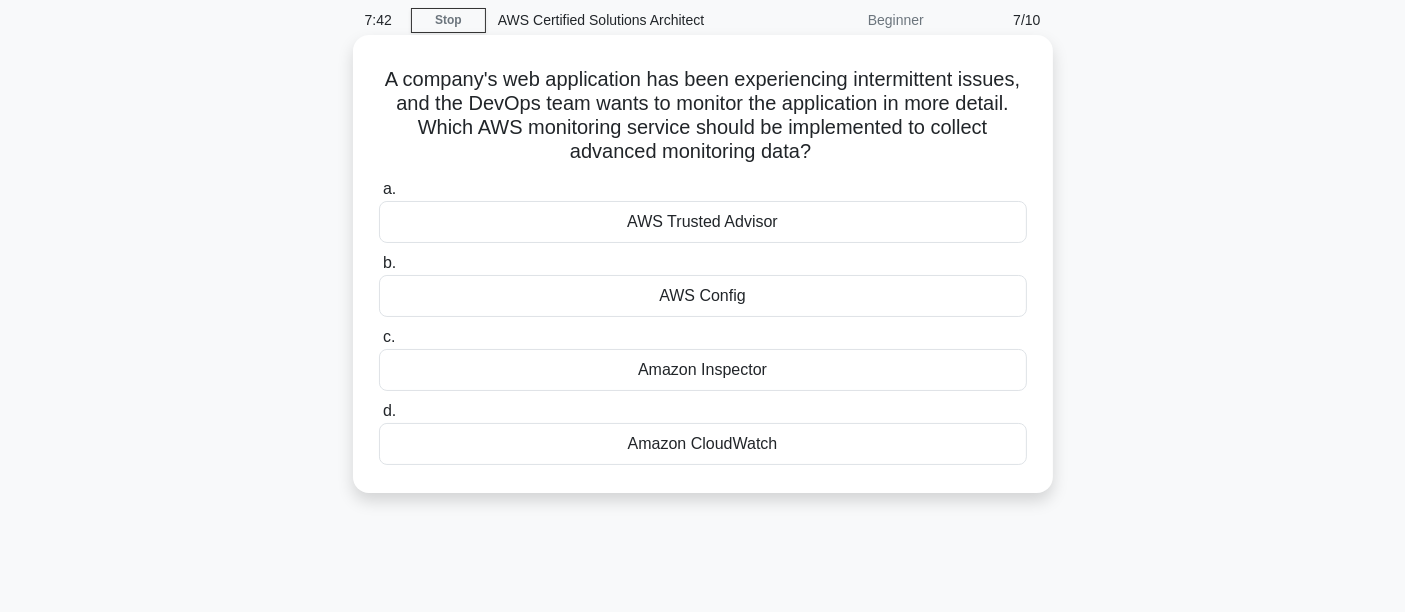 scroll, scrollTop: 111, scrollLeft: 0, axis: vertical 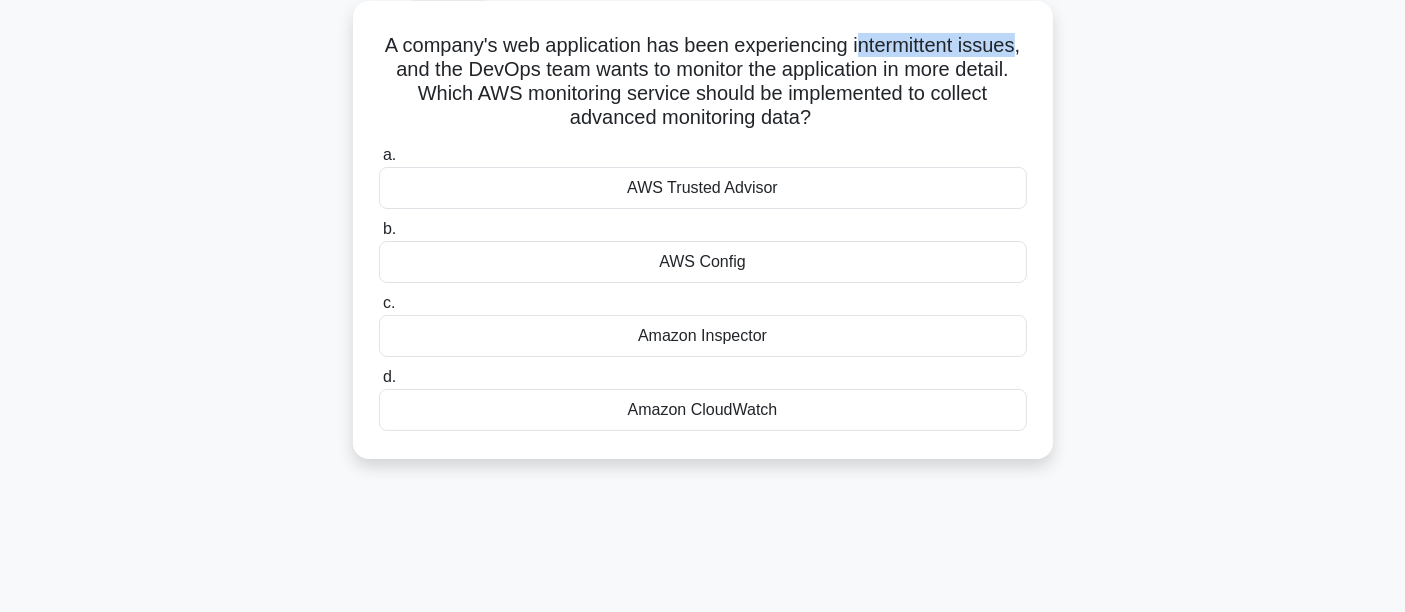 drag, startPoint x: 861, startPoint y: 45, endPoint x: 1019, endPoint y: 36, distance: 158.25612 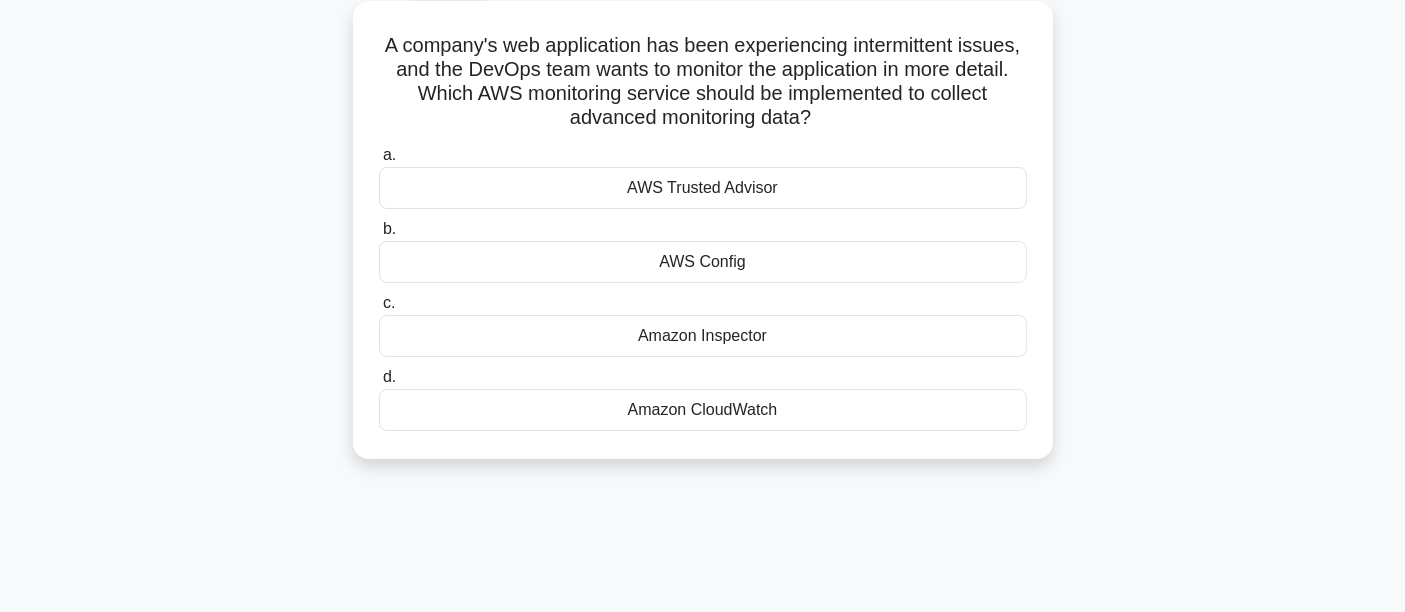 click on "Amazon CloudWatch" at bounding box center (703, 410) 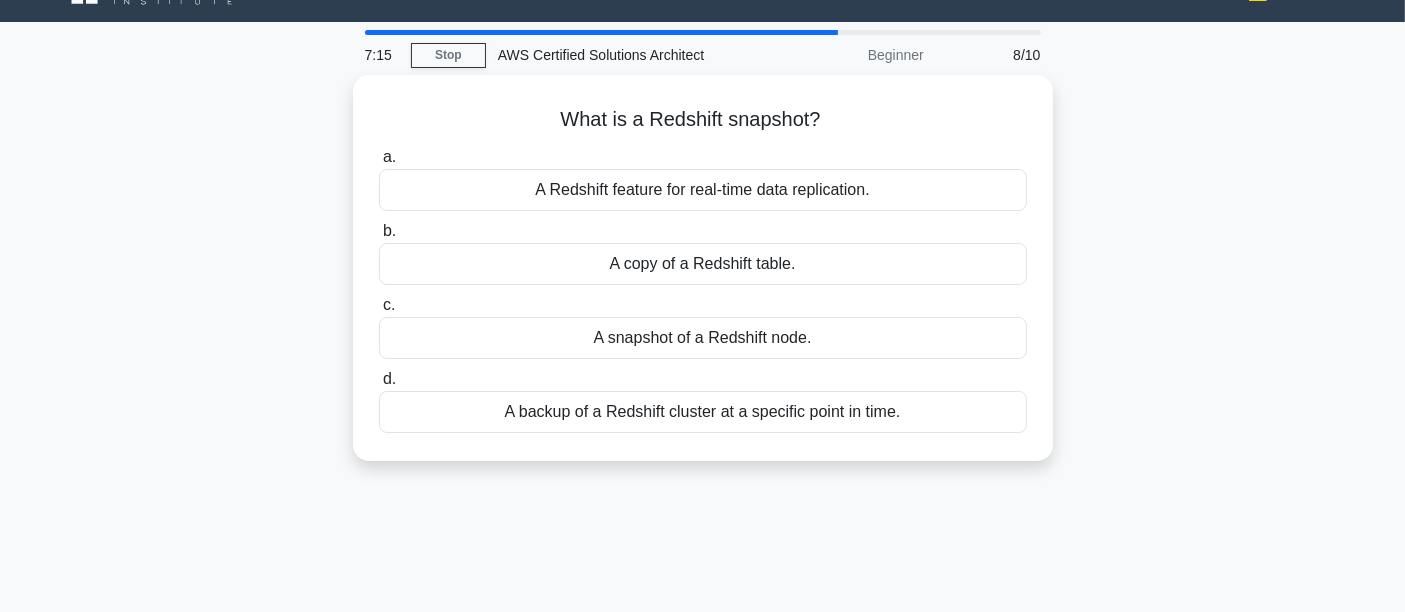 scroll, scrollTop: 0, scrollLeft: 0, axis: both 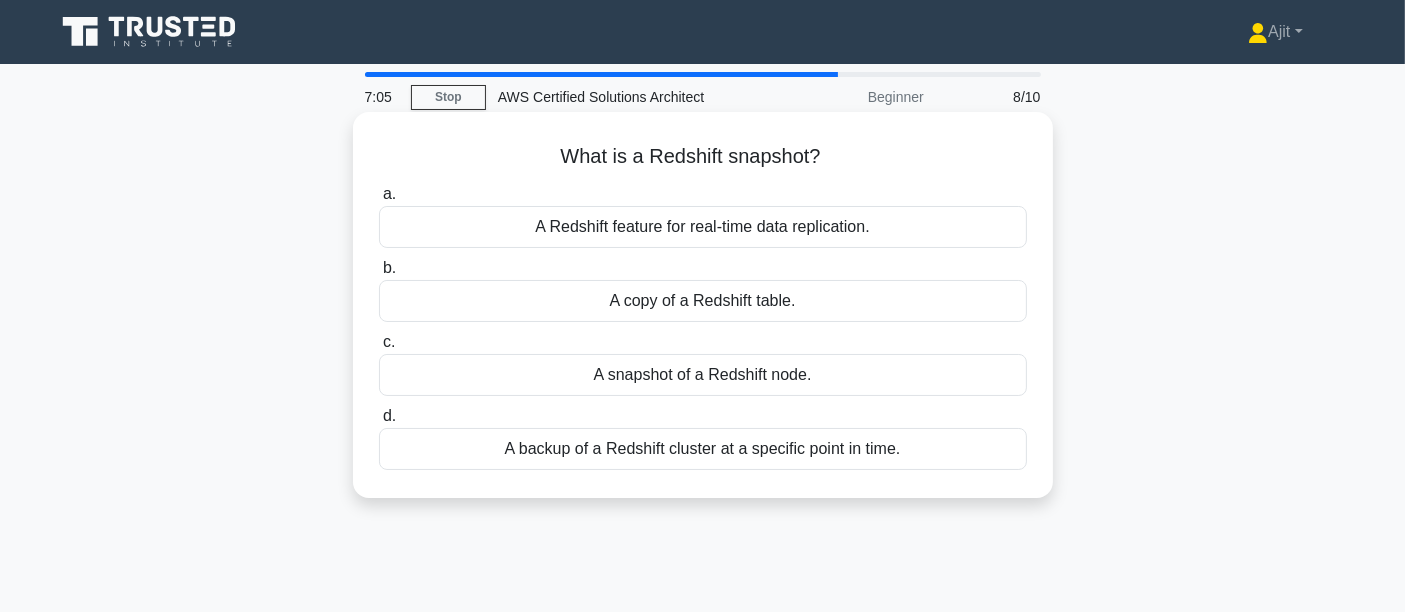 click on "A backup of a Redshift cluster at a specific point in time." at bounding box center [703, 449] 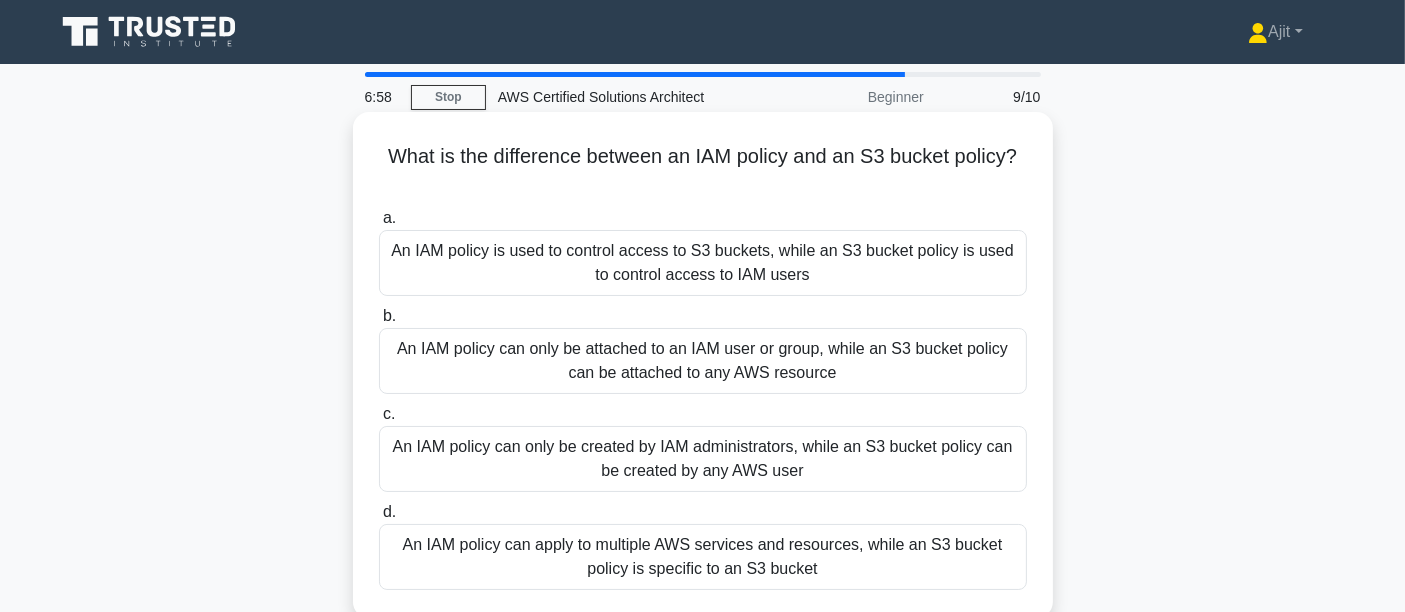 scroll, scrollTop: 111, scrollLeft: 0, axis: vertical 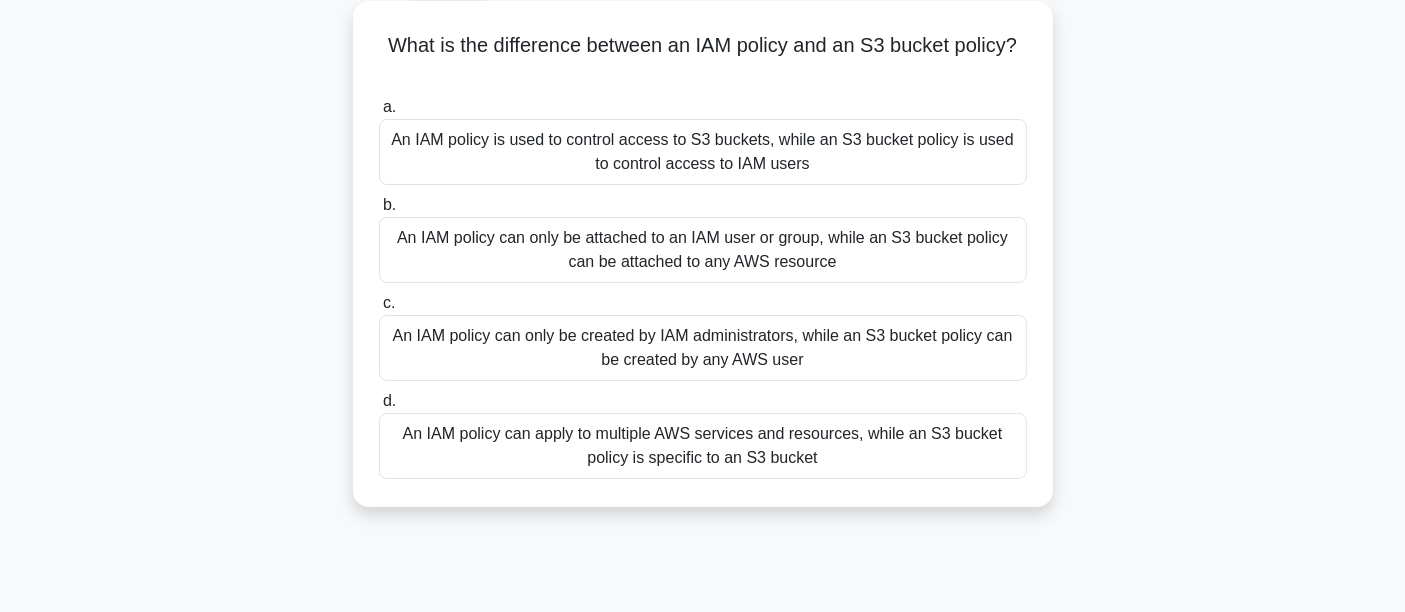 click on "An IAM policy can only be attached to an IAM user or group, while an S3 bucket policy can be attached to any AWS resource" at bounding box center (703, 250) 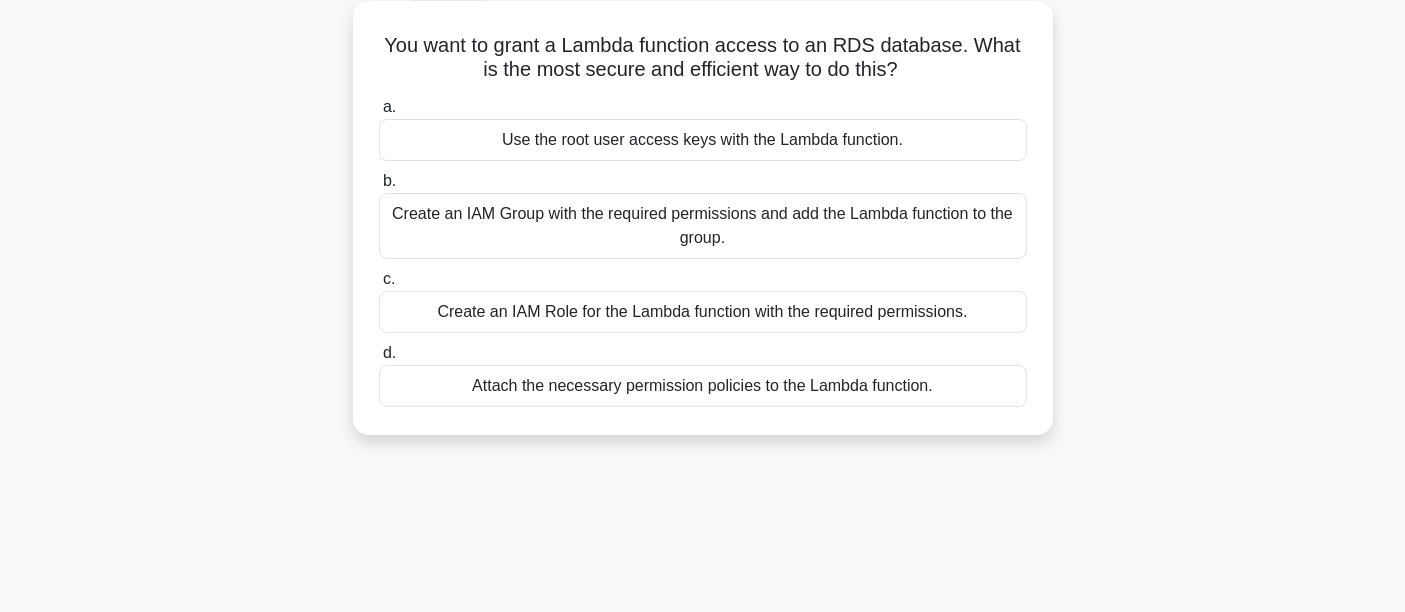 scroll, scrollTop: 0, scrollLeft: 0, axis: both 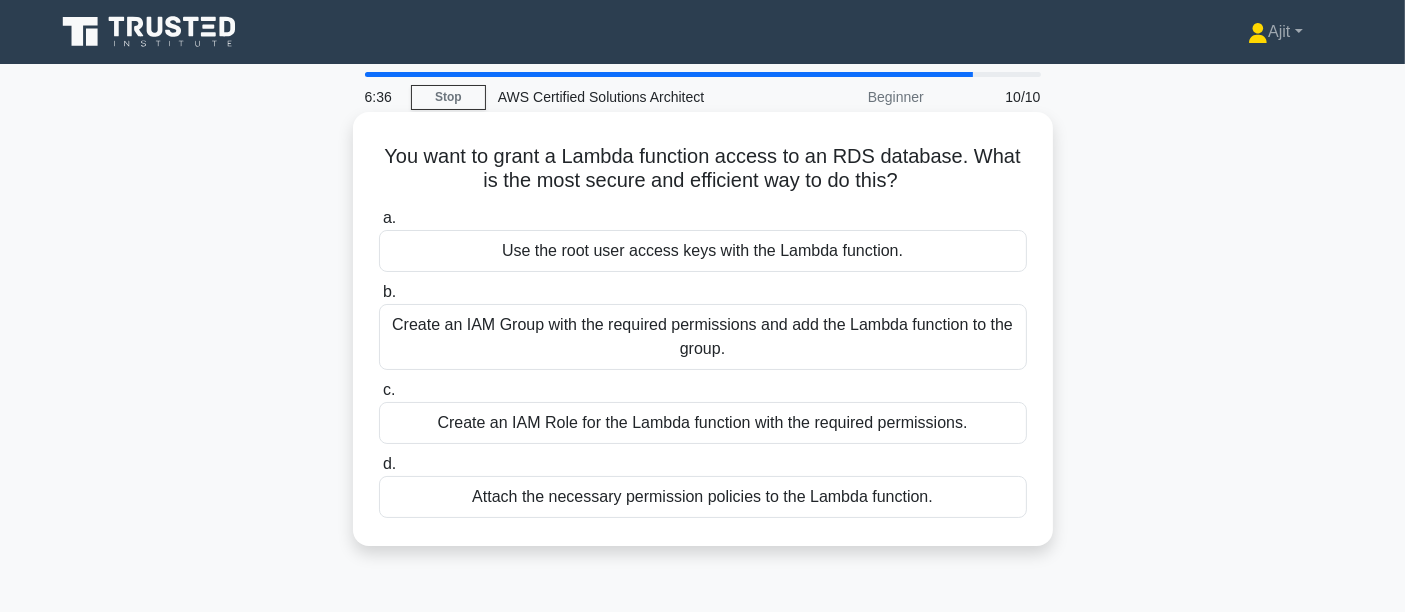 click on "Create an IAM Role for the Lambda function with the required permissions." at bounding box center (703, 423) 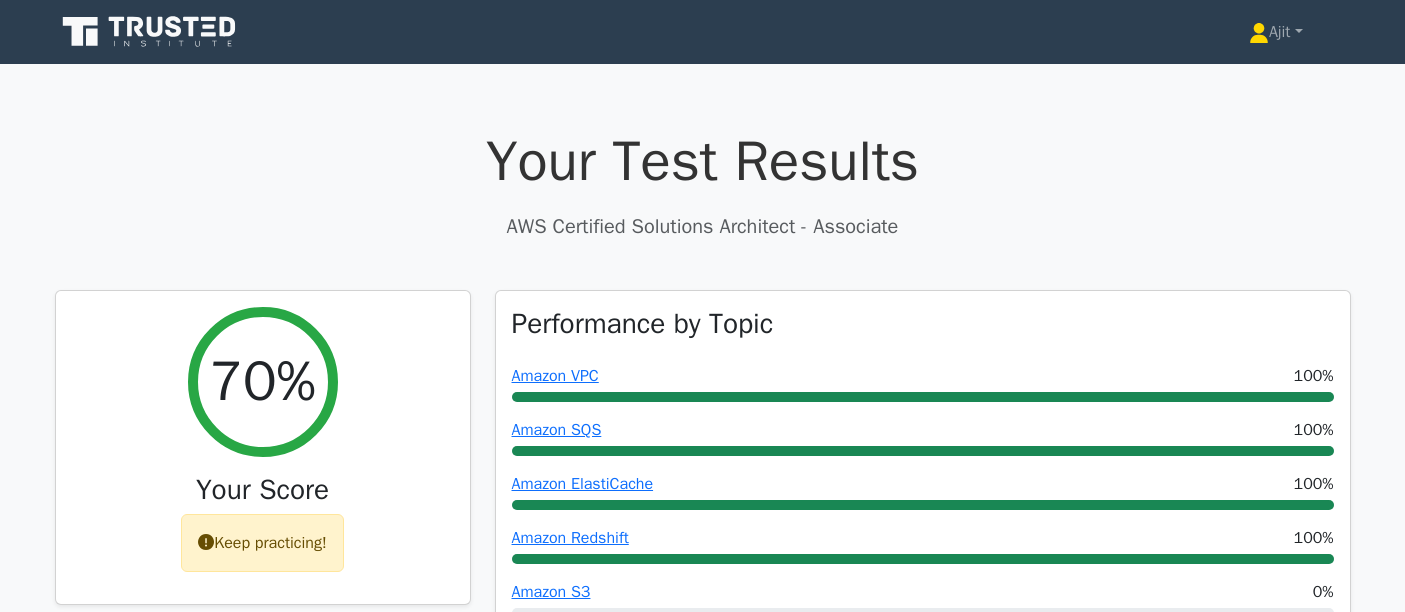 scroll, scrollTop: 0, scrollLeft: 0, axis: both 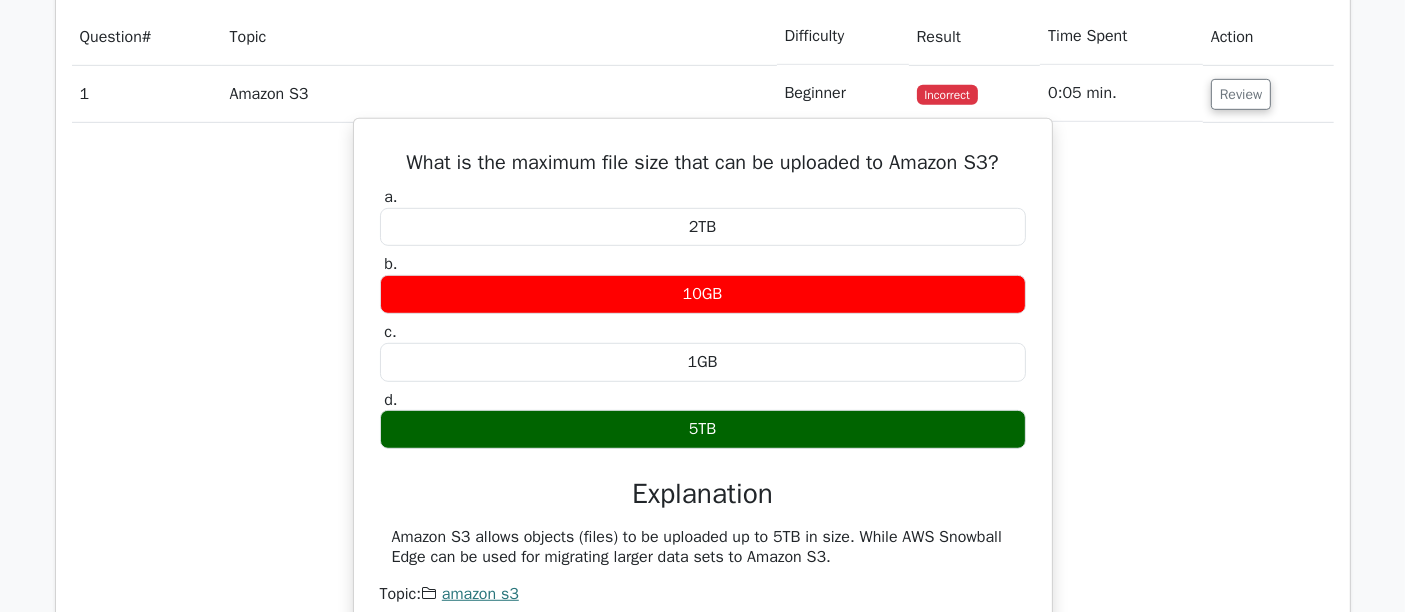 click on "5TB" at bounding box center (703, 429) 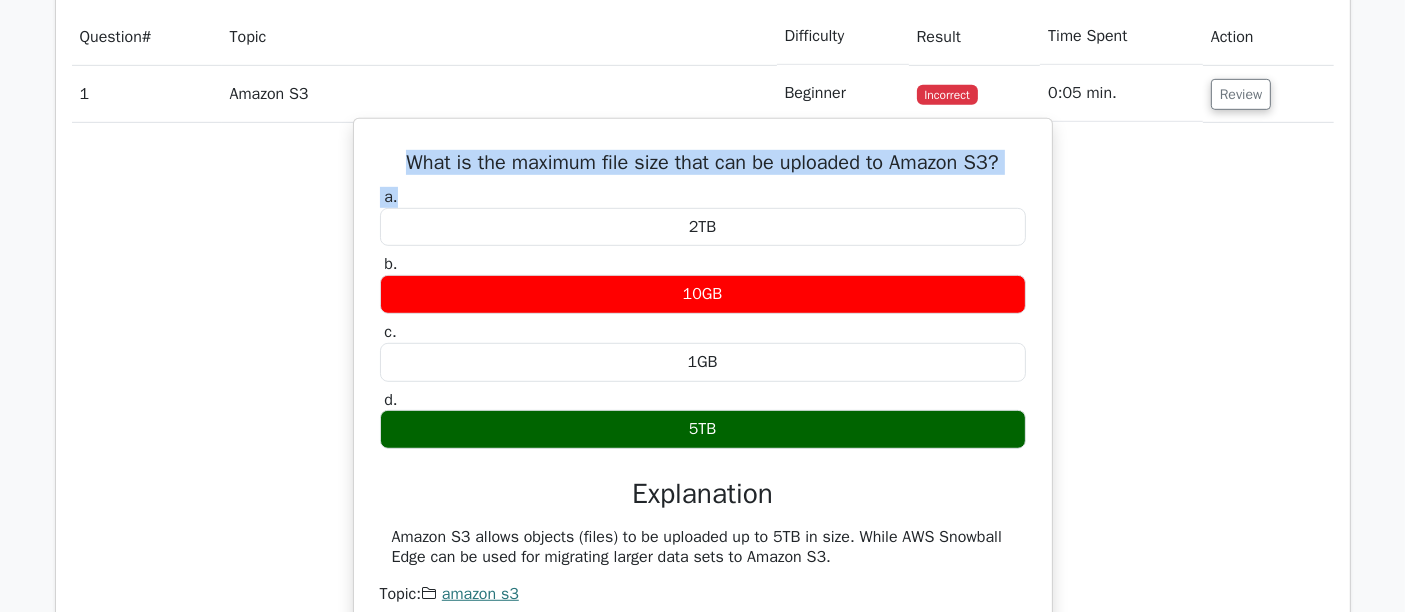 drag, startPoint x: 394, startPoint y: 166, endPoint x: 1041, endPoint y: 178, distance: 647.11127 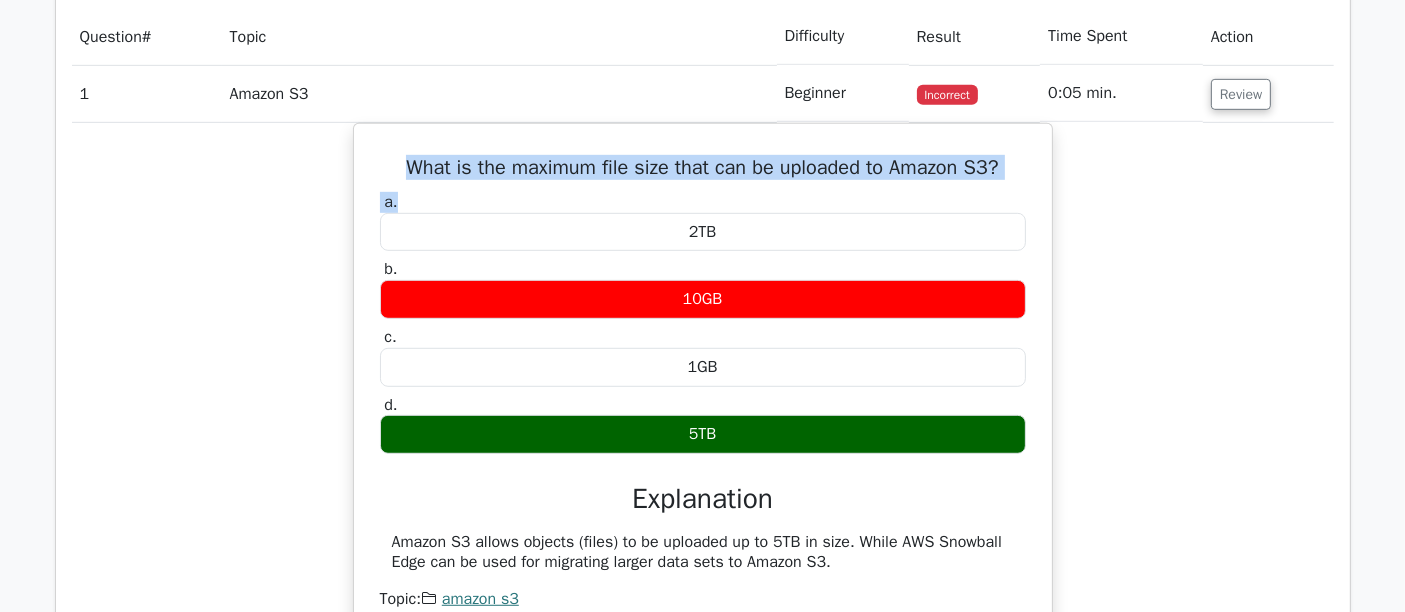 copy on "What is the maximum file size that can be uploaded to Amazon S3?
a." 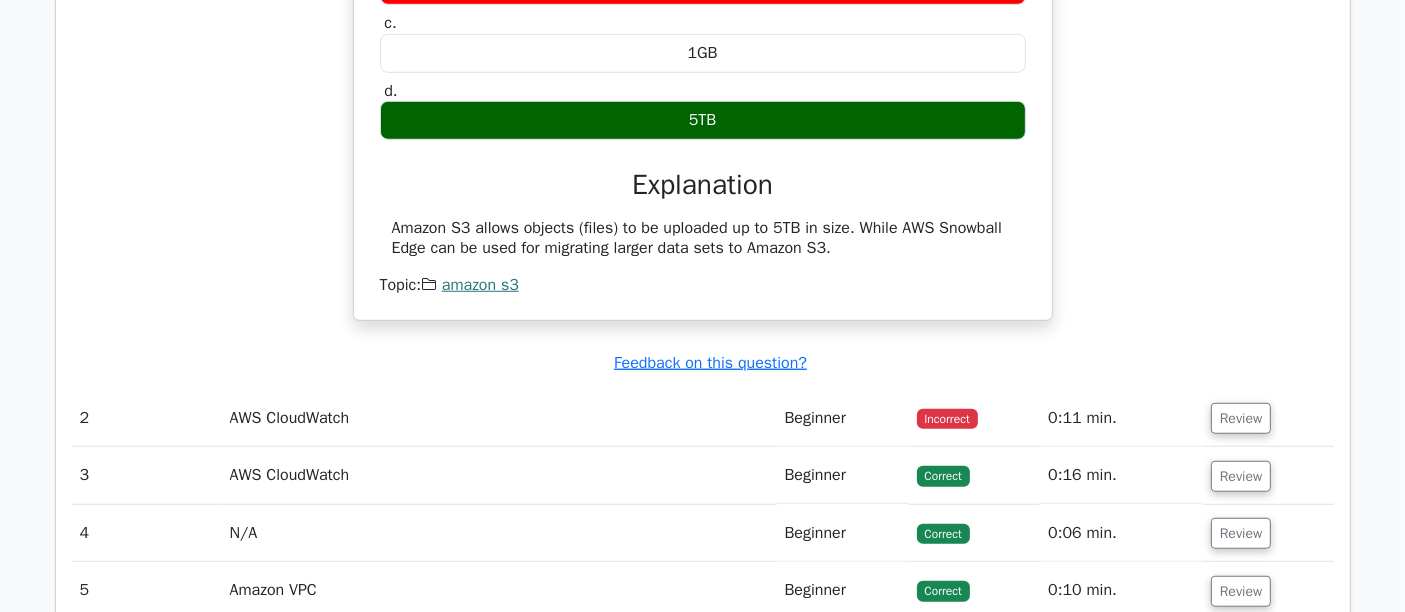 scroll, scrollTop: 1555, scrollLeft: 0, axis: vertical 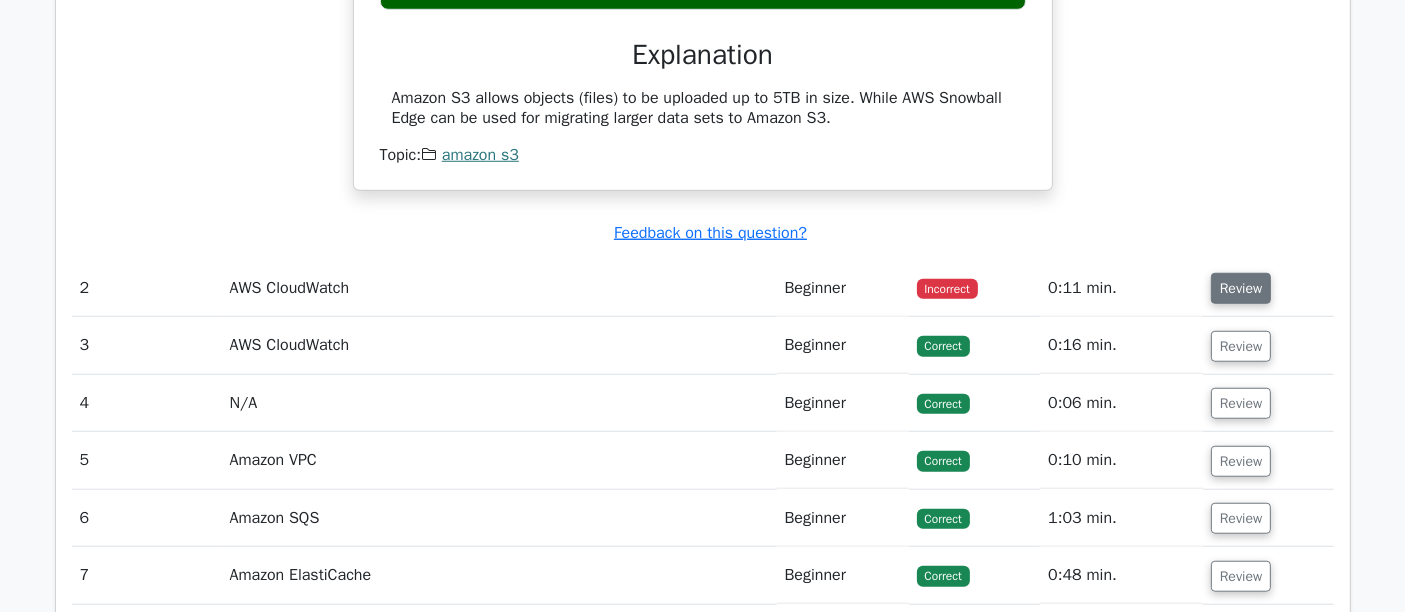click on "Review" at bounding box center (1241, 288) 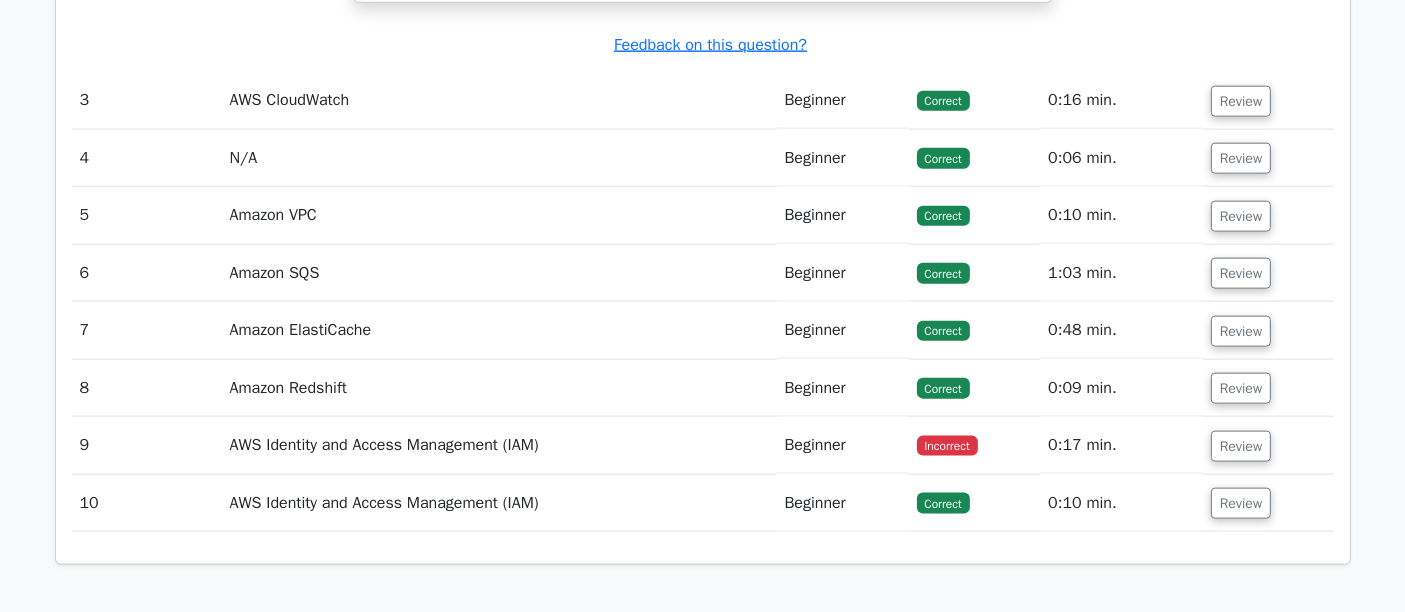 scroll, scrollTop: 2777, scrollLeft: 0, axis: vertical 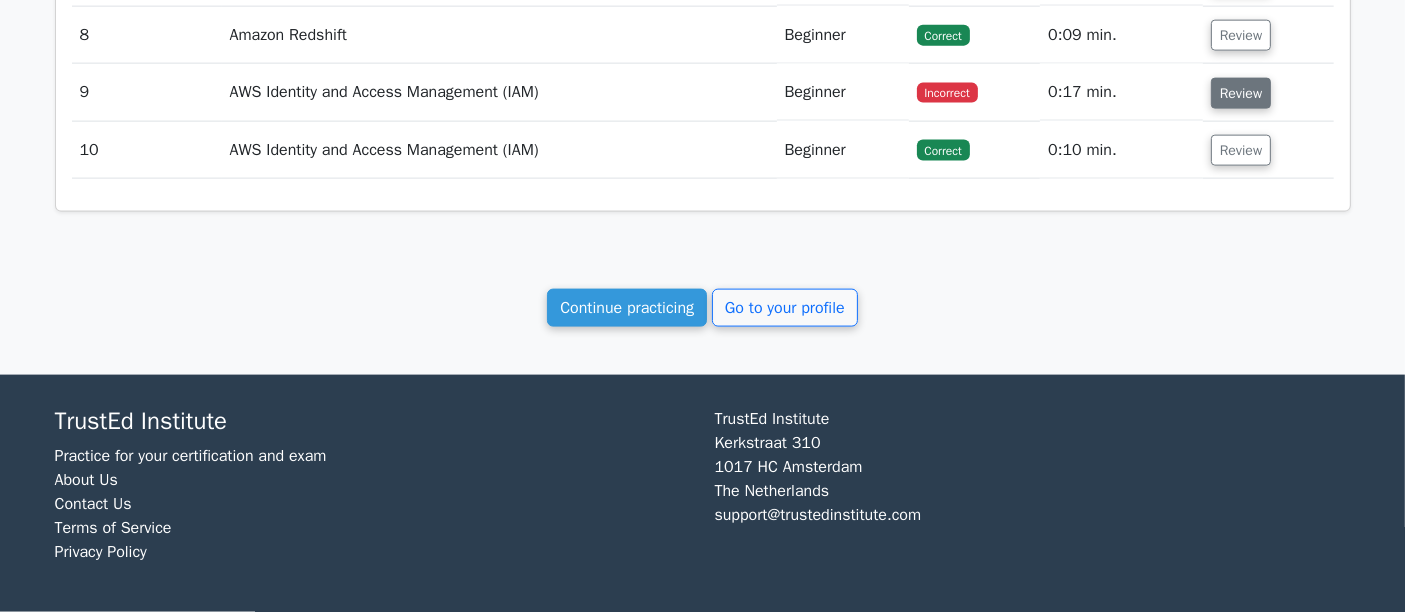 click on "Review" at bounding box center [1241, 93] 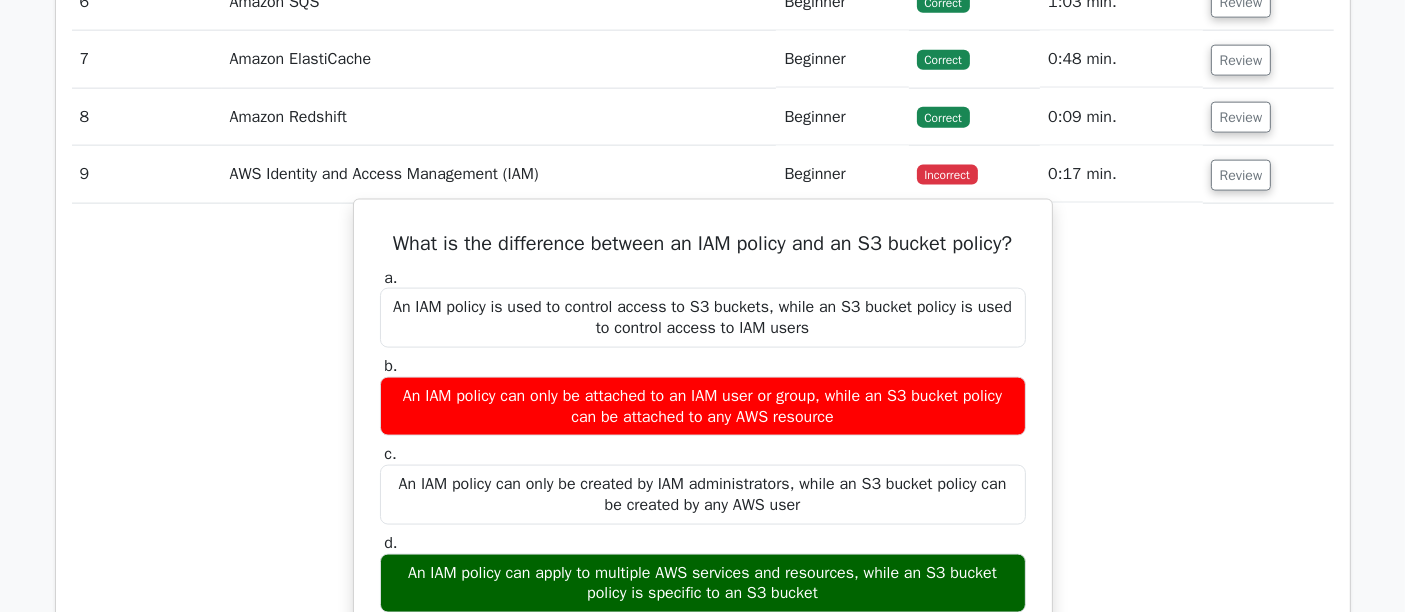 scroll, scrollTop: 2666, scrollLeft: 0, axis: vertical 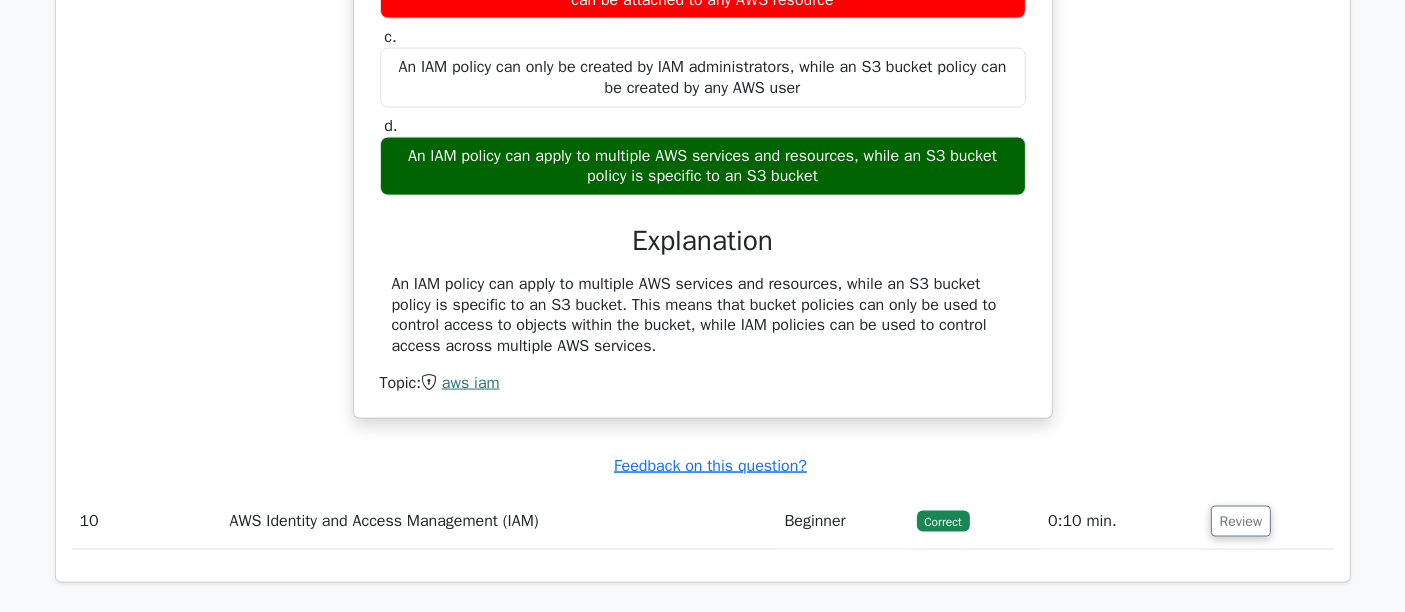 drag, startPoint x: 423, startPoint y: 301, endPoint x: 957, endPoint y: 325, distance: 534.53906 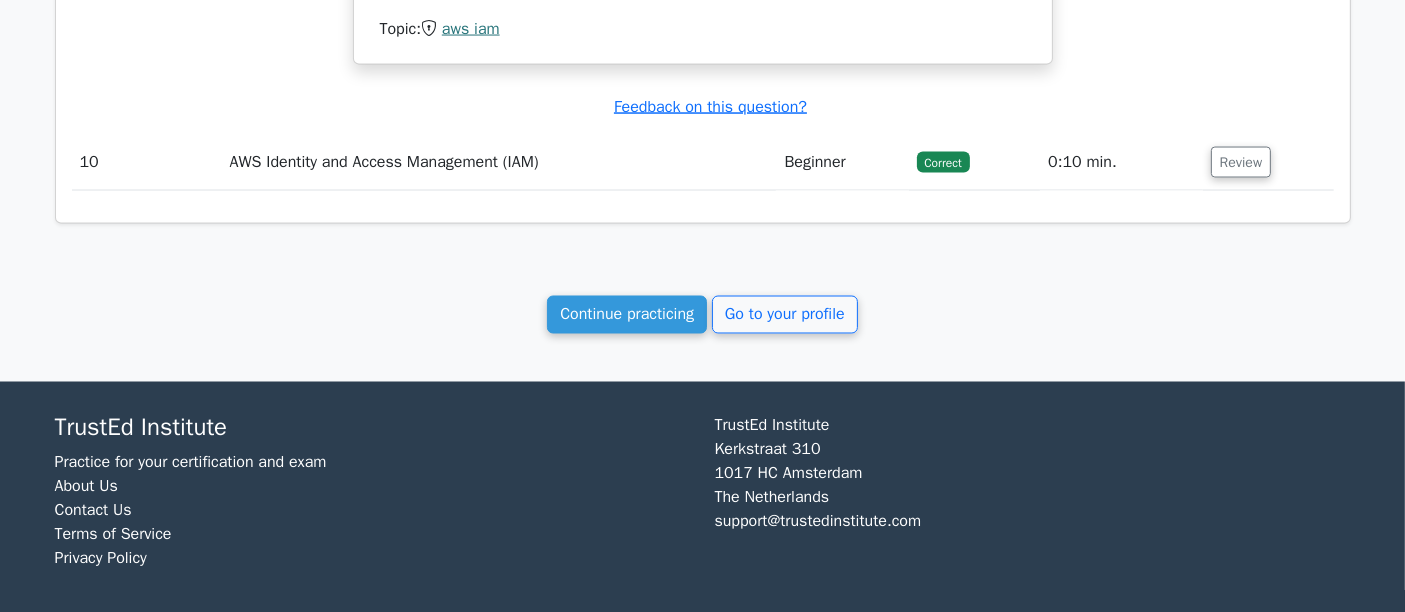 scroll, scrollTop: 3482, scrollLeft: 0, axis: vertical 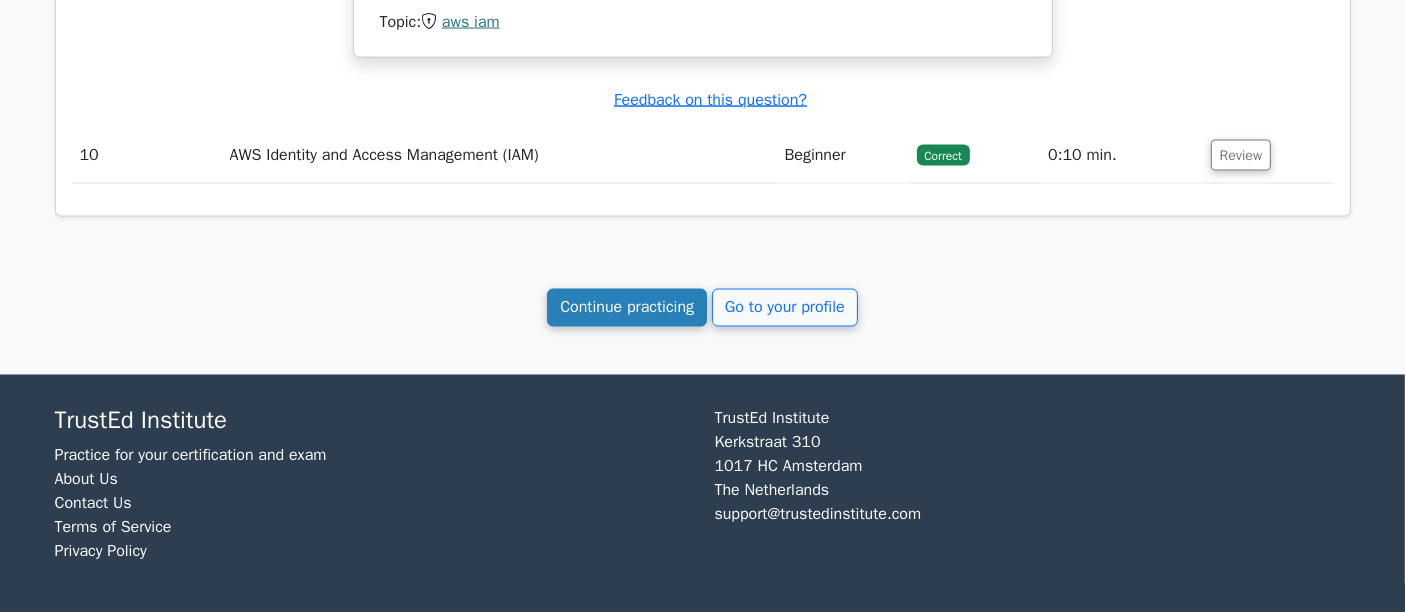 click on "Continue practicing" at bounding box center [627, 308] 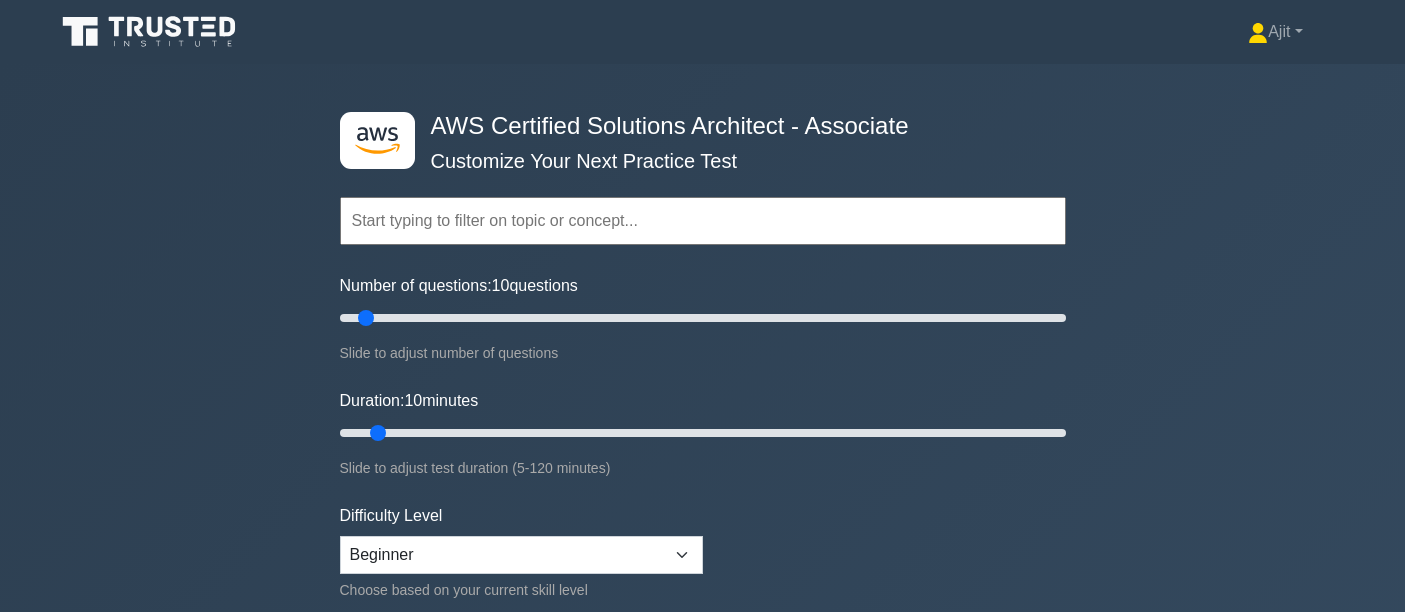 scroll, scrollTop: 0, scrollLeft: 0, axis: both 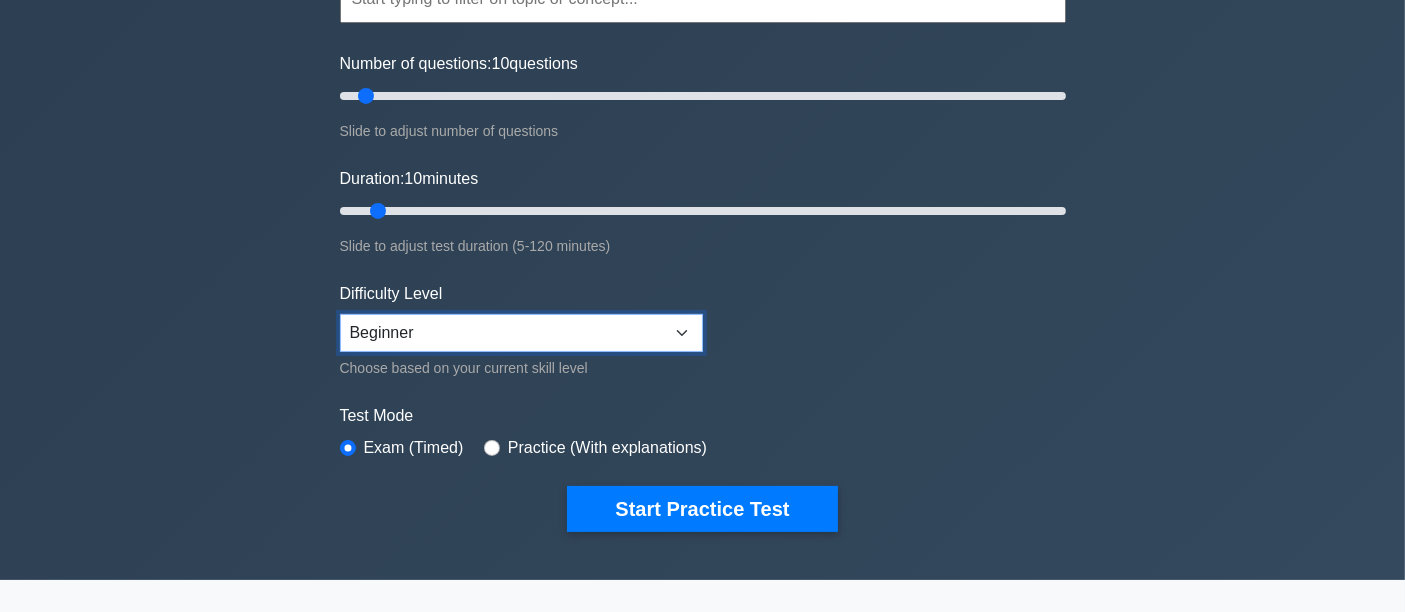 click on "Beginner
Intermediate
Expert" at bounding box center (521, 333) 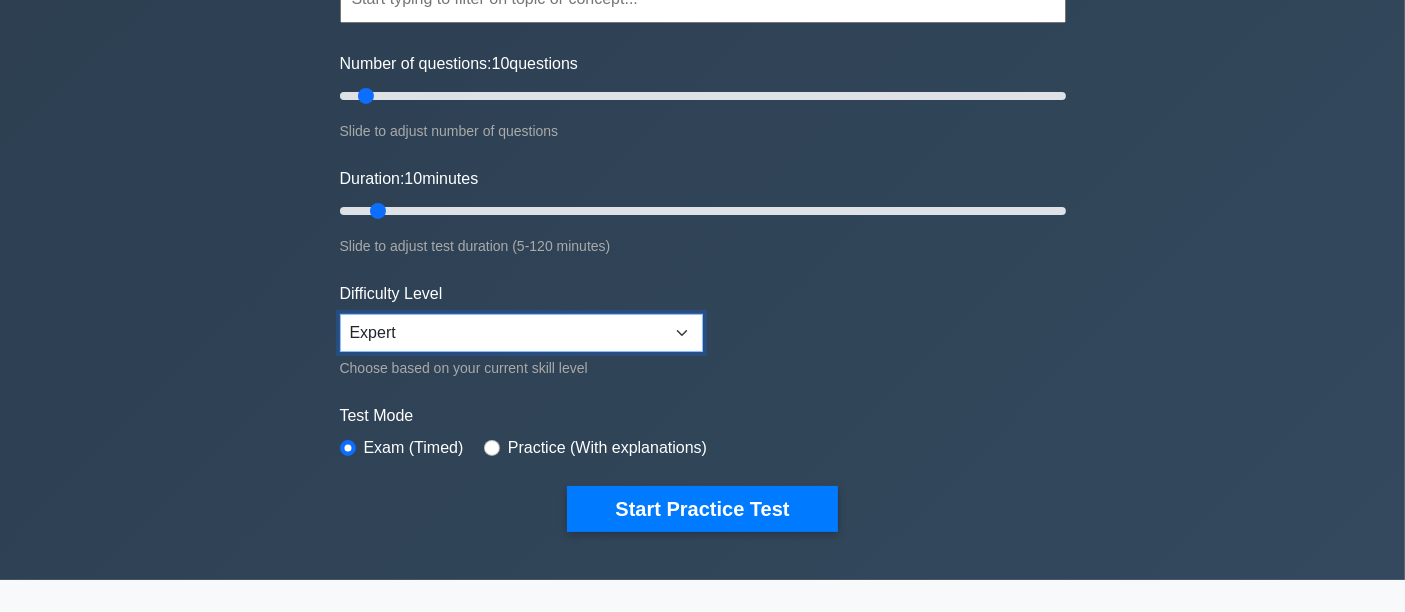 click on "Beginner
Intermediate
Expert" at bounding box center (521, 333) 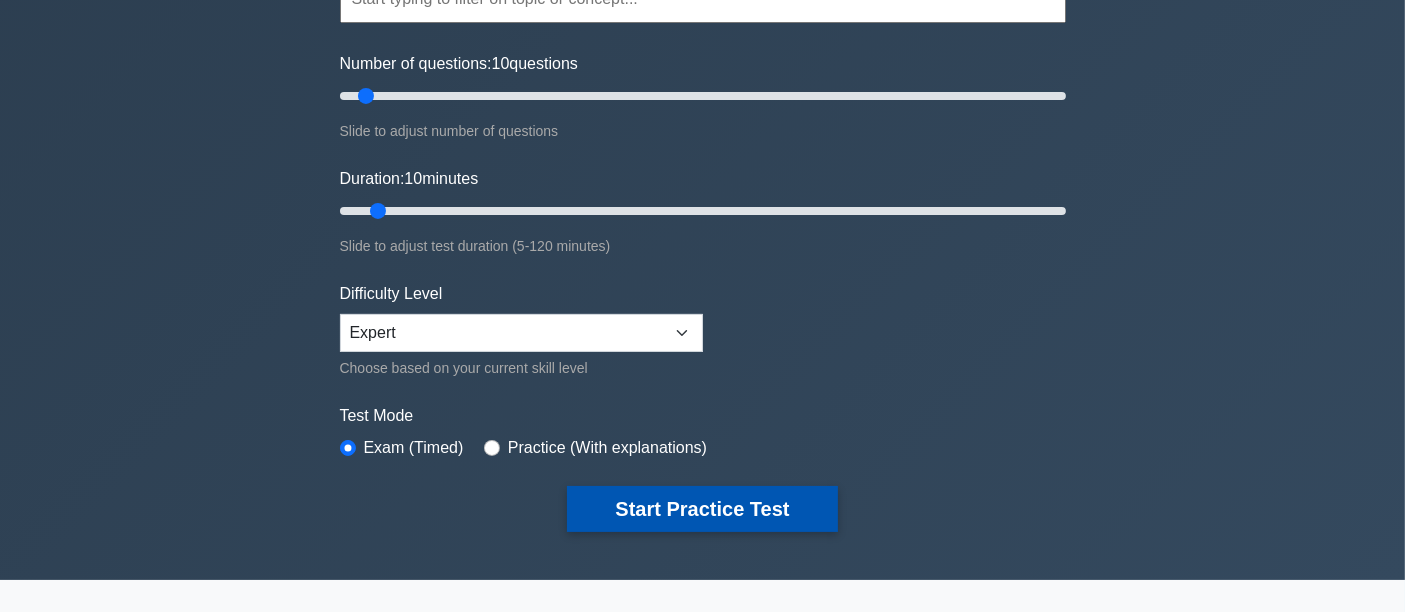 click on "Start Practice Test" at bounding box center [702, 509] 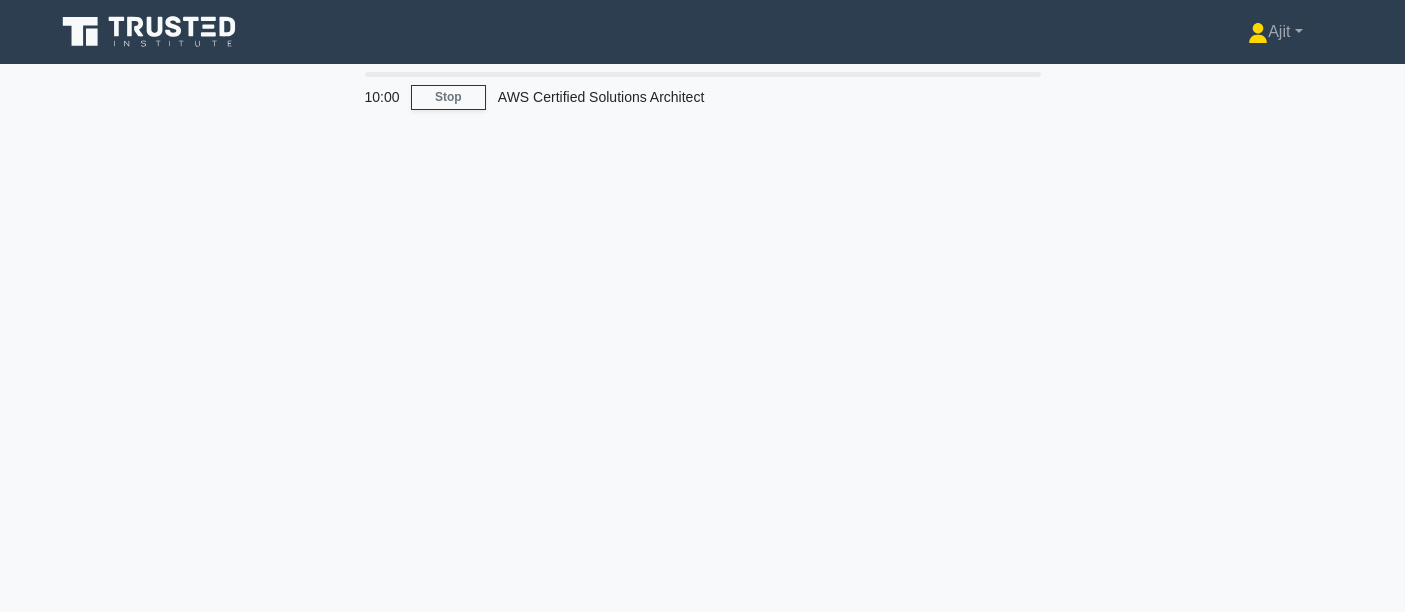 scroll, scrollTop: 0, scrollLeft: 0, axis: both 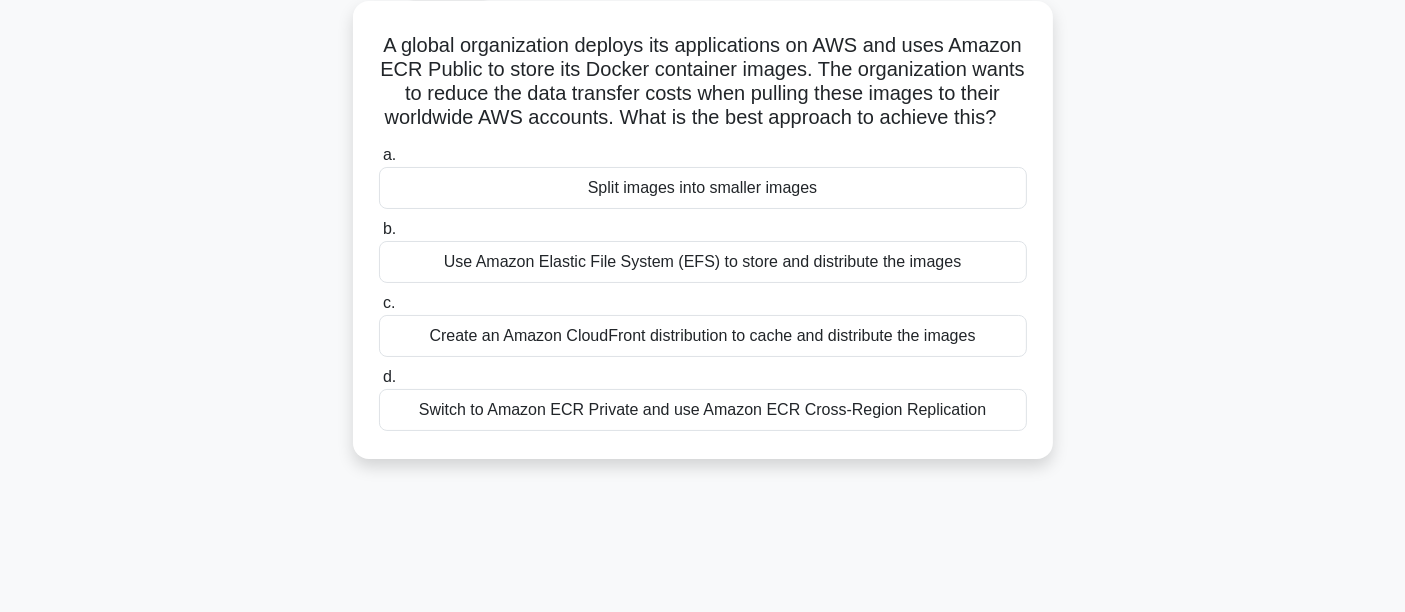 click on "Switch to Amazon ECR Private and use Amazon ECR Cross-Region Replication" at bounding box center [703, 410] 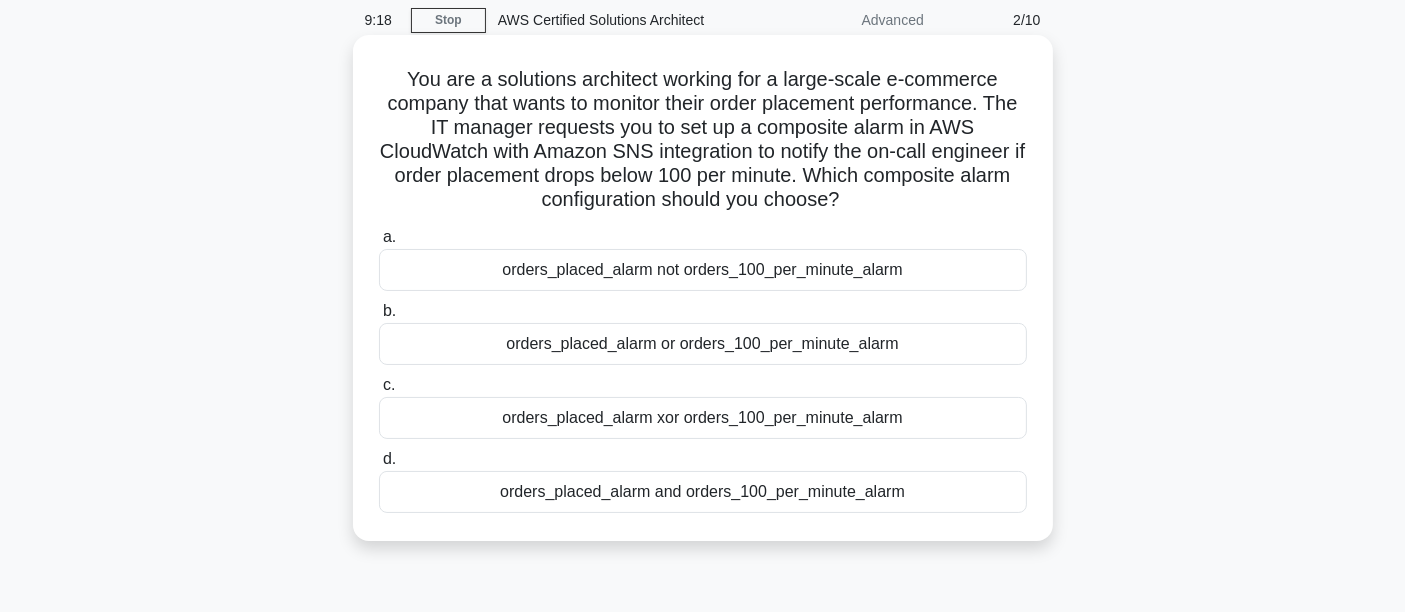 scroll, scrollTop: 111, scrollLeft: 0, axis: vertical 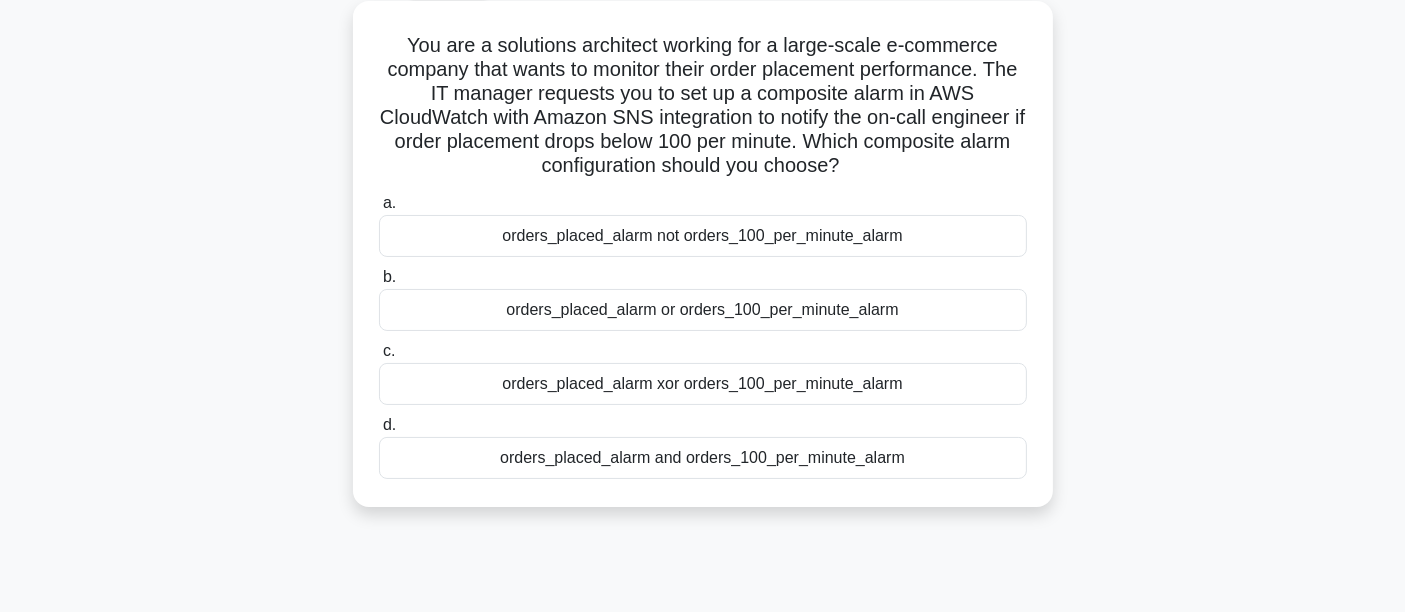 click on "orders_placed_alarm xor orders_100_per_minute_alarm" at bounding box center (703, 384) 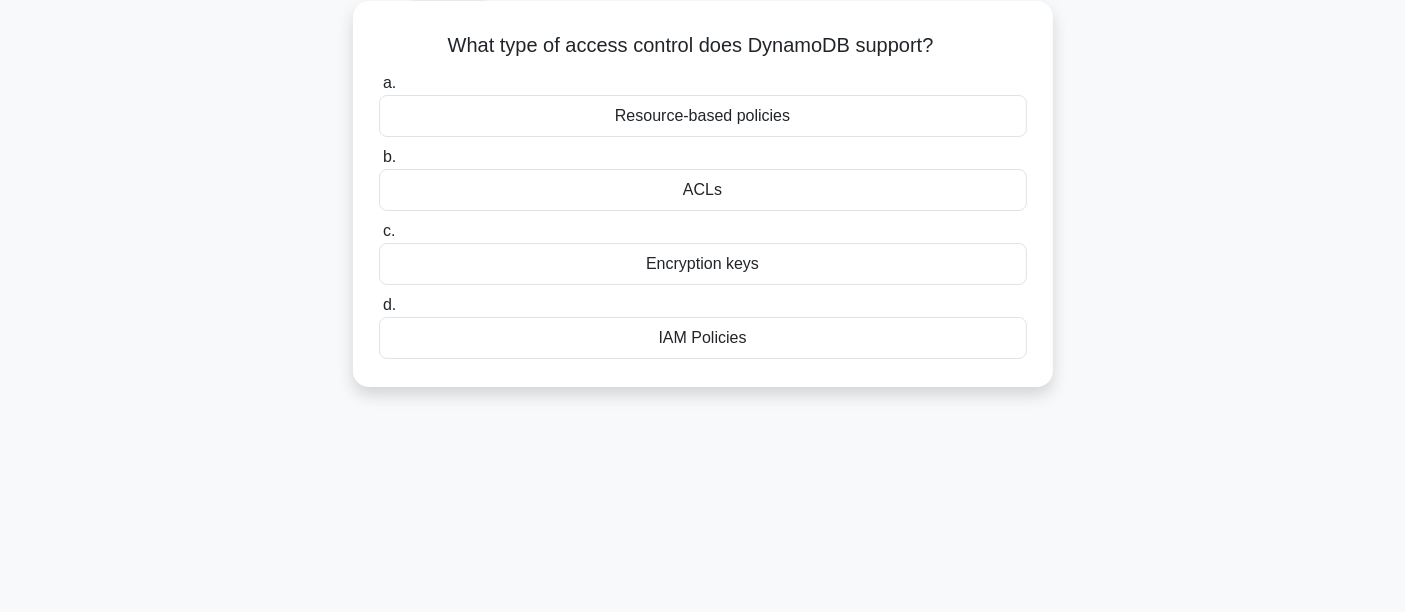 click on "What type of access control does DynamoDB support?
.spinner_0XTQ{transform-origin:center;animation:spinner_y6GP .75s linear infinite}@keyframes spinner_y6GP{100%{transform:rotate(360deg)}}
a.
Resource-based policies
b. c. d." at bounding box center [703, 194] 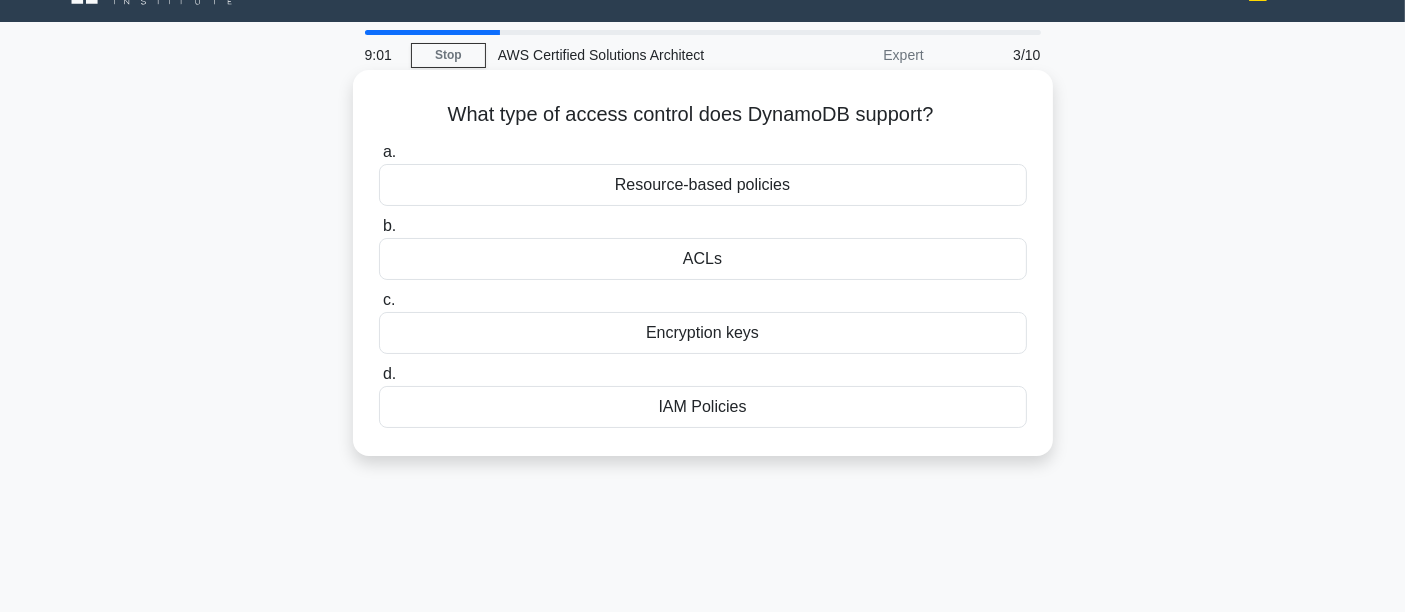 scroll, scrollTop: 0, scrollLeft: 0, axis: both 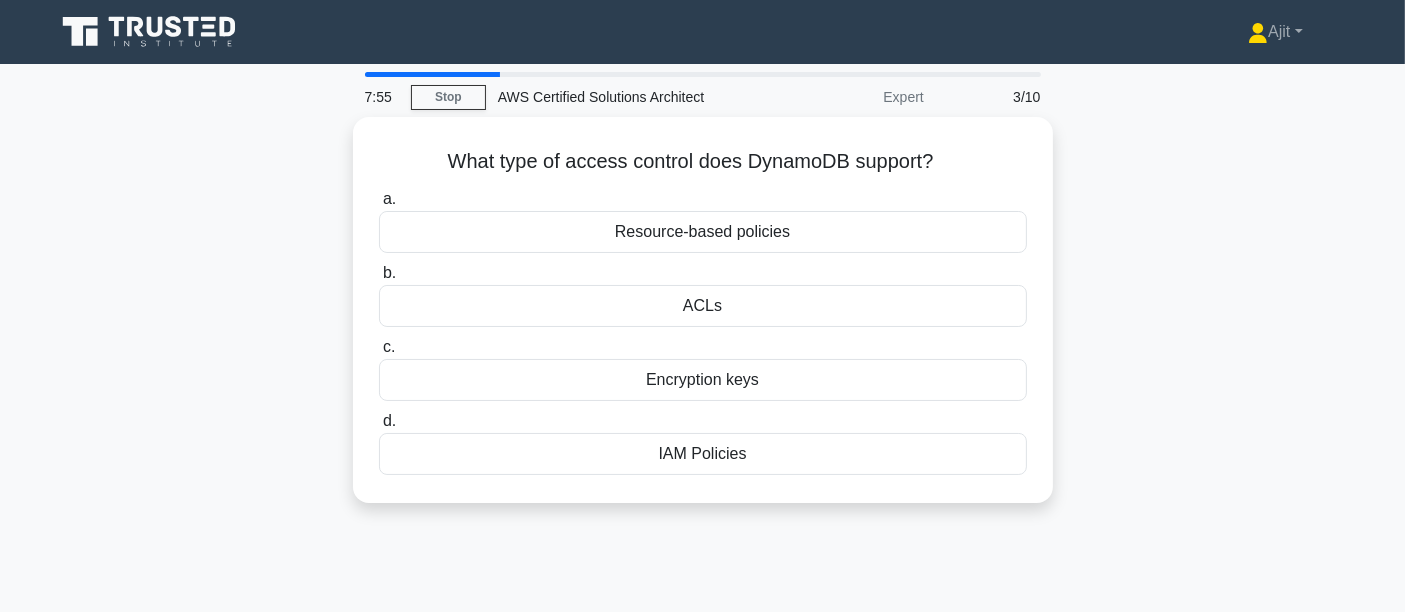 drag, startPoint x: 444, startPoint y: 153, endPoint x: 1085, endPoint y: 470, distance: 715.1014 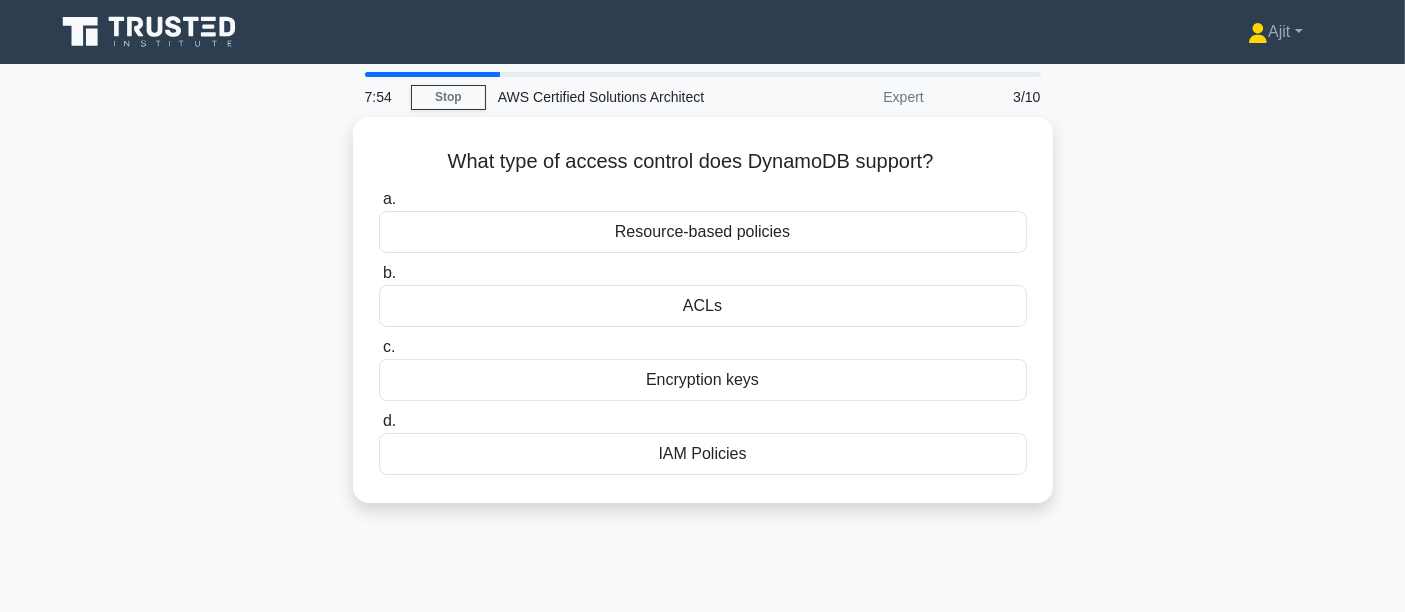 copy on "What type of access control does DynamoDB support?
.spinner_0XTQ{transform-origin:center;animation:spinner_y6GP .75s linear infinite}@keyframes spinner_y6GP{100%{transform:rotate(360deg)}}
a.
Resource-based policies
b.
ACLs
c.
Encryption keys
d.
IAM Policies" 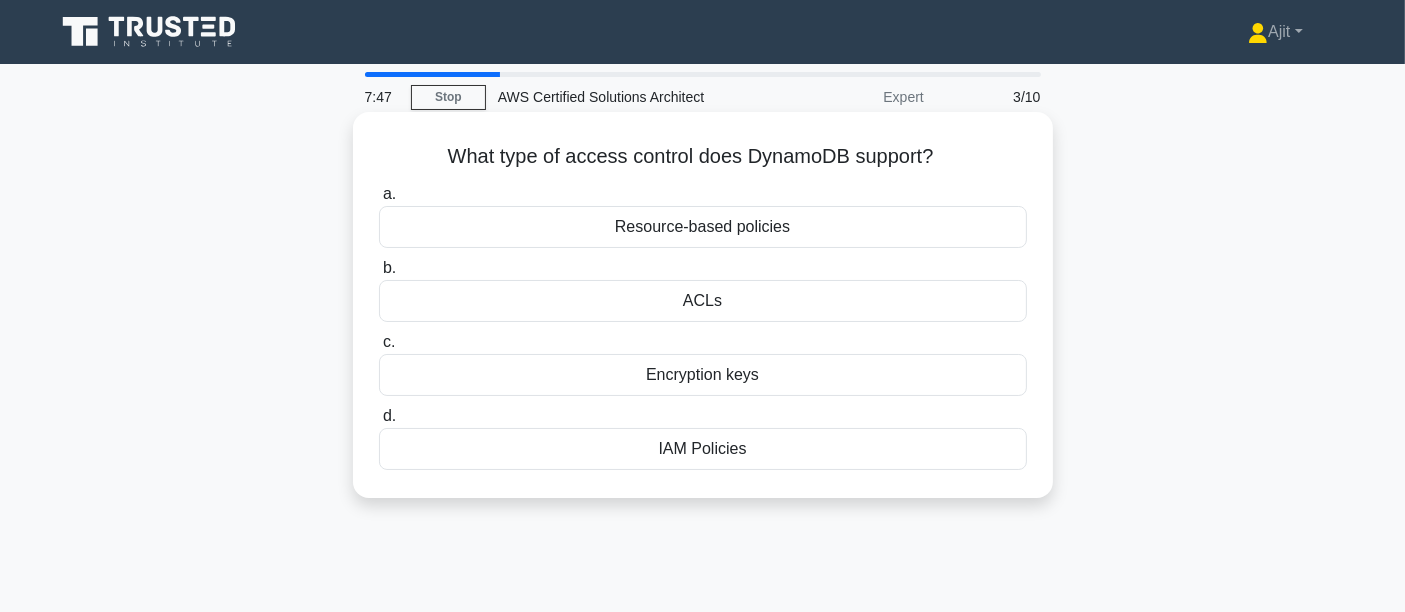 click on "IAM Policies" at bounding box center [703, 449] 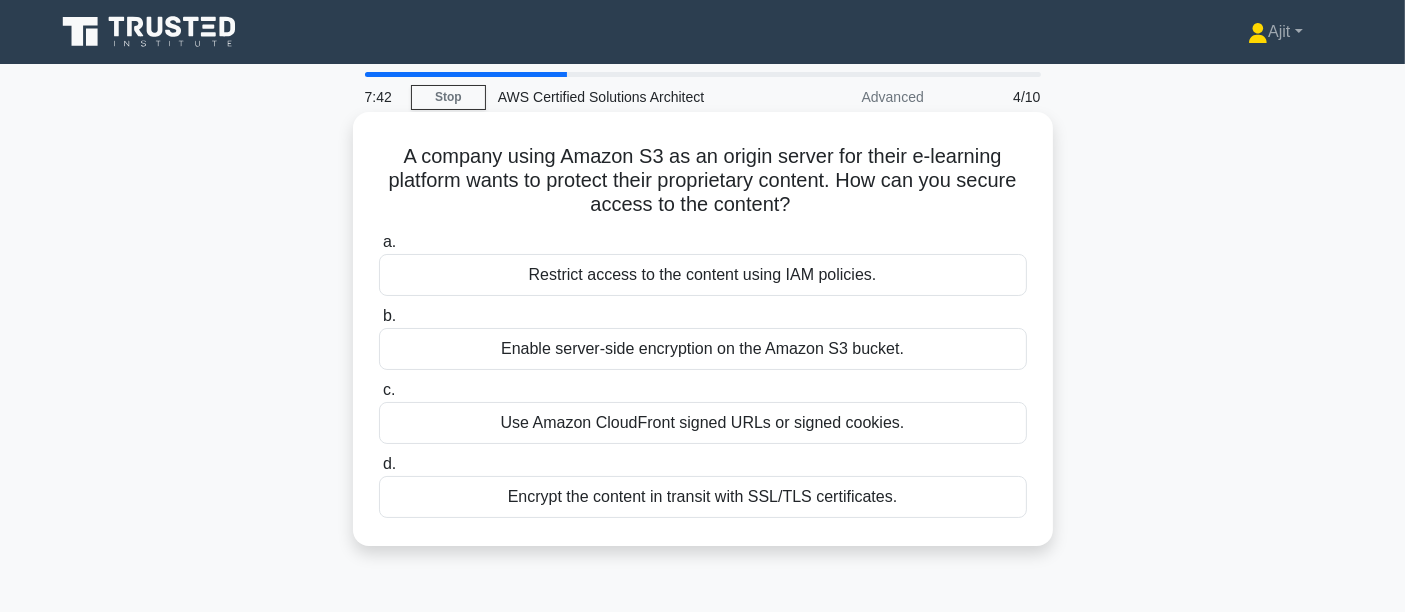 drag, startPoint x: 397, startPoint y: 150, endPoint x: 1000, endPoint y: 203, distance: 605.3247 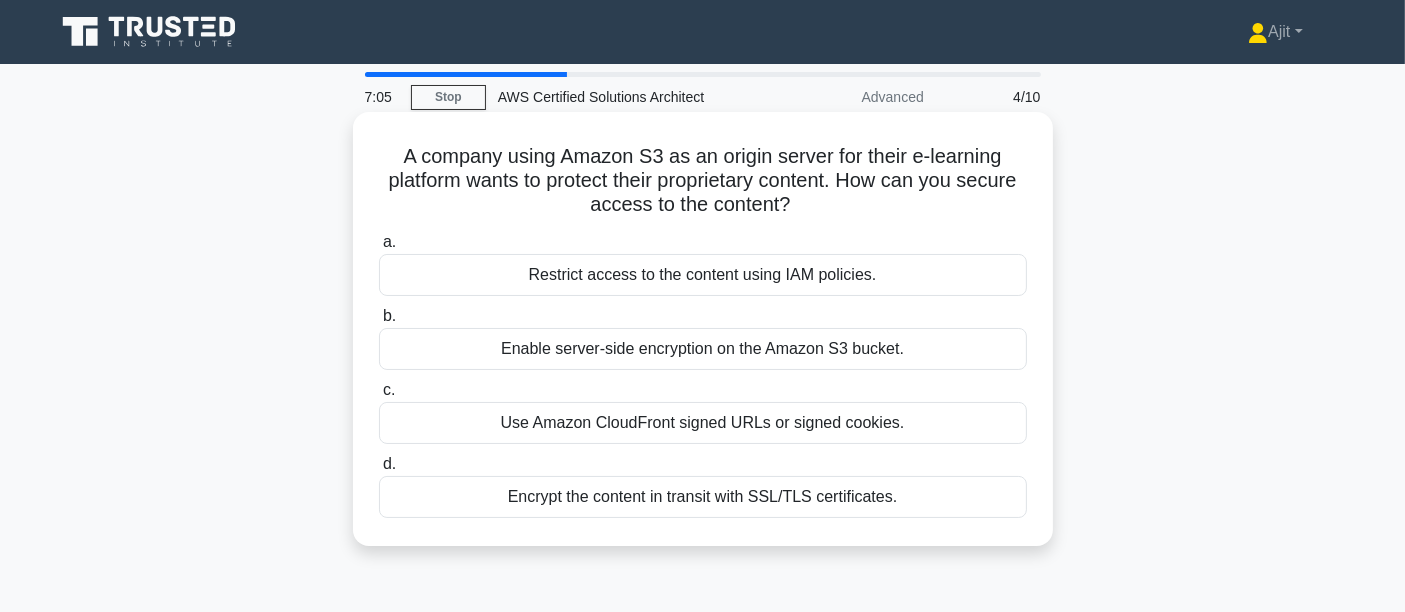 click on "A company using Amazon S3 as an origin server for their e-learning platform wants to protect their proprietary content. How can you secure access to the content?
.spinner_0XTQ{transform-origin:center;animation:spinner_y6GP .75s linear infinite}@keyframes spinner_y6GP{100%{transform:rotate(360deg)}}" at bounding box center [703, 181] 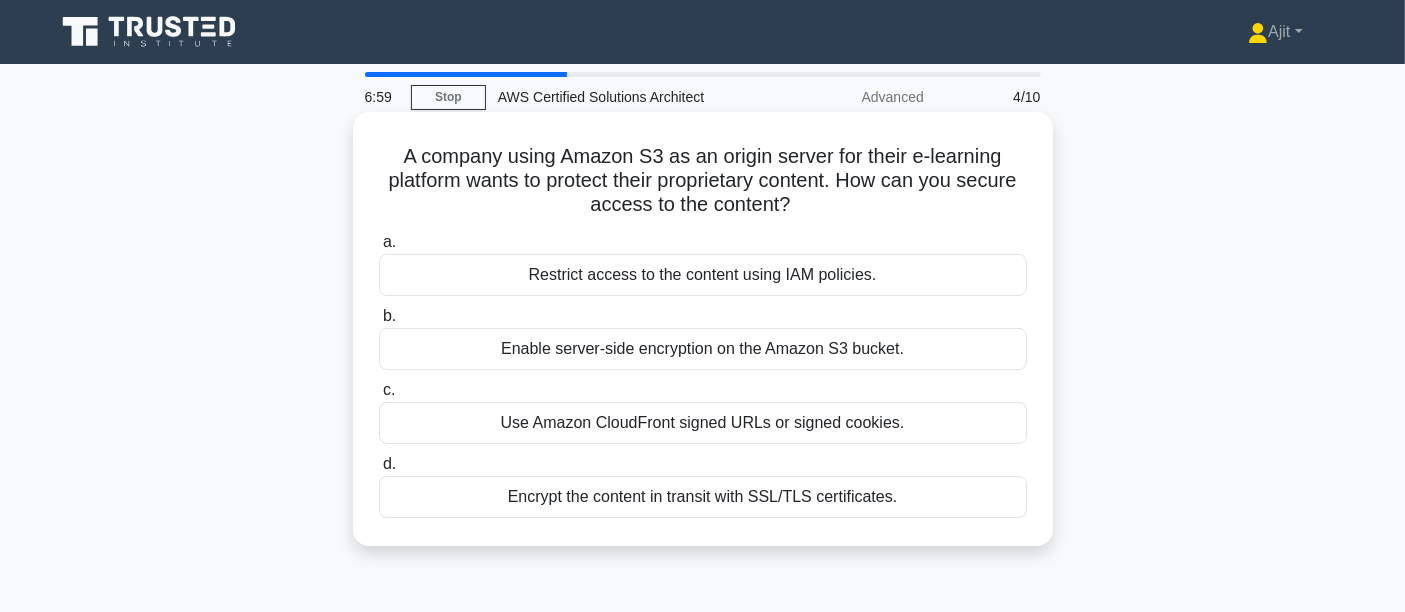 drag, startPoint x: 399, startPoint y: 158, endPoint x: 994, endPoint y: 206, distance: 596.933 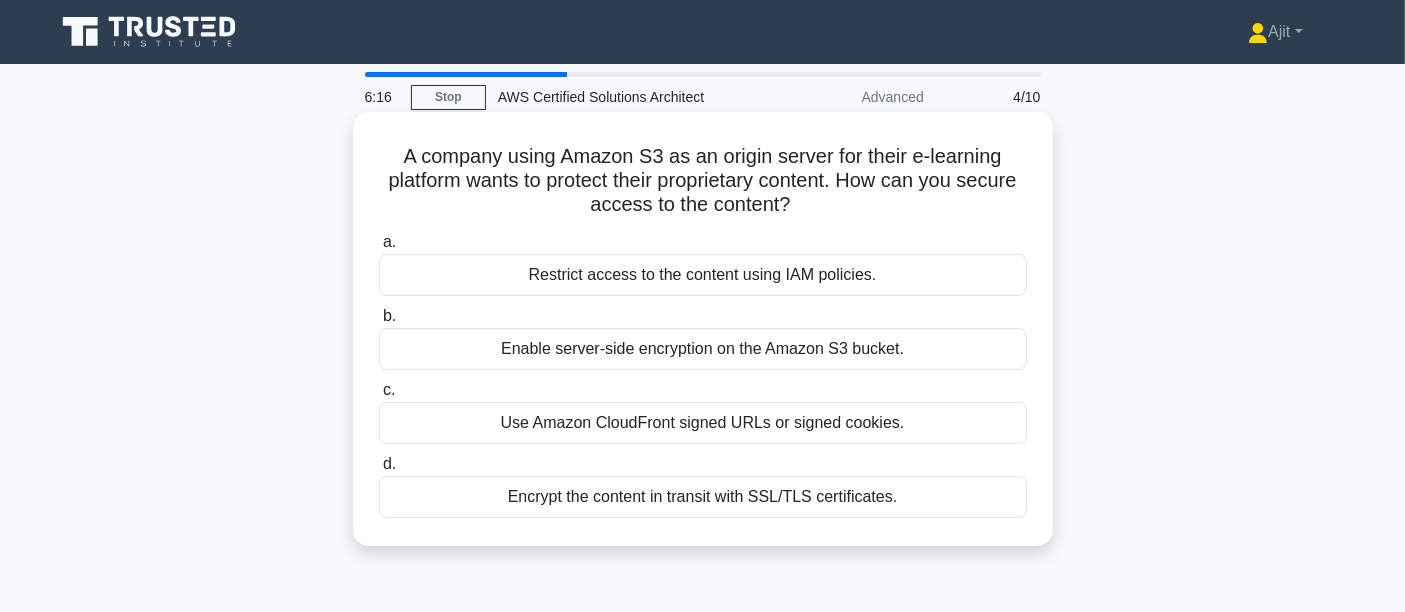 click on "A company using Amazon S3 as an origin server for their e-learning platform wants to protect their proprietary content. How can you secure access to the content?
.spinner_0XTQ{transform-origin:center;animation:spinner_y6GP .75s linear infinite}@keyframes spinner_y6GP{100%{transform:rotate(360deg)}}" at bounding box center (703, 181) 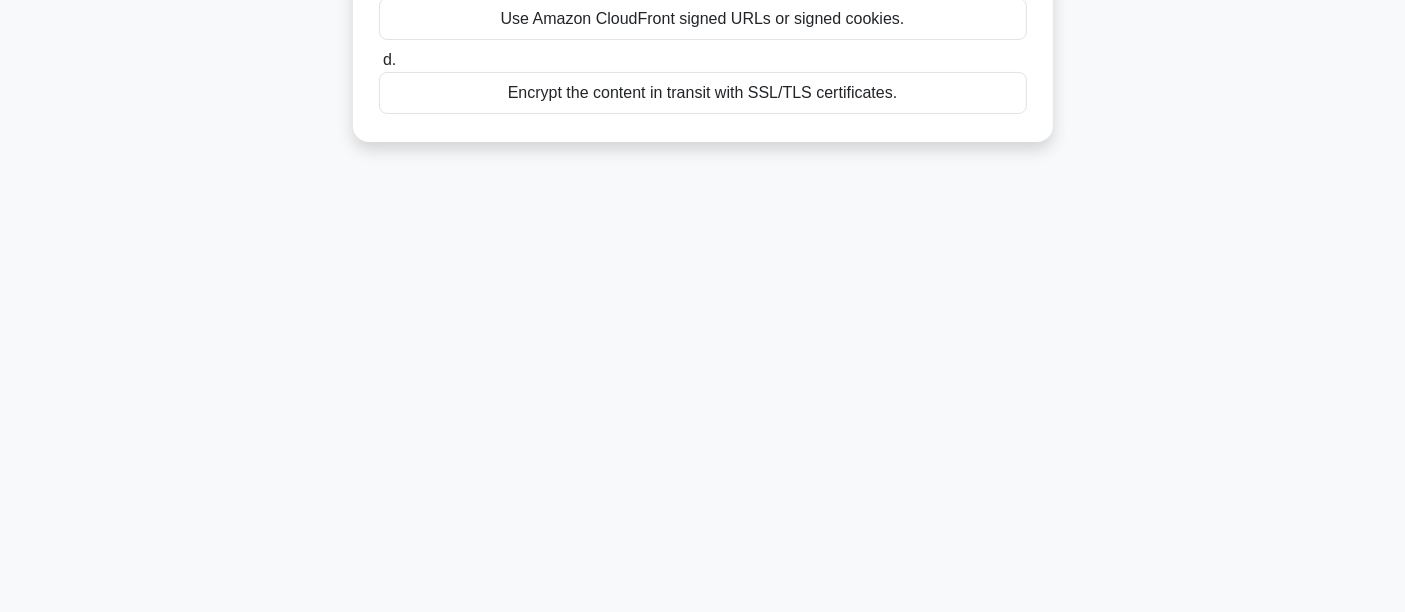scroll, scrollTop: 468, scrollLeft: 0, axis: vertical 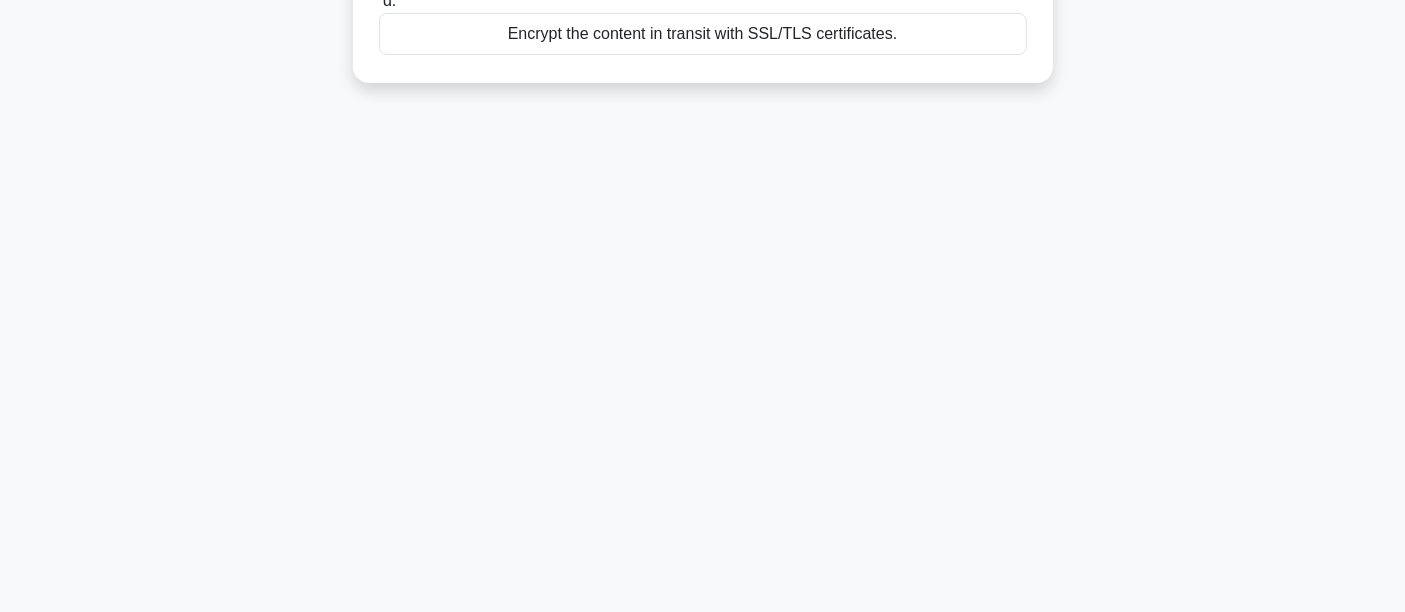 drag, startPoint x: 388, startPoint y: 136, endPoint x: 1303, endPoint y: 551, distance: 1004.71387 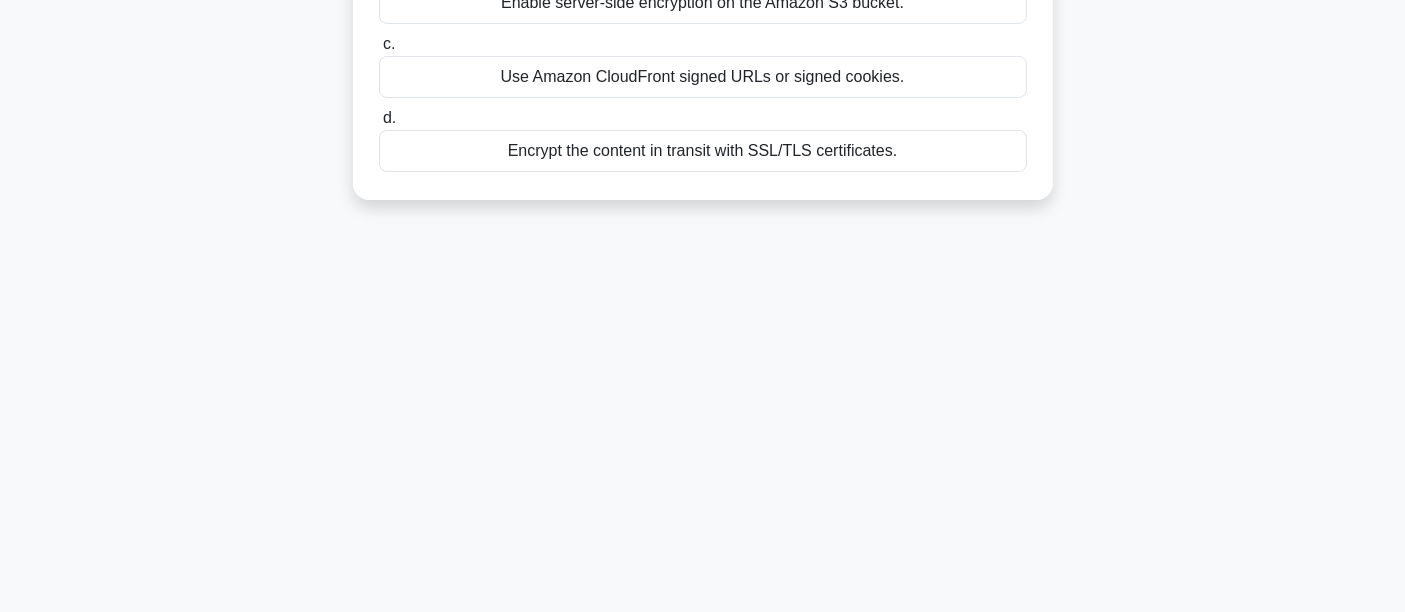 scroll, scrollTop: 245, scrollLeft: 0, axis: vertical 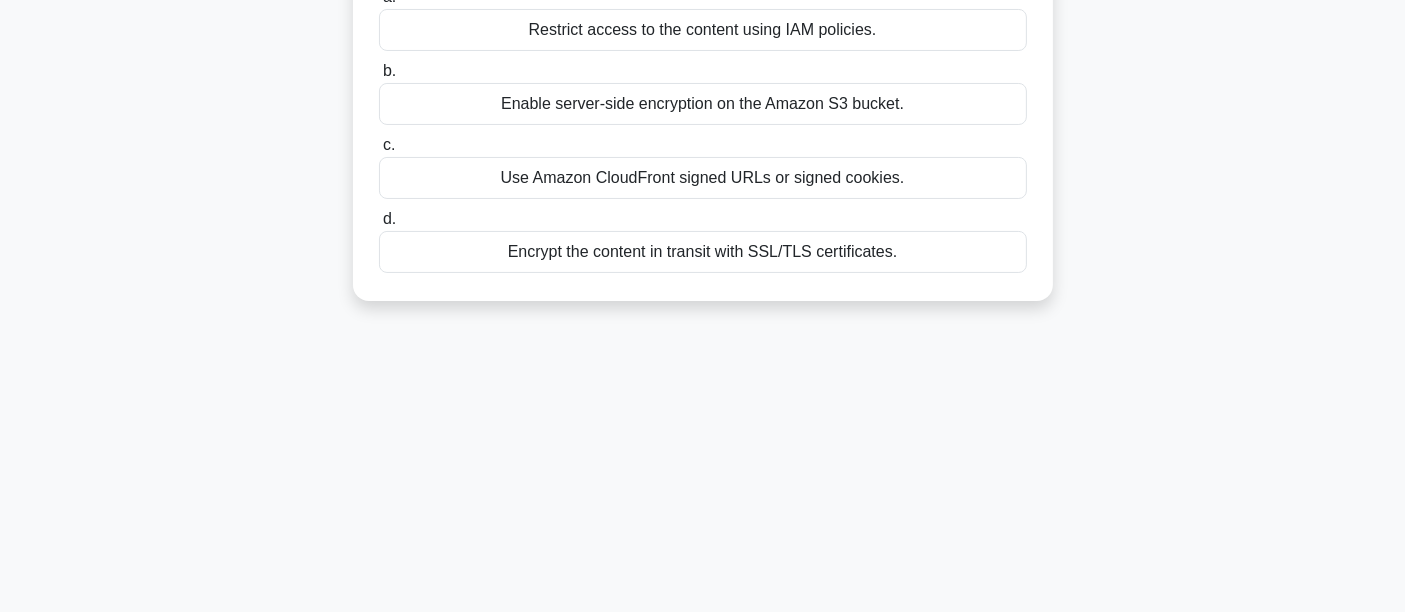click on "Use Amazon CloudFront signed URLs or signed cookies." at bounding box center [703, 178] 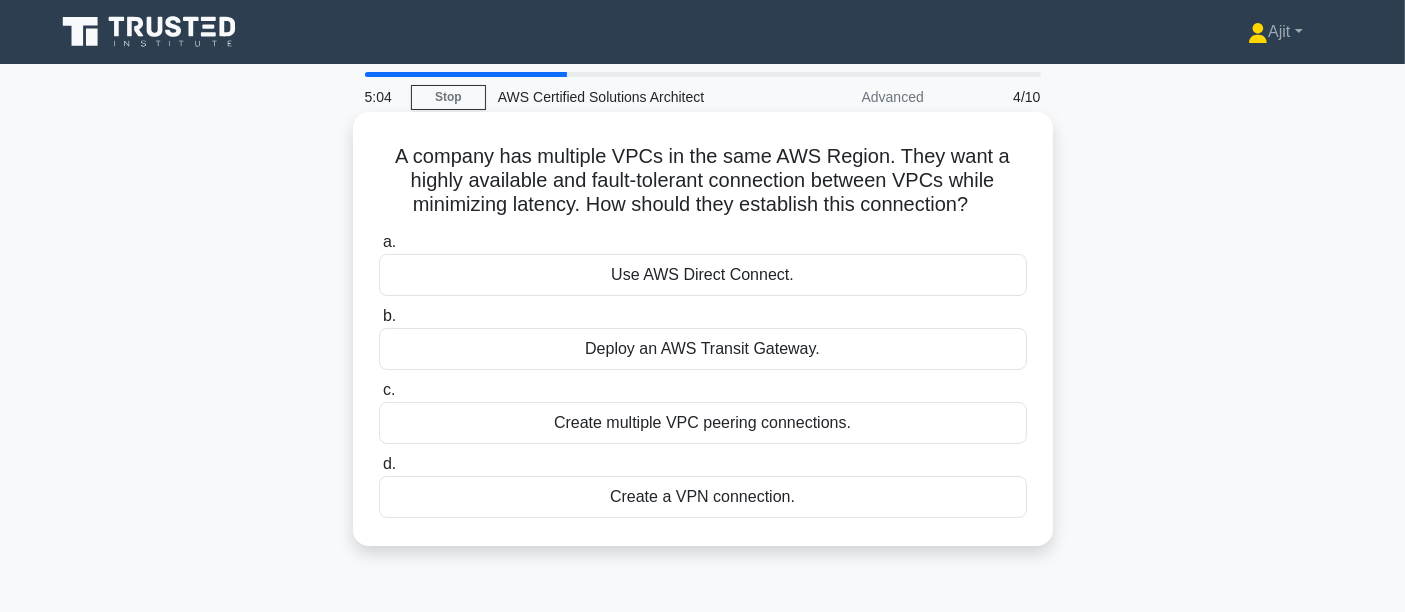 scroll, scrollTop: 0, scrollLeft: 0, axis: both 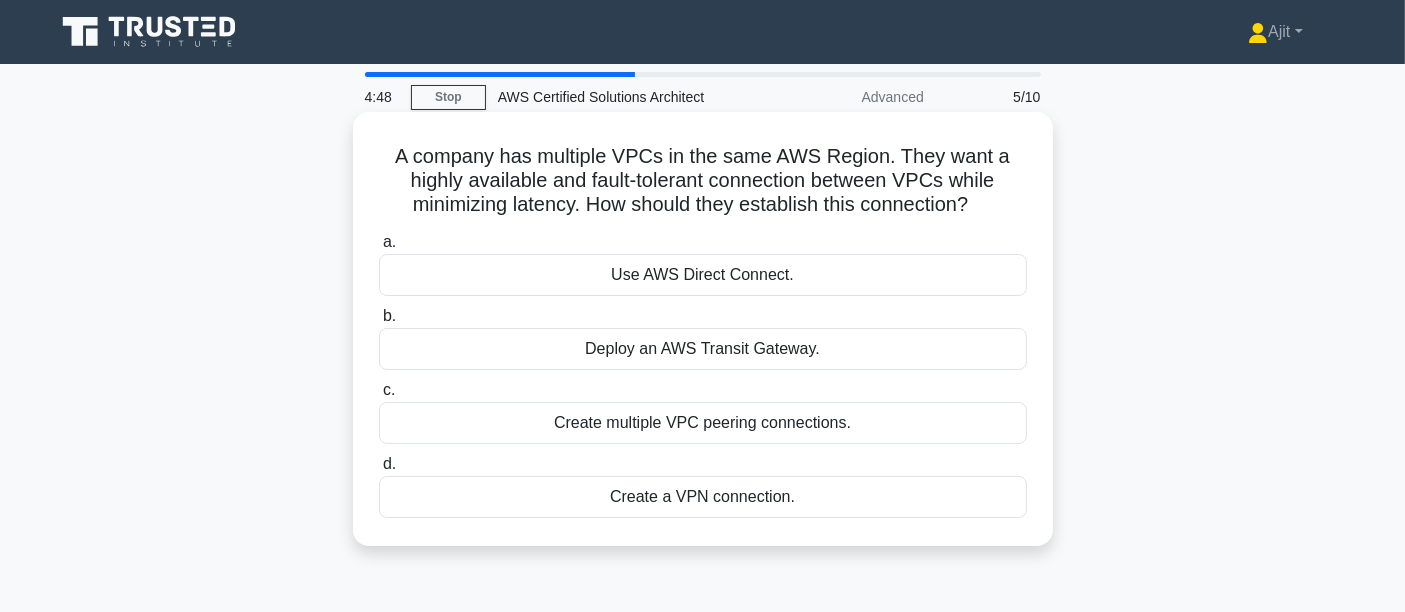 click on "Deploy an AWS Transit Gateway." at bounding box center (703, 349) 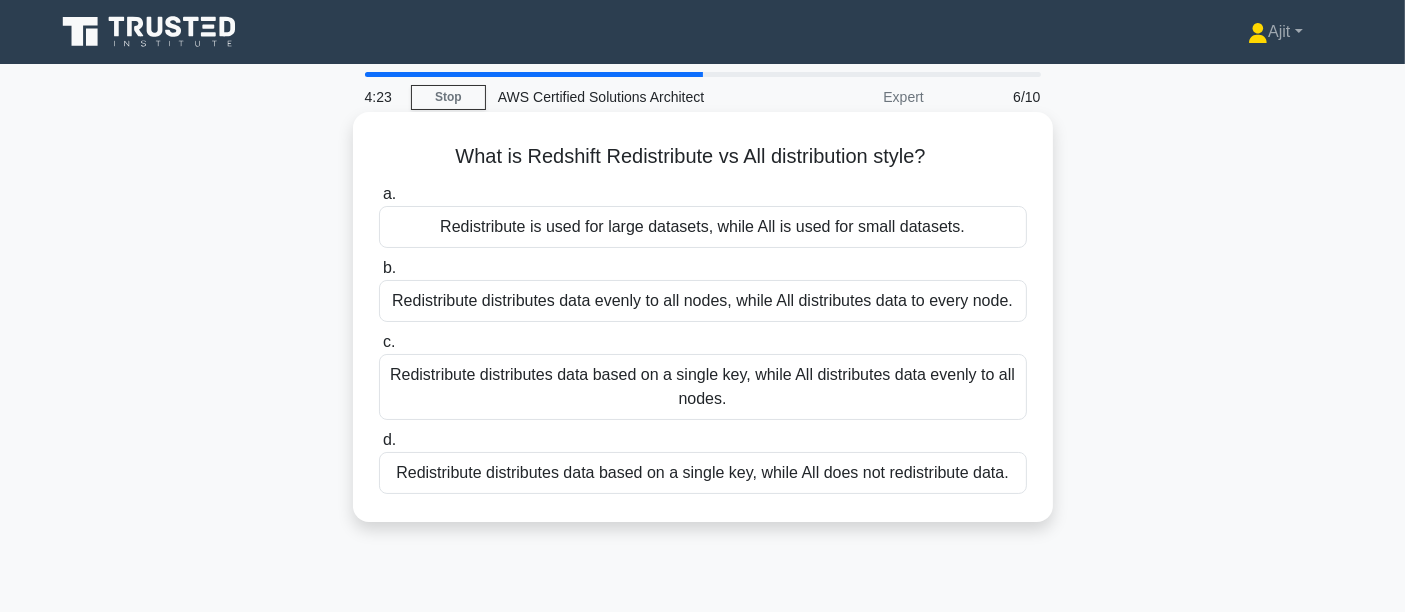 click on "Redistribute distributes data based on a single key, while All distributes data evenly to all nodes." at bounding box center [703, 387] 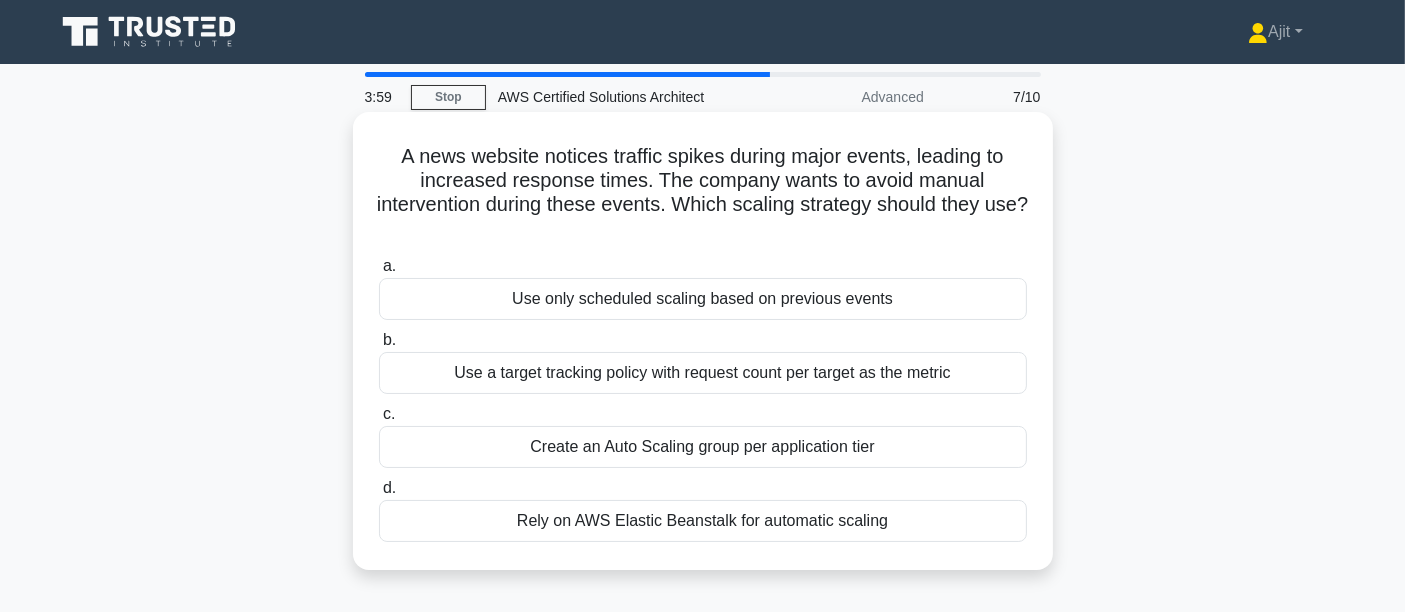click on "Use a target tracking policy with request count per target as the metric" at bounding box center [703, 373] 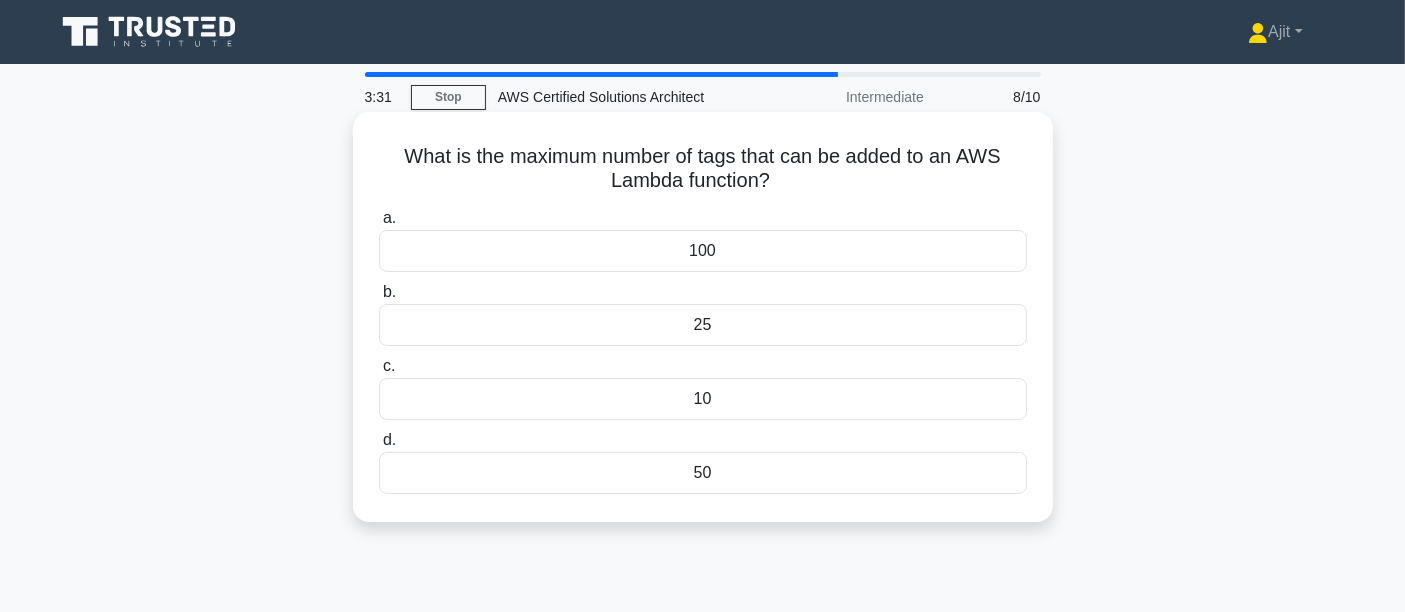 drag, startPoint x: 393, startPoint y: 152, endPoint x: 1030, endPoint y: 188, distance: 638.0165 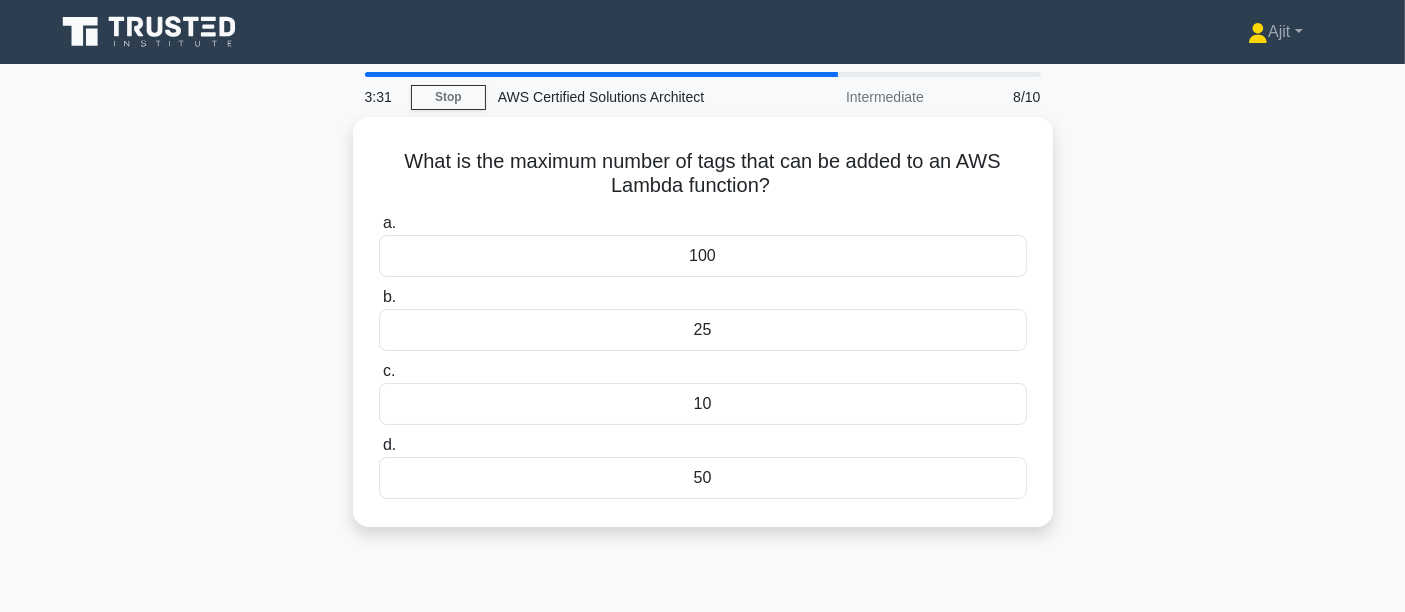 copy on "What is the maximum number of tags that can be added to an AWS Lambda function?" 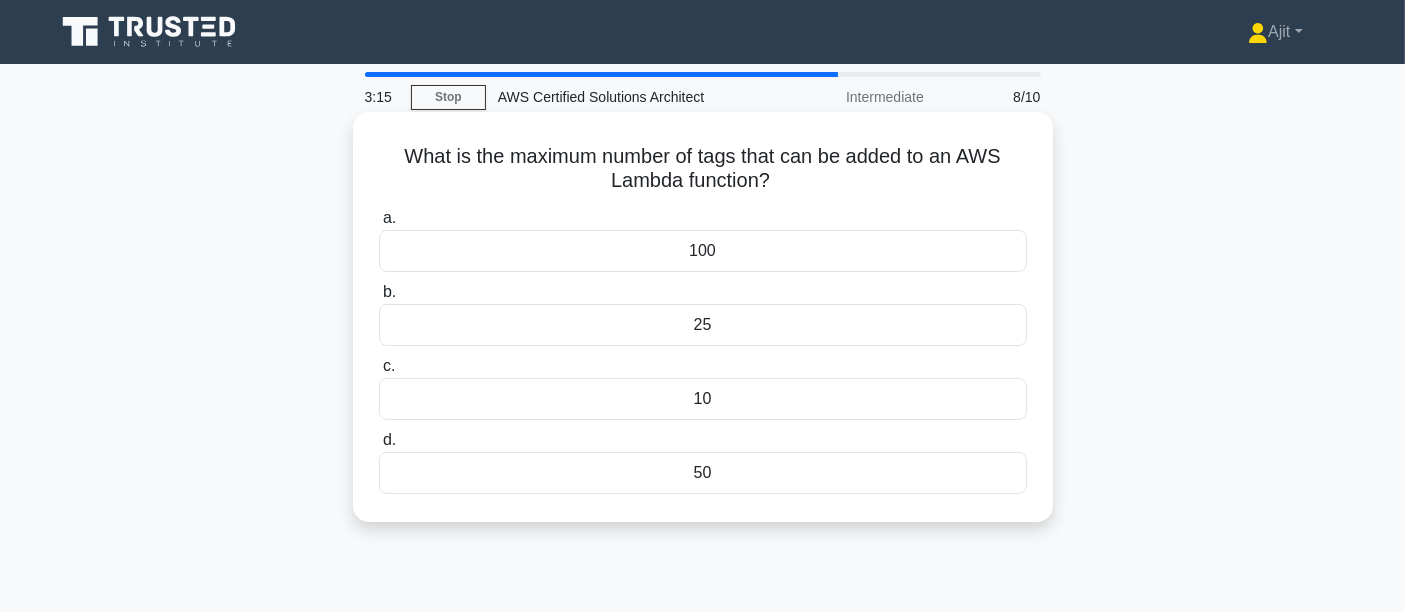 click on "50" at bounding box center [703, 473] 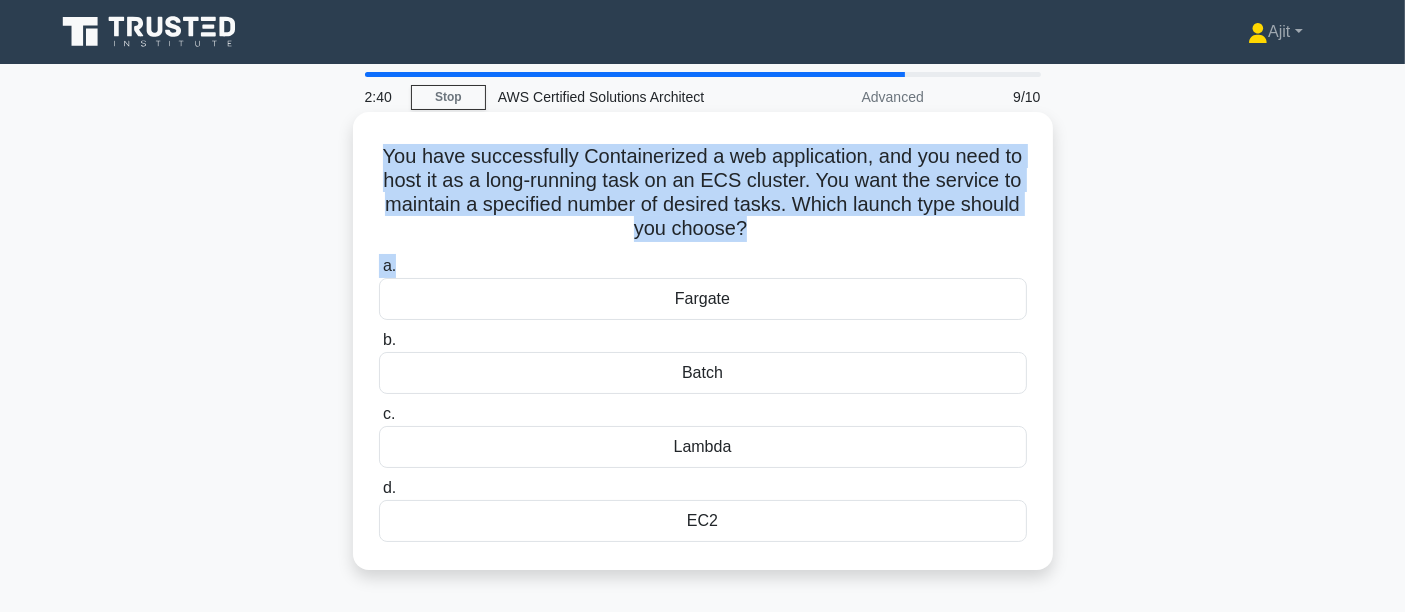 drag, startPoint x: 372, startPoint y: 153, endPoint x: 882, endPoint y: 250, distance: 519.1426 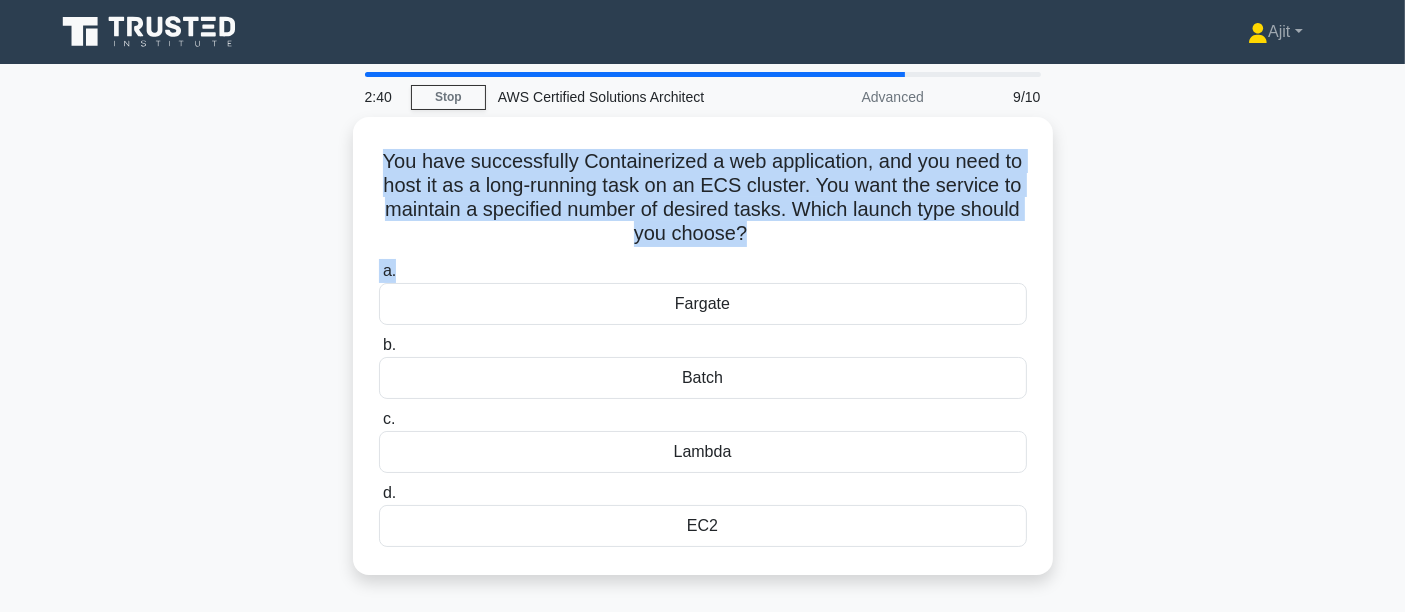 copy on "You have successfully Containerized a web application, and you need to host it as a long-running task on an ECS cluster. You want the service to maintain a specified number of desired tasks. Which launch type should you choose?
.spinner_0XTQ{transform-origin:center;animation:spinner_y6GP .75s linear infinite}@keyframes spinner_y6GP{100%{transform:rotate(360deg)}}
a." 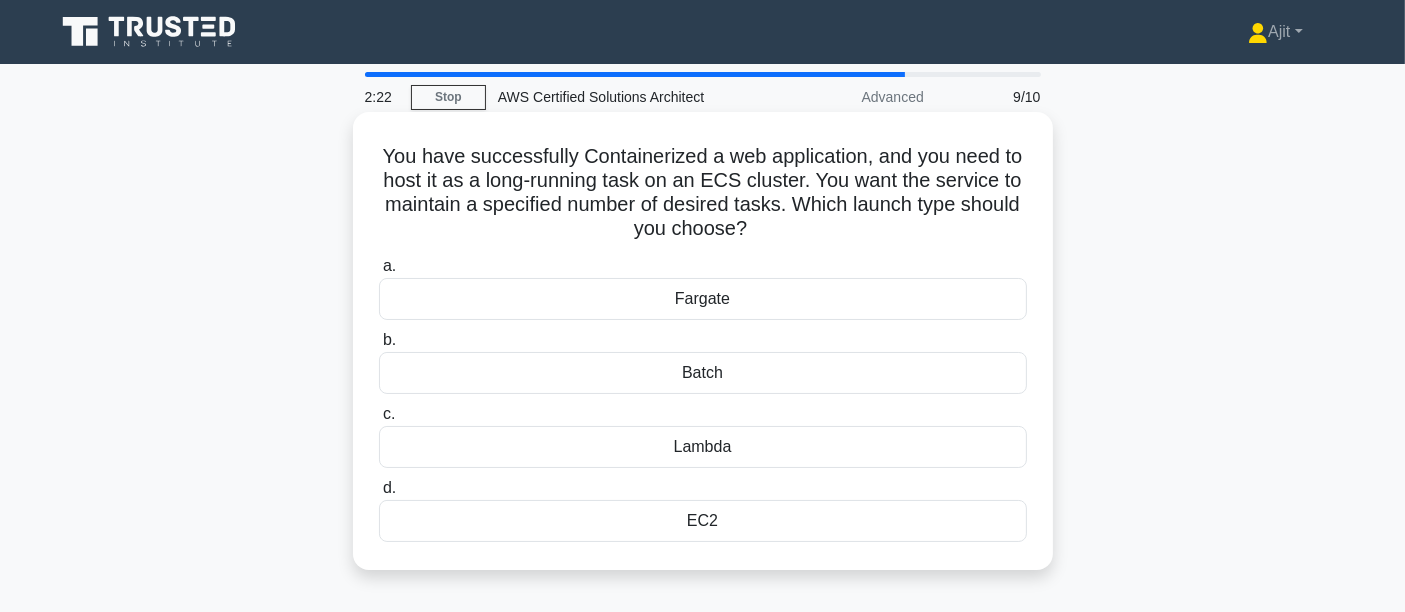 click on "Fargate" at bounding box center [703, 299] 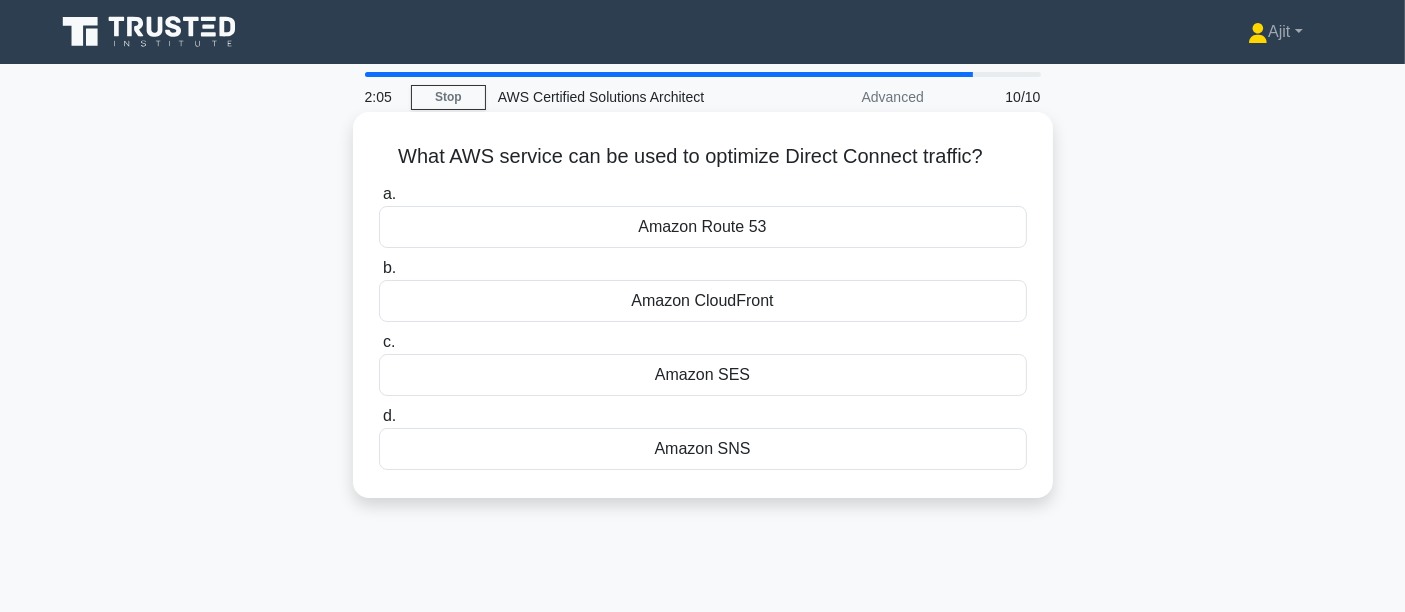 drag, startPoint x: 374, startPoint y: 164, endPoint x: 1006, endPoint y: 152, distance: 632.1139 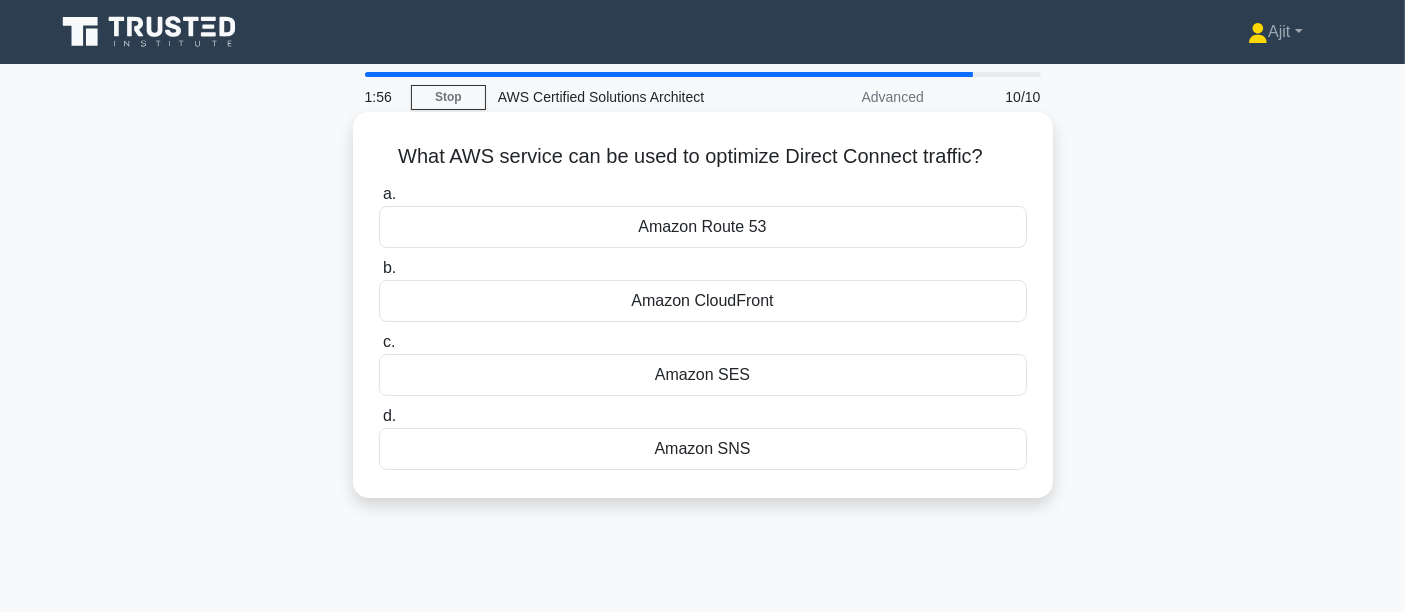 drag, startPoint x: 576, startPoint y: 244, endPoint x: 850, endPoint y: 453, distance: 344.6114 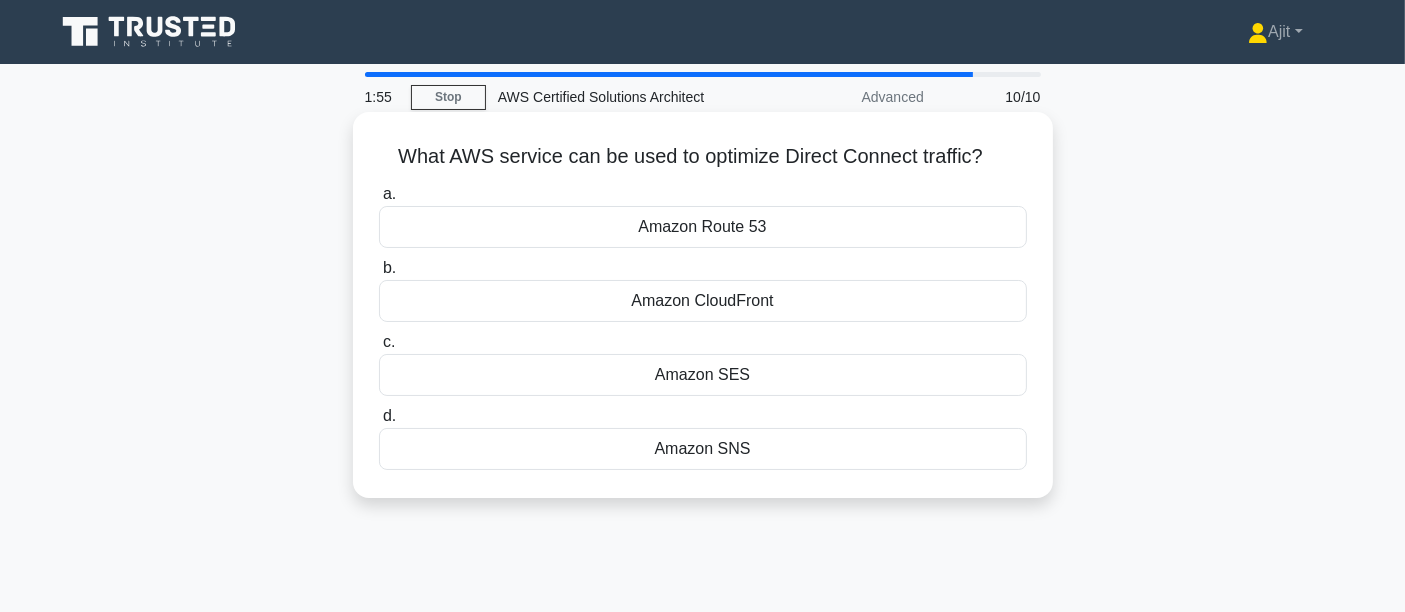 copy on "Amazon Route 53
b.
Amazon CloudFront
c.
Amazon SES
d.
Amazon SNS" 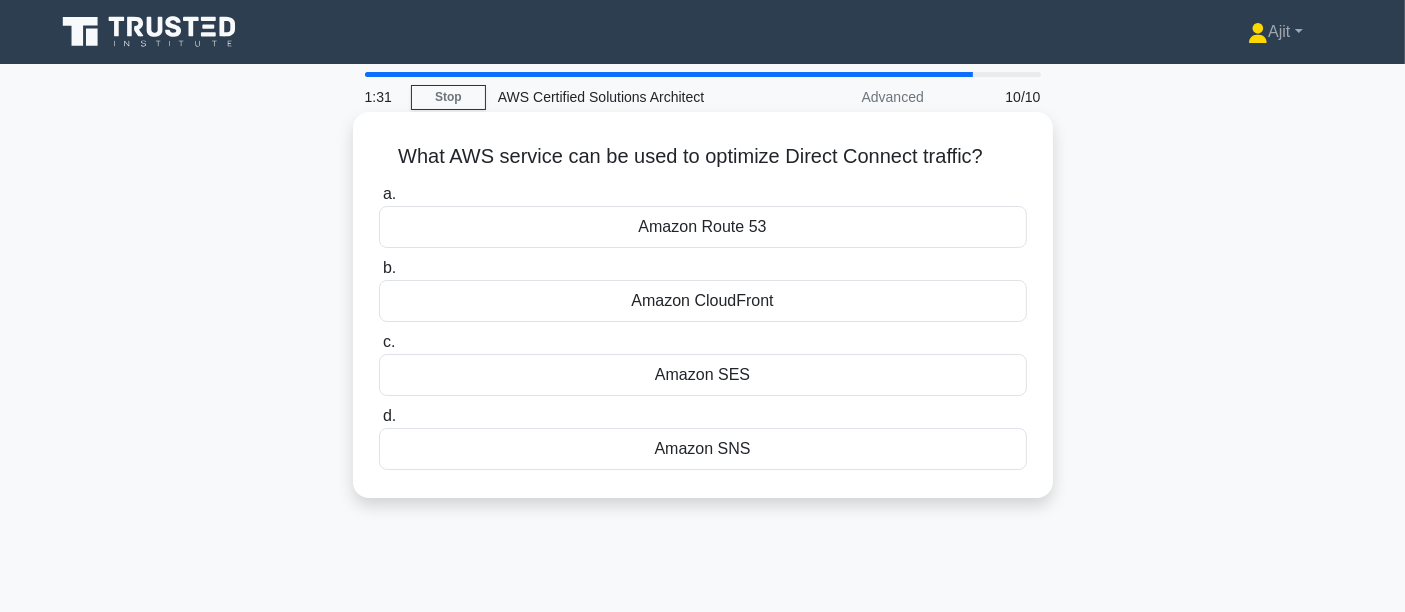 click on "Amazon CloudFront" at bounding box center (703, 301) 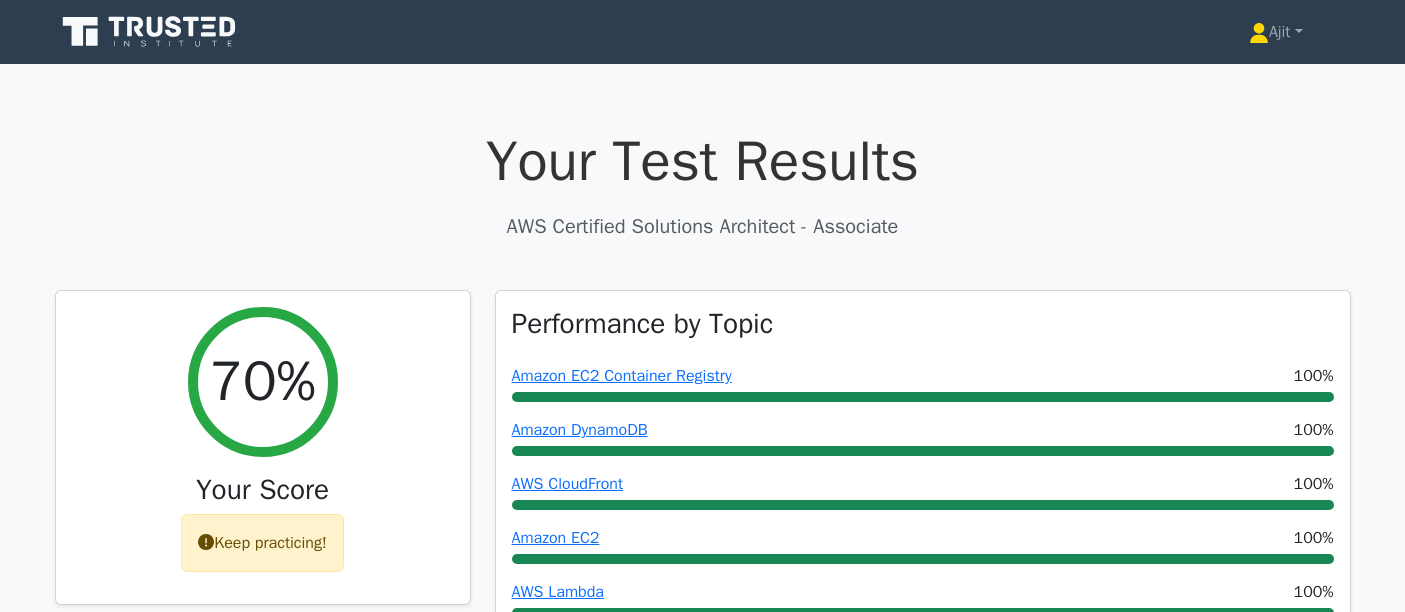 scroll, scrollTop: 0, scrollLeft: 0, axis: both 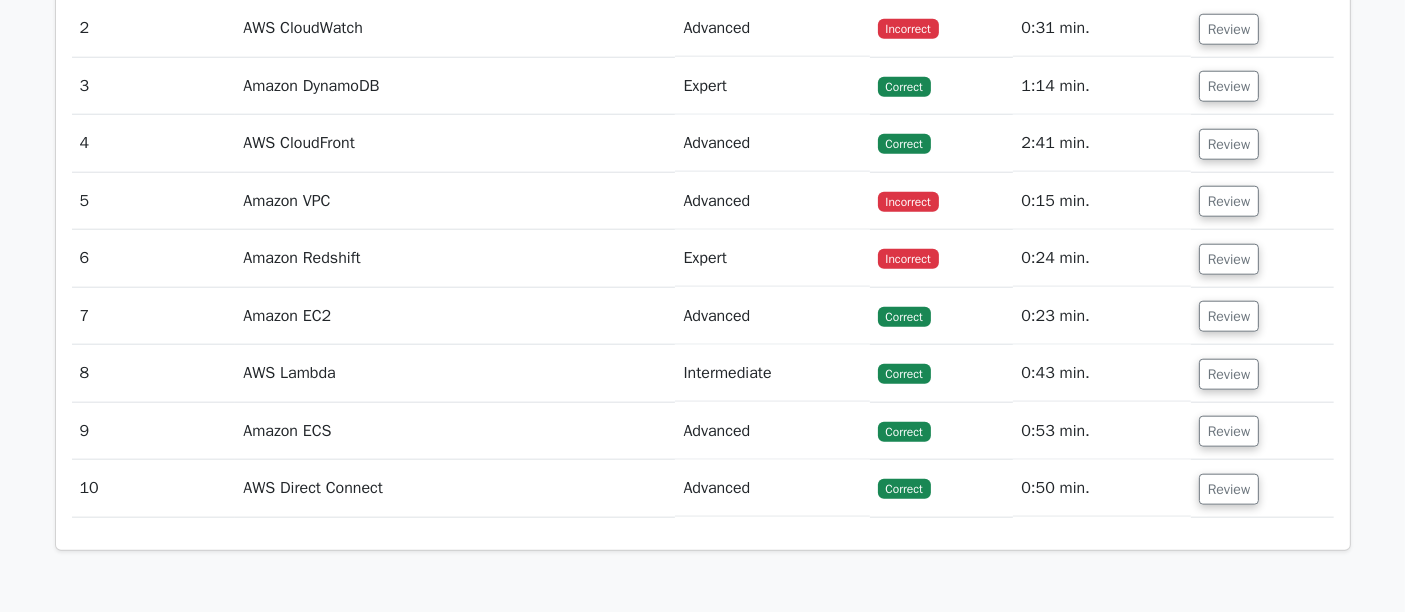 click on "Incorrect" at bounding box center [908, 29] 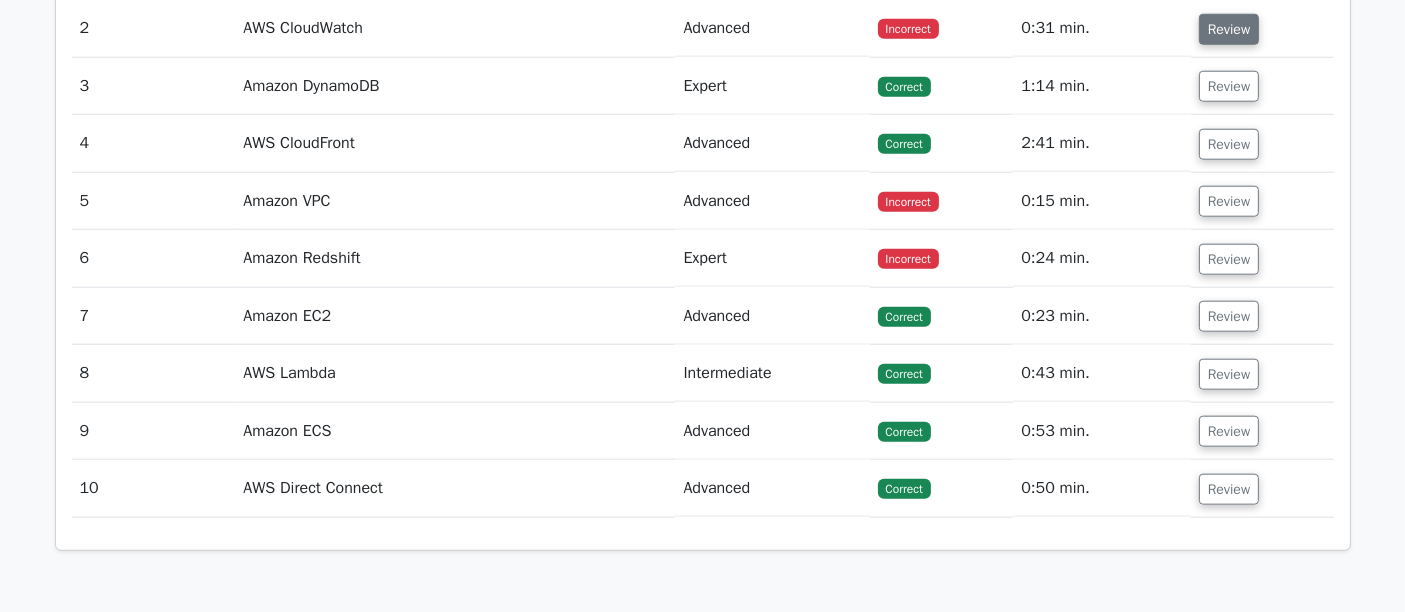 click on "Review" at bounding box center [1229, 29] 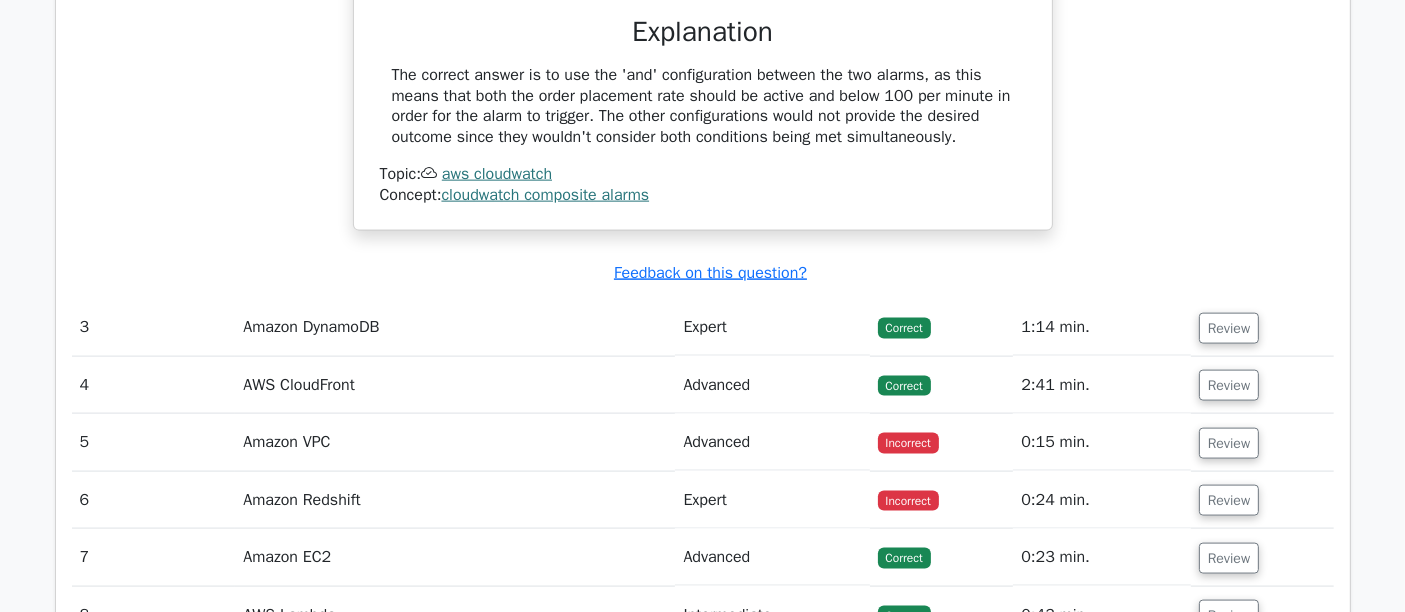 scroll, scrollTop: 2666, scrollLeft: 0, axis: vertical 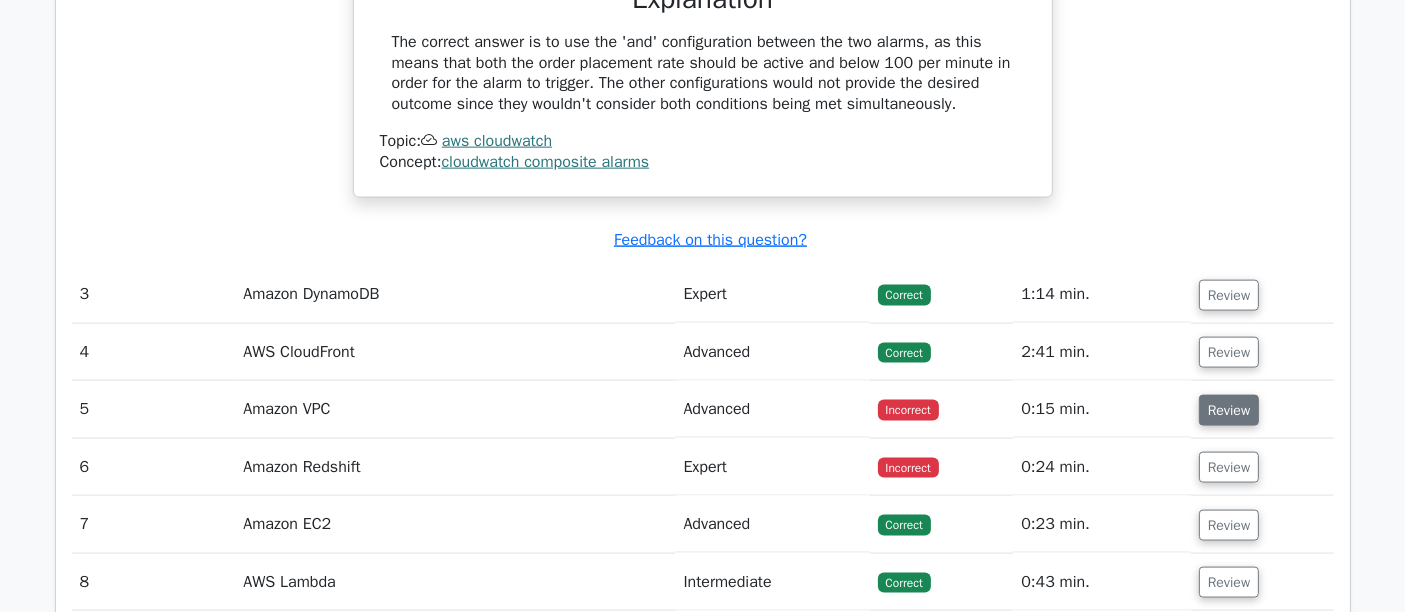 click on "Review" at bounding box center [1229, 410] 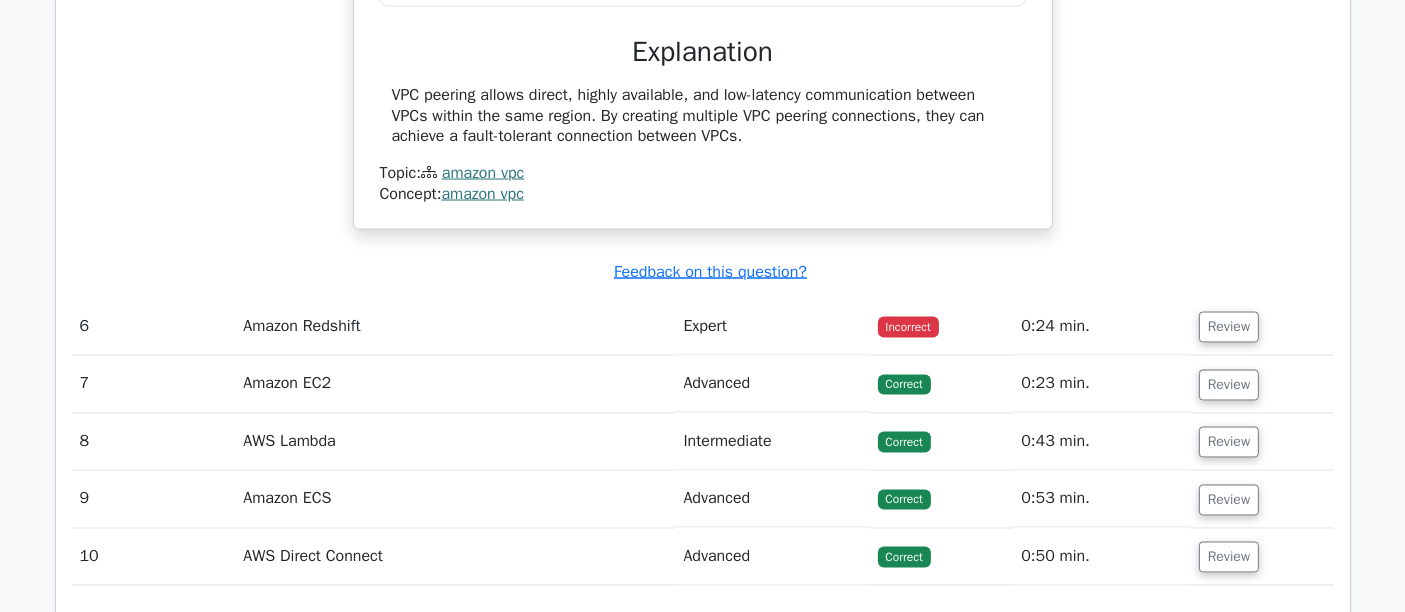 scroll, scrollTop: 3555, scrollLeft: 0, axis: vertical 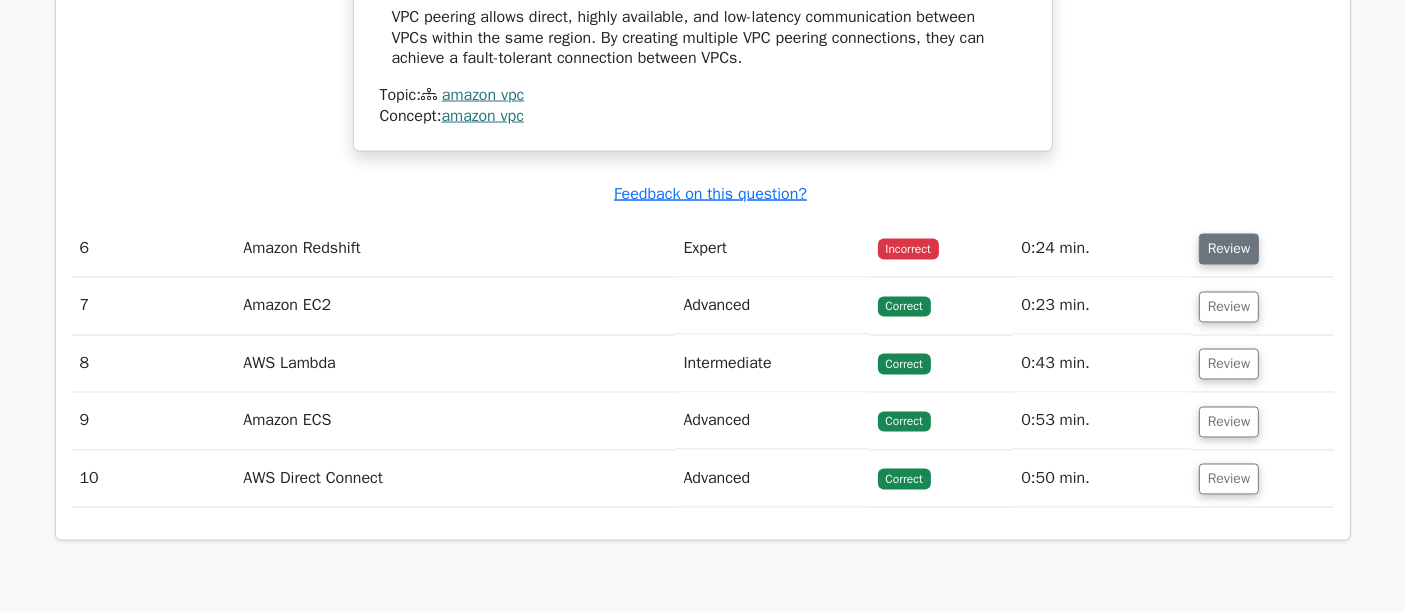 click on "Review" at bounding box center (1229, 249) 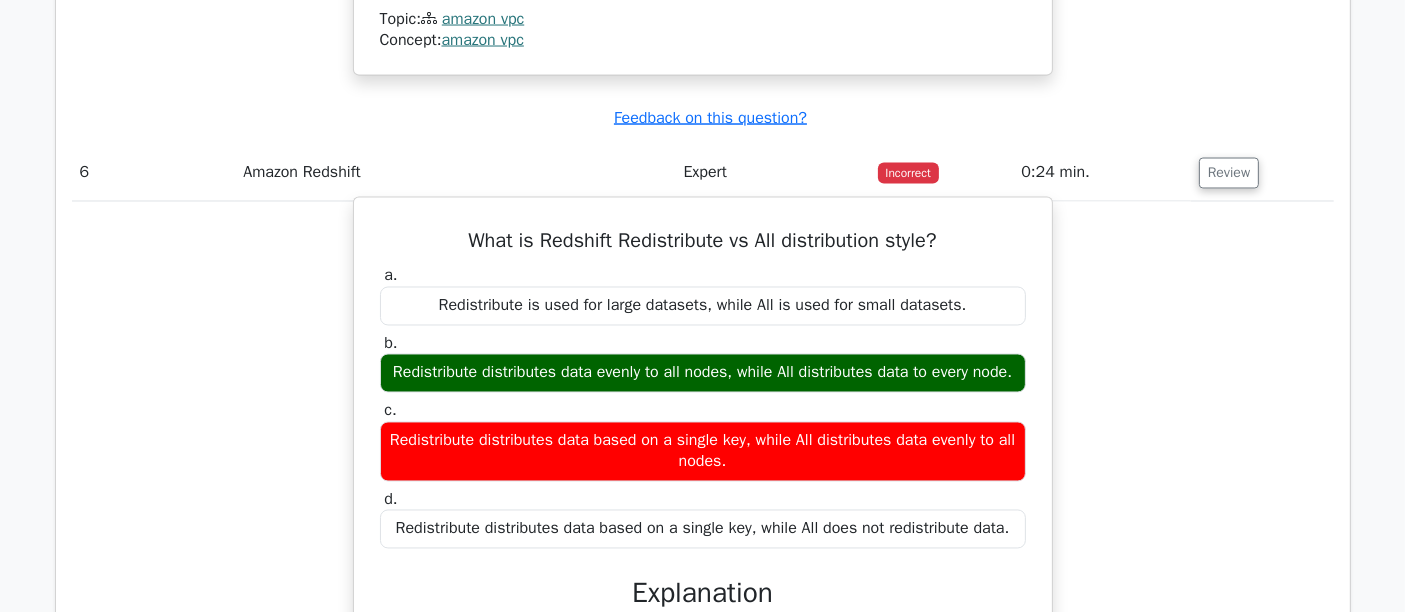 scroll, scrollTop: 3666, scrollLeft: 0, axis: vertical 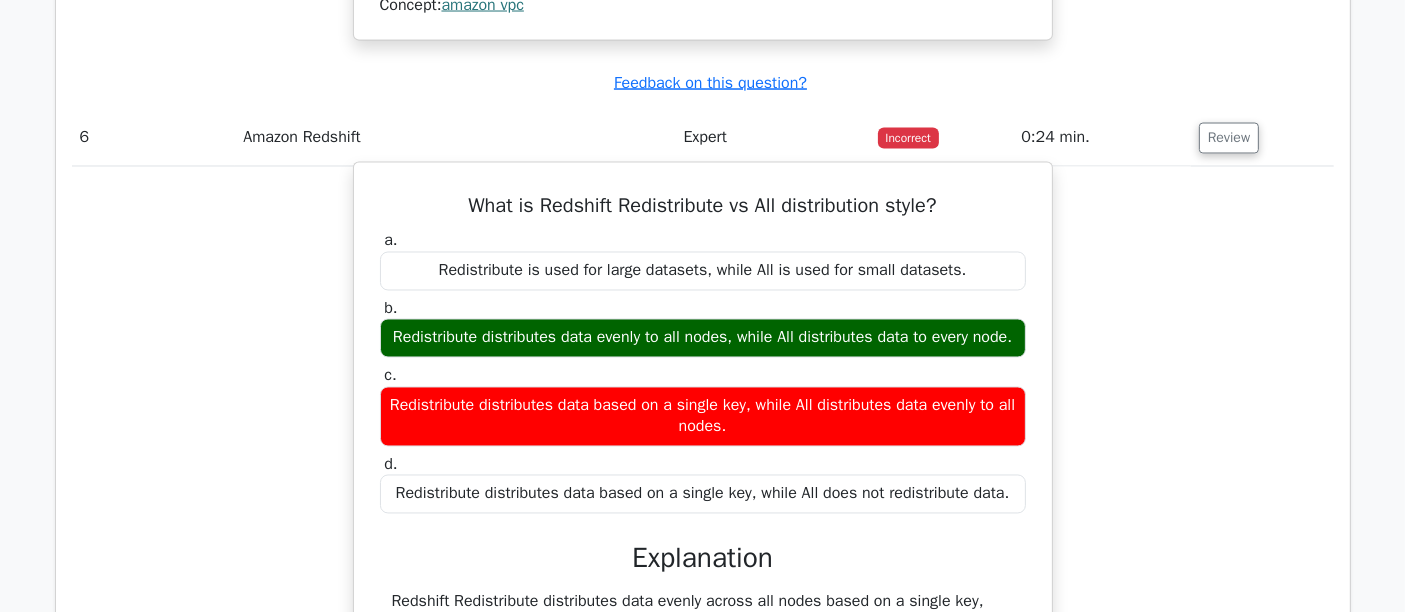 drag, startPoint x: 462, startPoint y: 216, endPoint x: 989, endPoint y: 541, distance: 619.1559 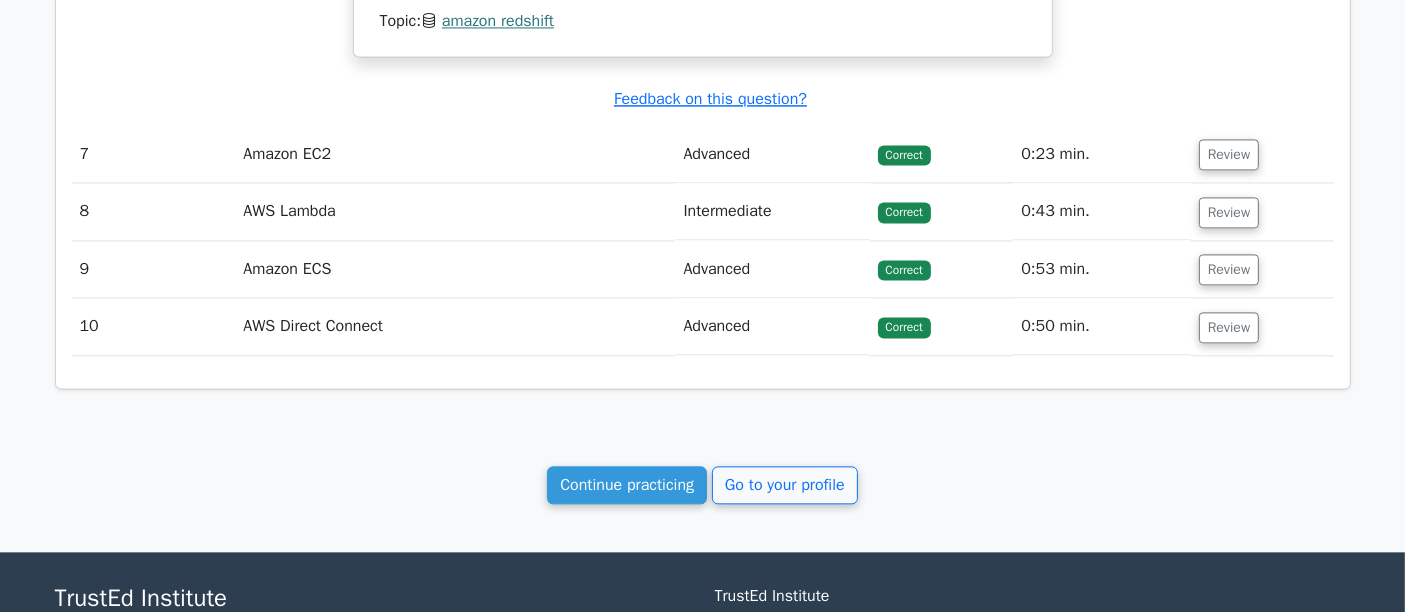 scroll, scrollTop: 4333, scrollLeft: 0, axis: vertical 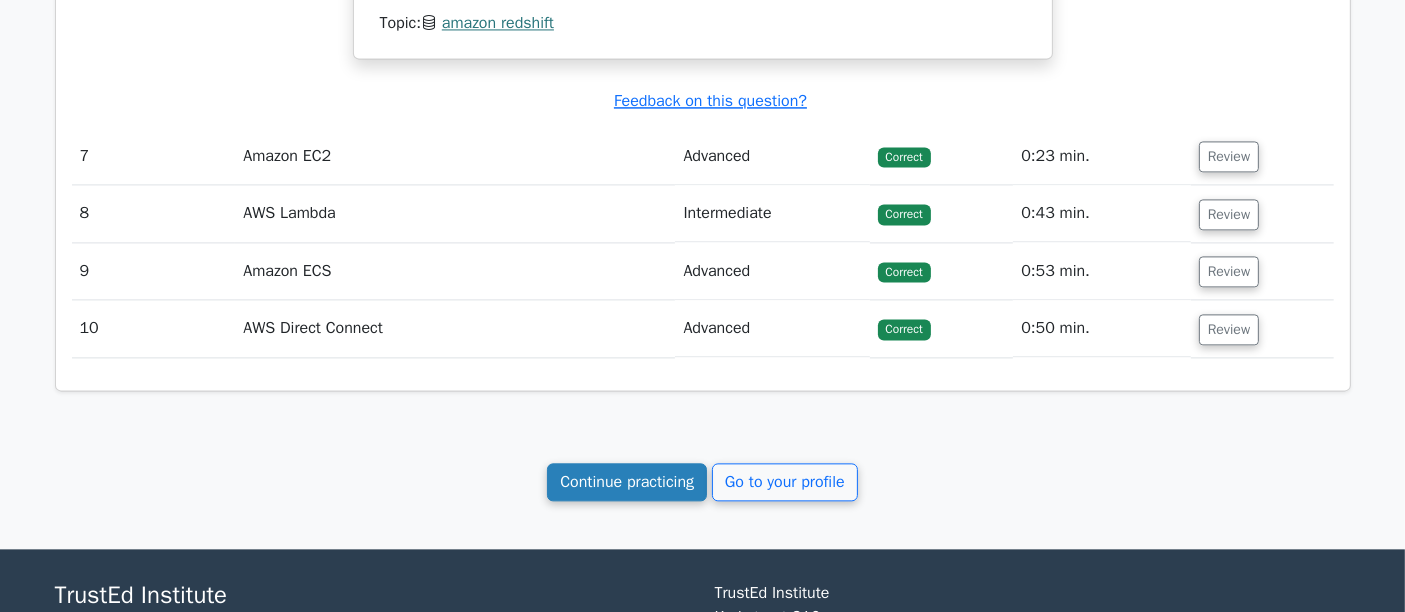 click on "Continue practicing" at bounding box center (627, 482) 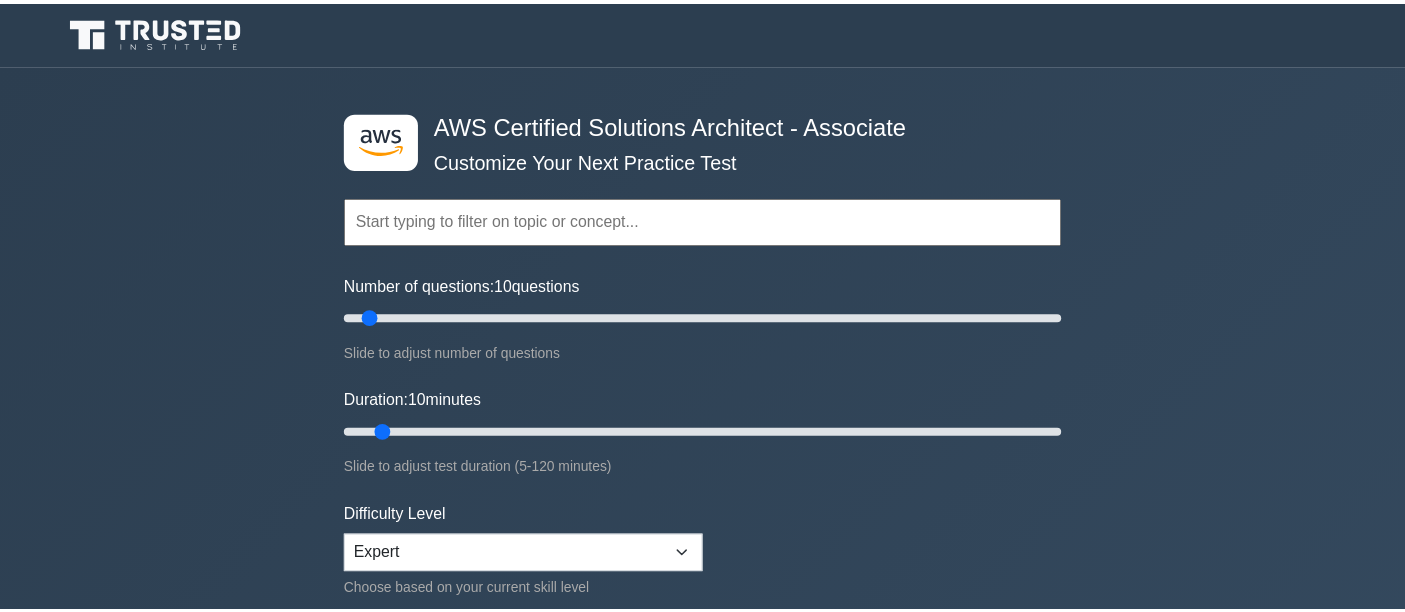 scroll, scrollTop: 0, scrollLeft: 0, axis: both 